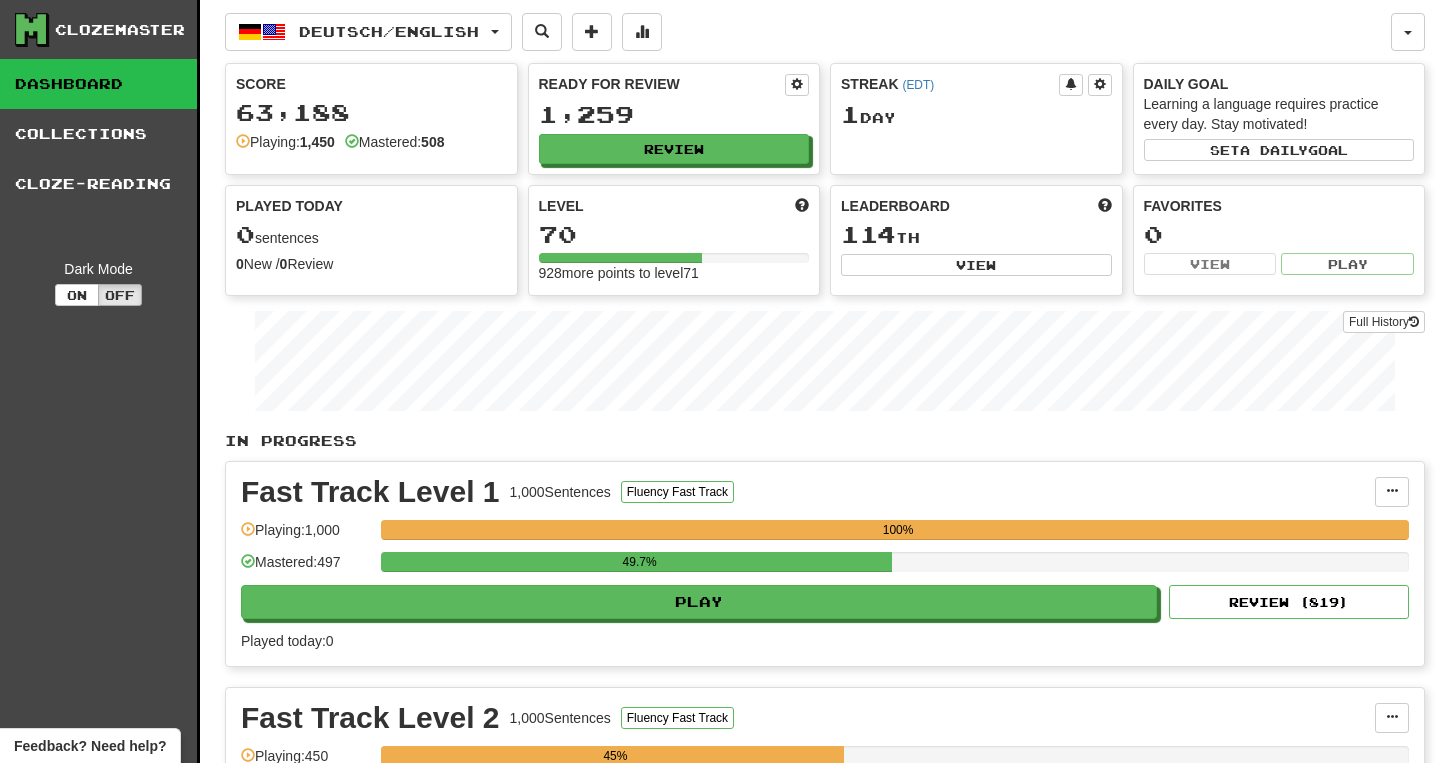 scroll, scrollTop: 0, scrollLeft: 0, axis: both 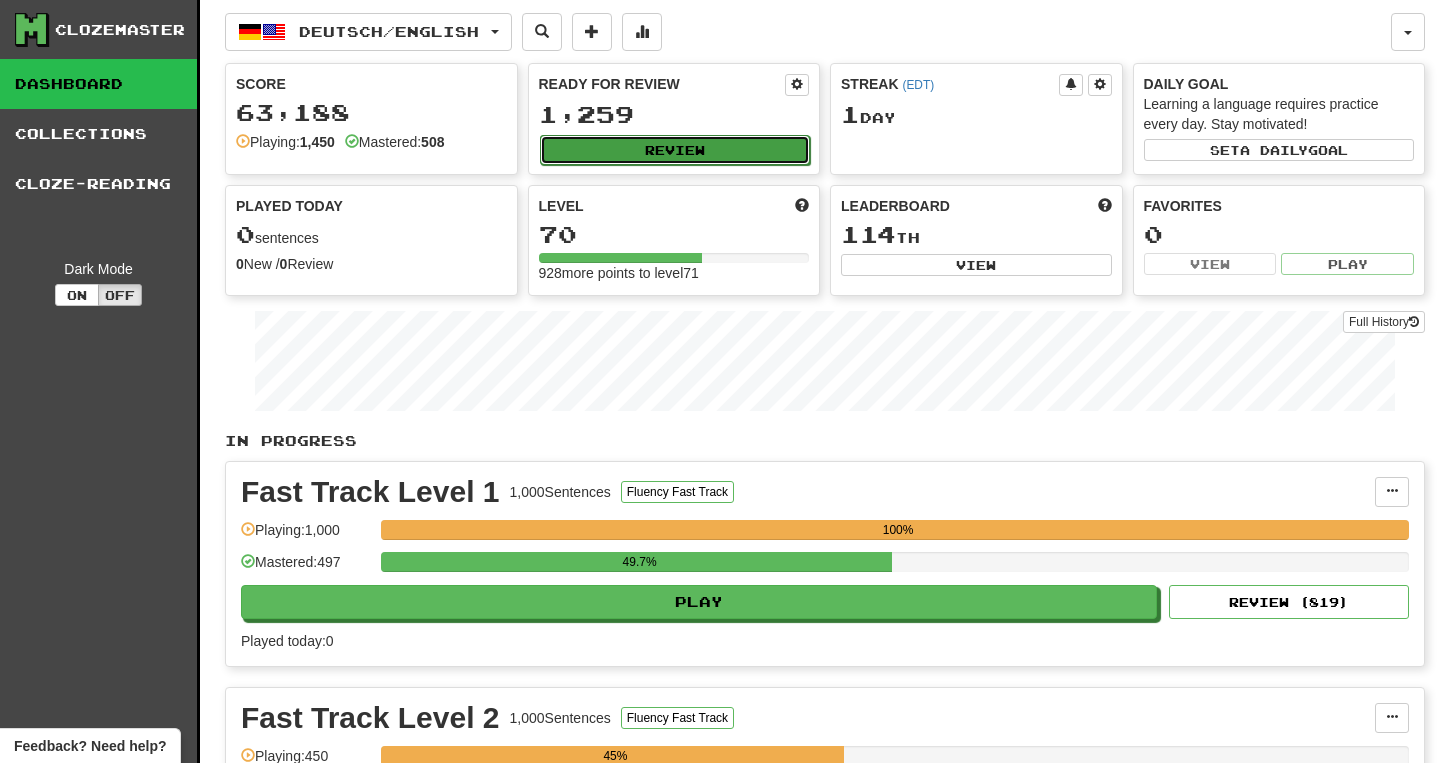 click on "Review" at bounding box center (675, 150) 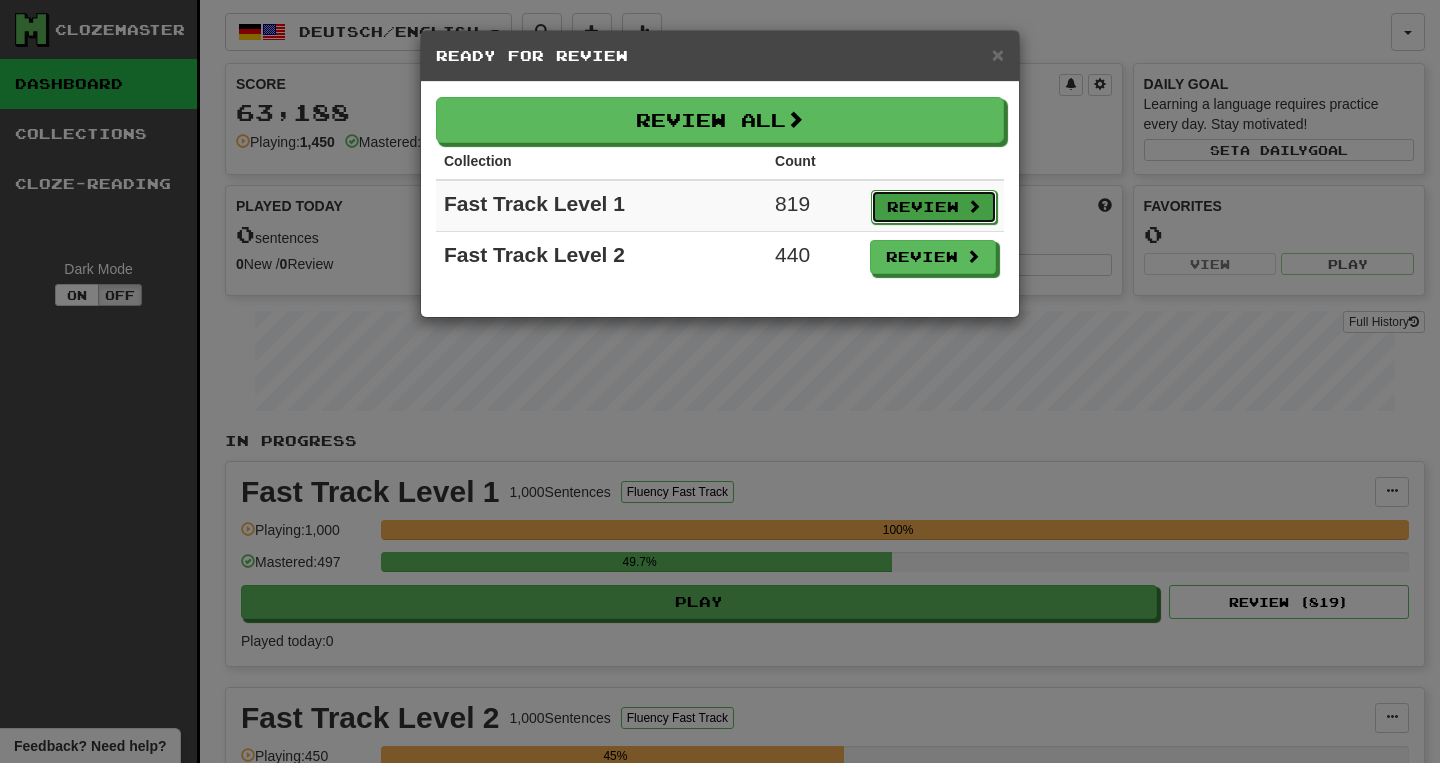 click on "Review" at bounding box center (934, 207) 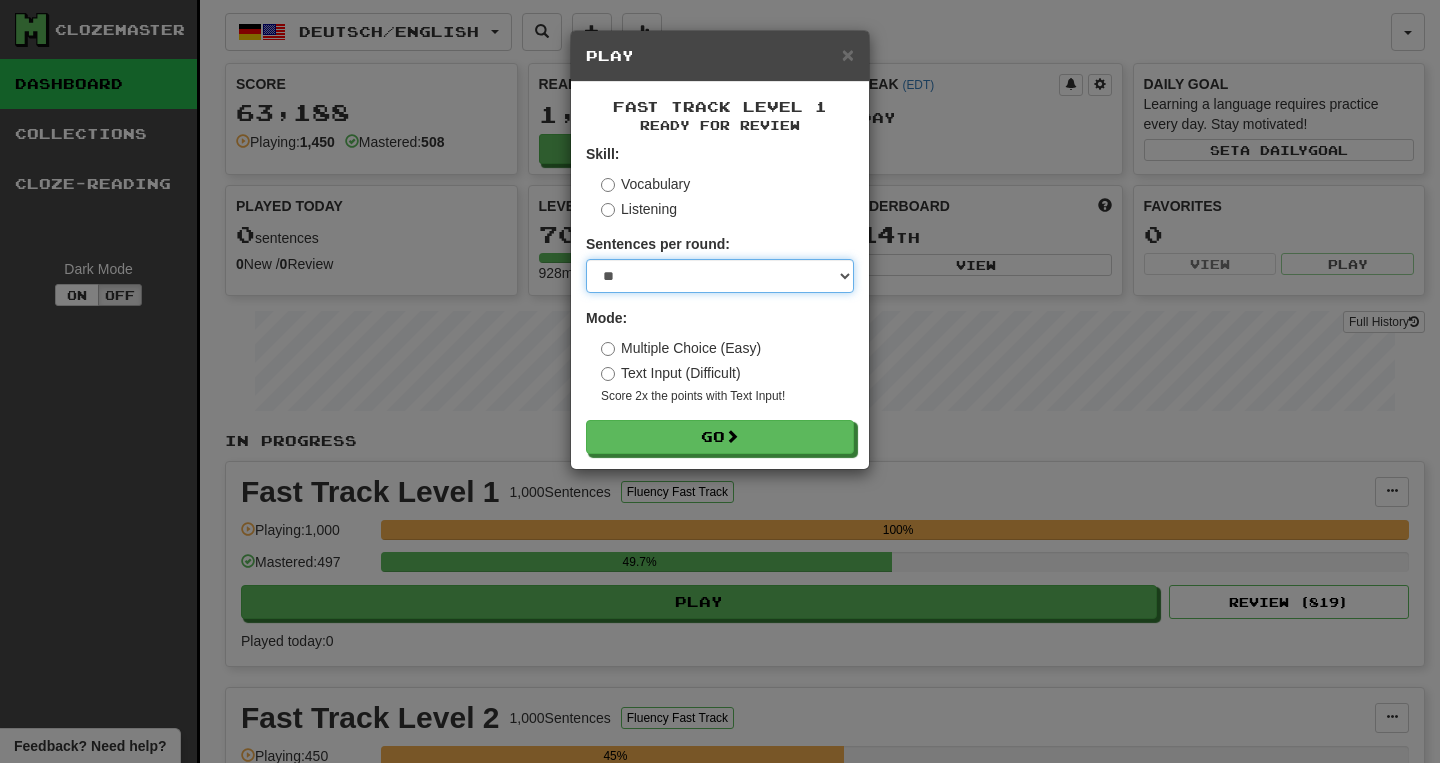 select on "***" 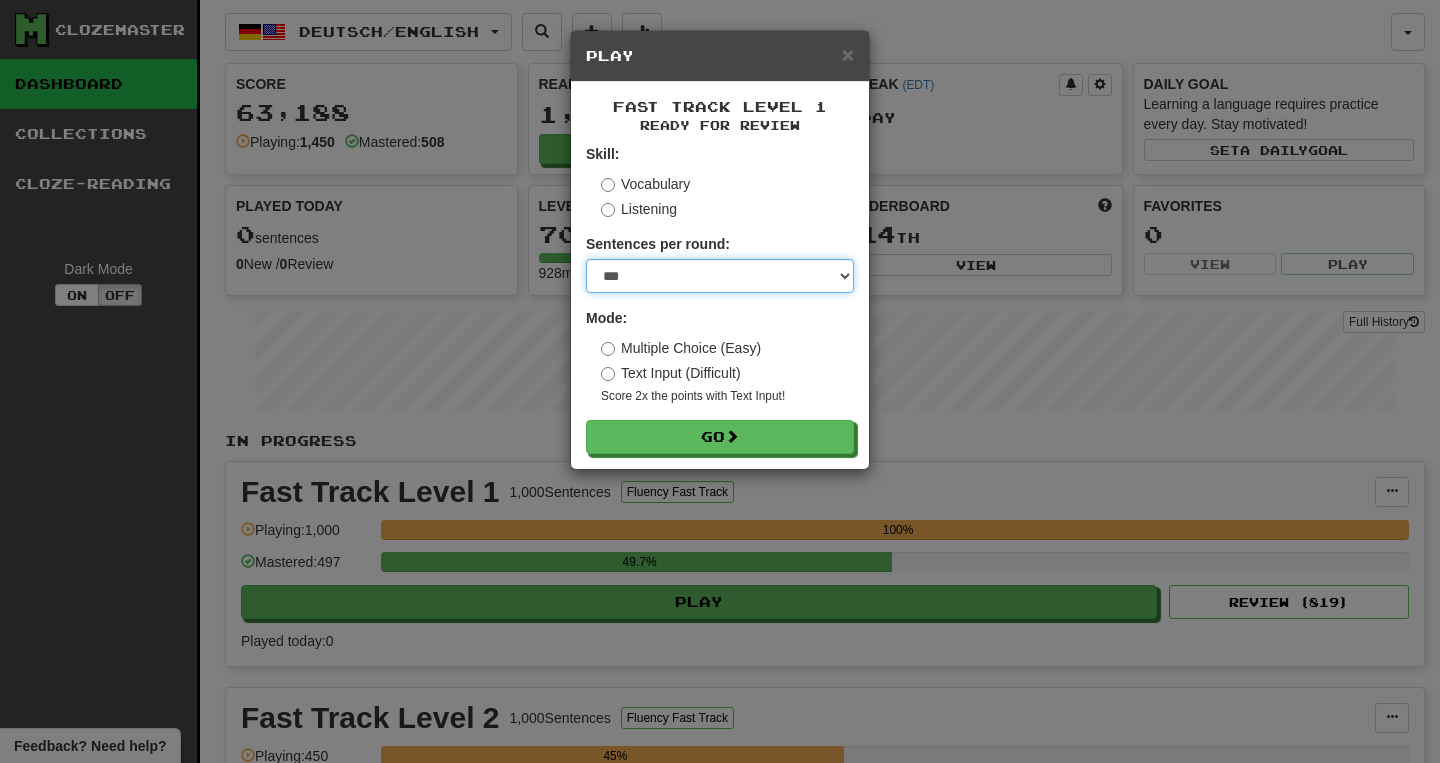 click on "***" at bounding box center (0, 0) 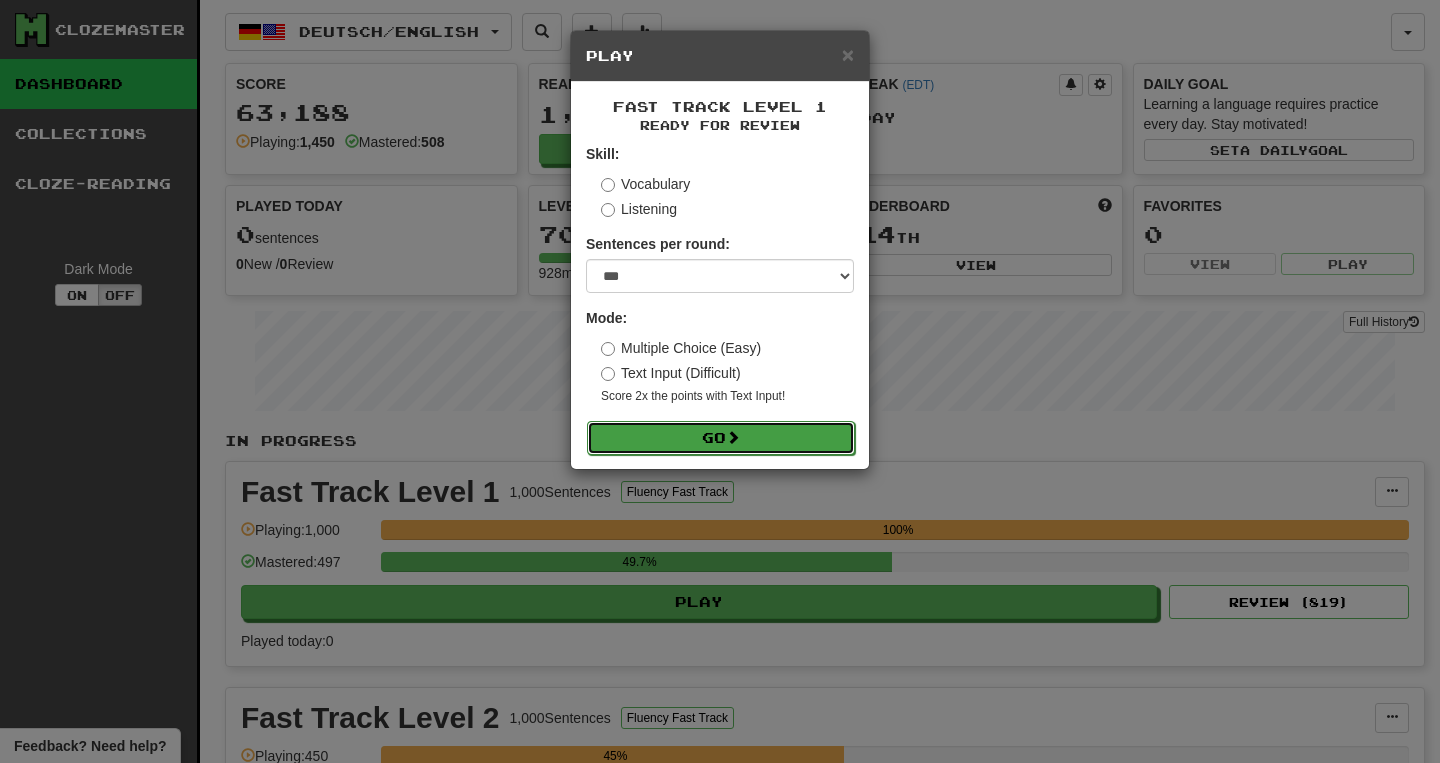 click on "Go" at bounding box center [721, 438] 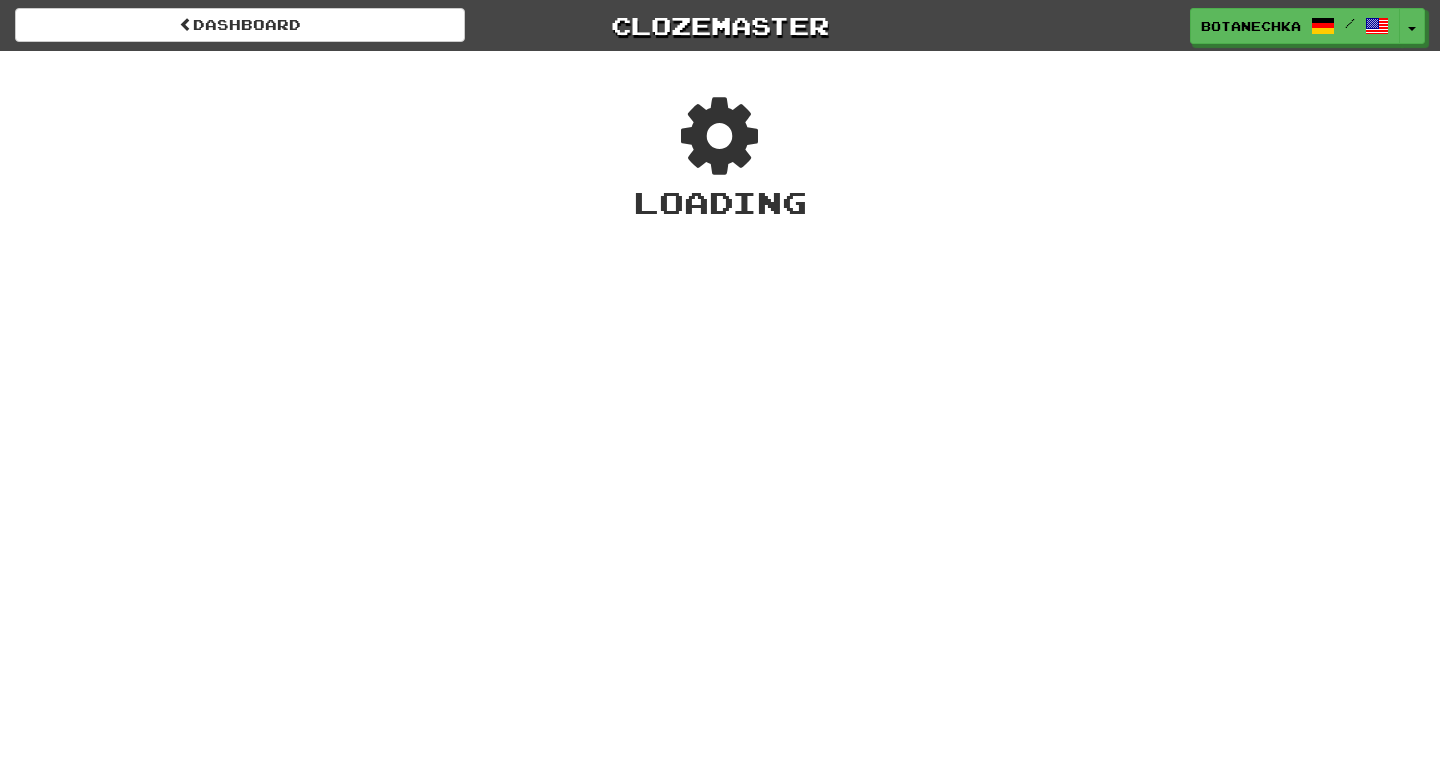 scroll, scrollTop: 0, scrollLeft: 0, axis: both 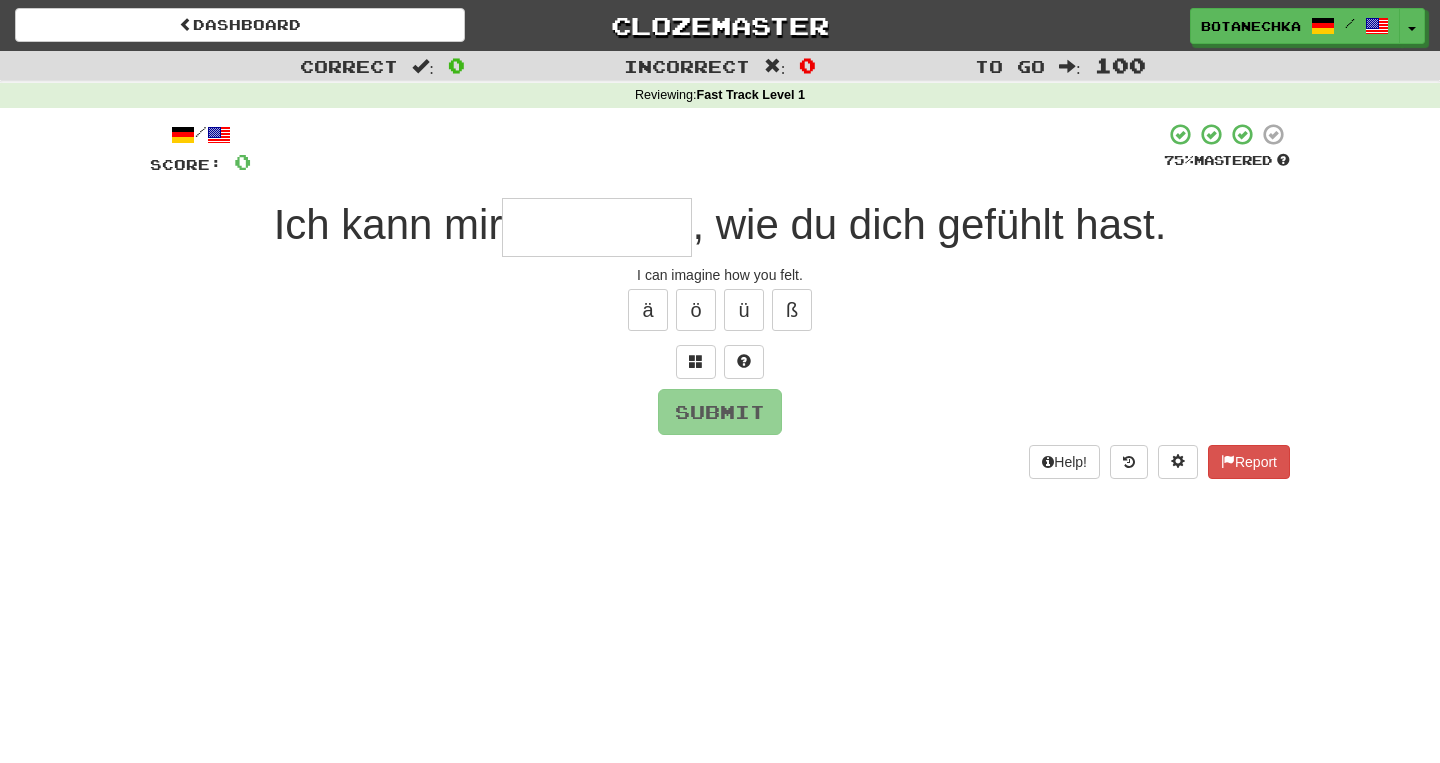 click at bounding box center (597, 227) 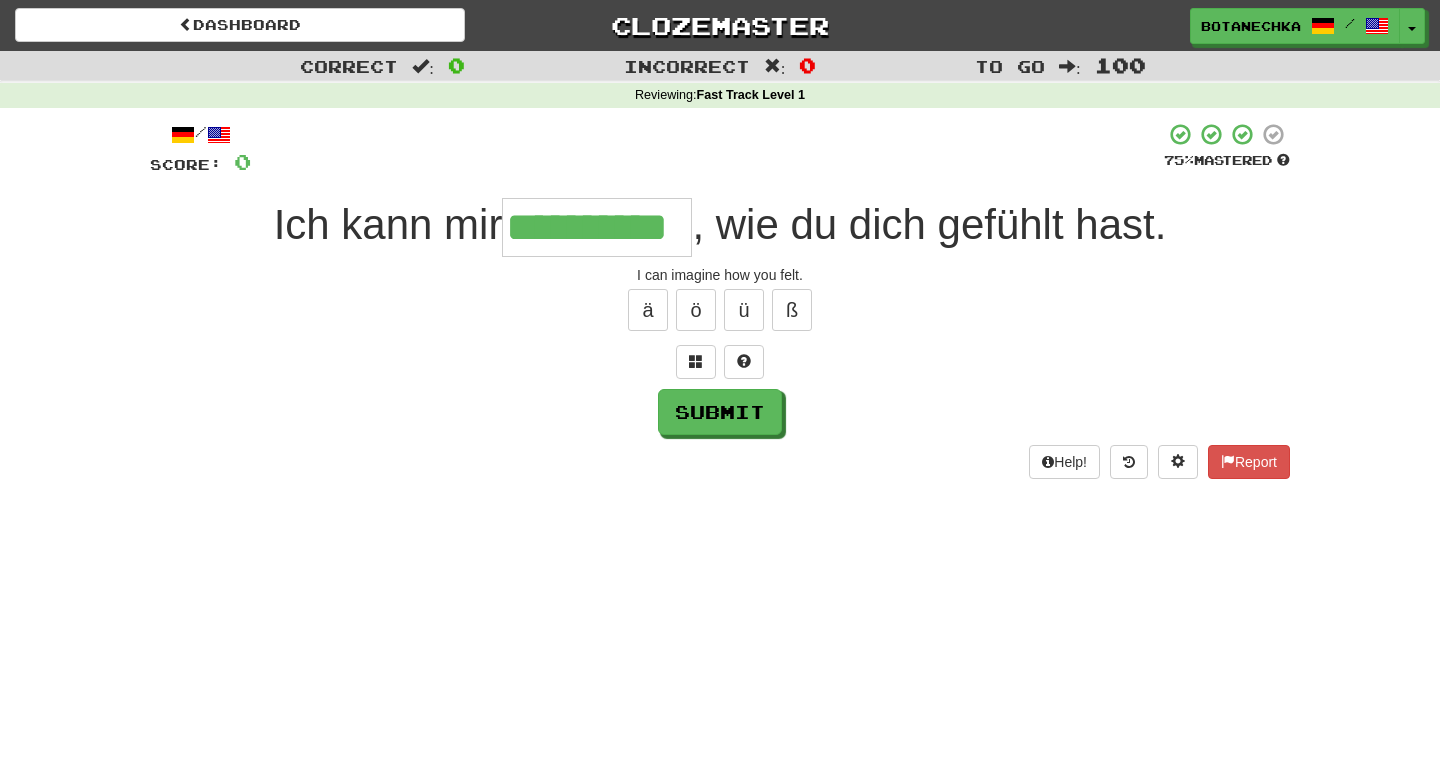 type on "**********" 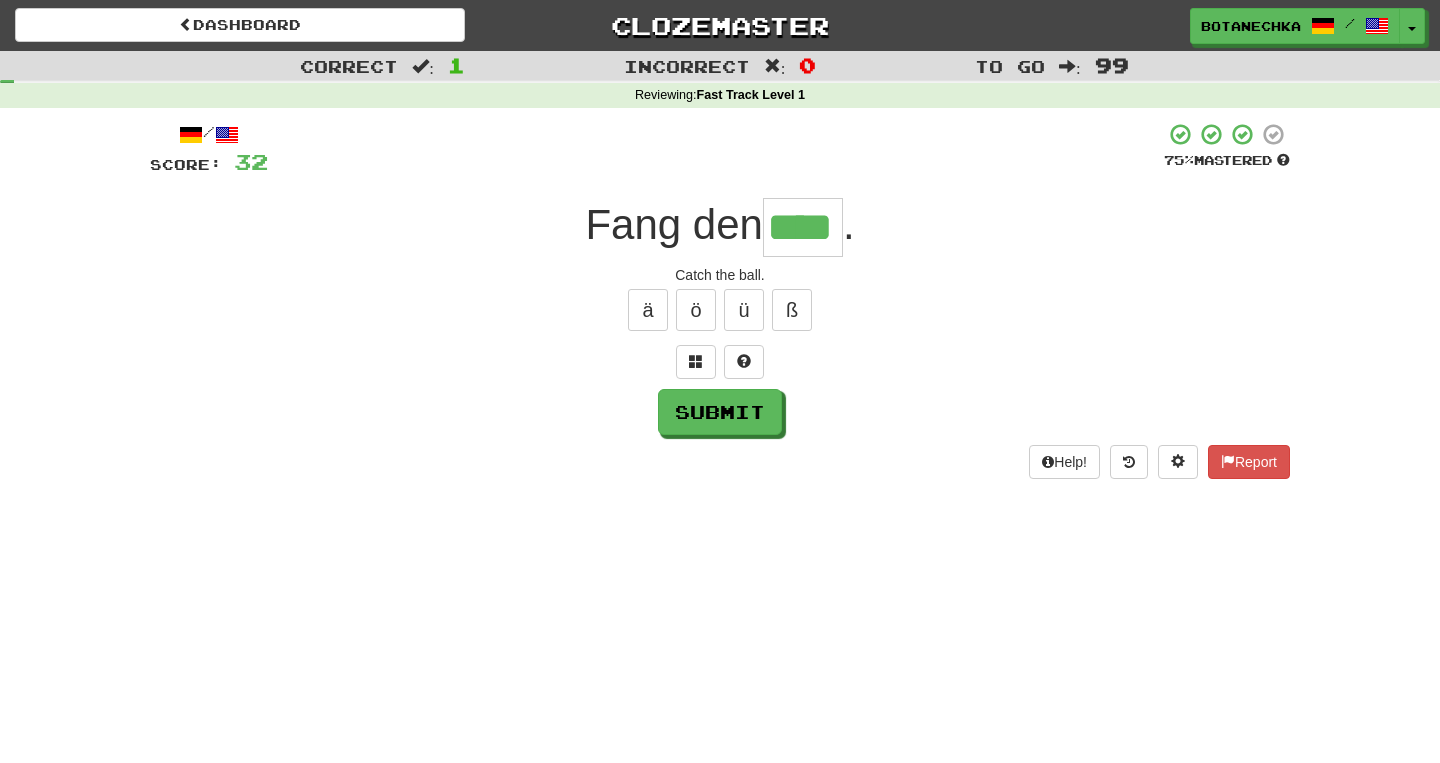 type on "****" 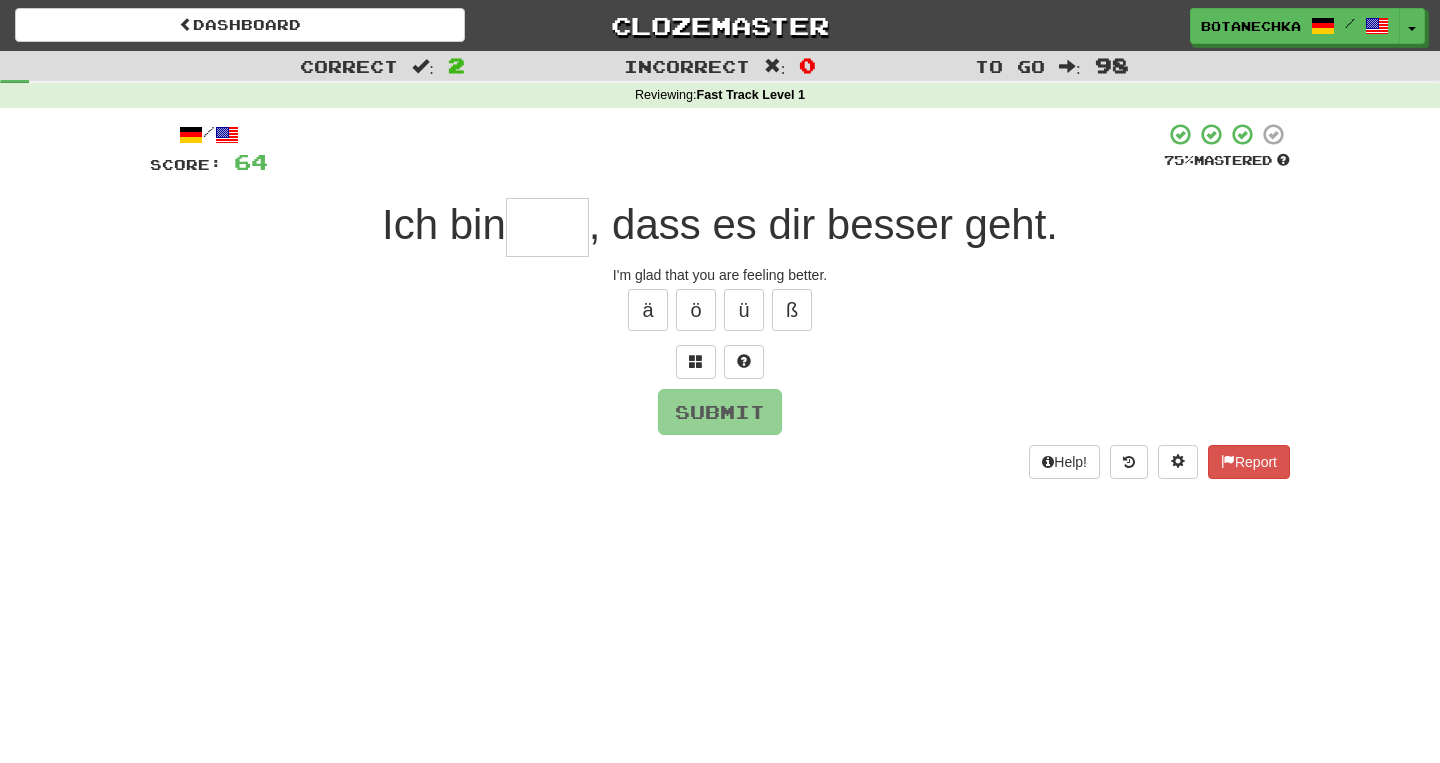 type on "*" 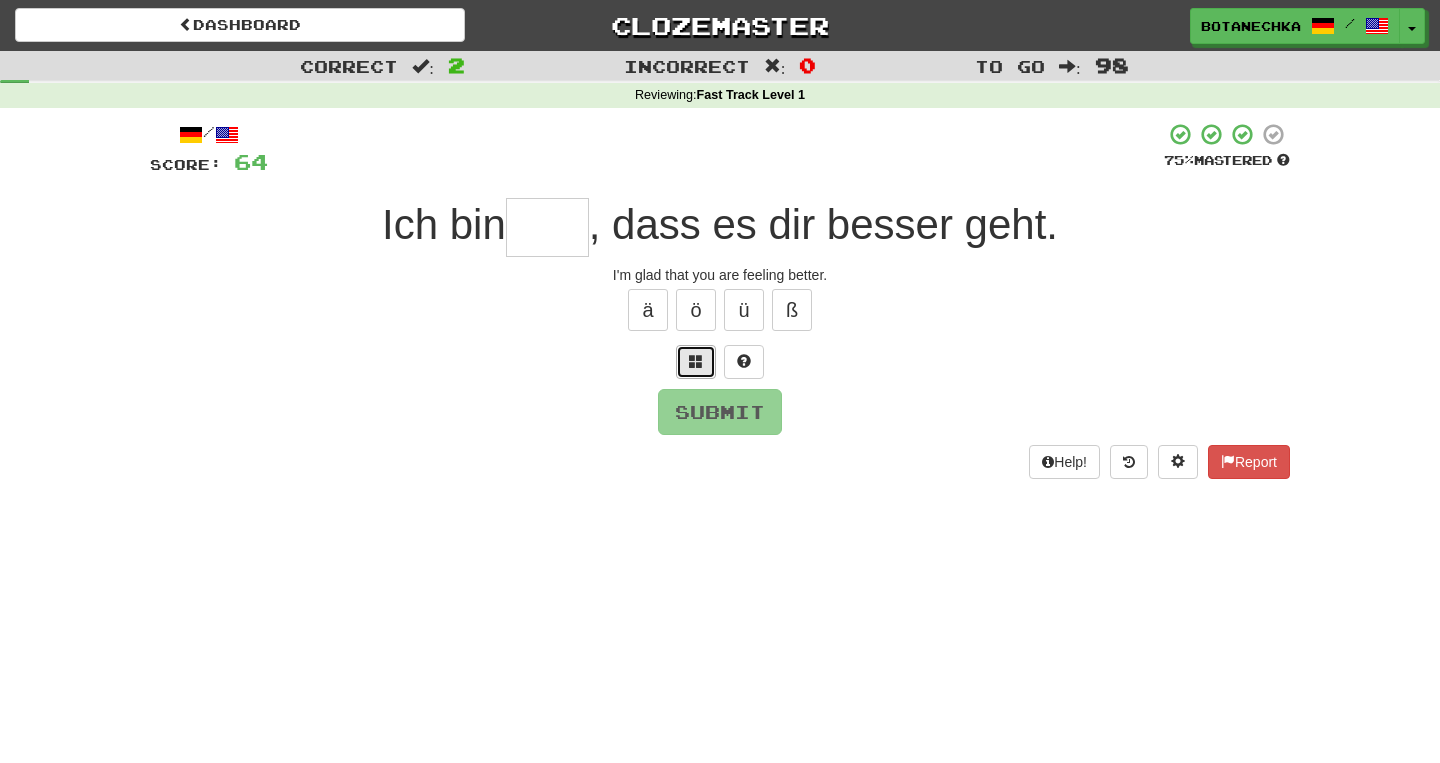 click at bounding box center (696, 362) 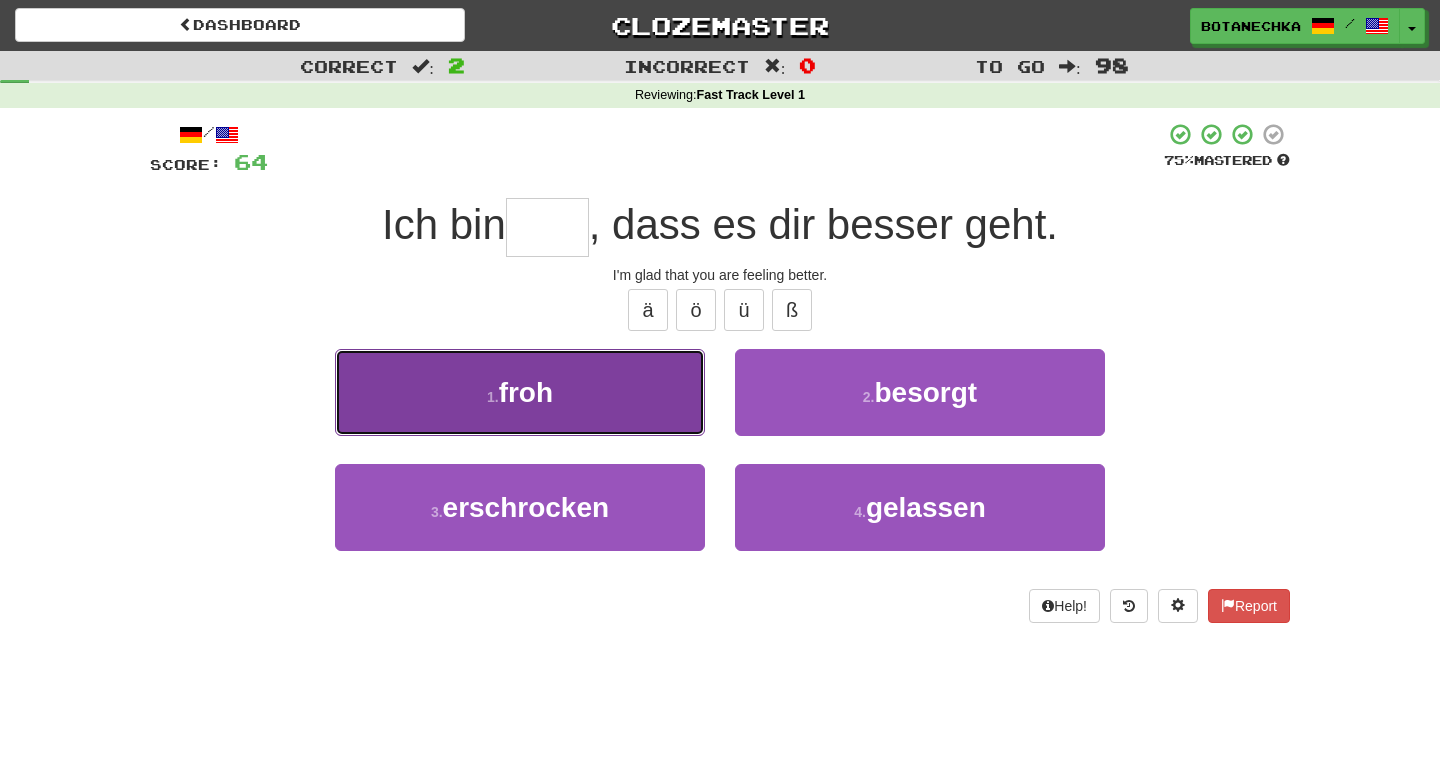 click on "1 .  froh" at bounding box center (520, 392) 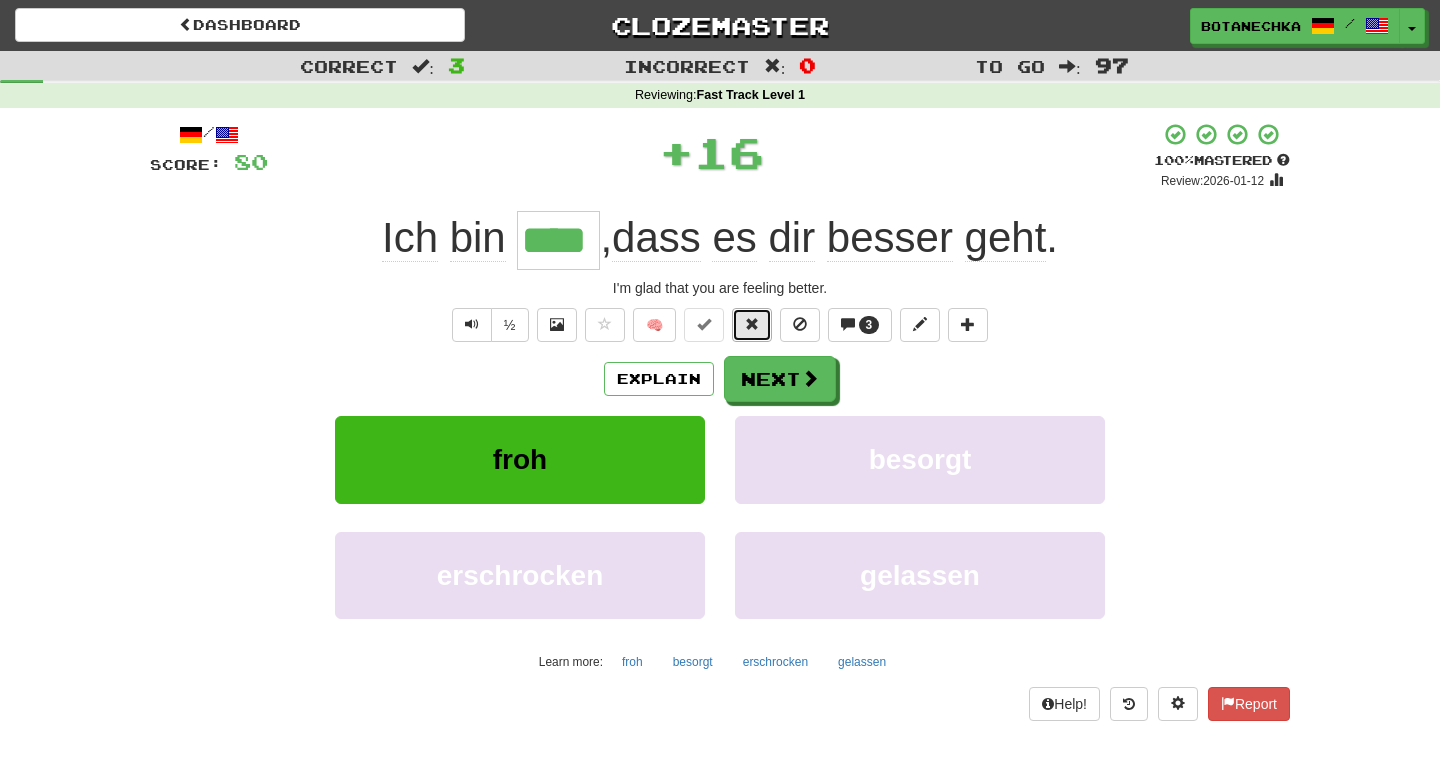 click at bounding box center [752, 324] 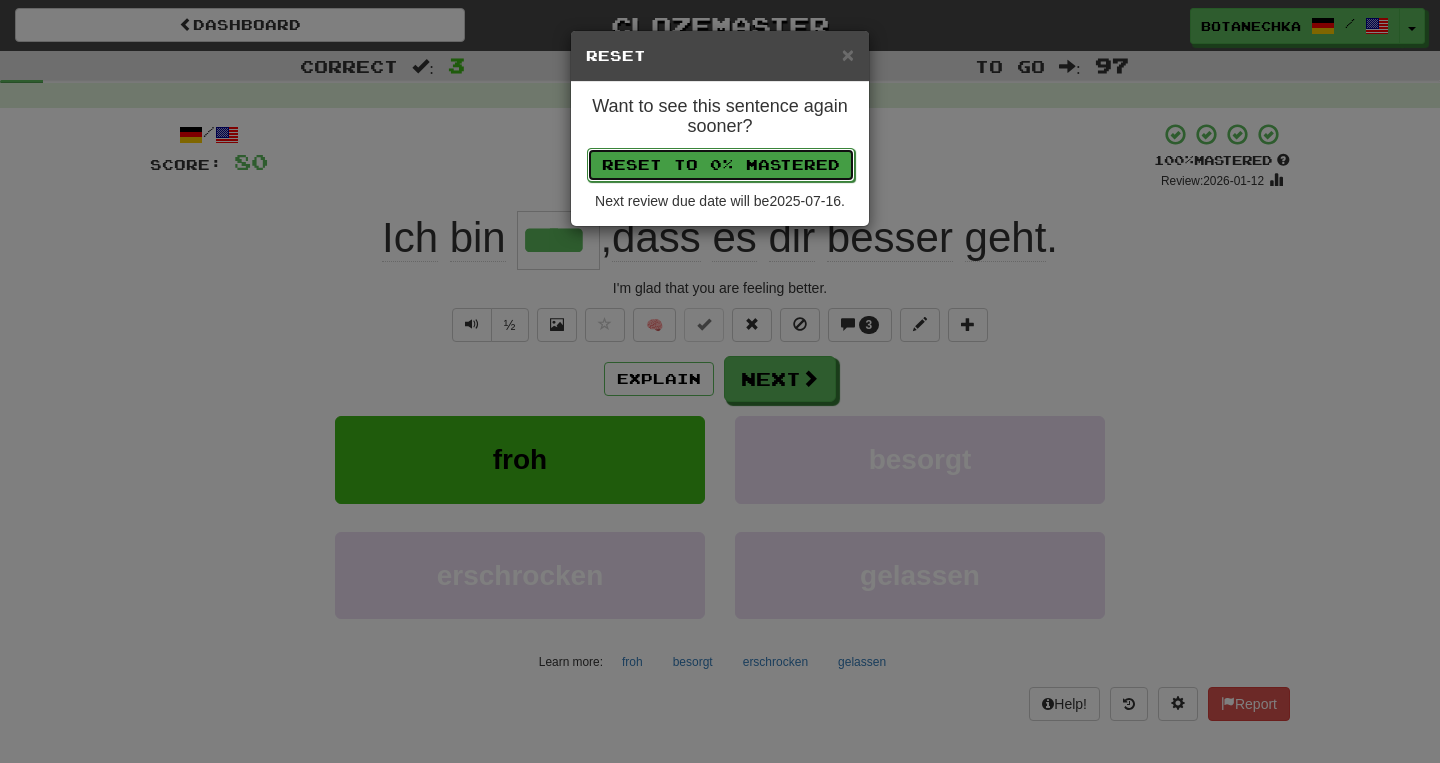 click on "Reset to 0% Mastered" at bounding box center (721, 165) 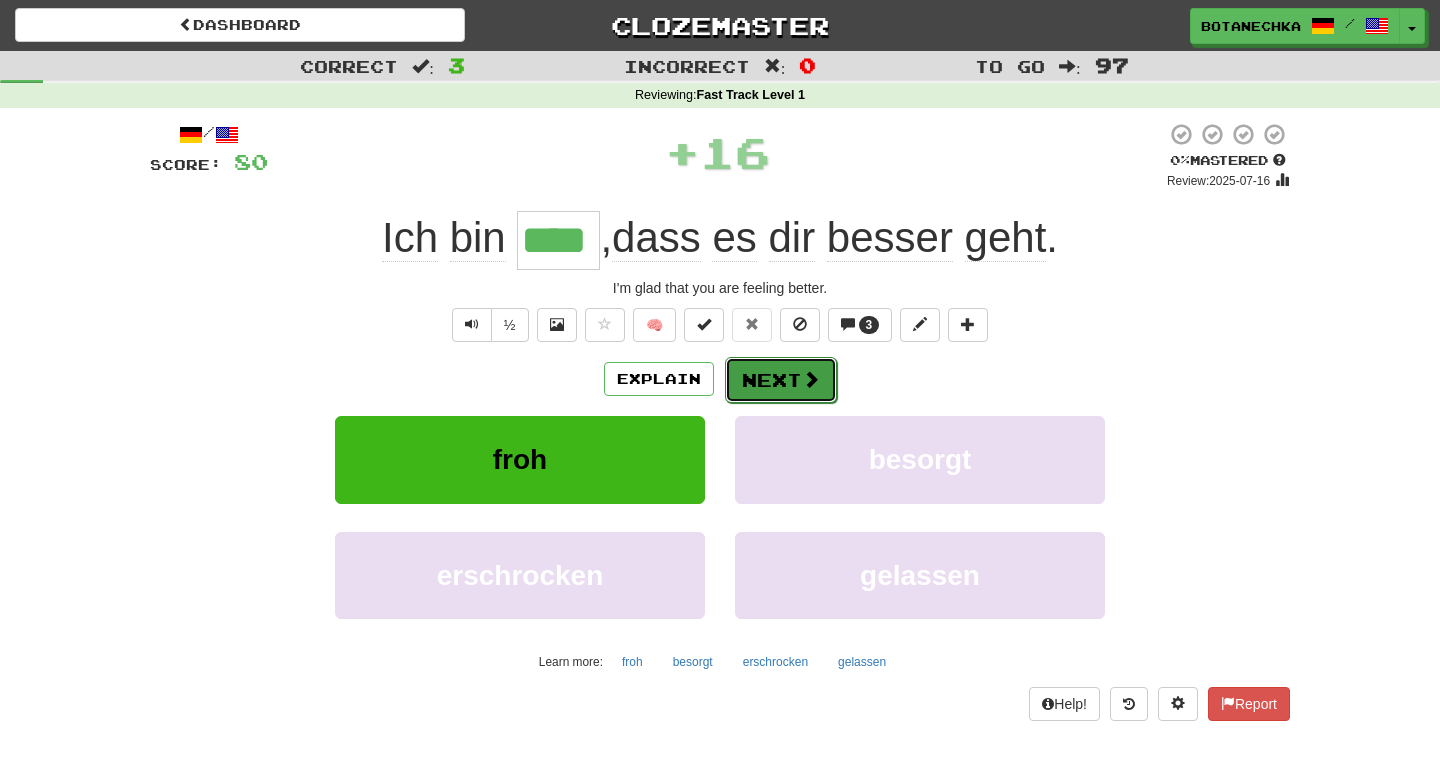 click on "Next" at bounding box center [781, 380] 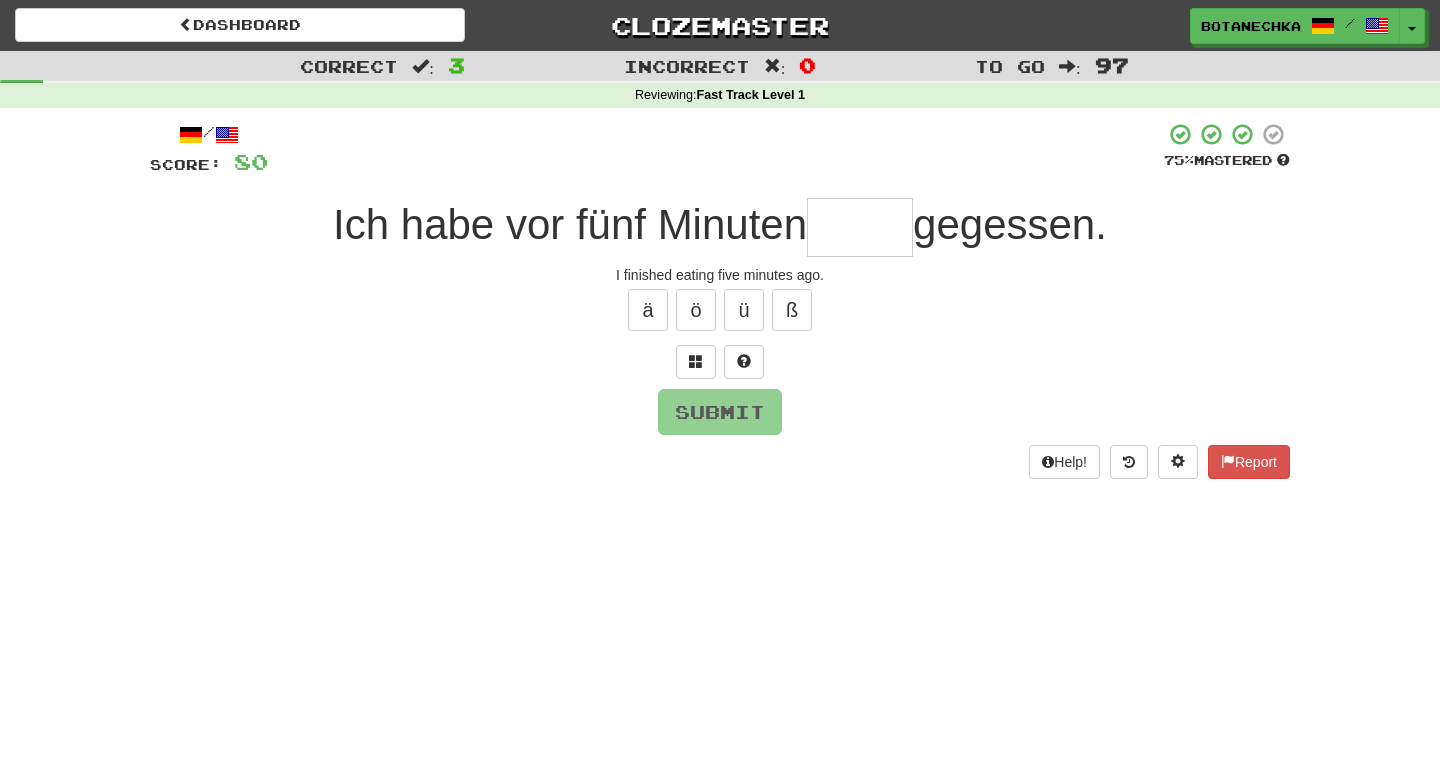 click at bounding box center [860, 227] 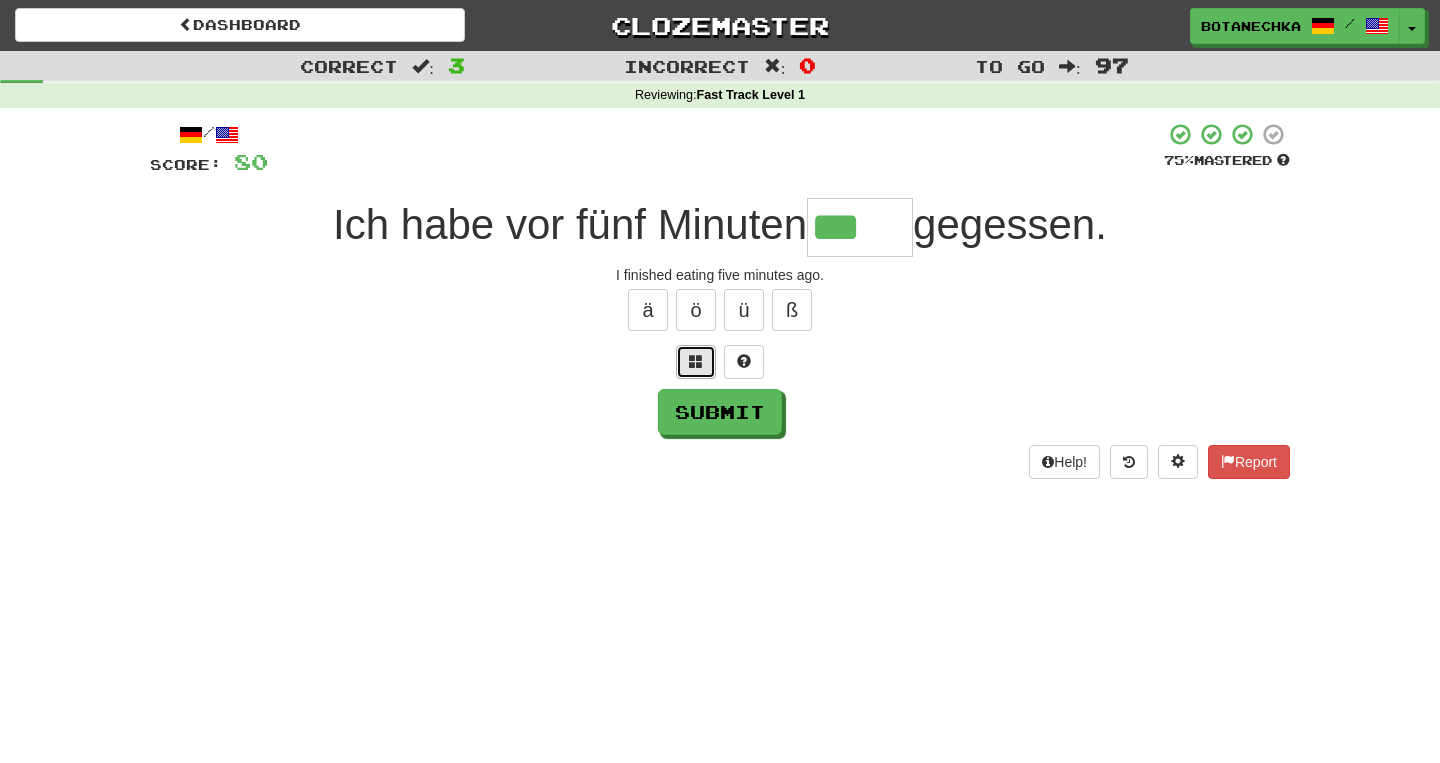 click at bounding box center (696, 362) 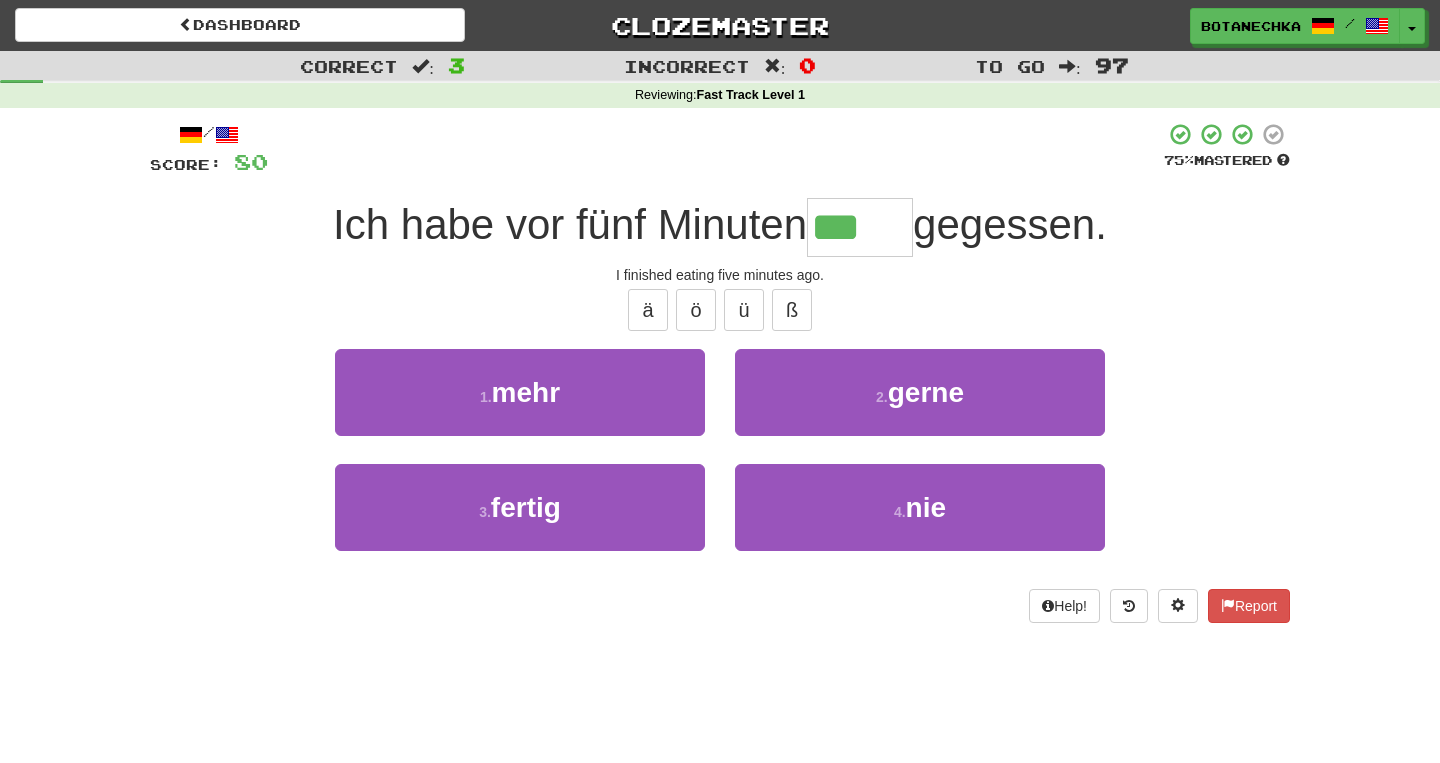 click on "***" at bounding box center (860, 227) 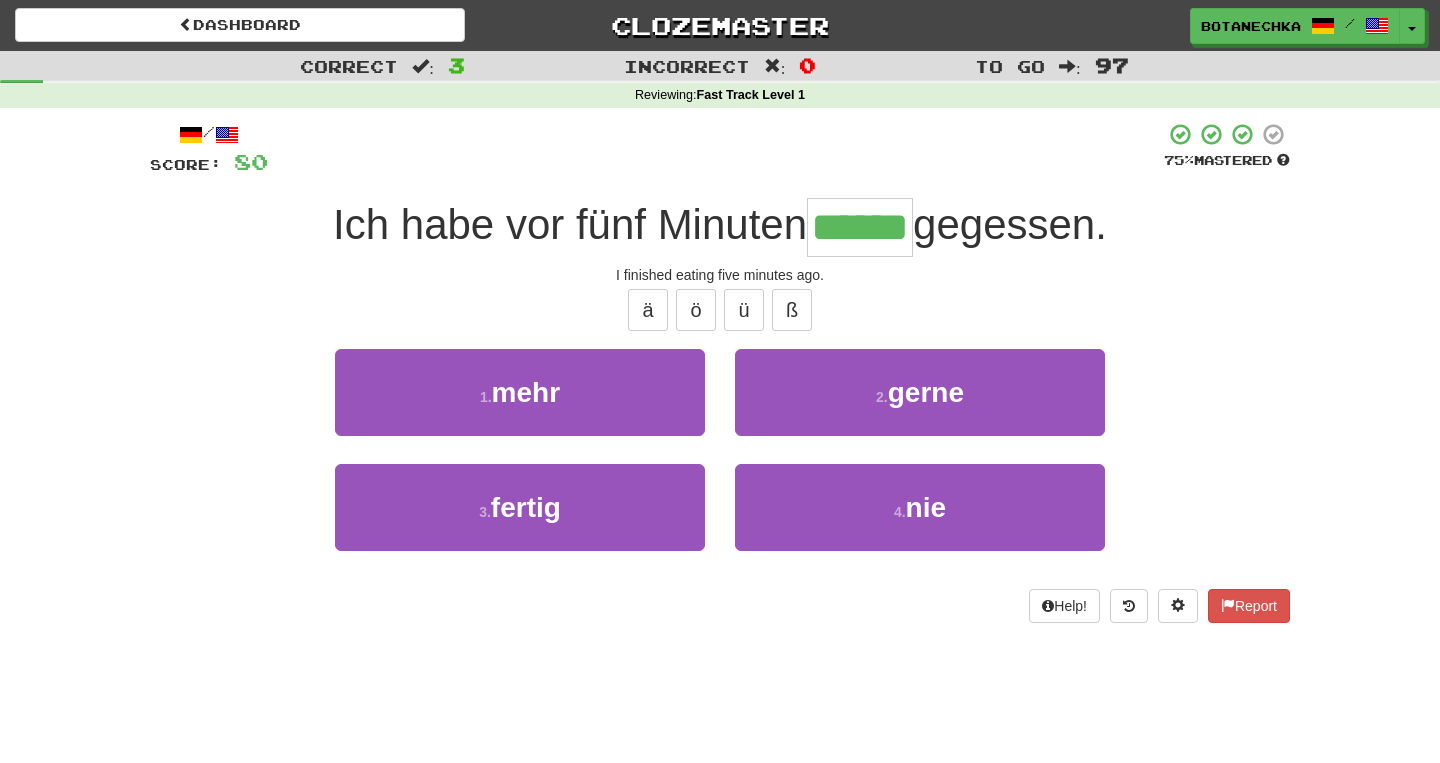 type on "******" 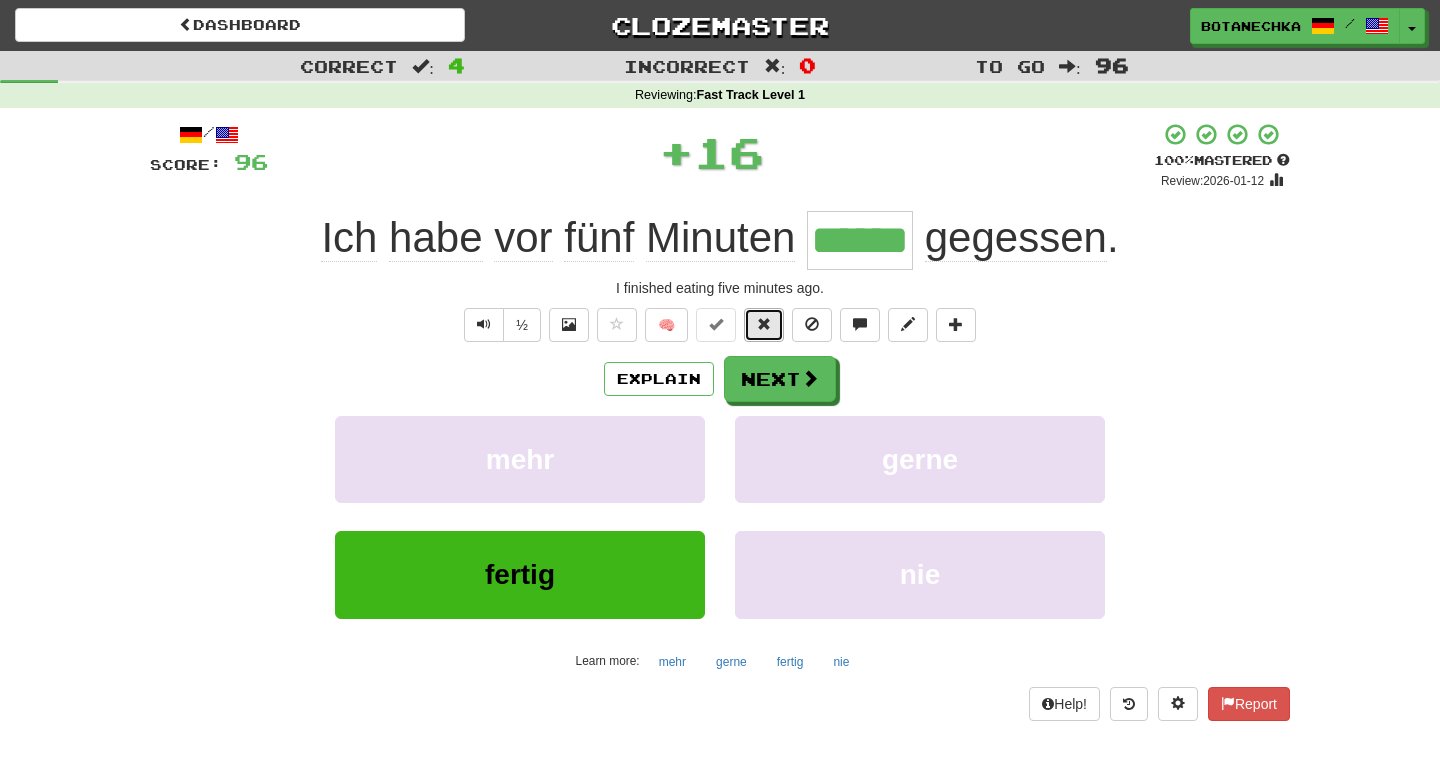 click at bounding box center (764, 324) 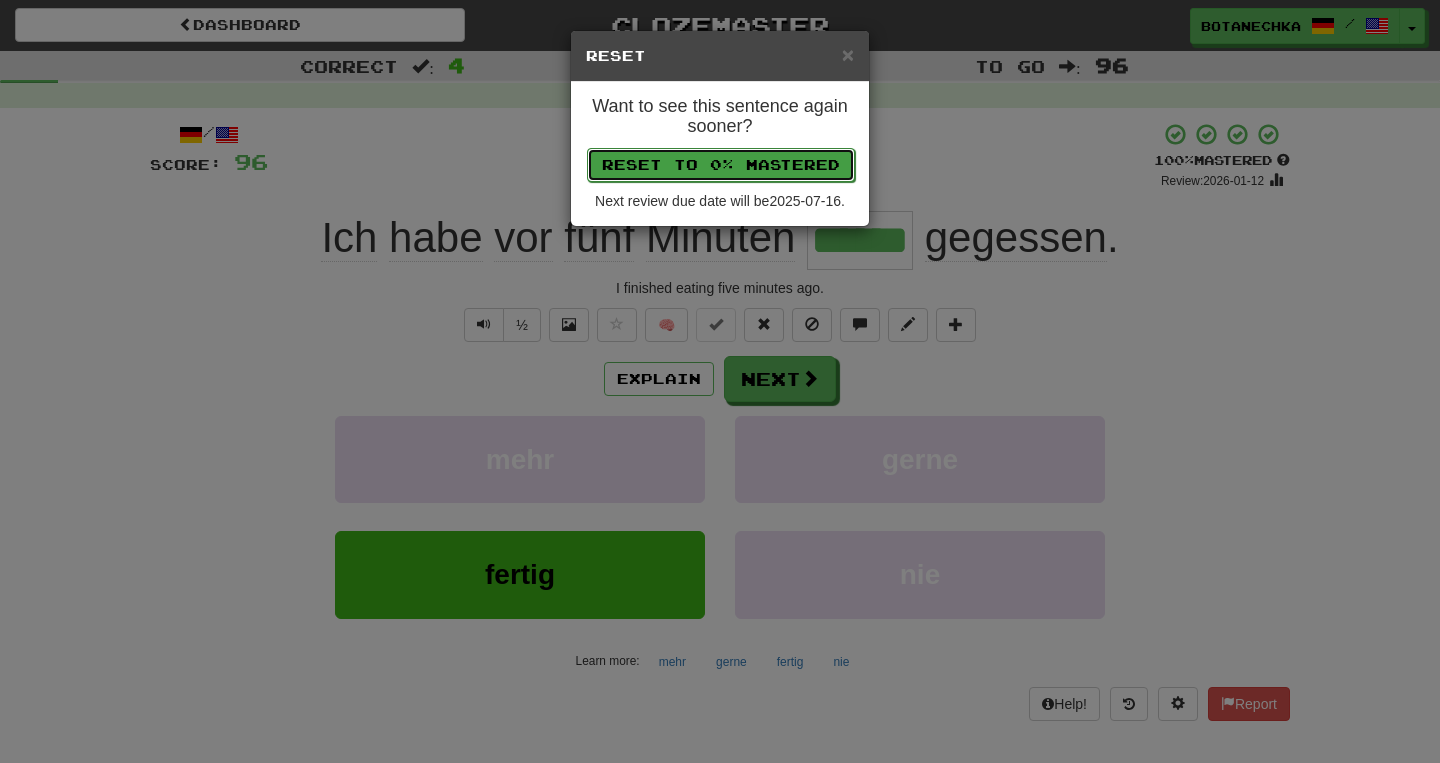 click on "Reset to 0% Mastered" at bounding box center [721, 165] 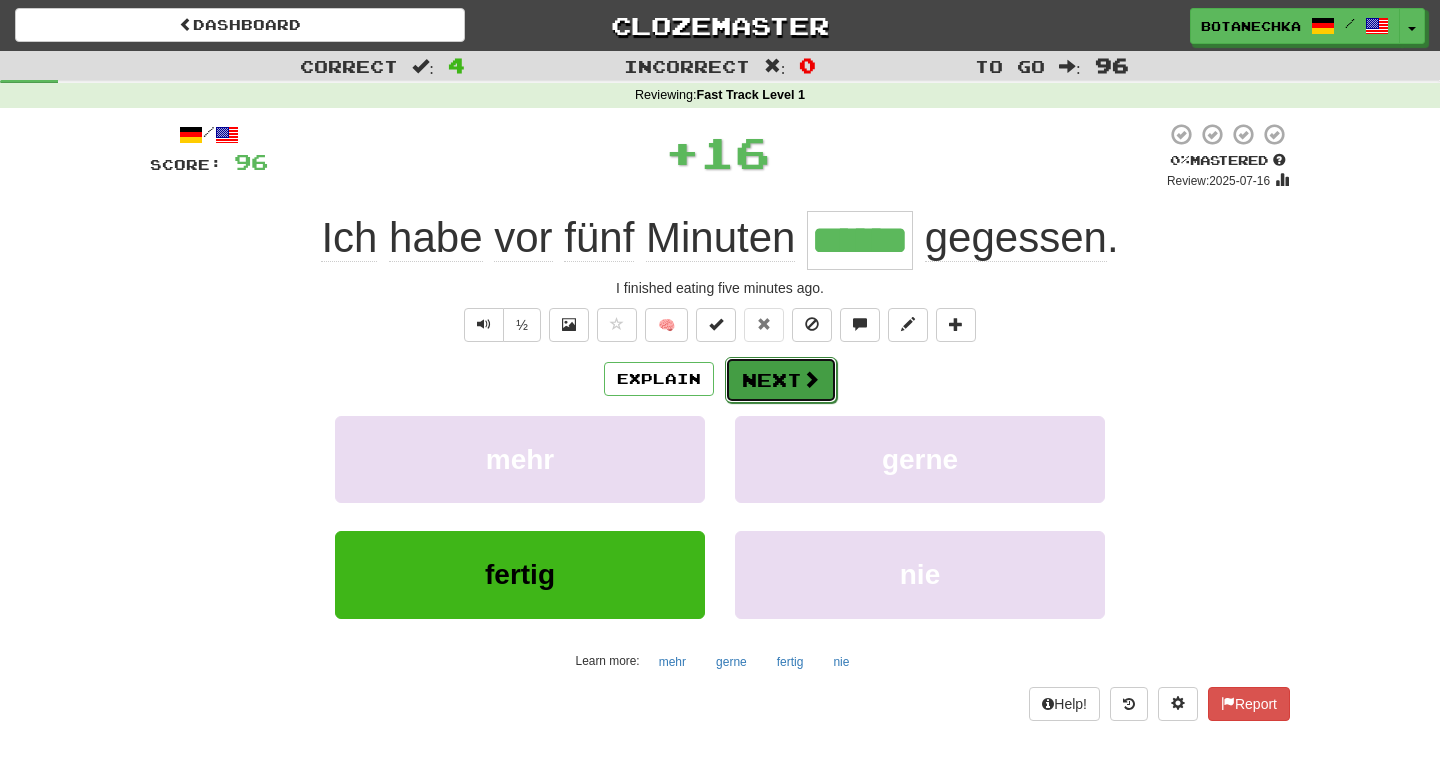 click on "Next" at bounding box center [781, 380] 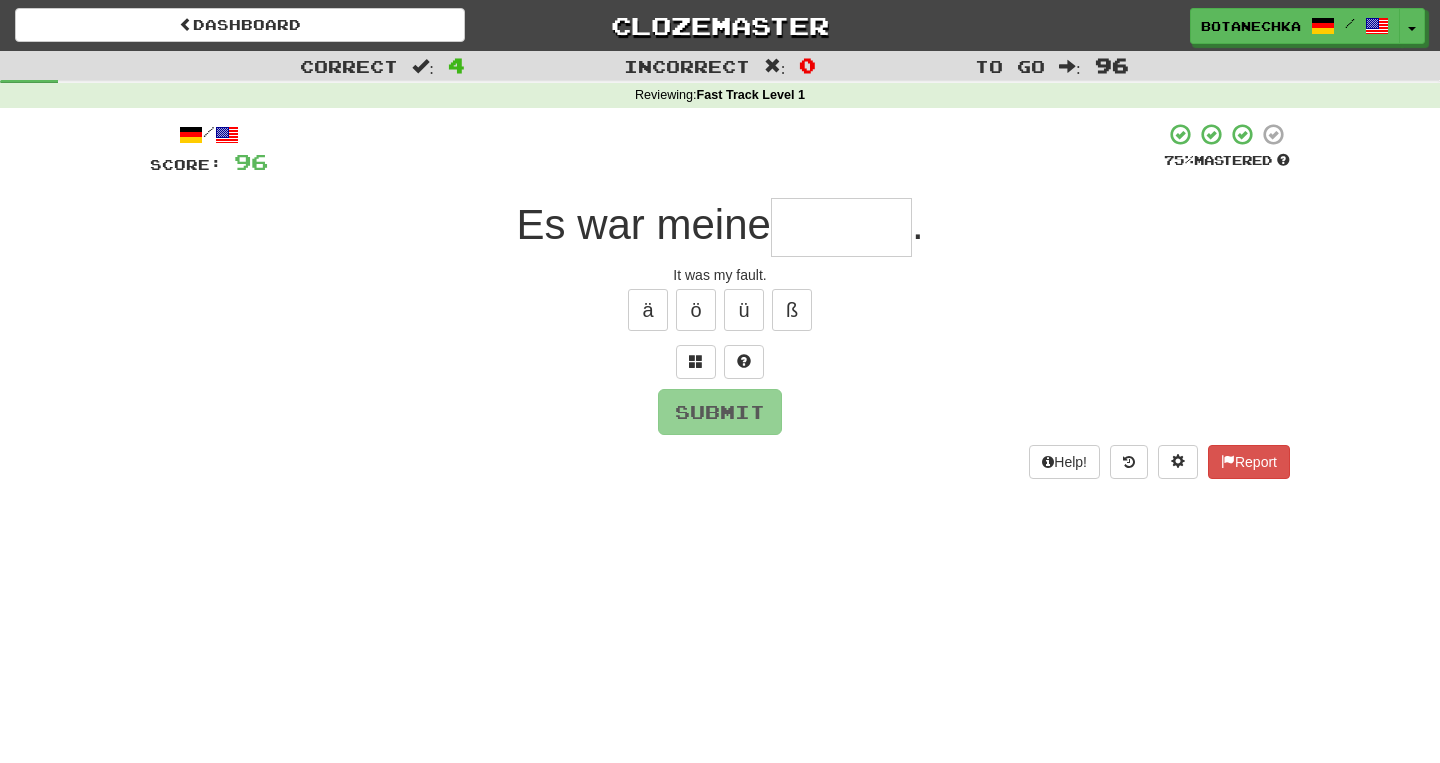 click at bounding box center [841, 227] 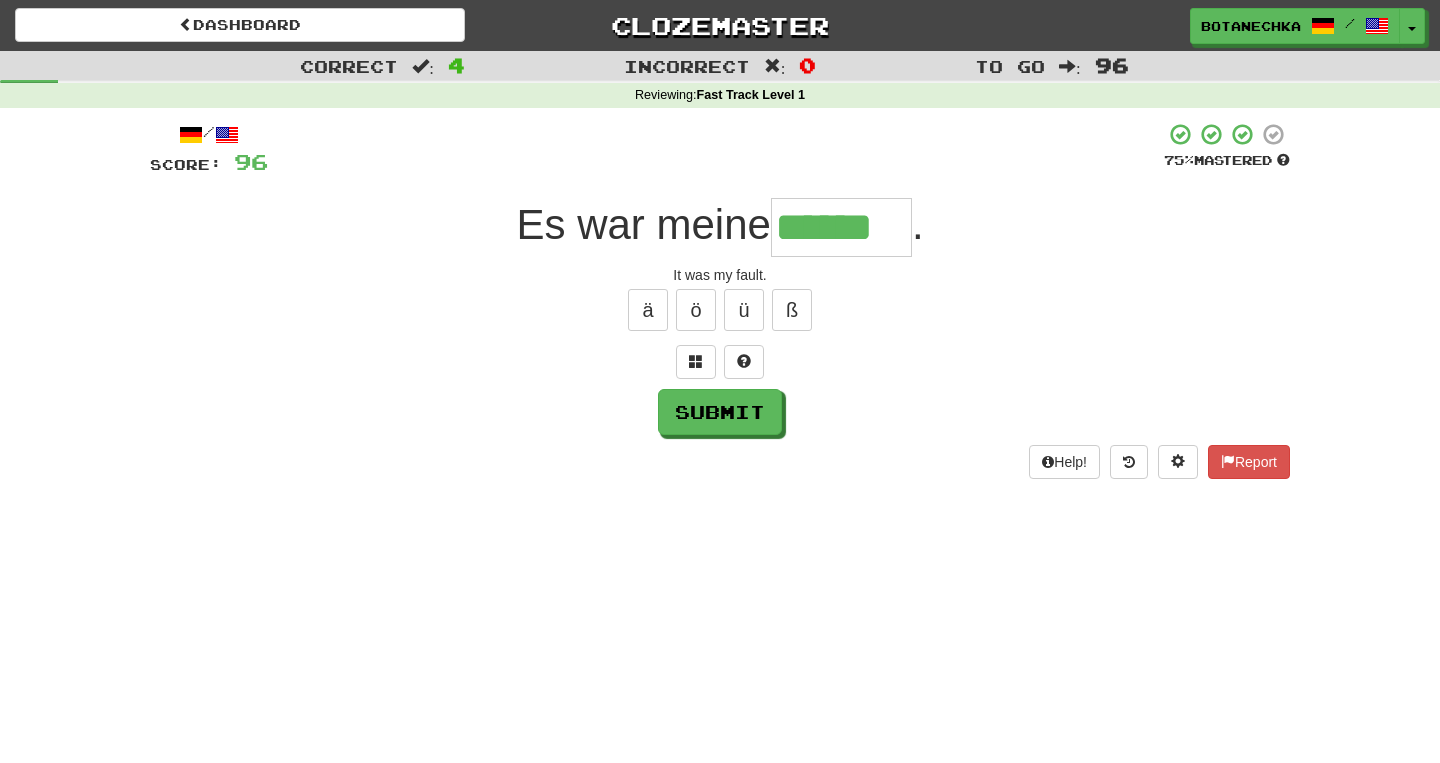 type on "******" 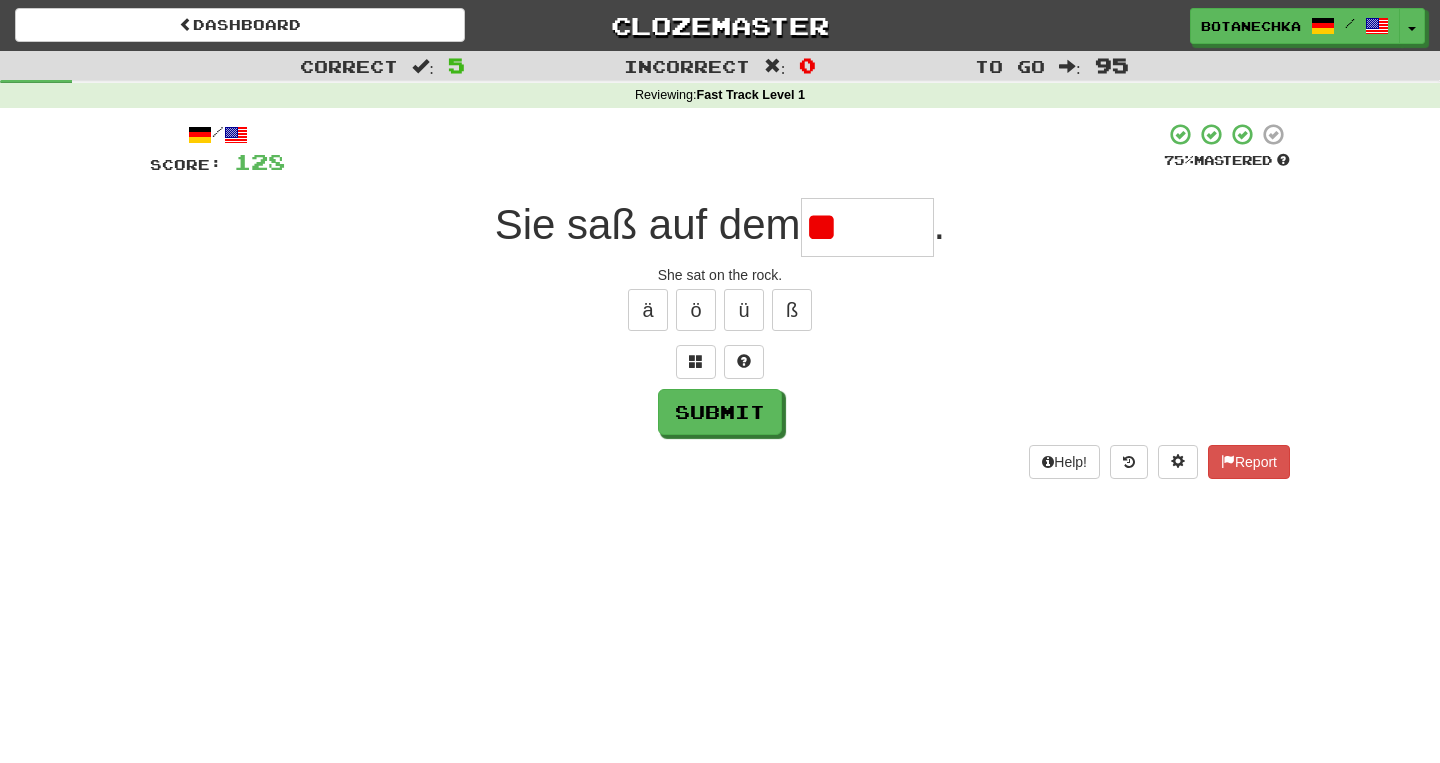 type on "*" 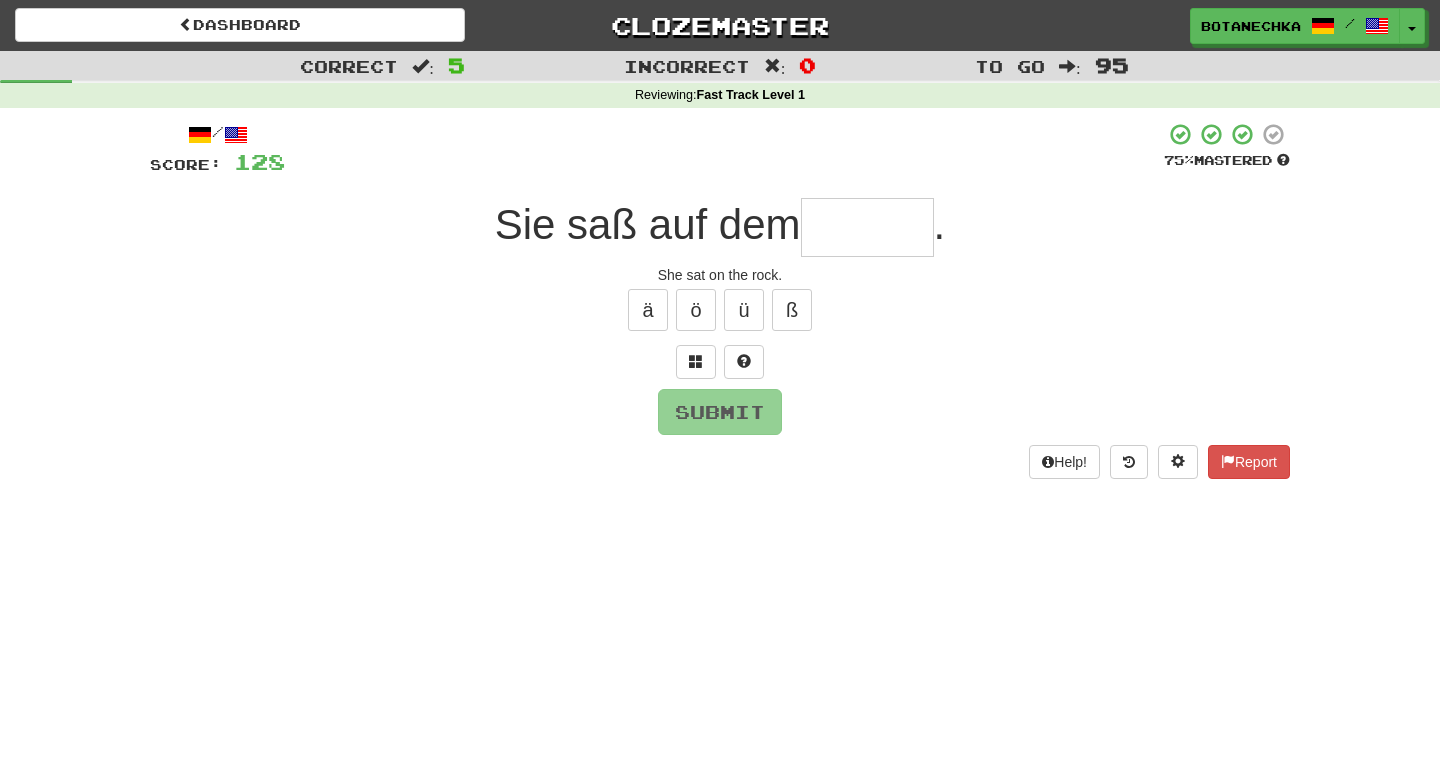 type on "*" 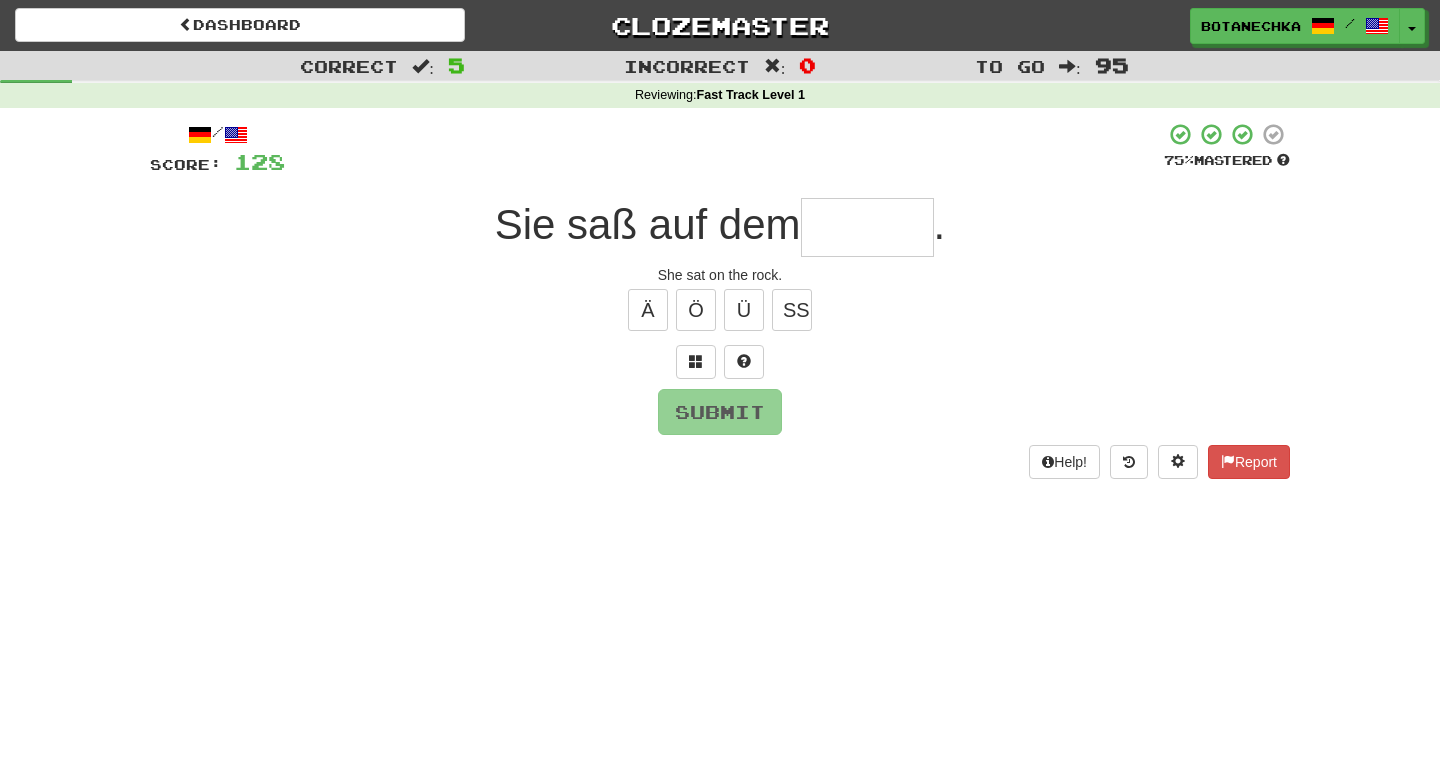 type on "*" 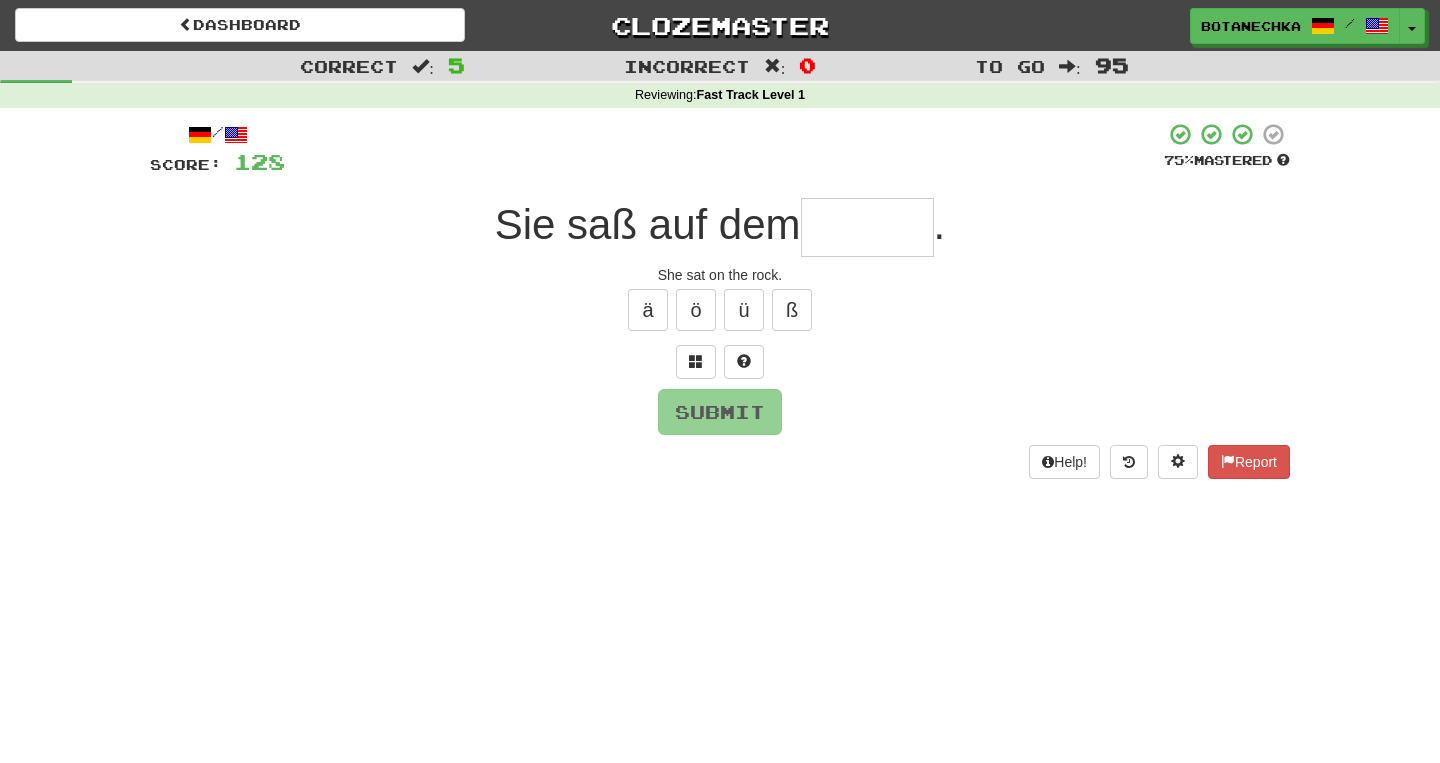 type on "*" 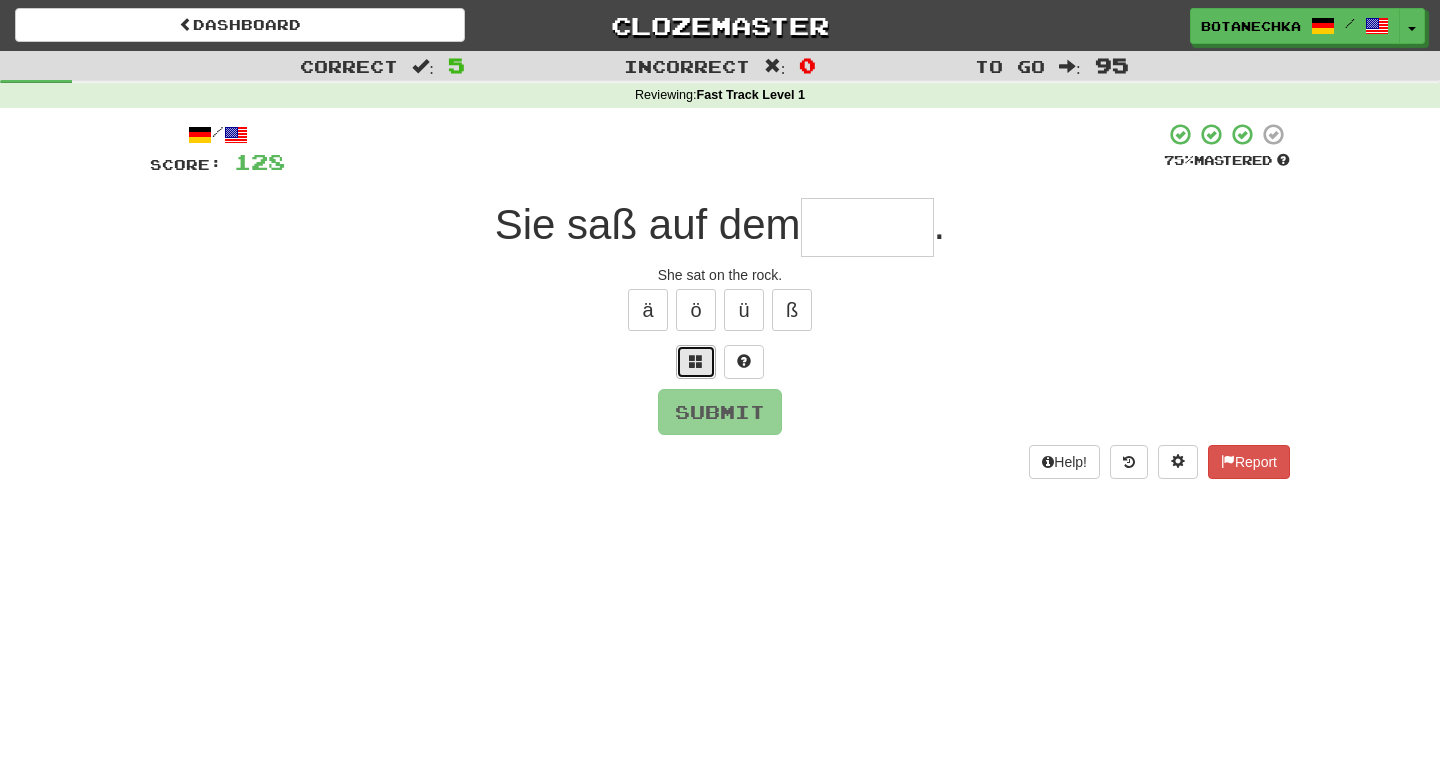 click at bounding box center [696, 362] 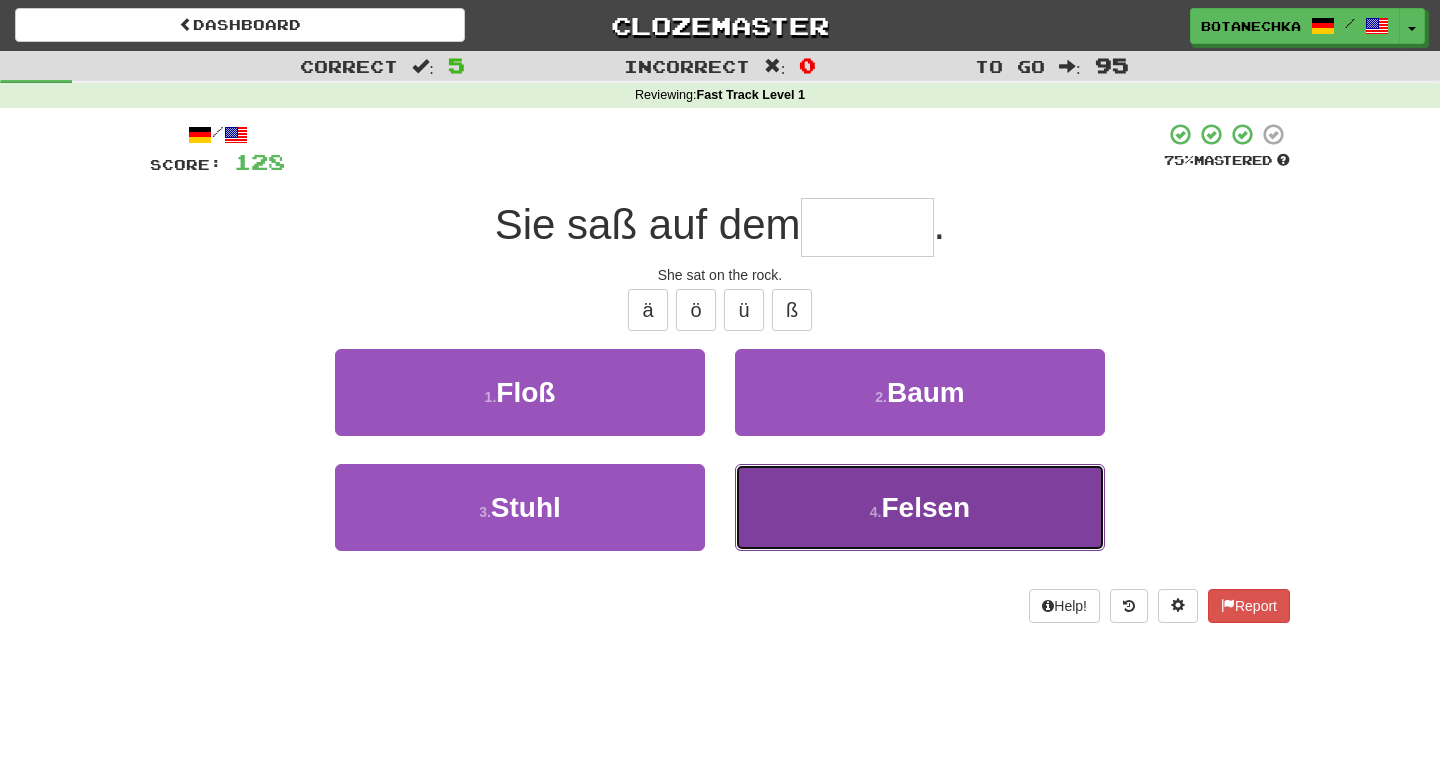 click on "4 .  Felsen" at bounding box center (920, 507) 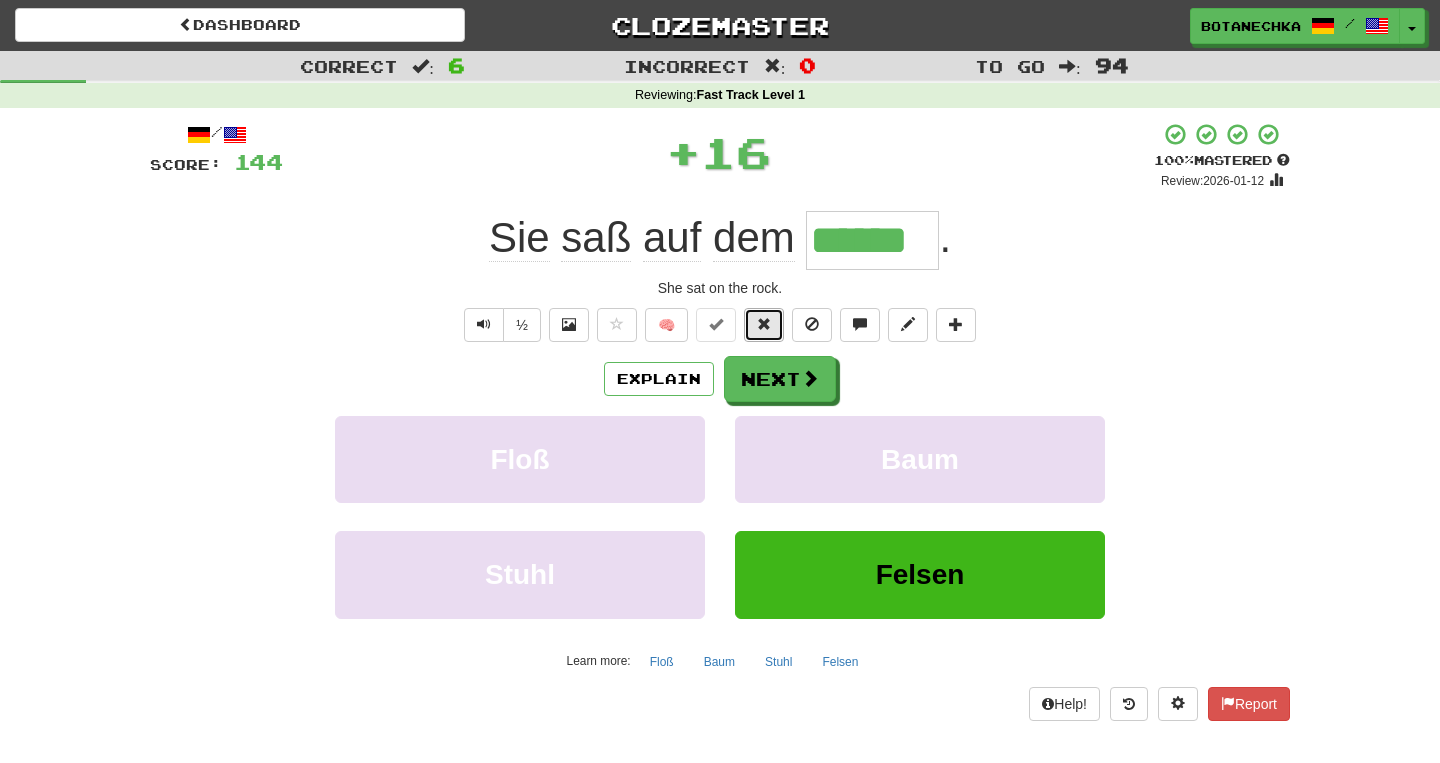 click at bounding box center [764, 325] 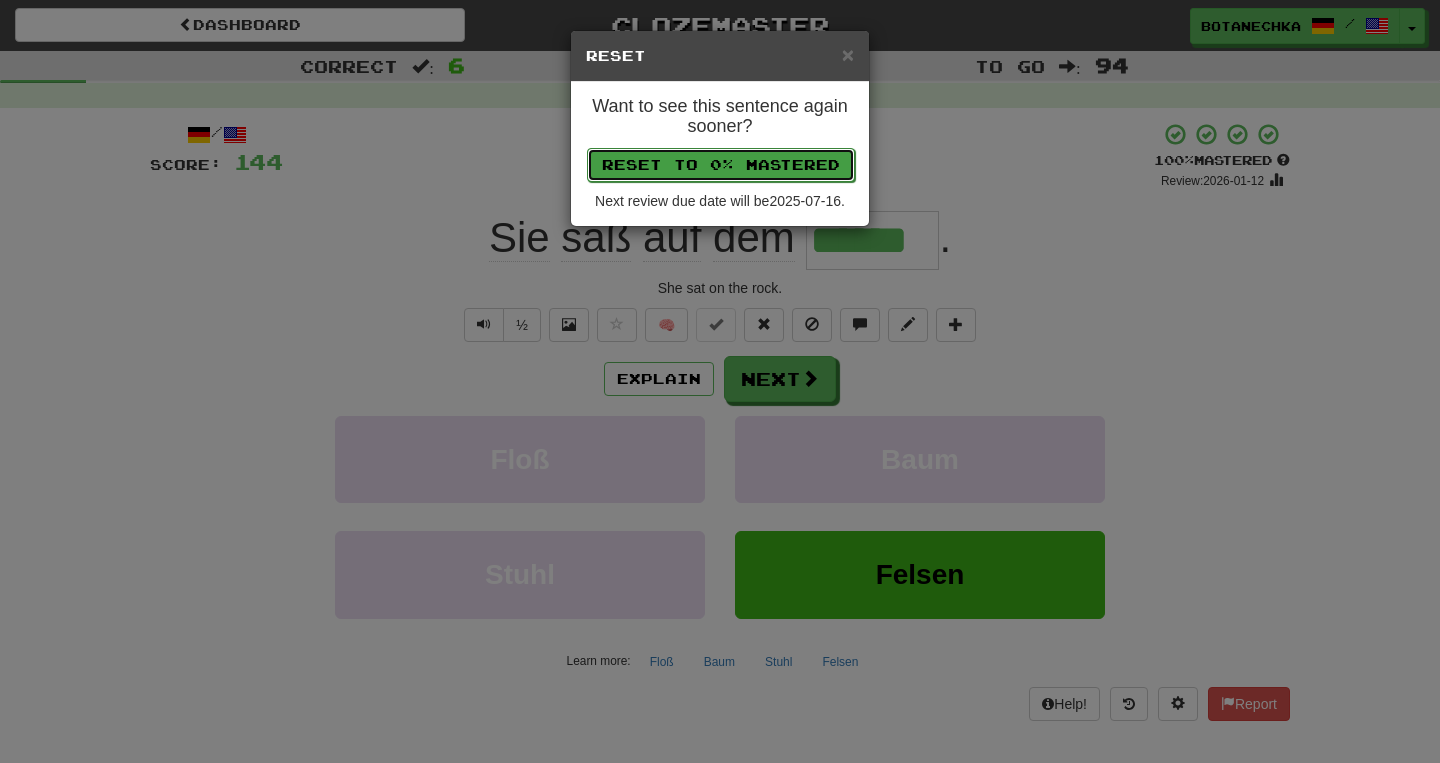 click on "Reset to 0% Mastered" at bounding box center (721, 165) 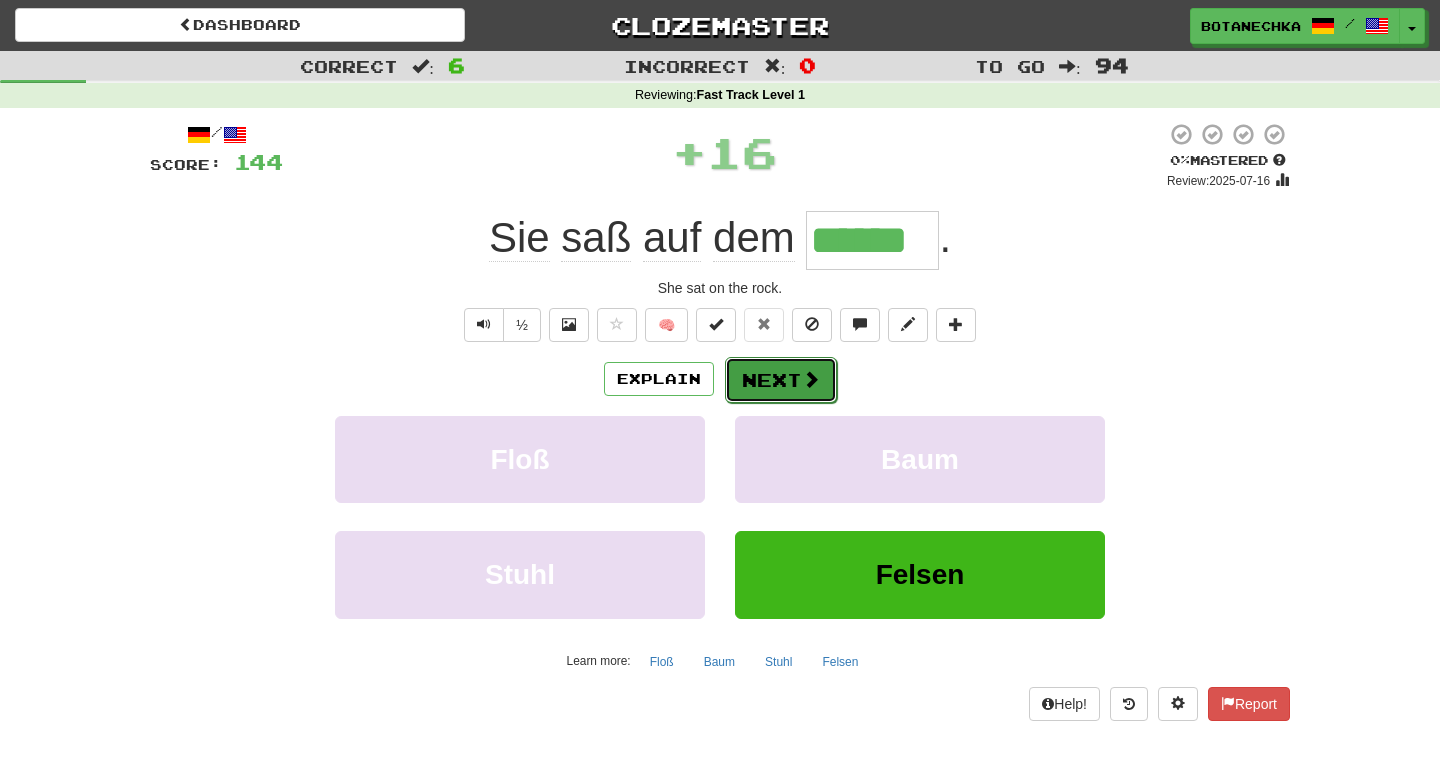 click on "Next" at bounding box center (781, 380) 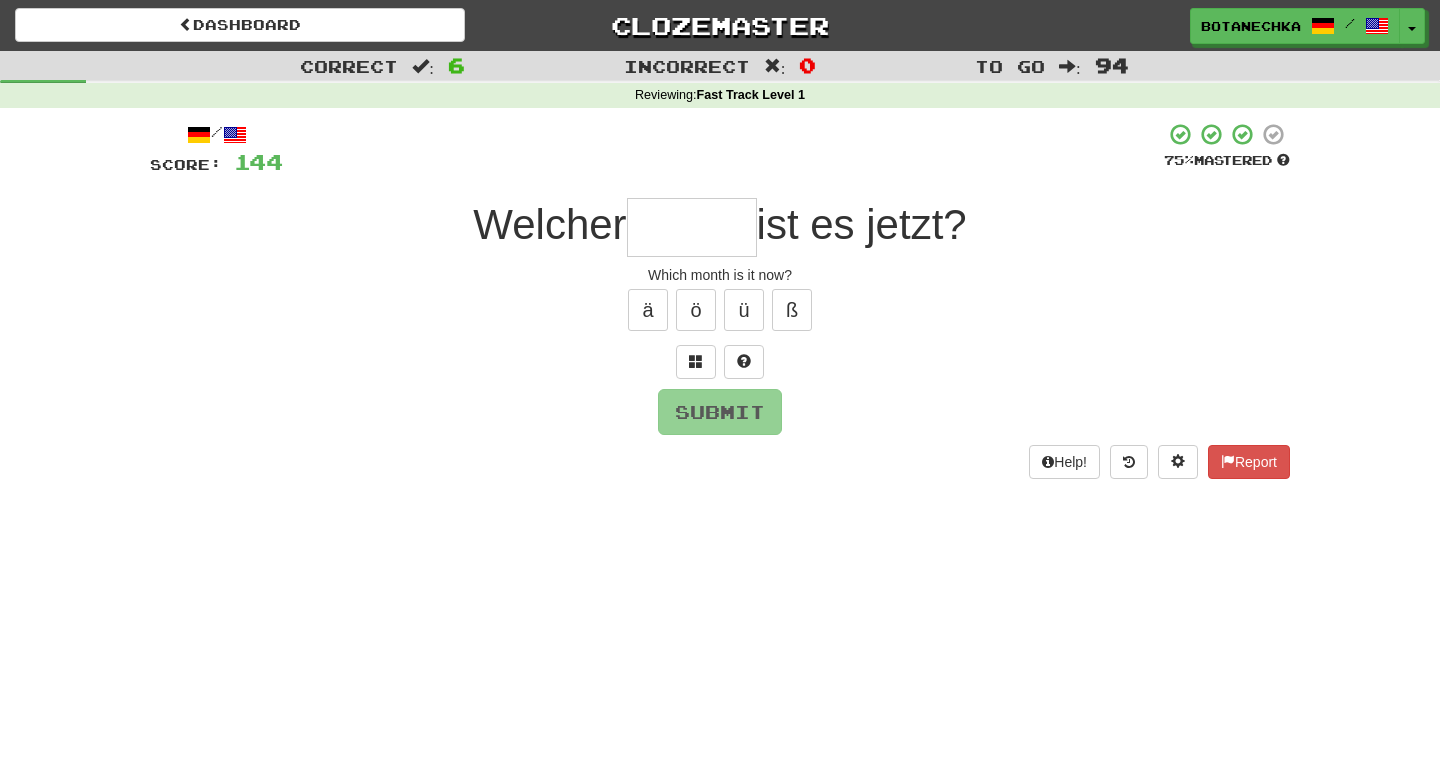 click at bounding box center (692, 227) 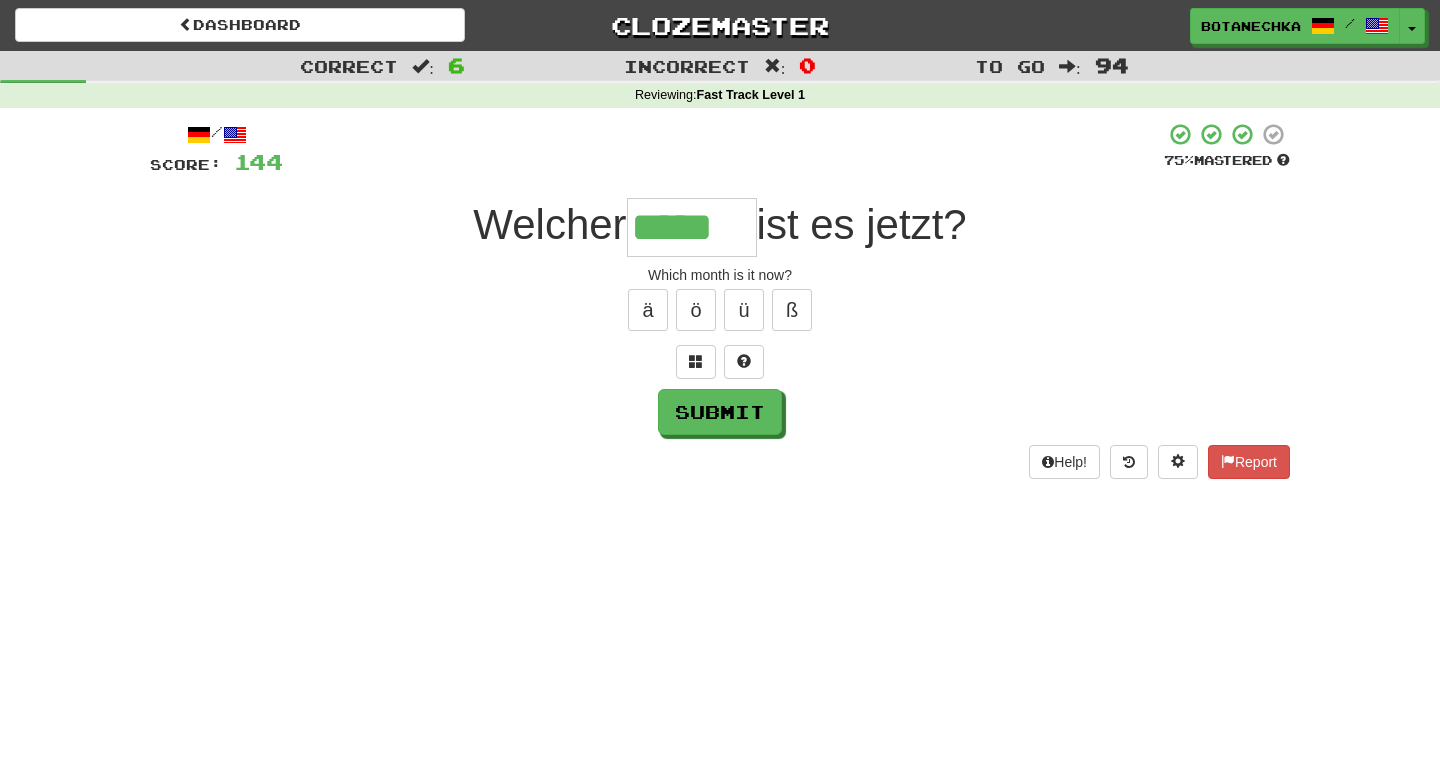type on "*****" 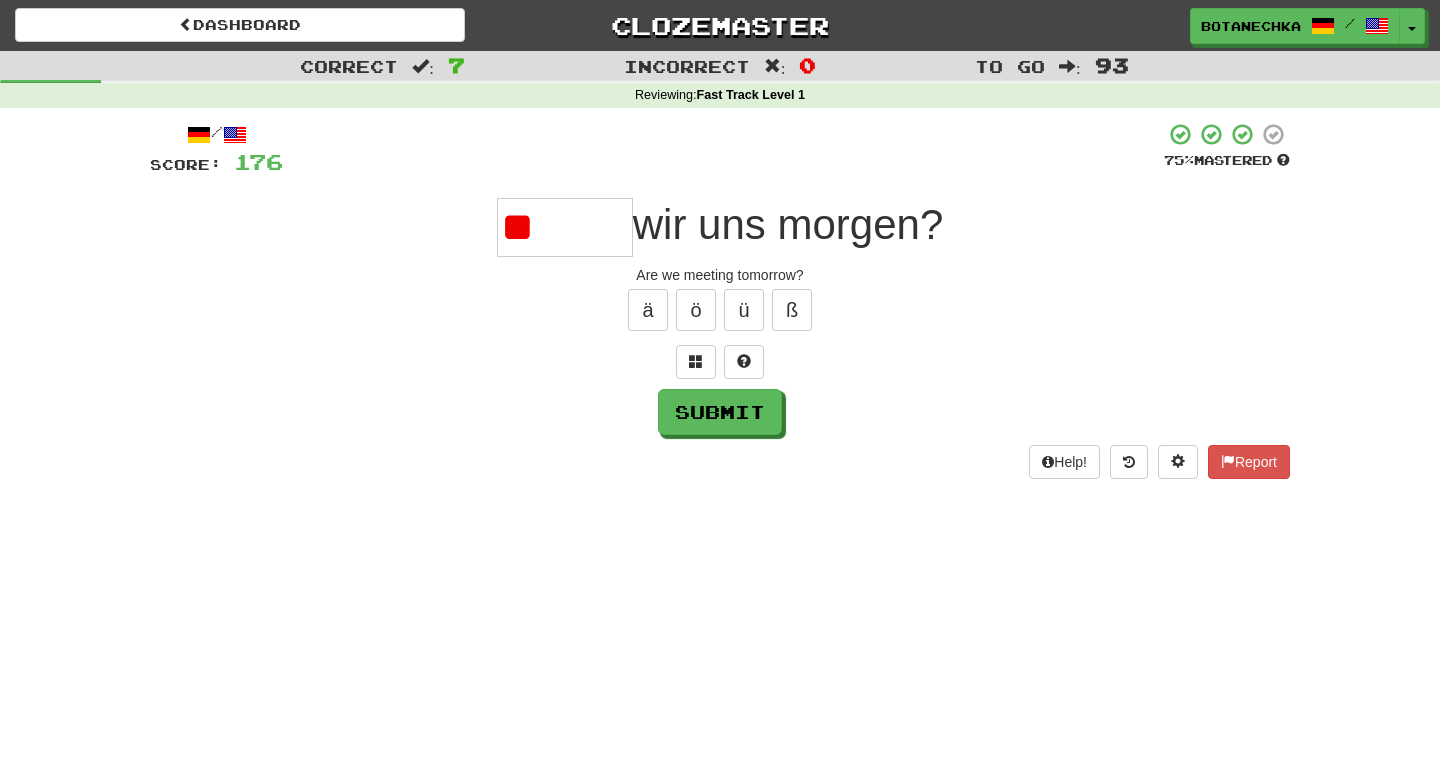 type on "*" 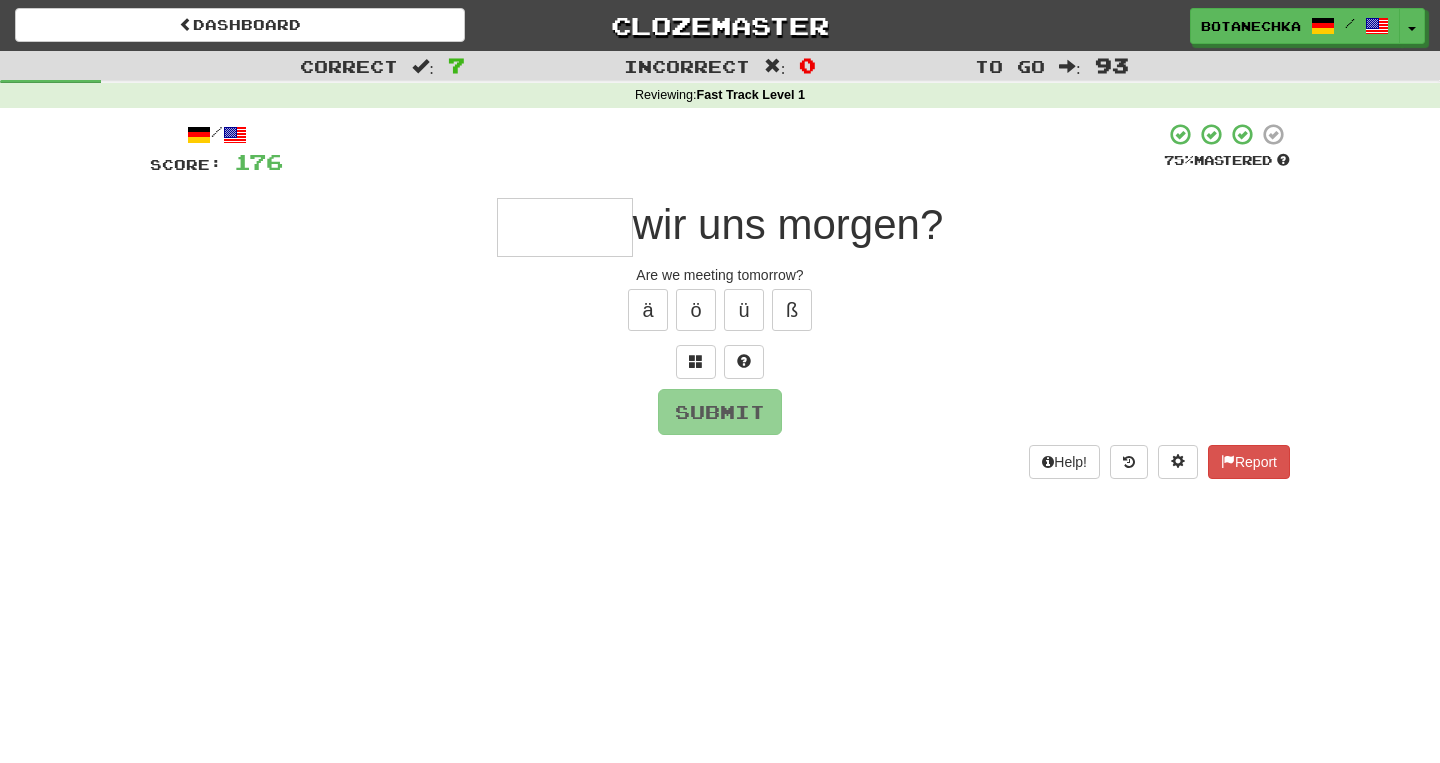 type on "*" 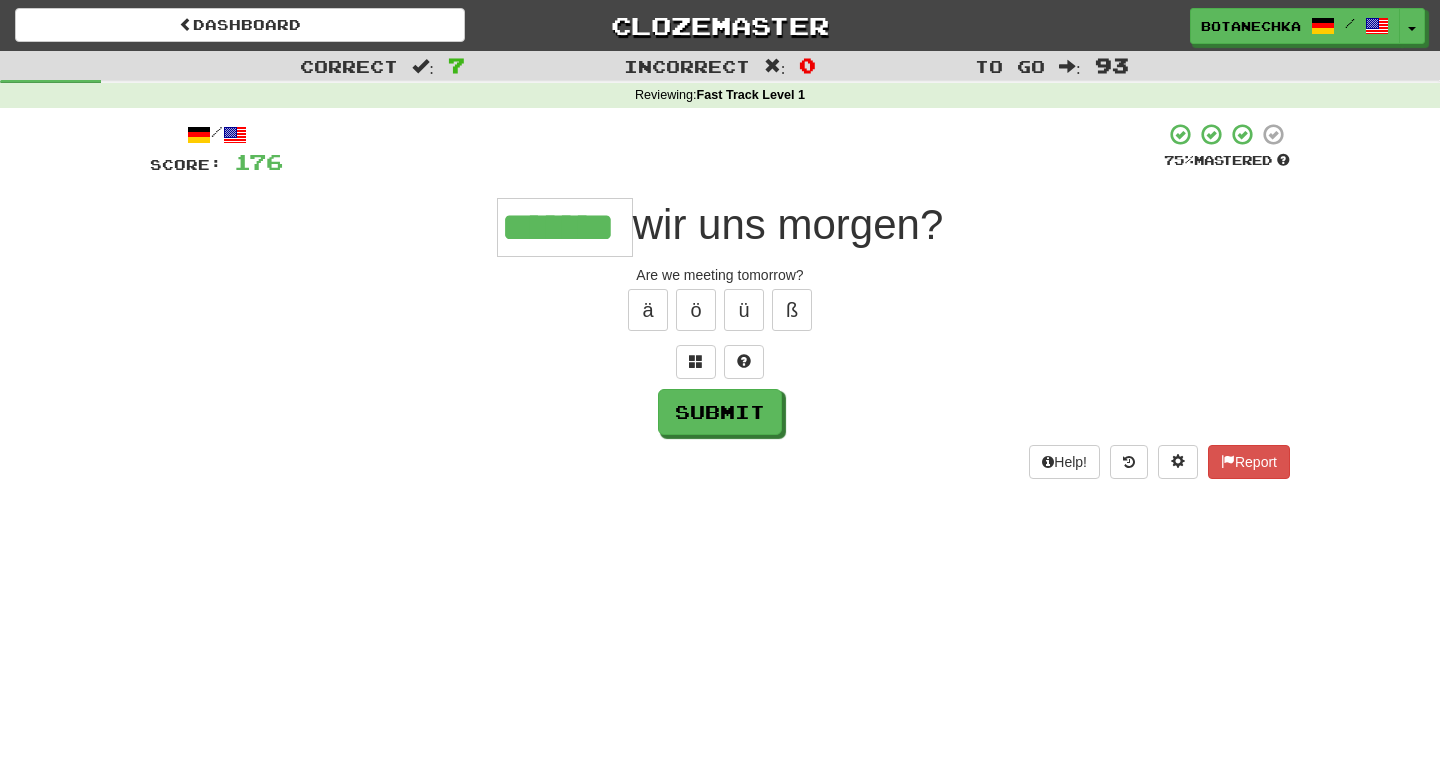 type on "*******" 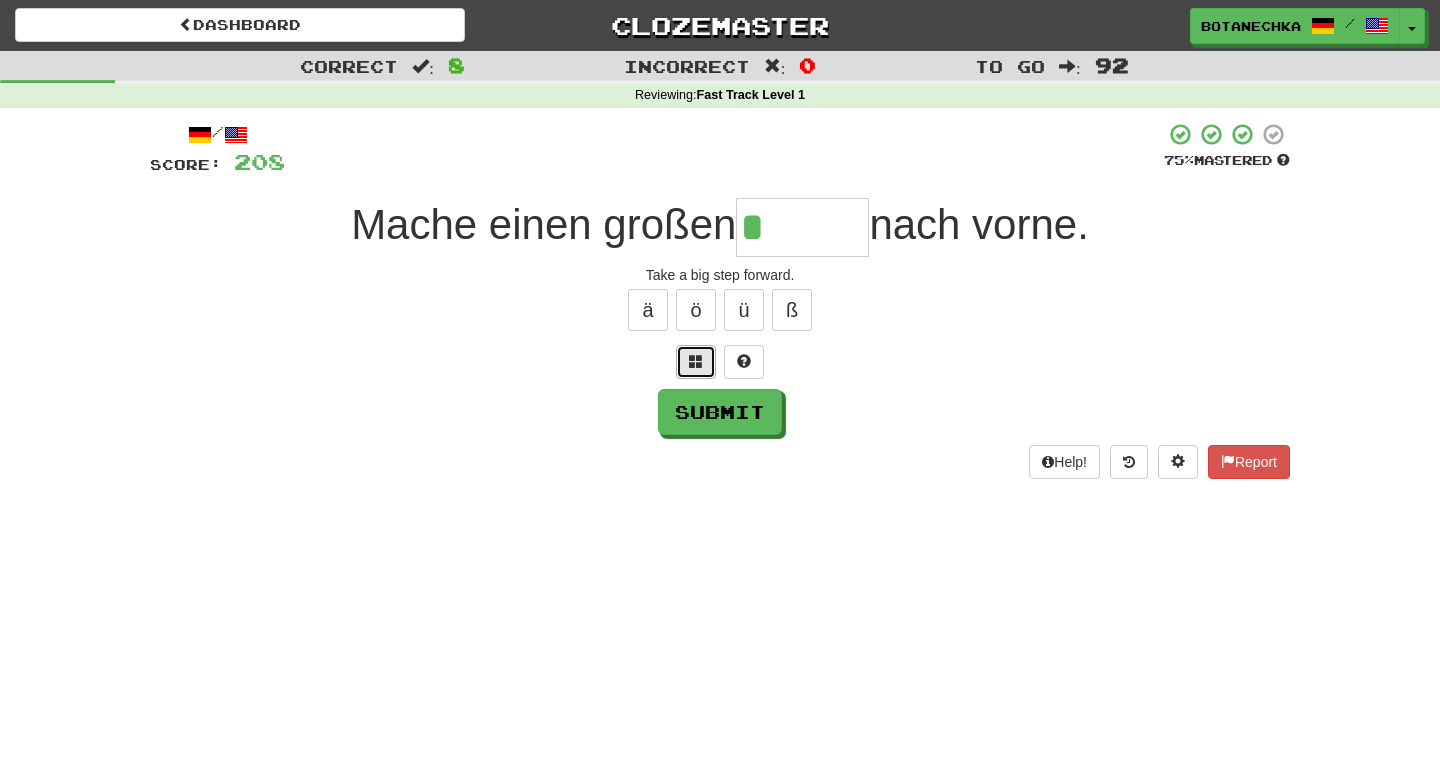 click at bounding box center (696, 362) 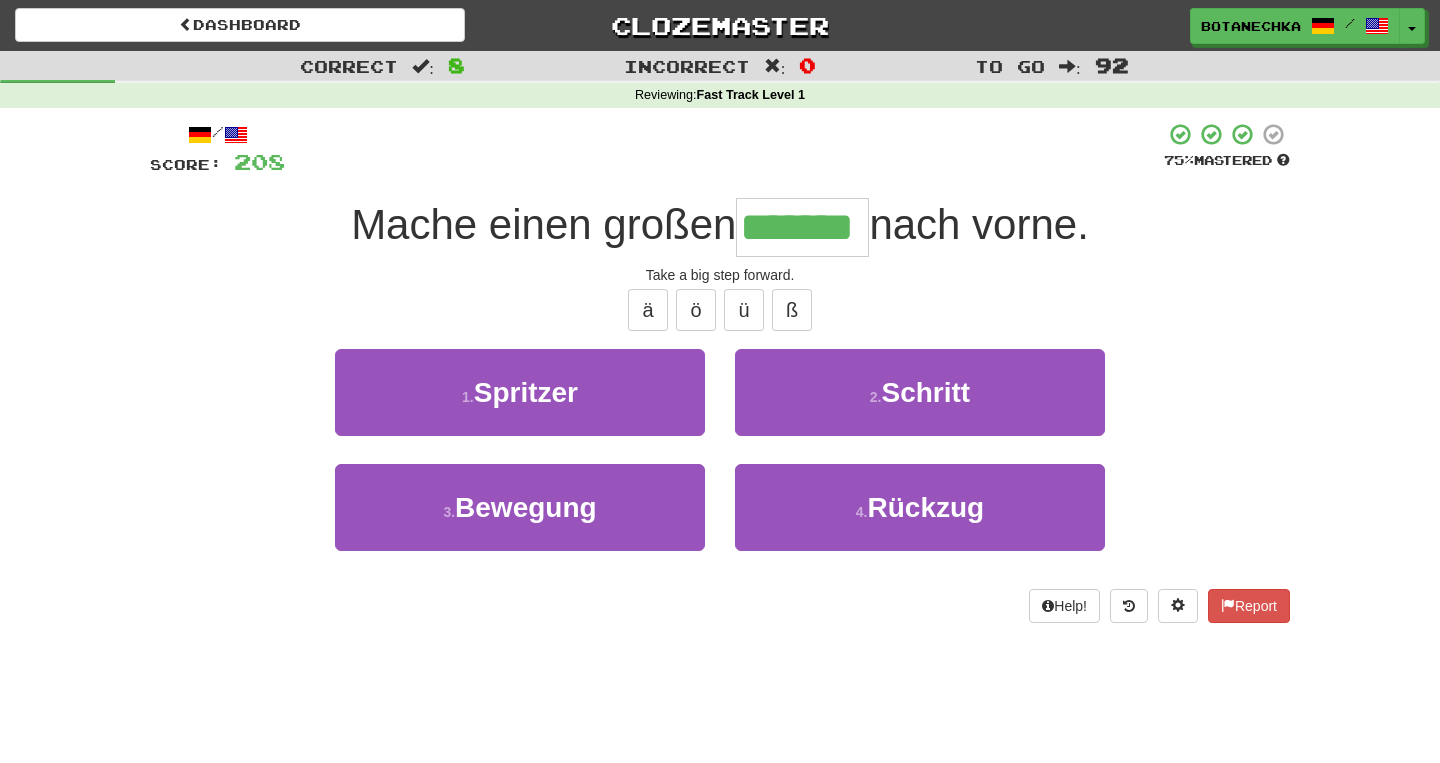 type on "*******" 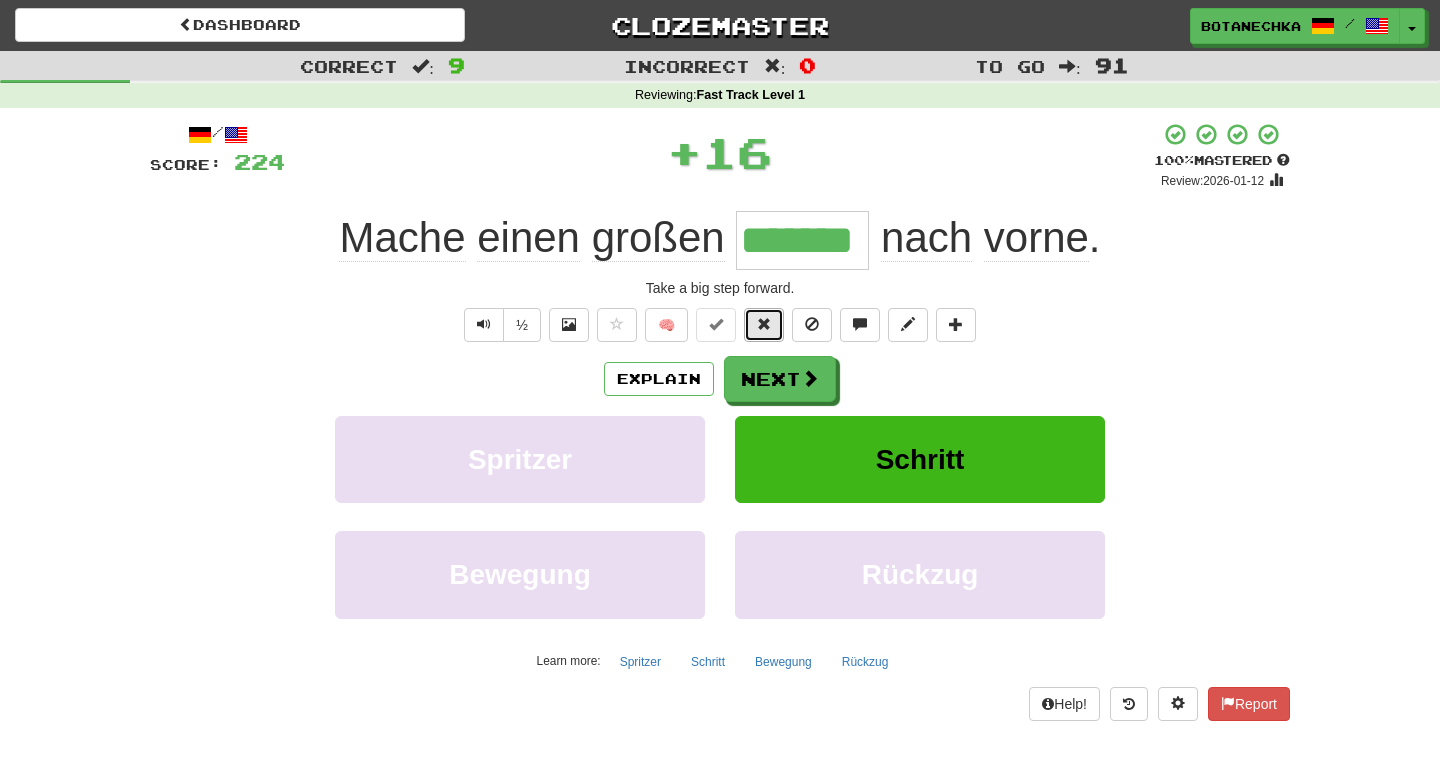 click at bounding box center (764, 324) 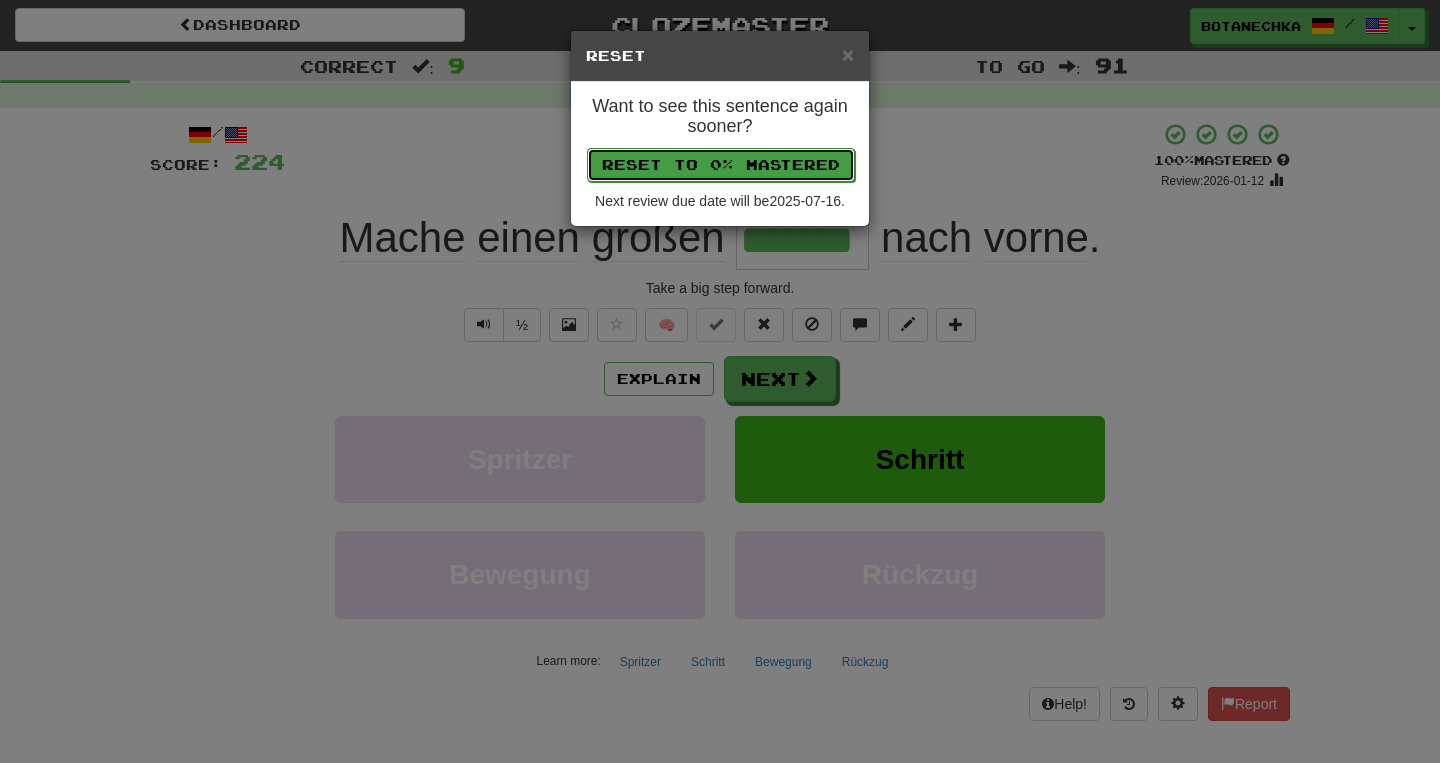 click on "Reset to 0% Mastered" at bounding box center (721, 165) 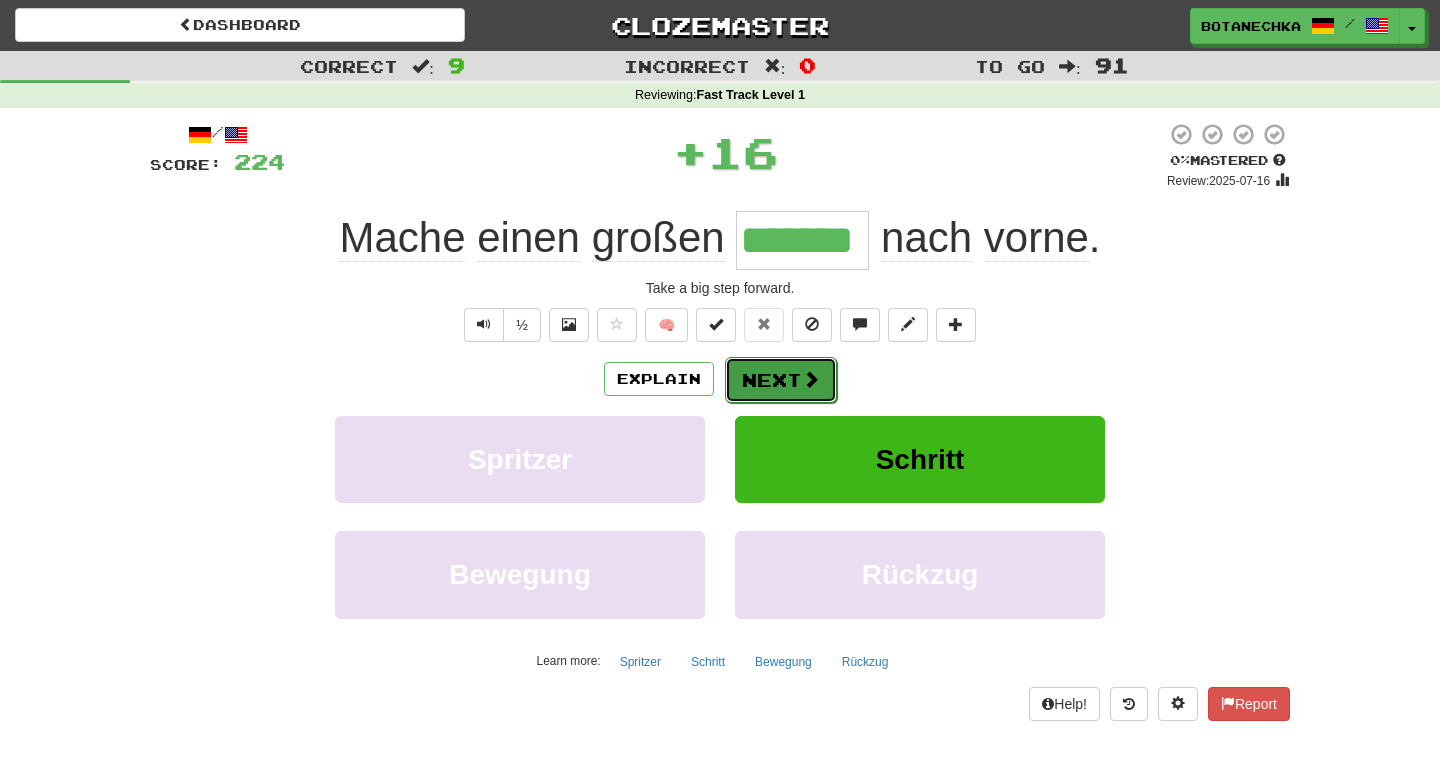 click on "Next" at bounding box center (781, 380) 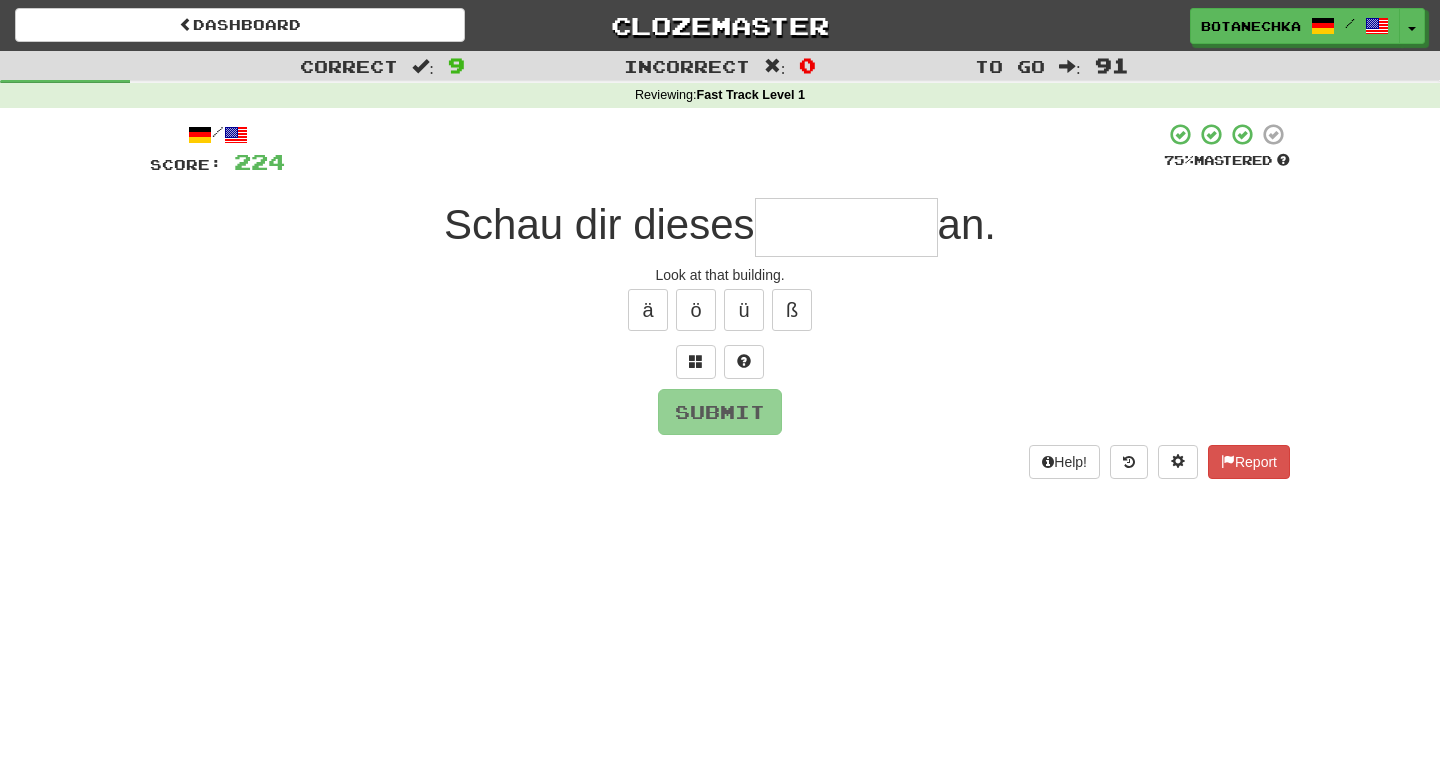 click at bounding box center (846, 227) 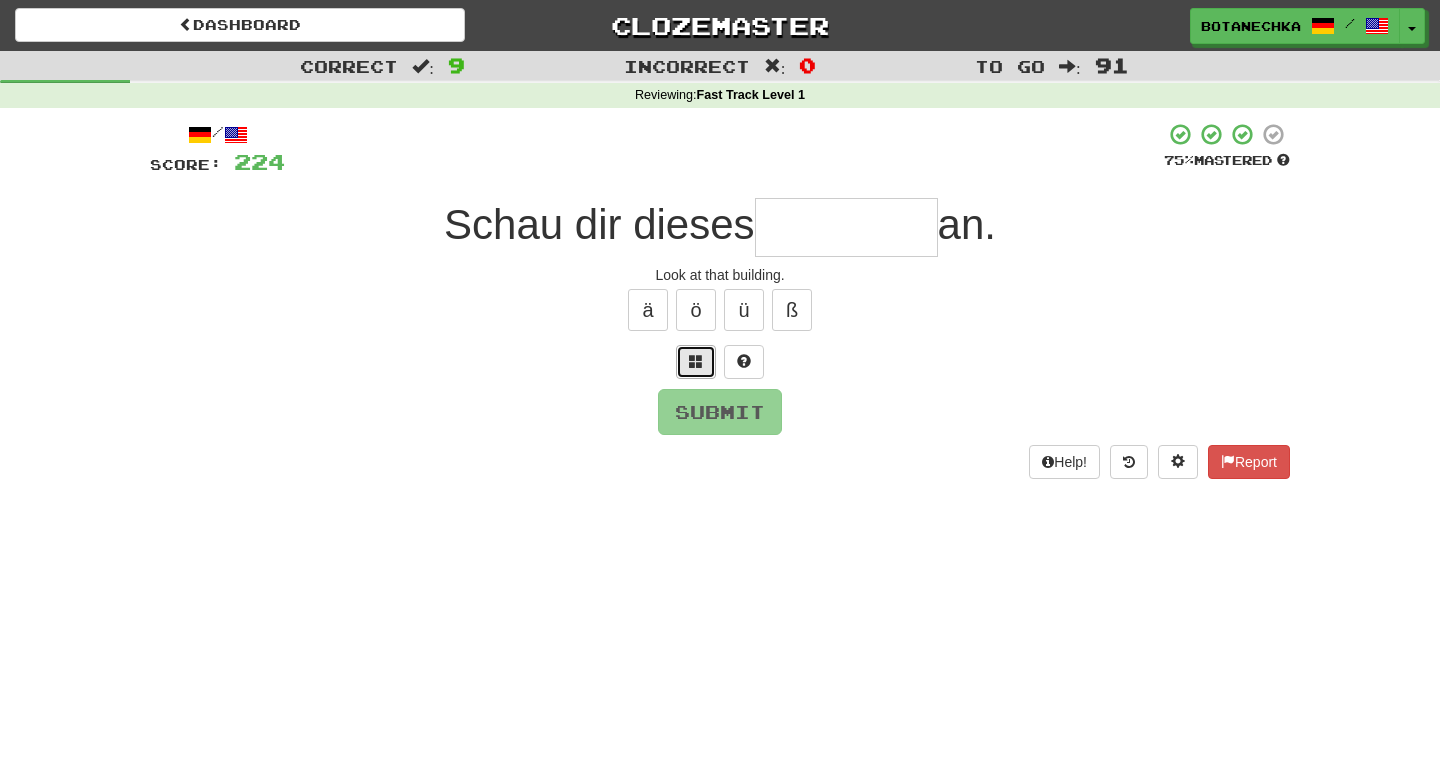 click at bounding box center [696, 362] 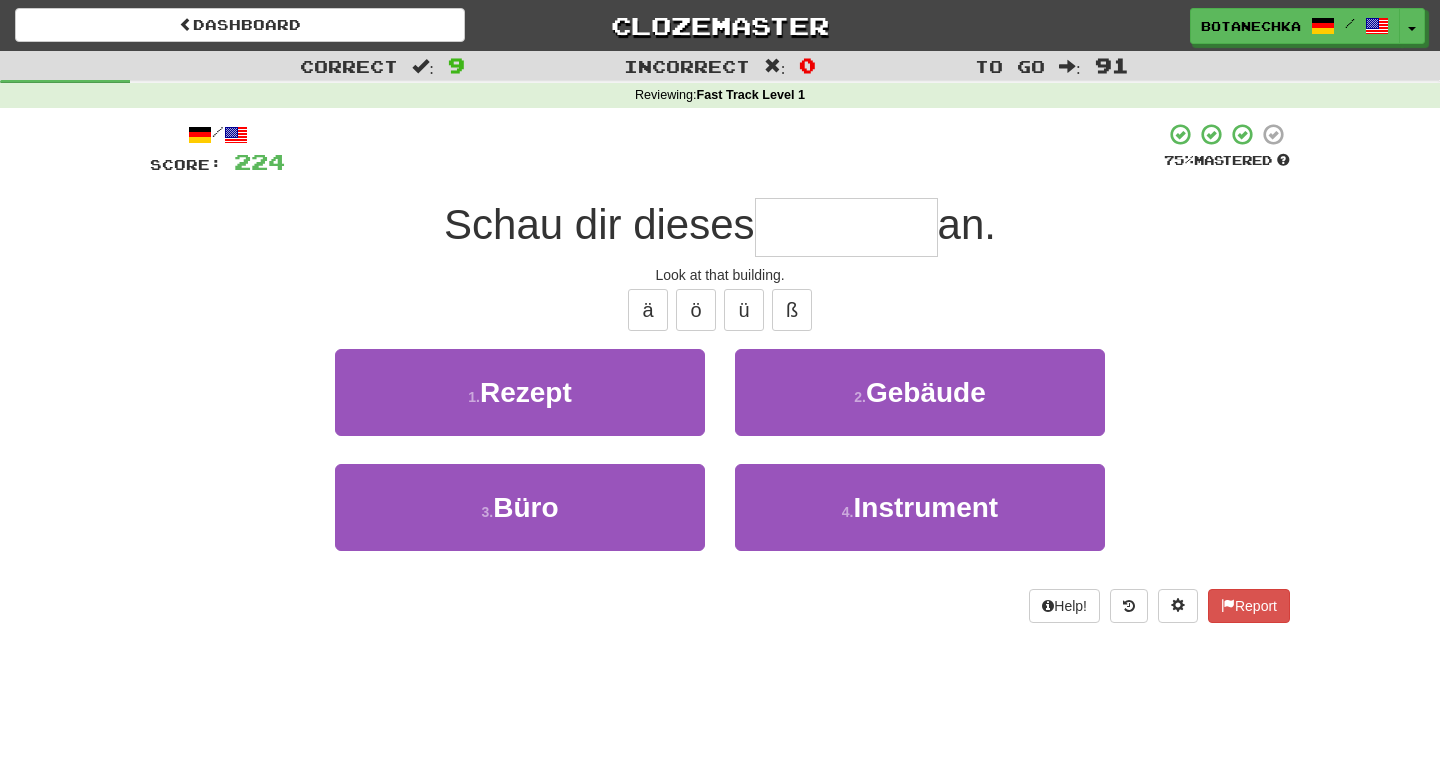 click at bounding box center [846, 227] 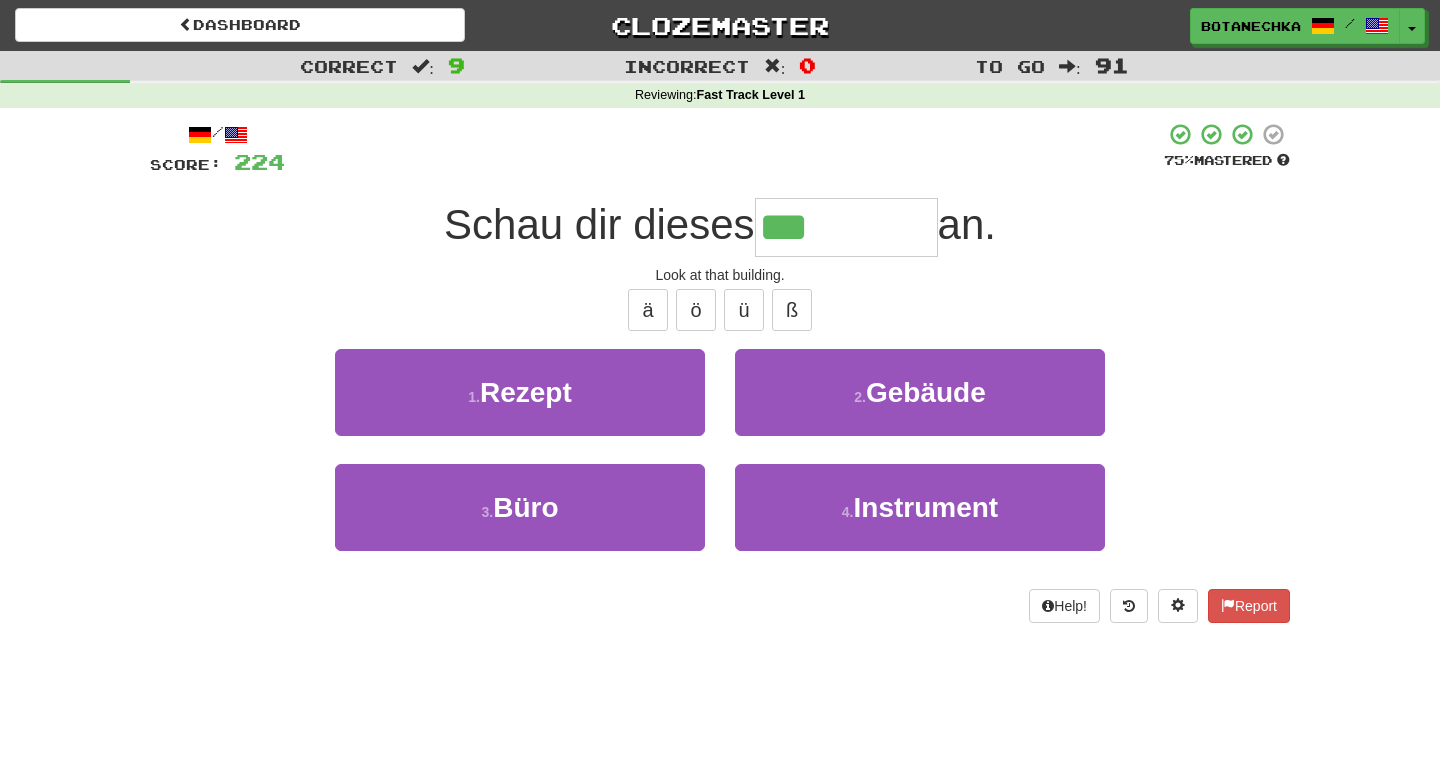 click on "ä ö ü ß" at bounding box center (720, 310) 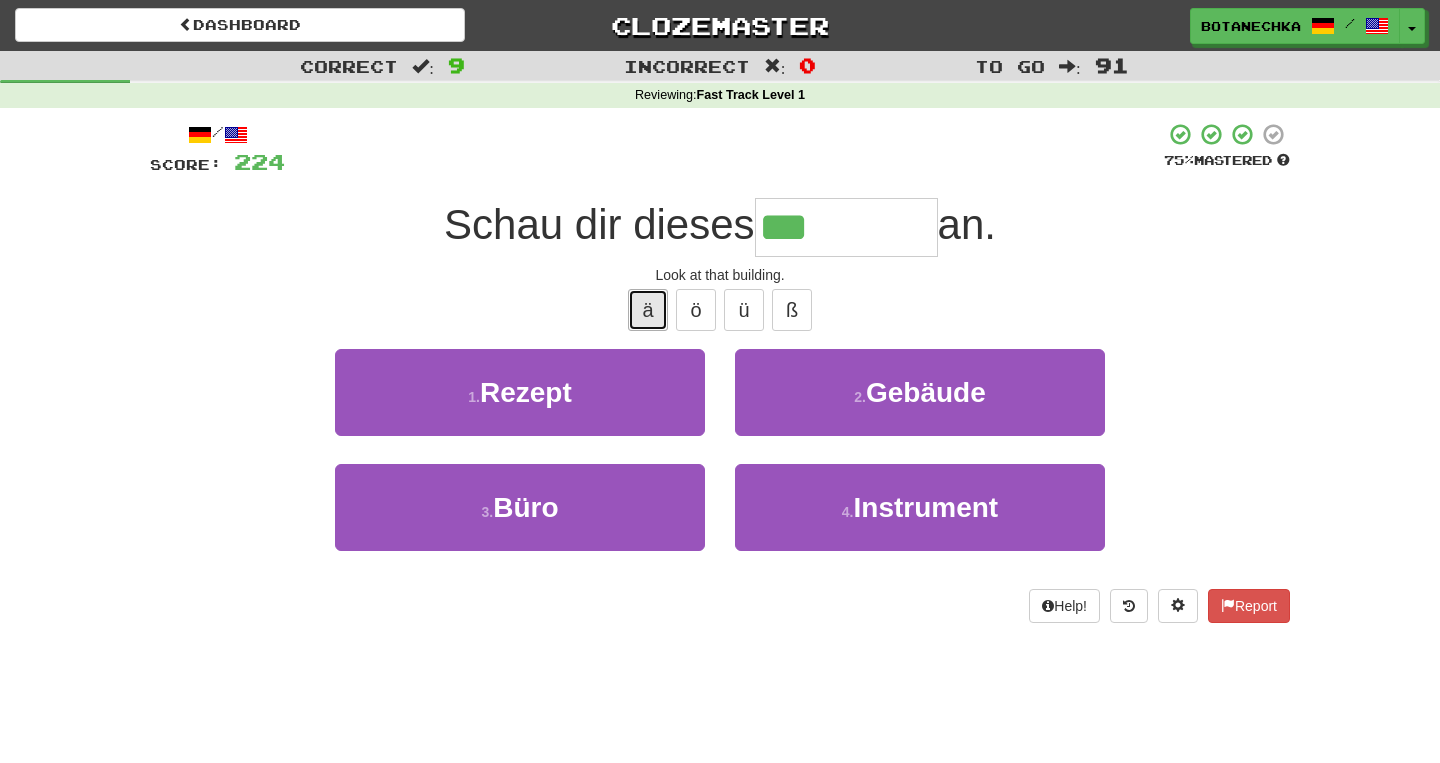 click on "ä" at bounding box center (648, 310) 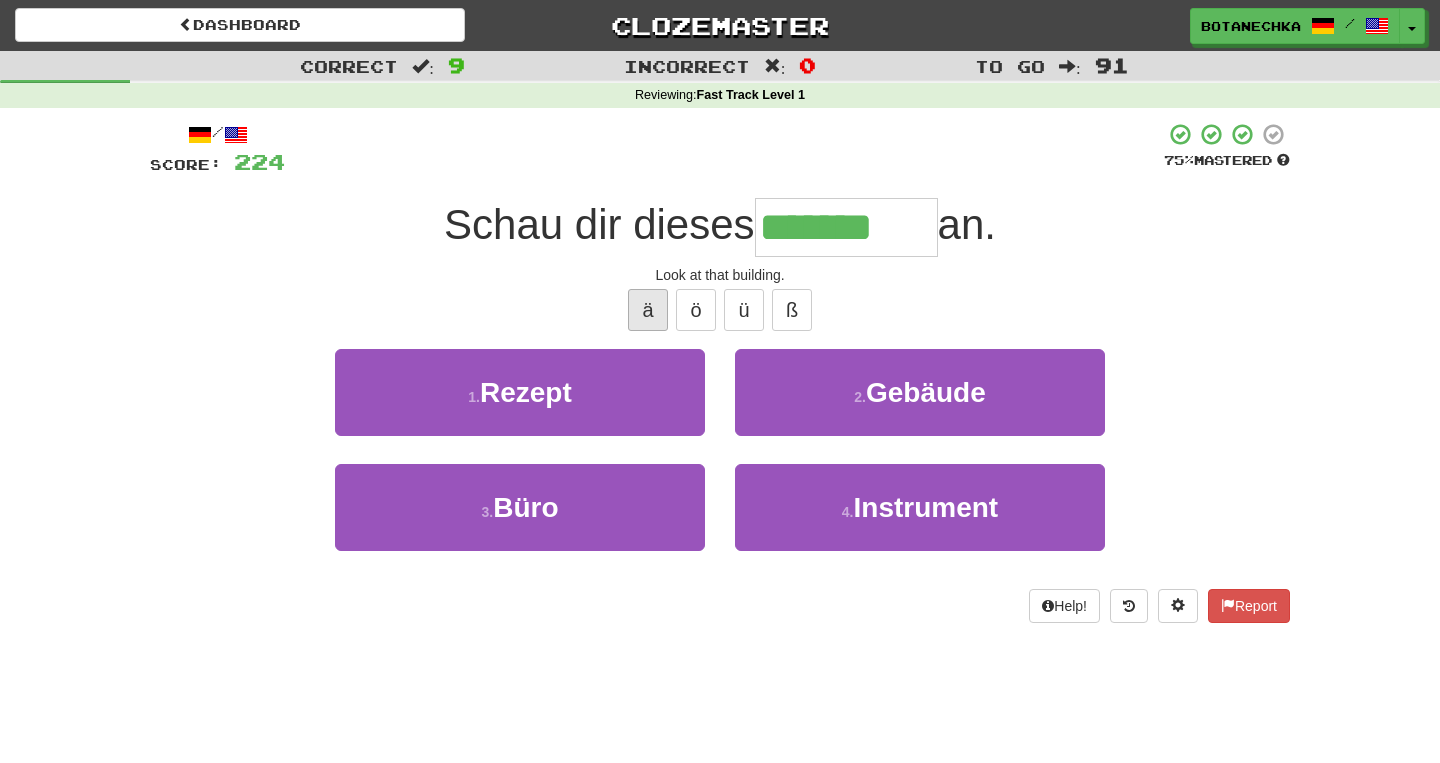 type on "*******" 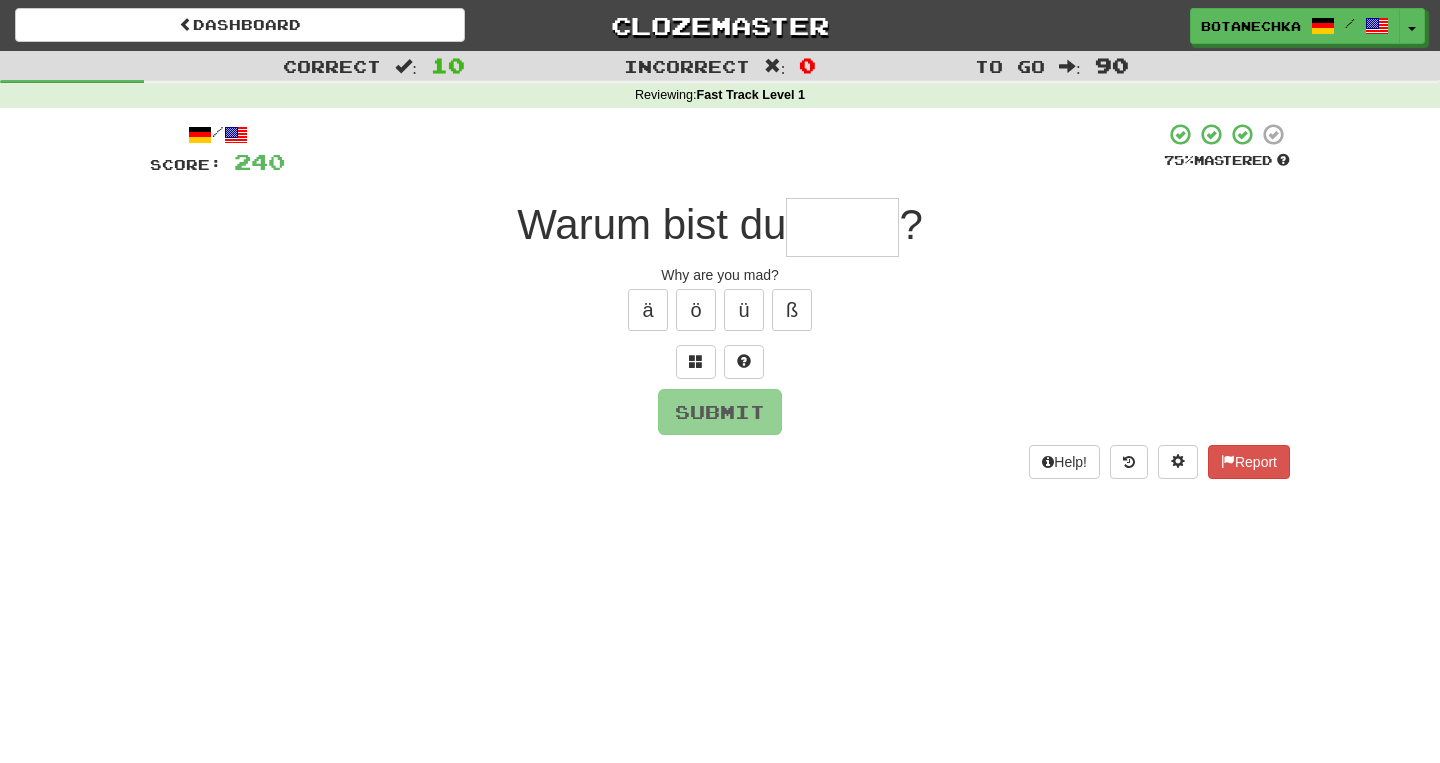 click at bounding box center [842, 227] 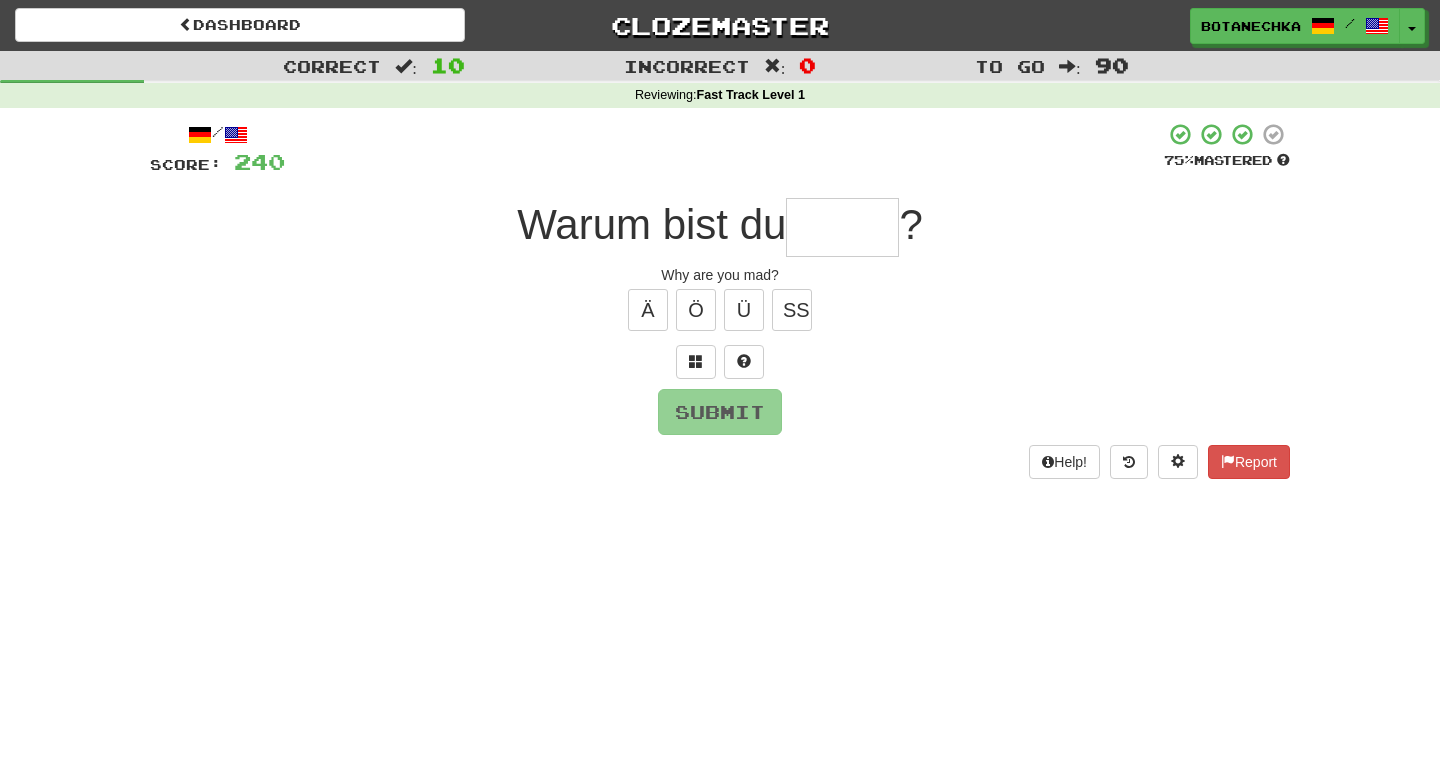 type on "*" 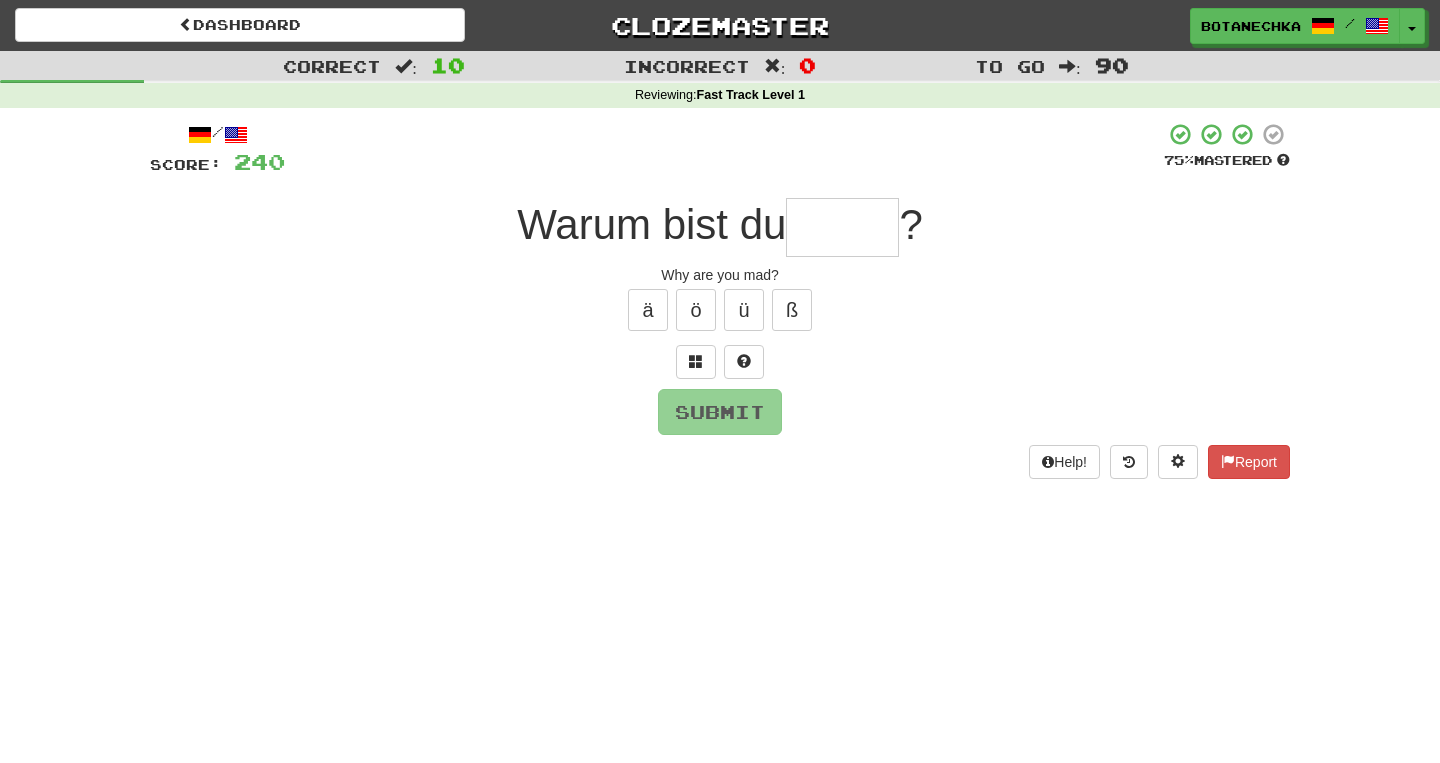 type on "*" 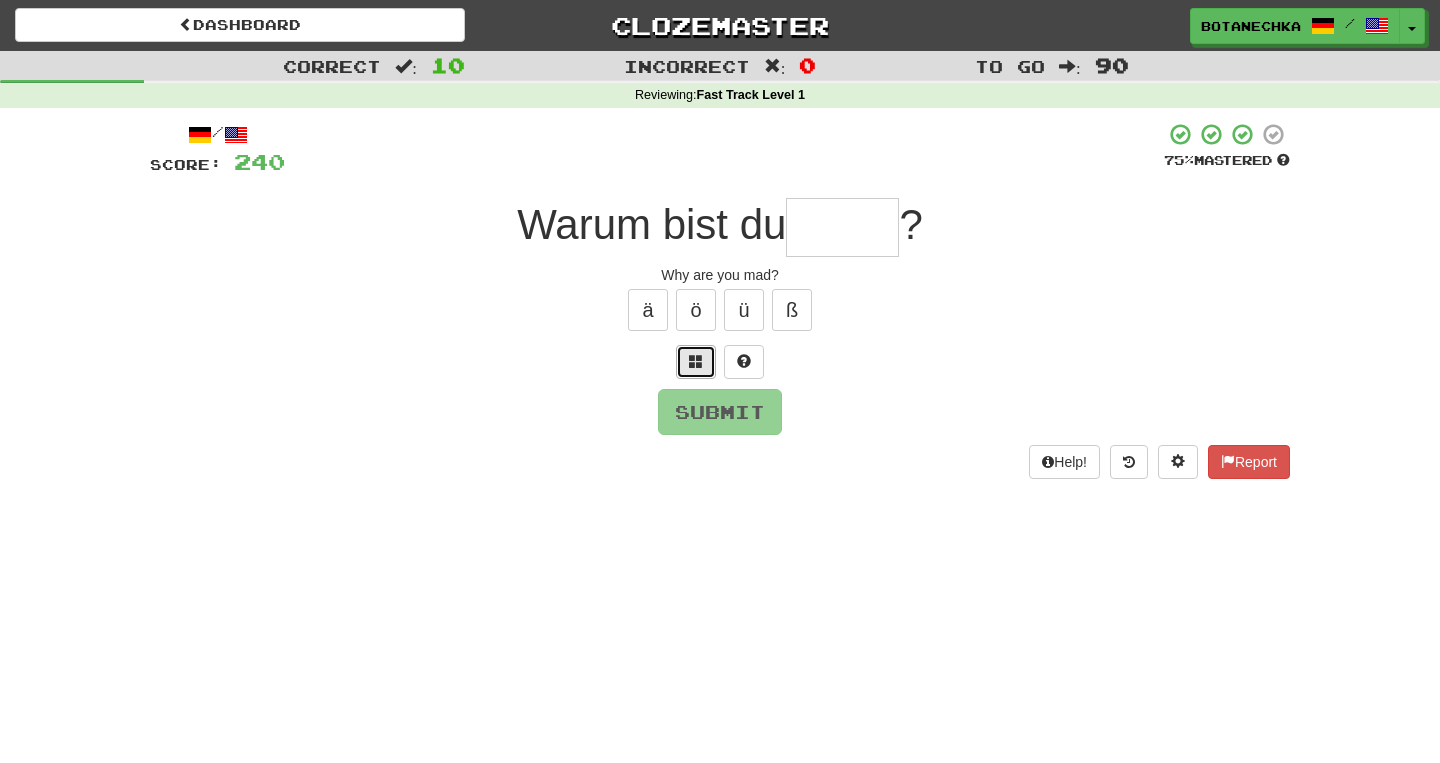 click at bounding box center (696, 362) 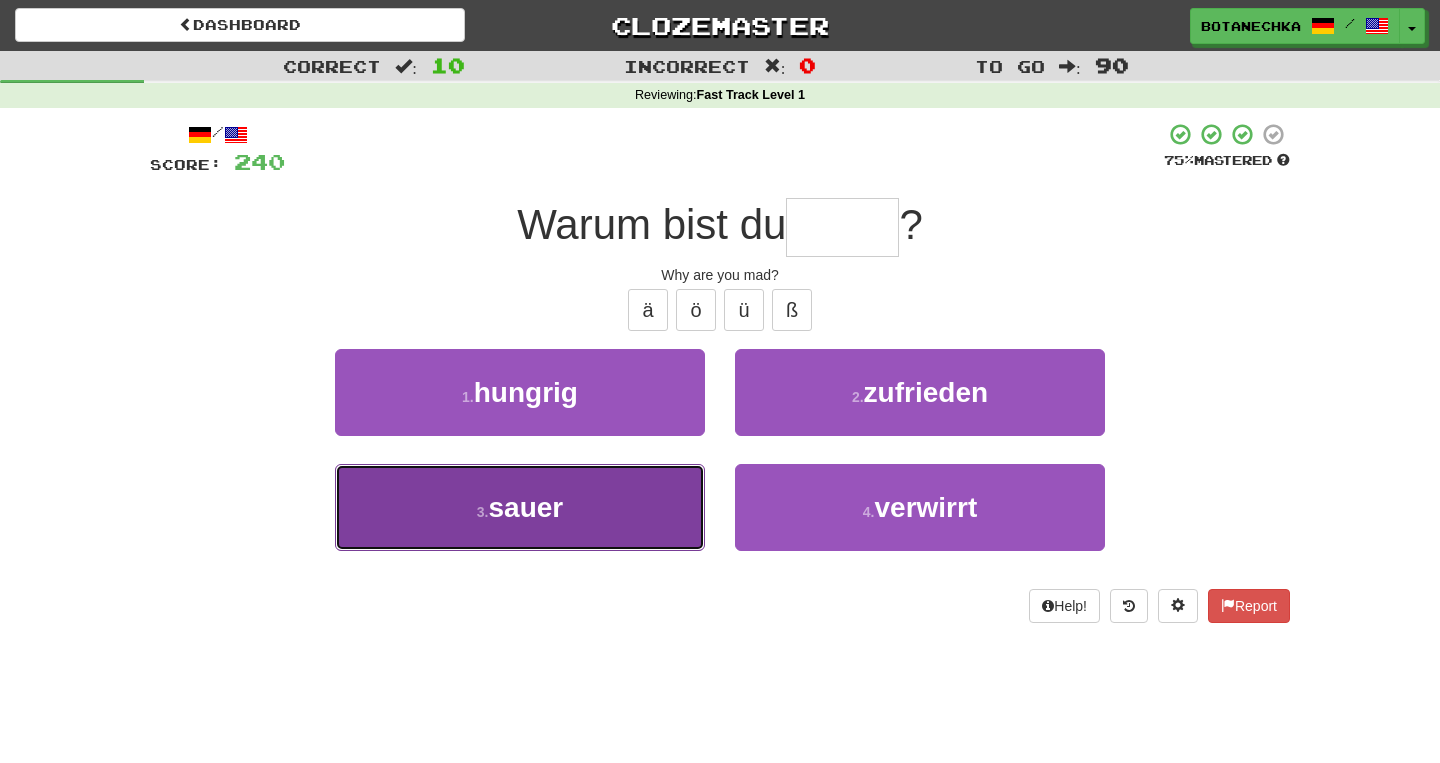 click on "3 .  sauer" at bounding box center [520, 507] 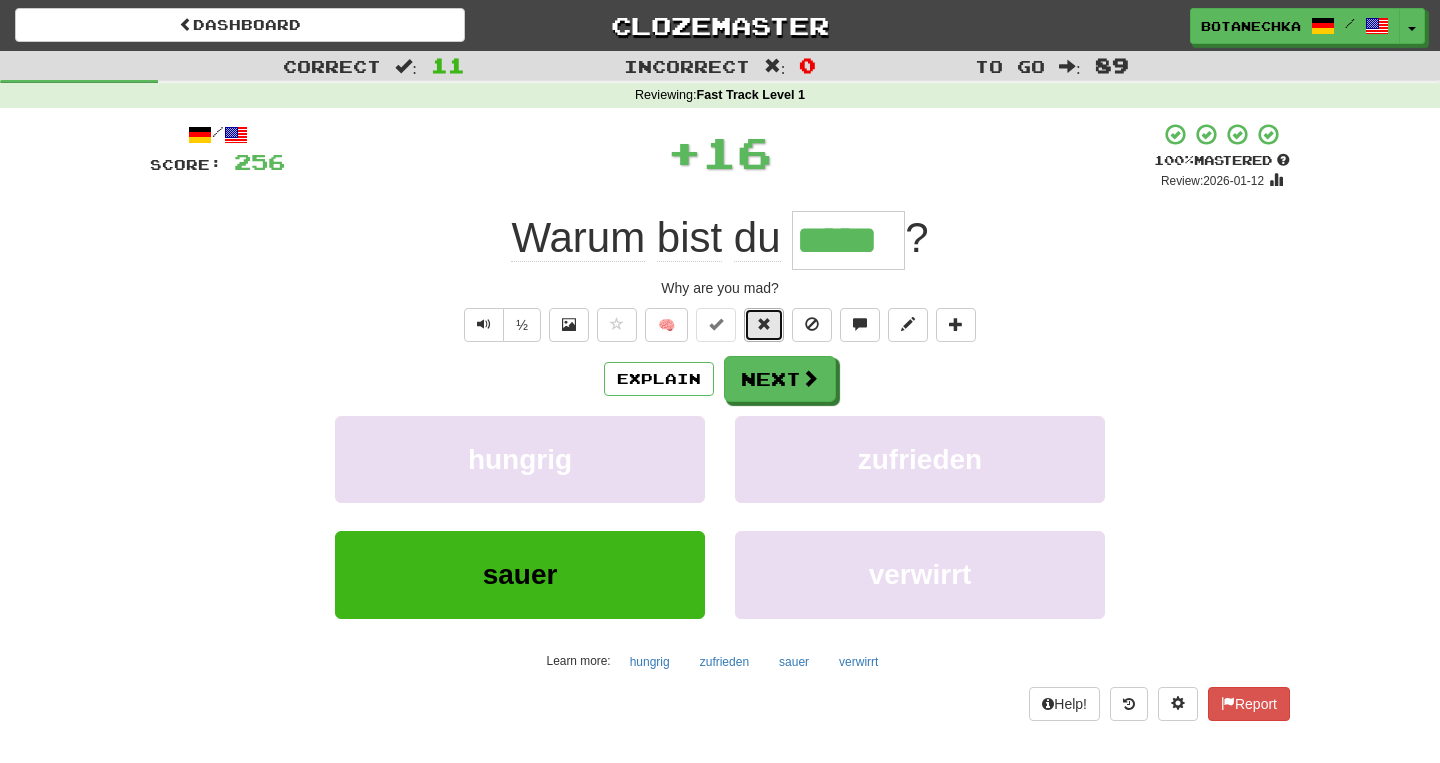 click at bounding box center [764, 325] 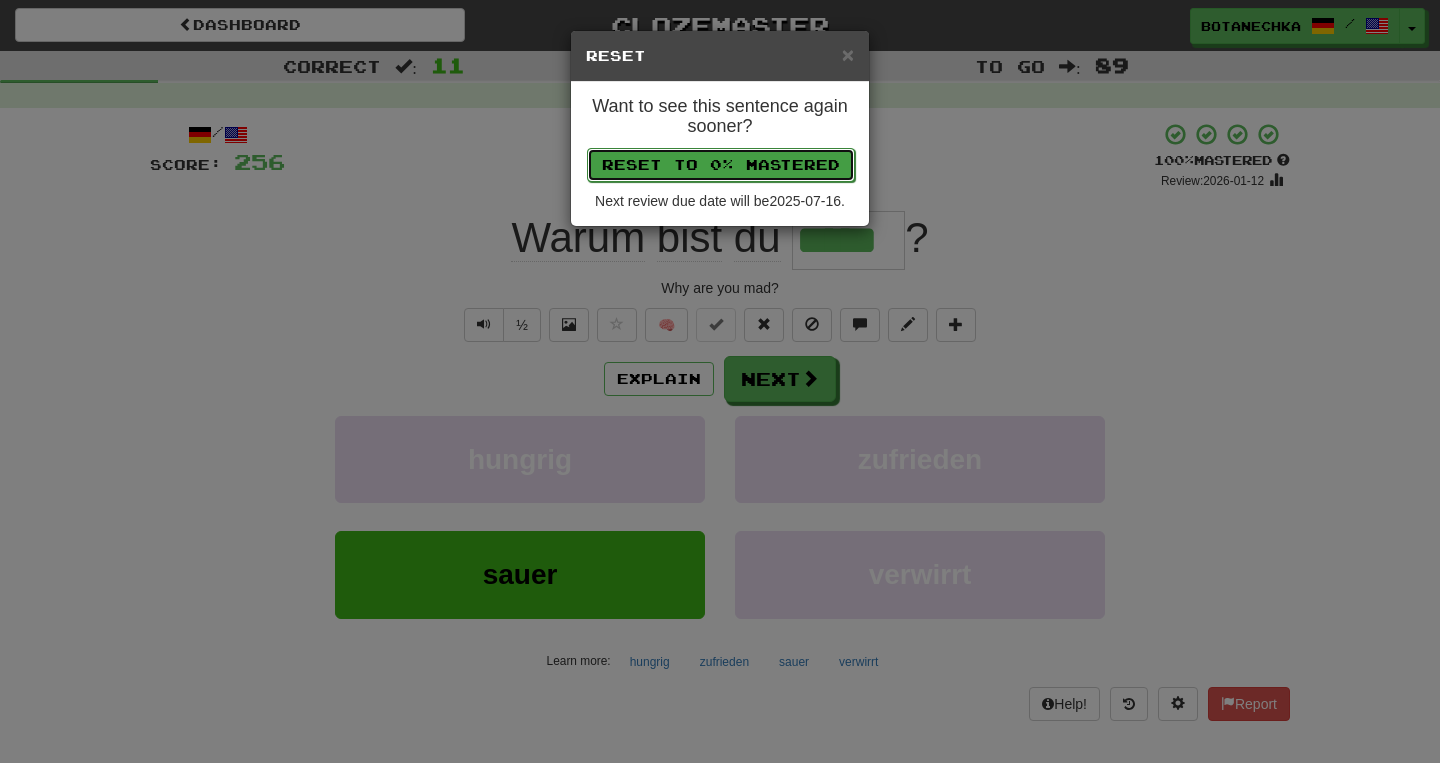 click on "Reset to 0% Mastered" at bounding box center (721, 165) 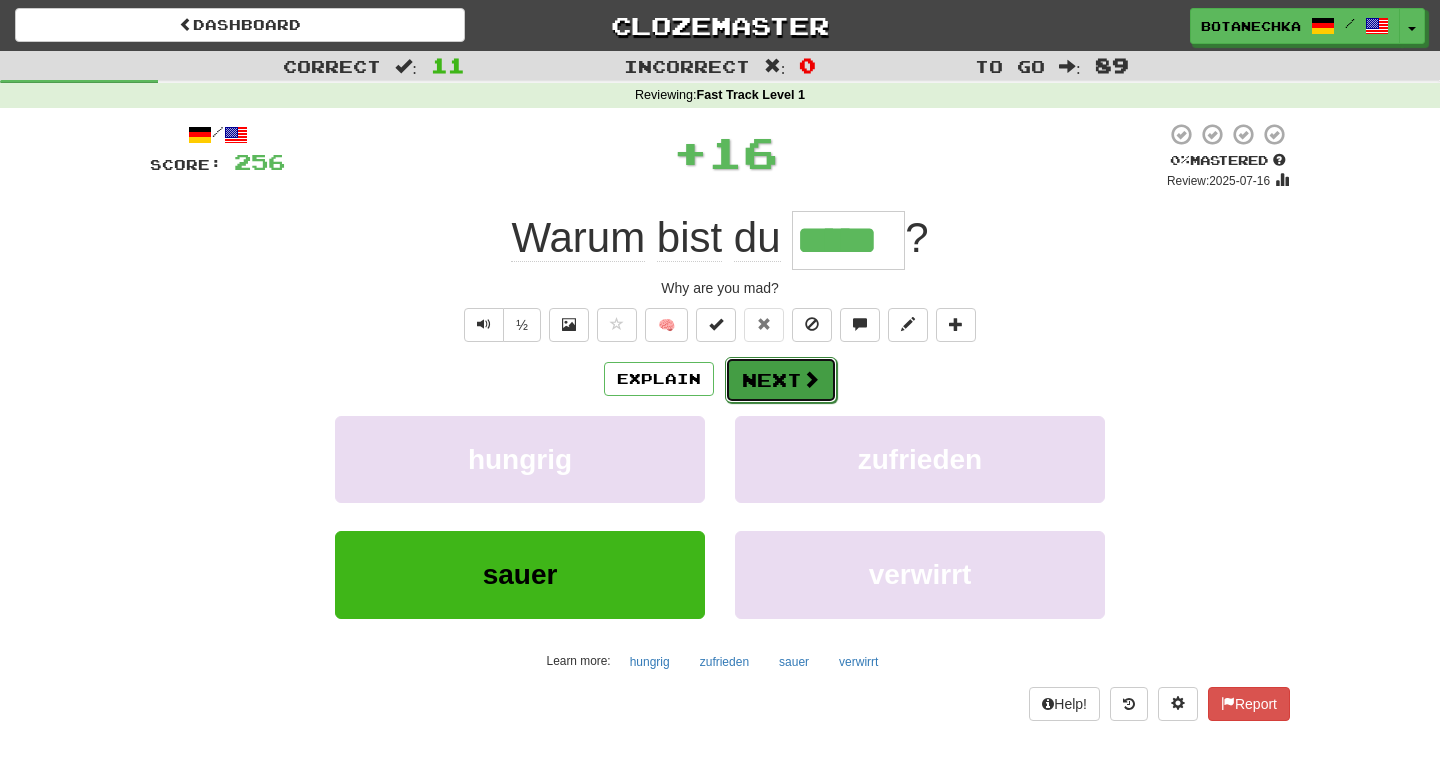 click on "Next" at bounding box center [781, 380] 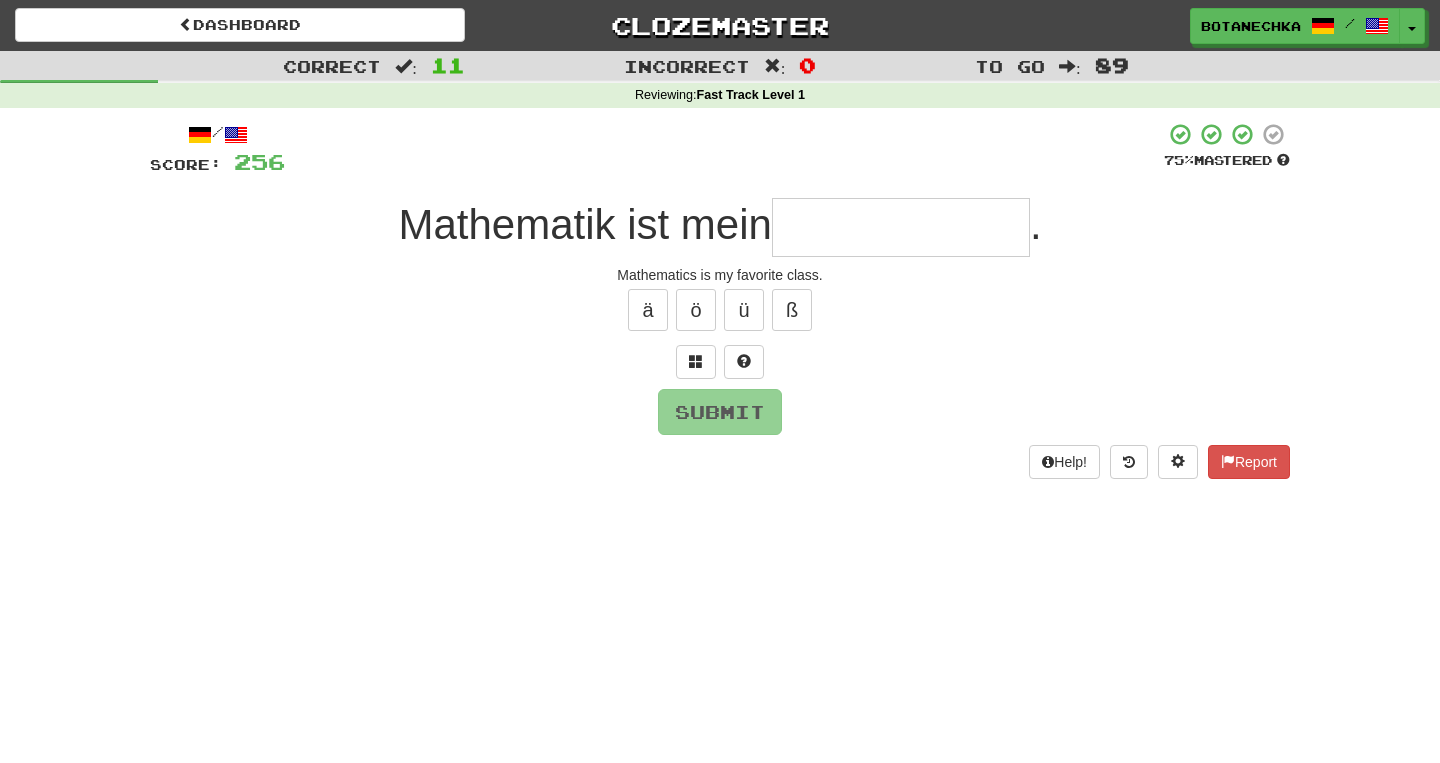 click at bounding box center [901, 227] 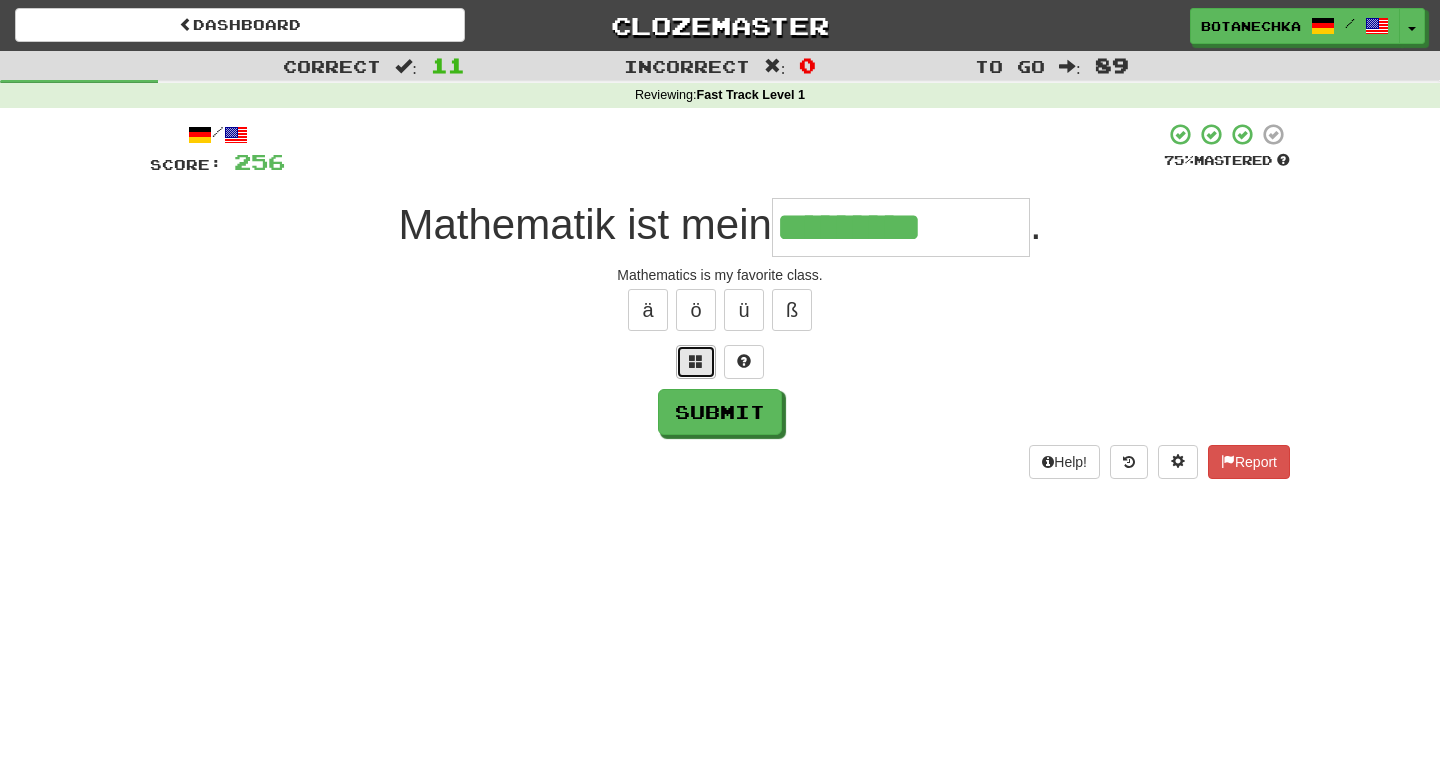 click at bounding box center [696, 362] 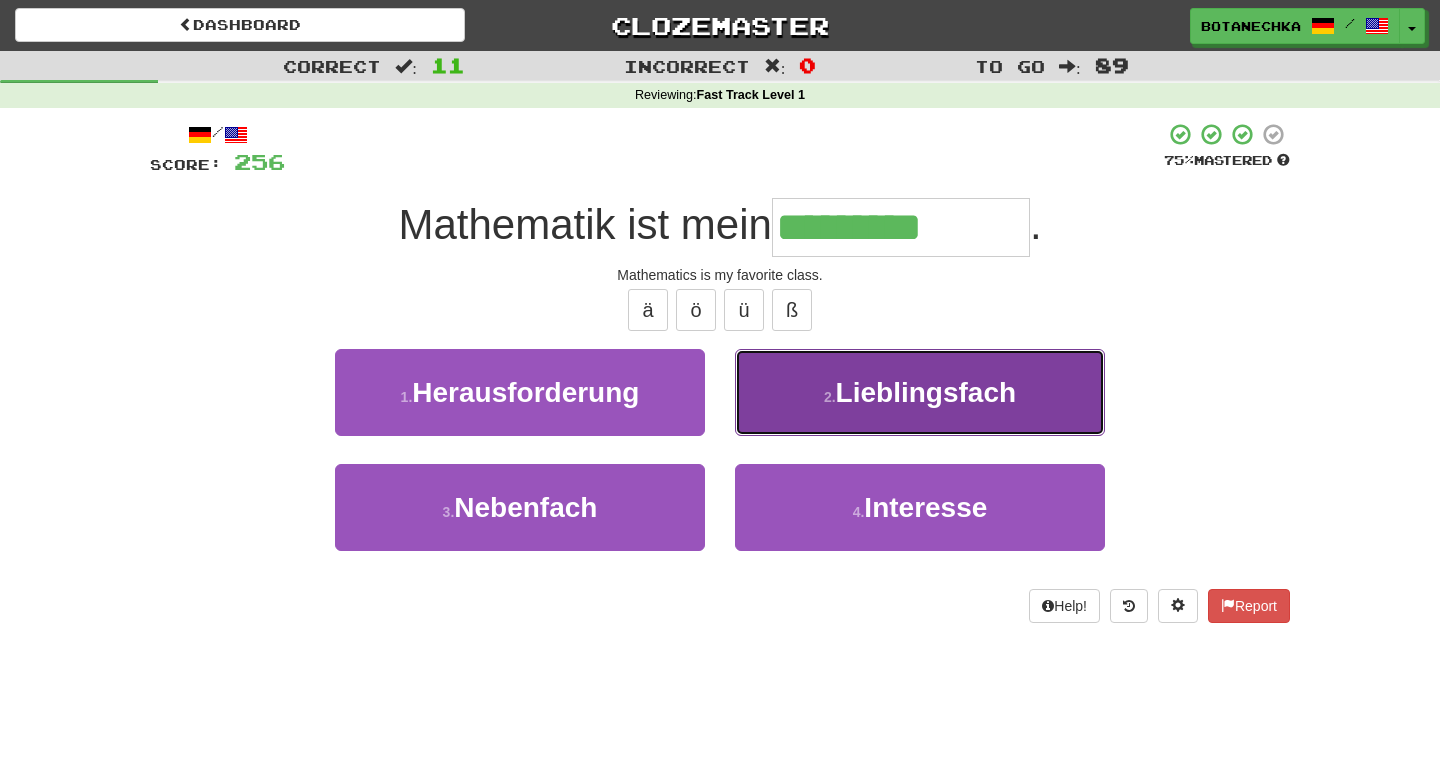 click on "2 .  Lieblingsfach" at bounding box center (920, 392) 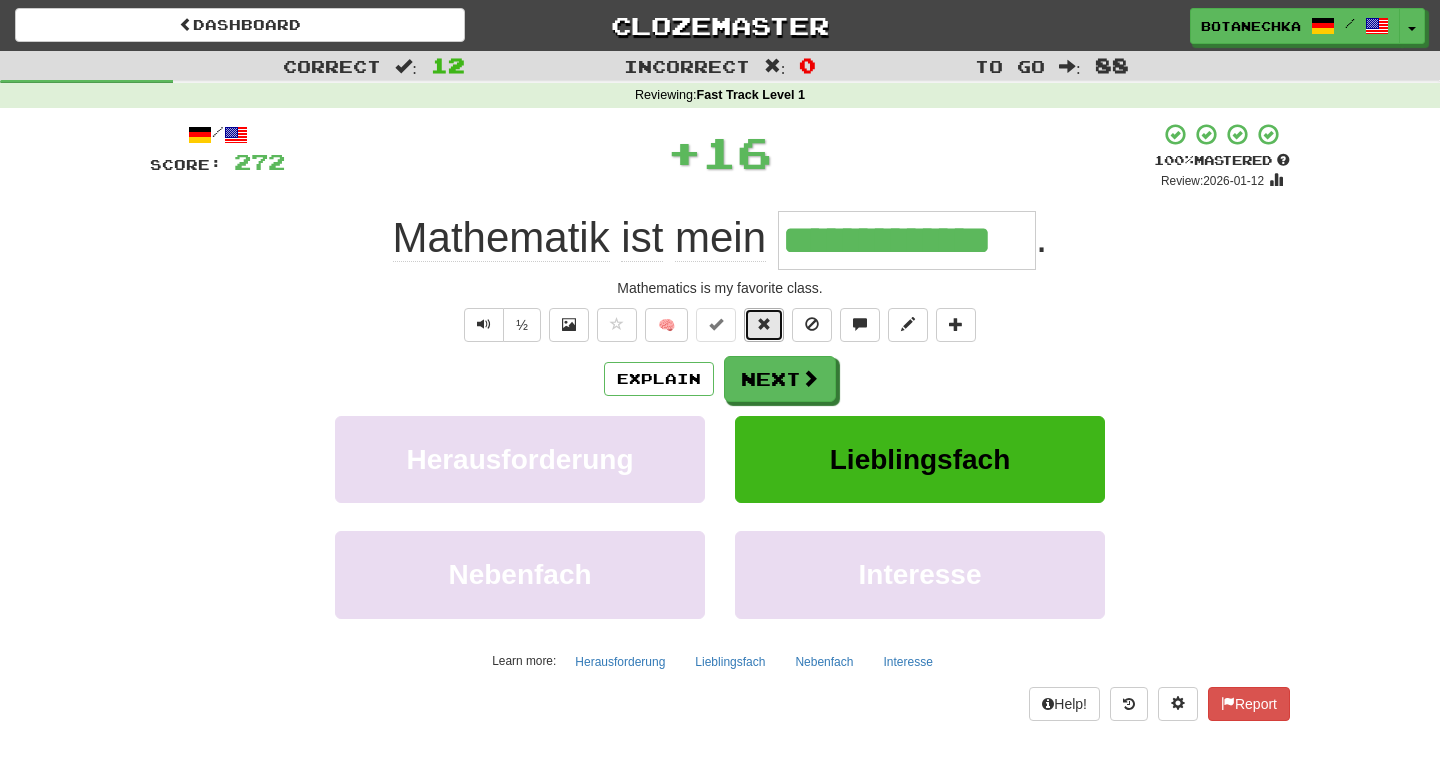 click at bounding box center [764, 324] 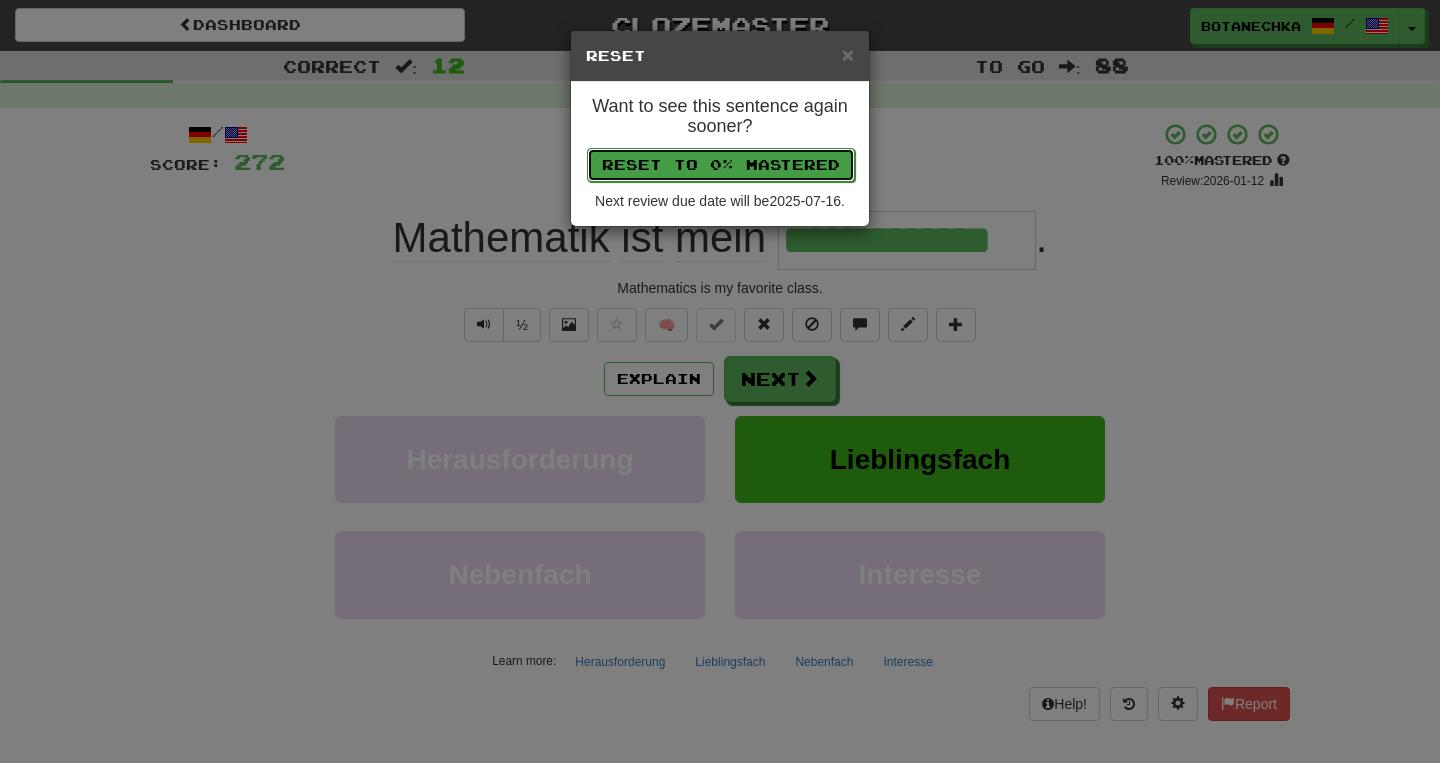 click on "Reset to 0% Mastered" at bounding box center [721, 165] 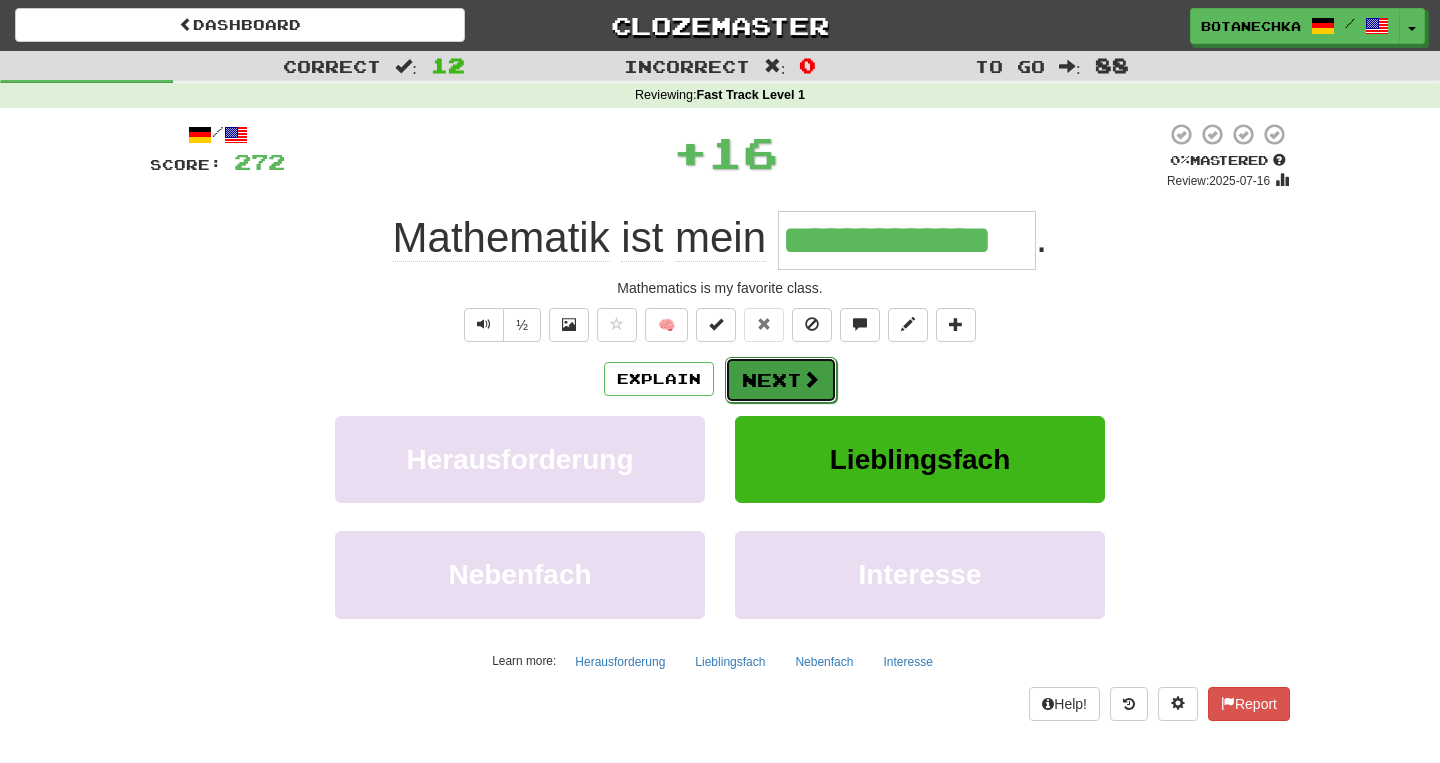 click on "Next" at bounding box center [781, 380] 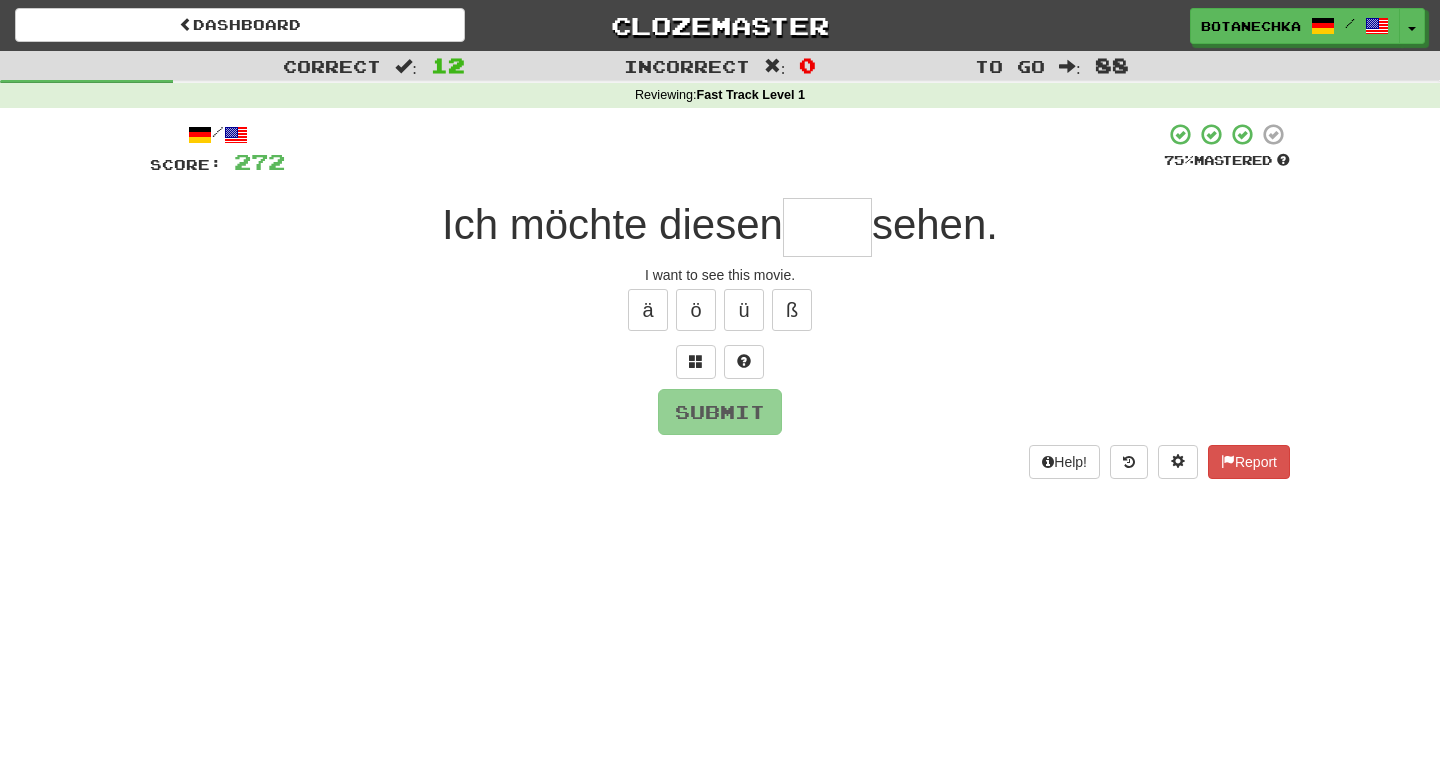 click at bounding box center [827, 227] 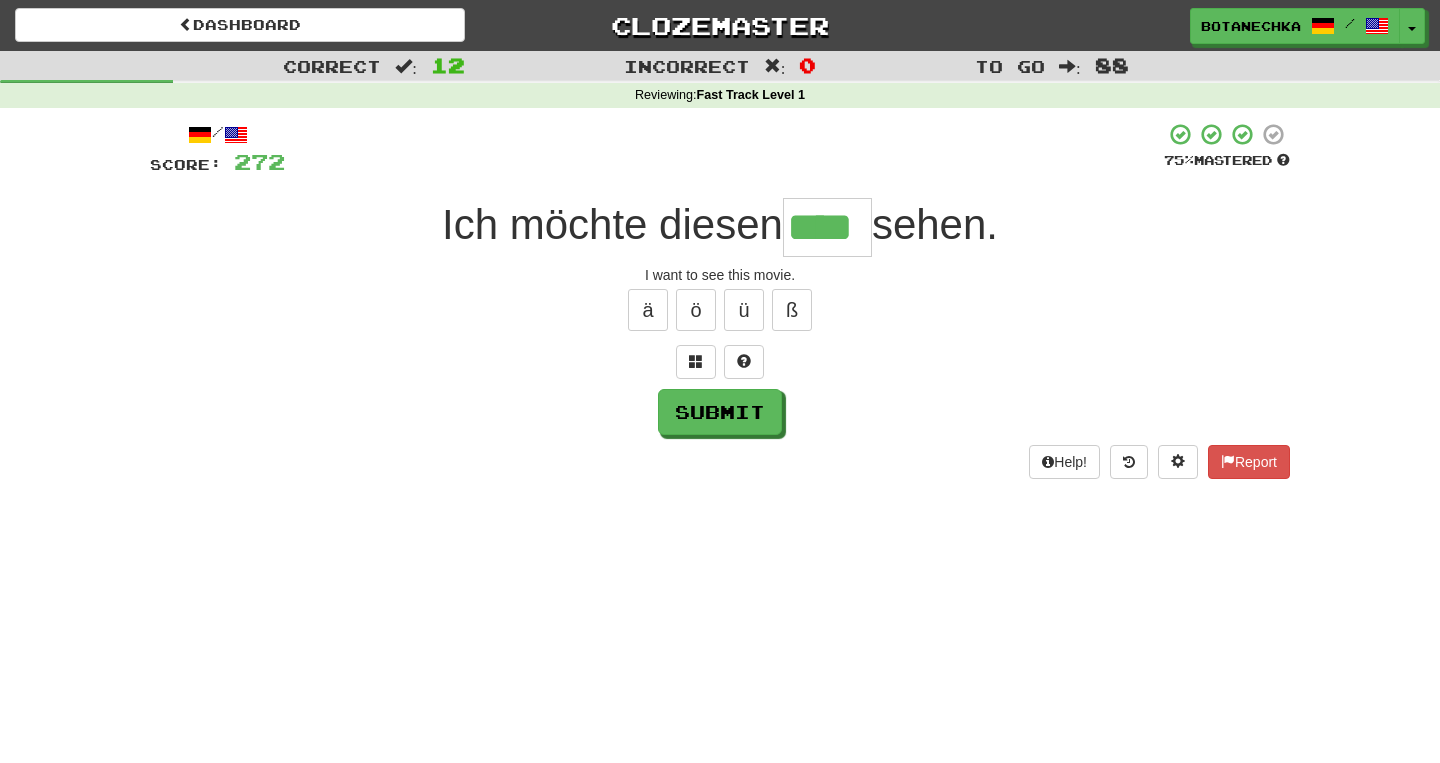 type on "****" 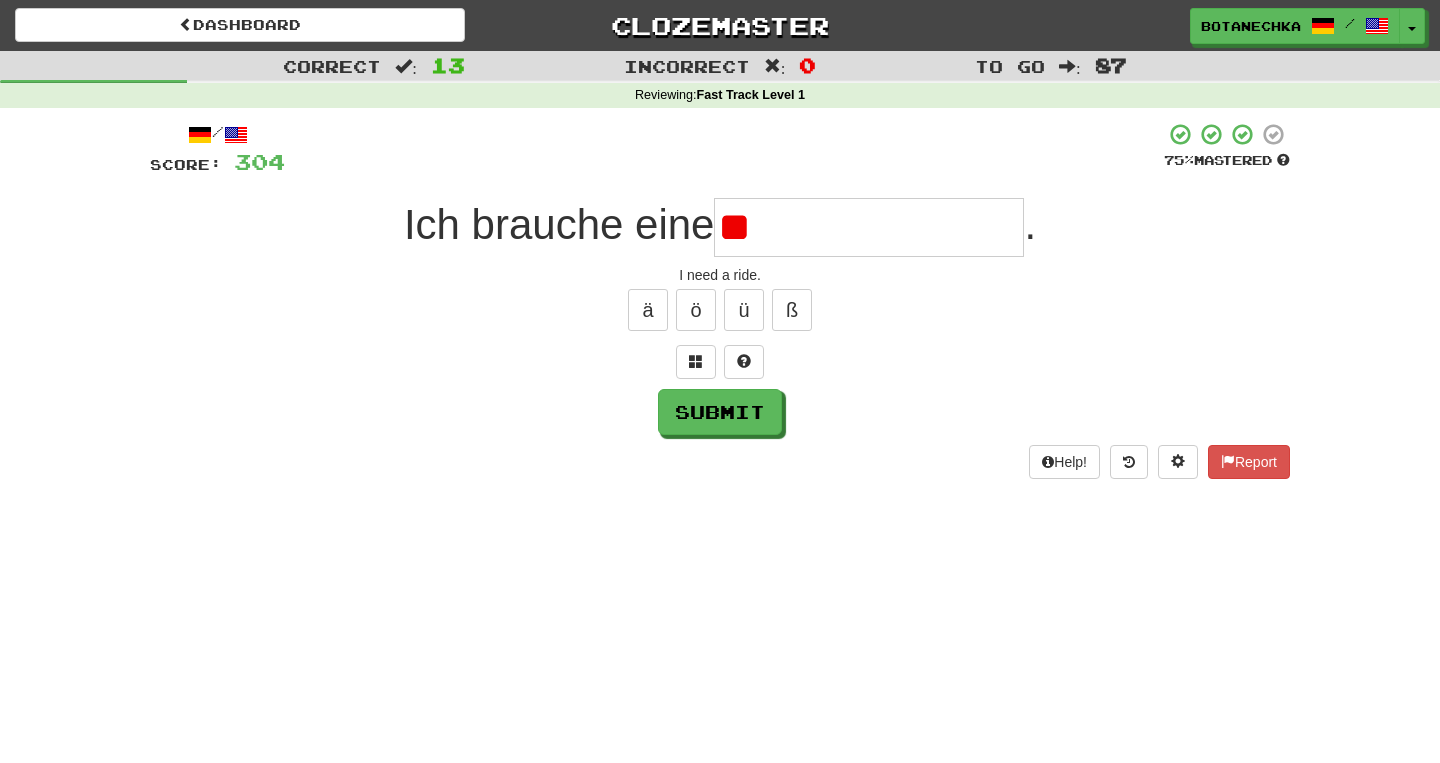 type on "*" 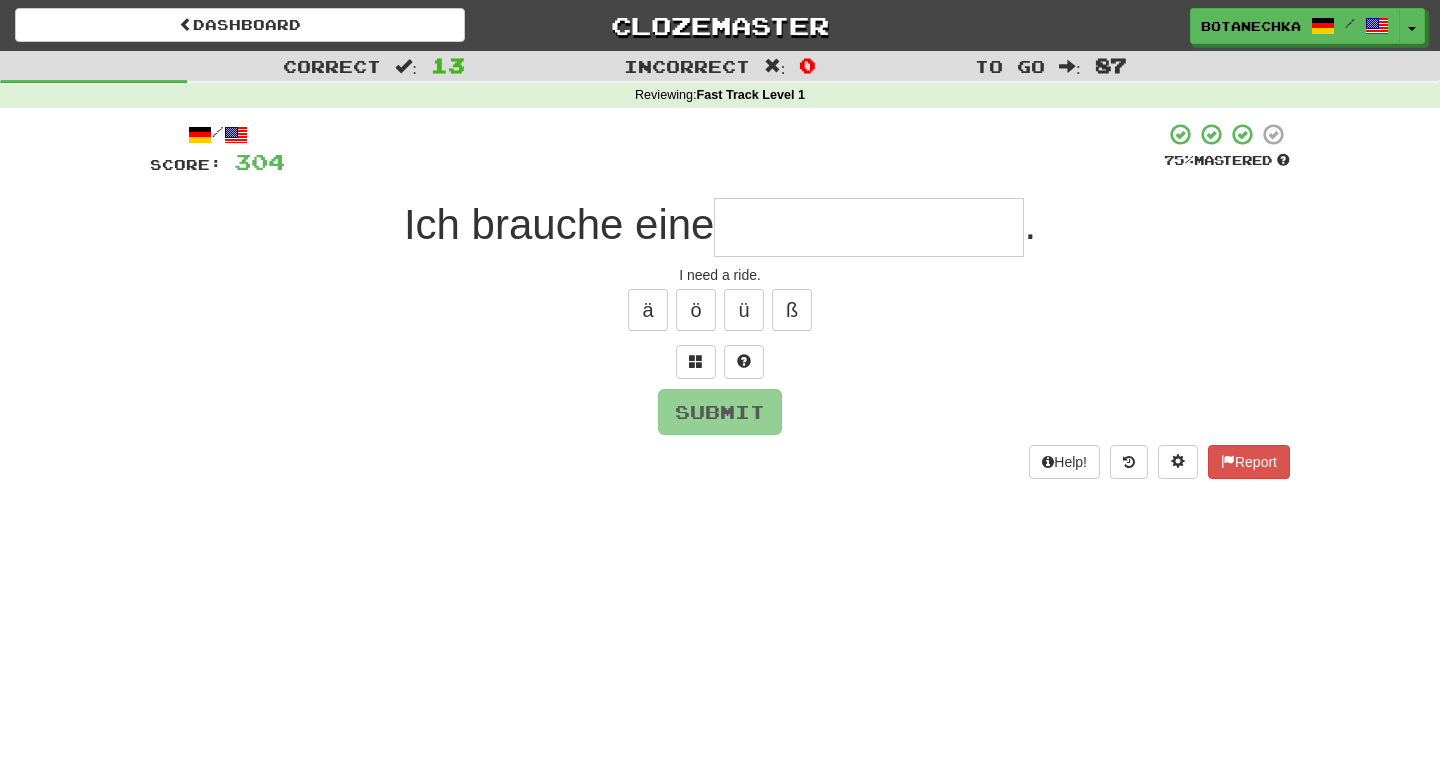 type on "*" 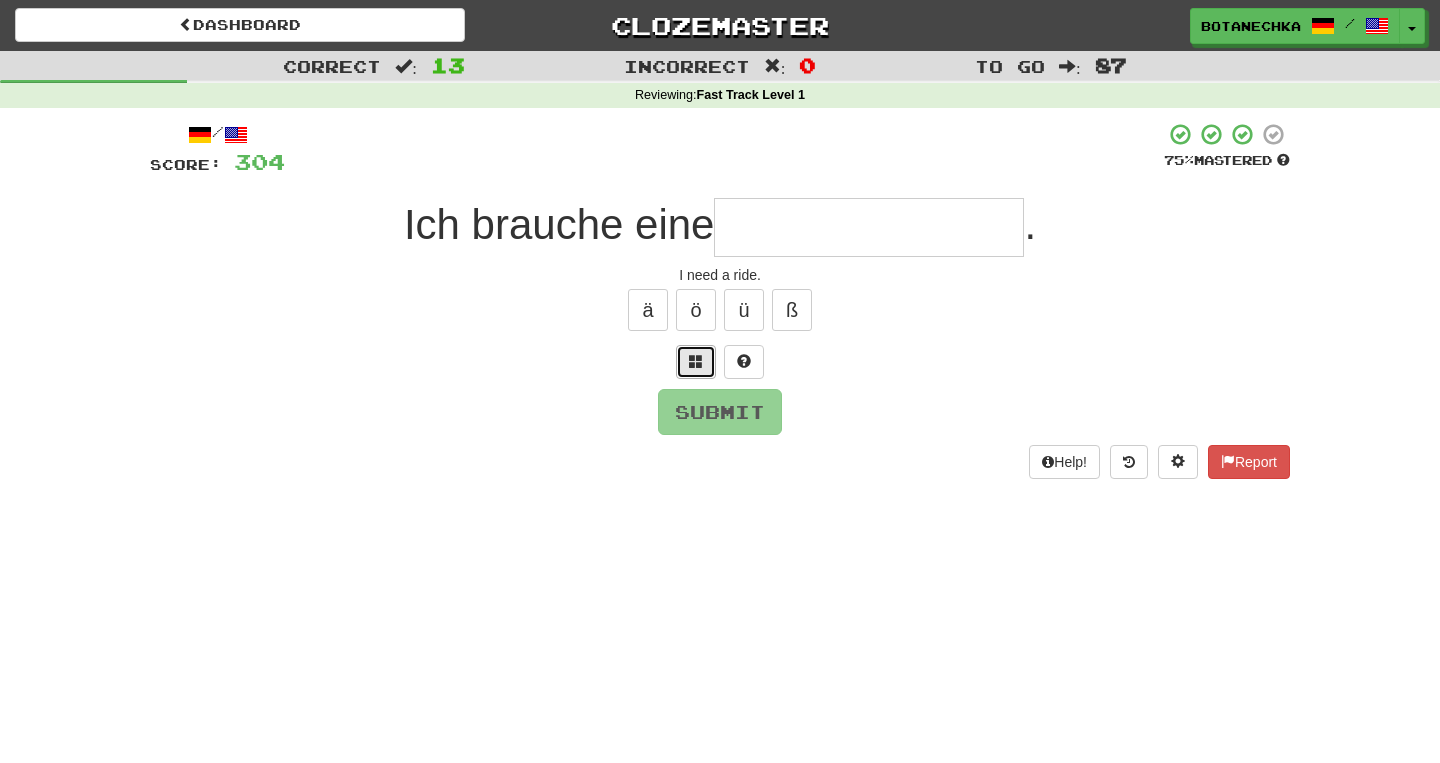click at bounding box center [696, 362] 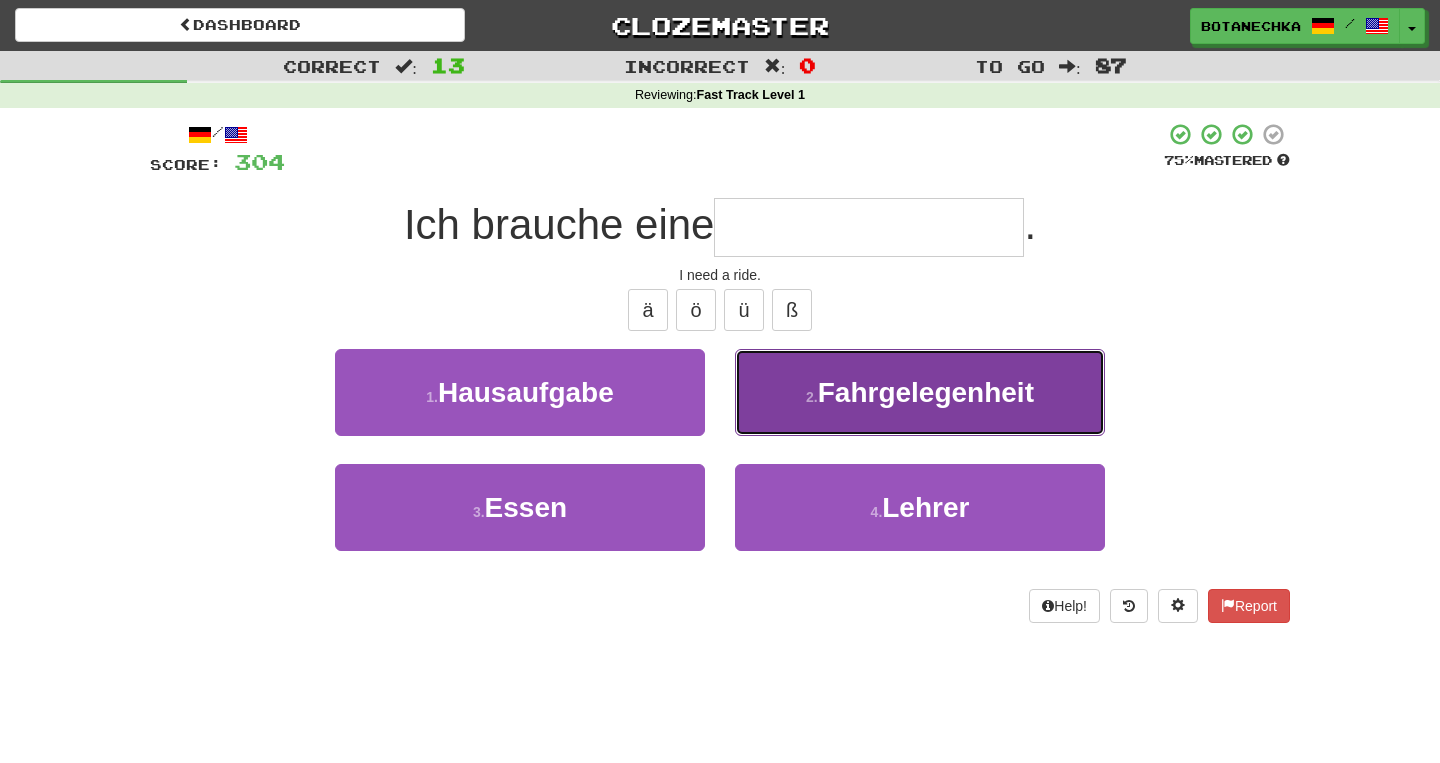 click on "2 .  Fahrgelegenheit" at bounding box center (920, 392) 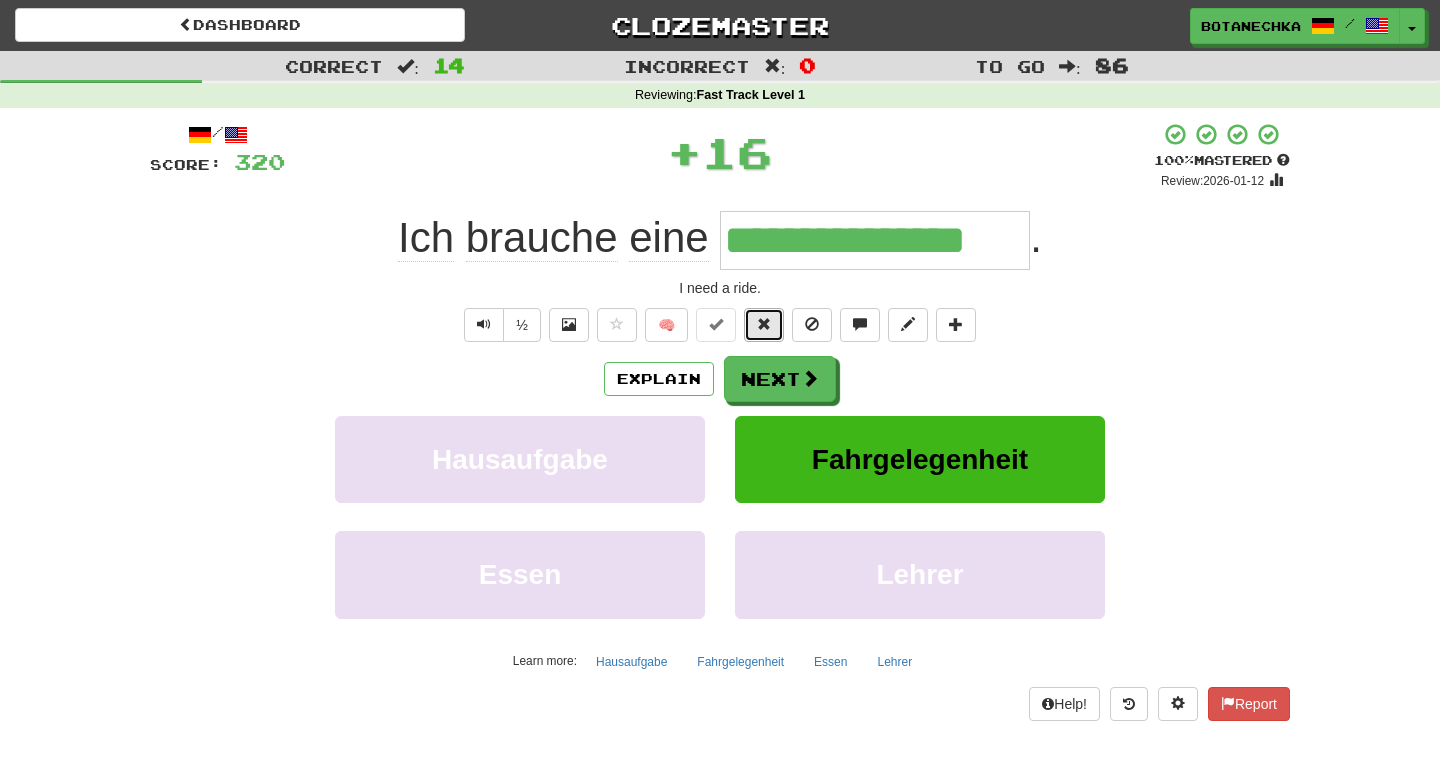 click at bounding box center [764, 324] 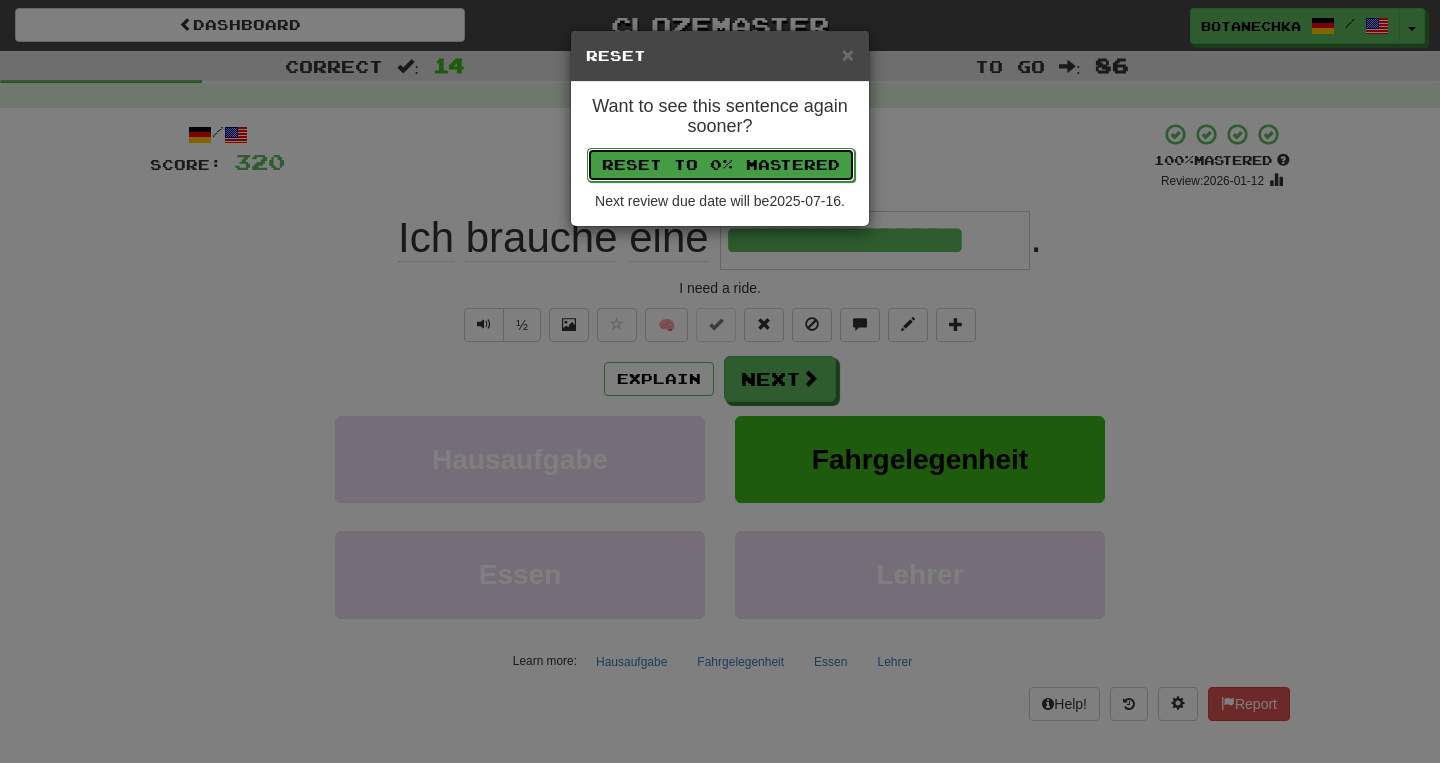click on "Reset to 0% Mastered" at bounding box center (721, 165) 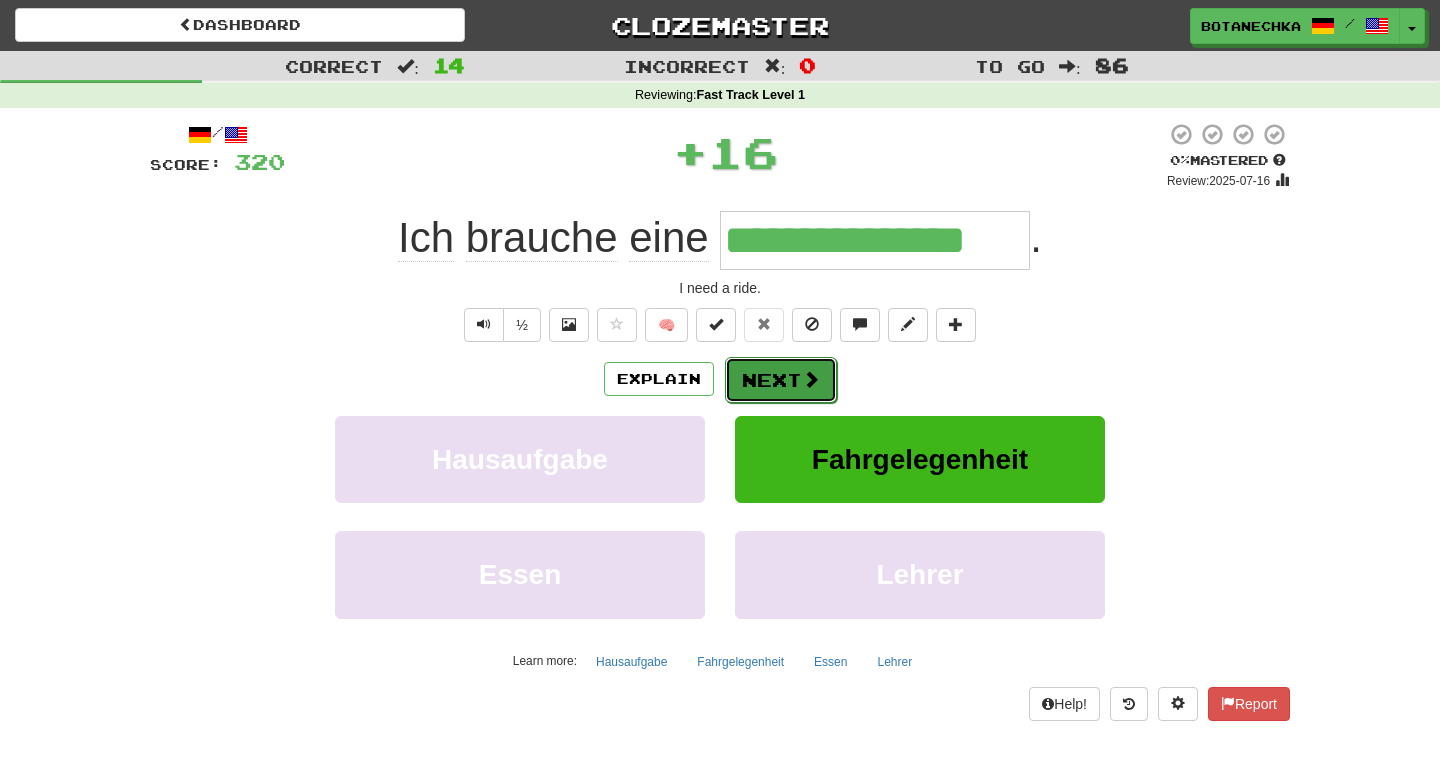 click on "Next" at bounding box center (781, 380) 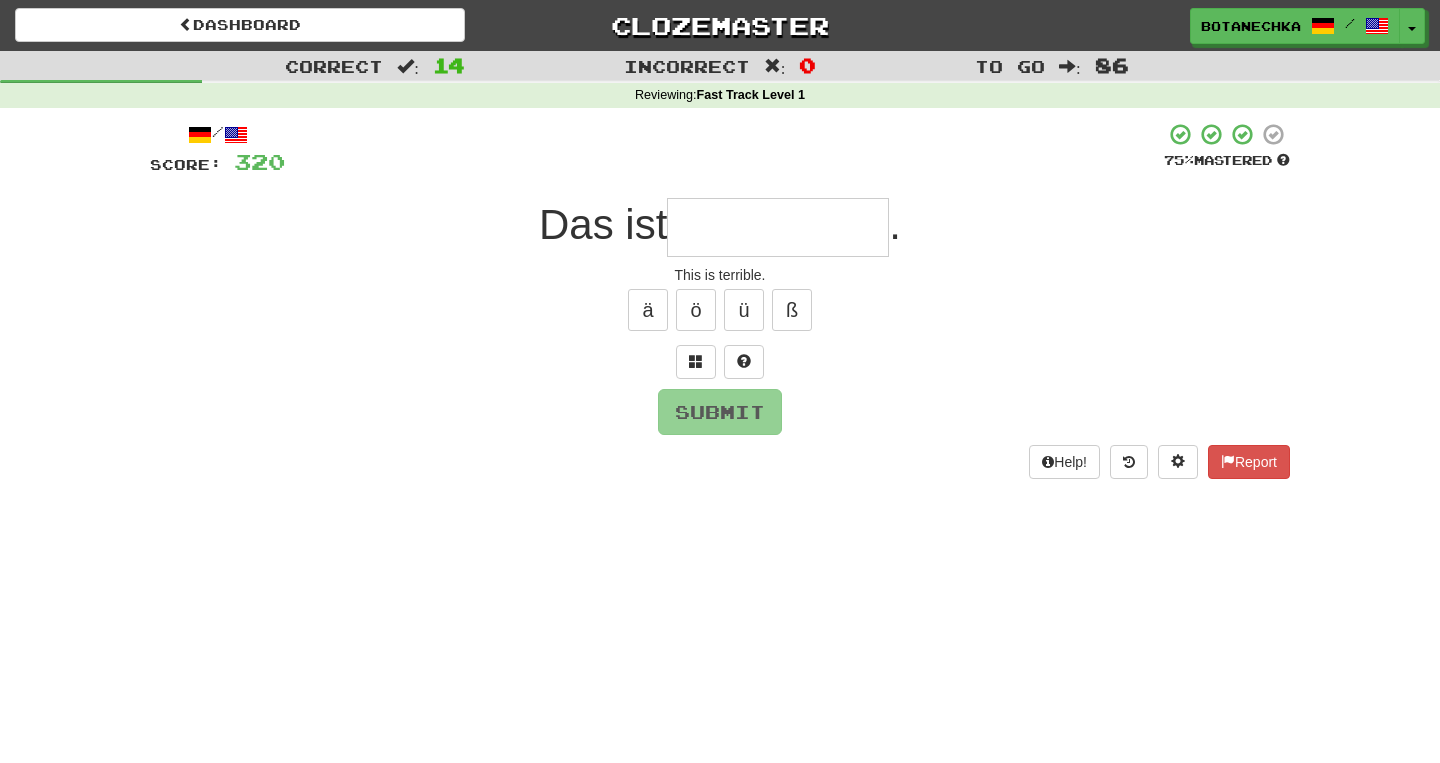 click at bounding box center [778, 227] 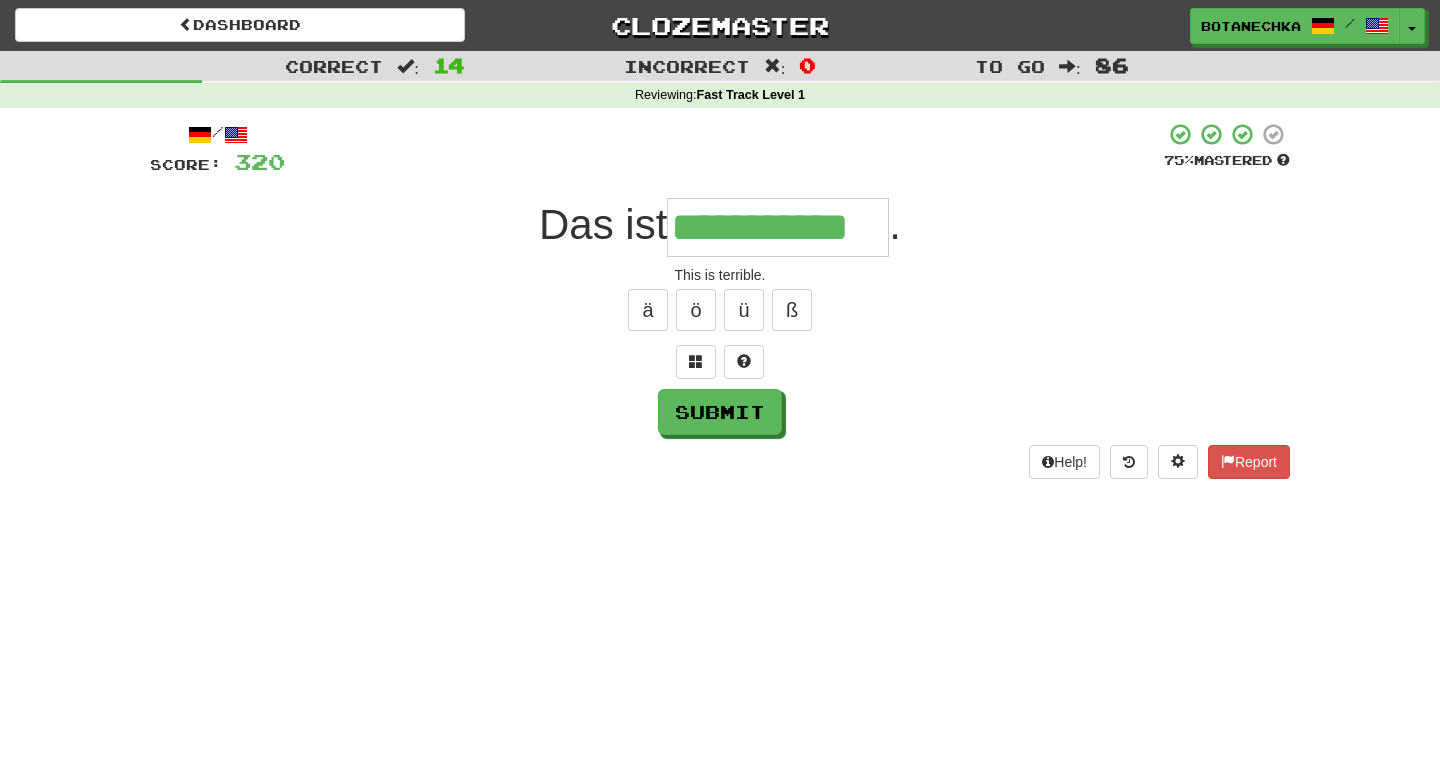 type on "**********" 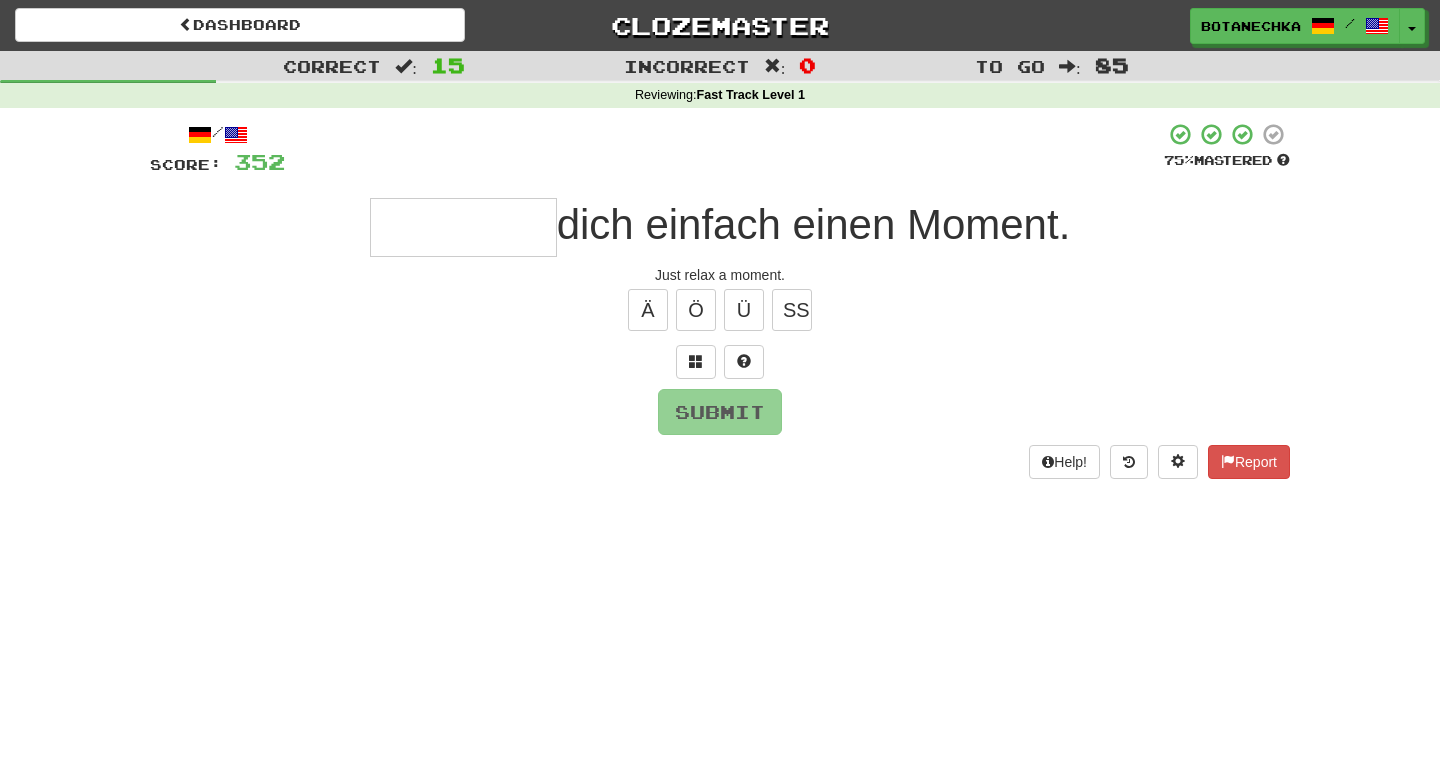 type on "*" 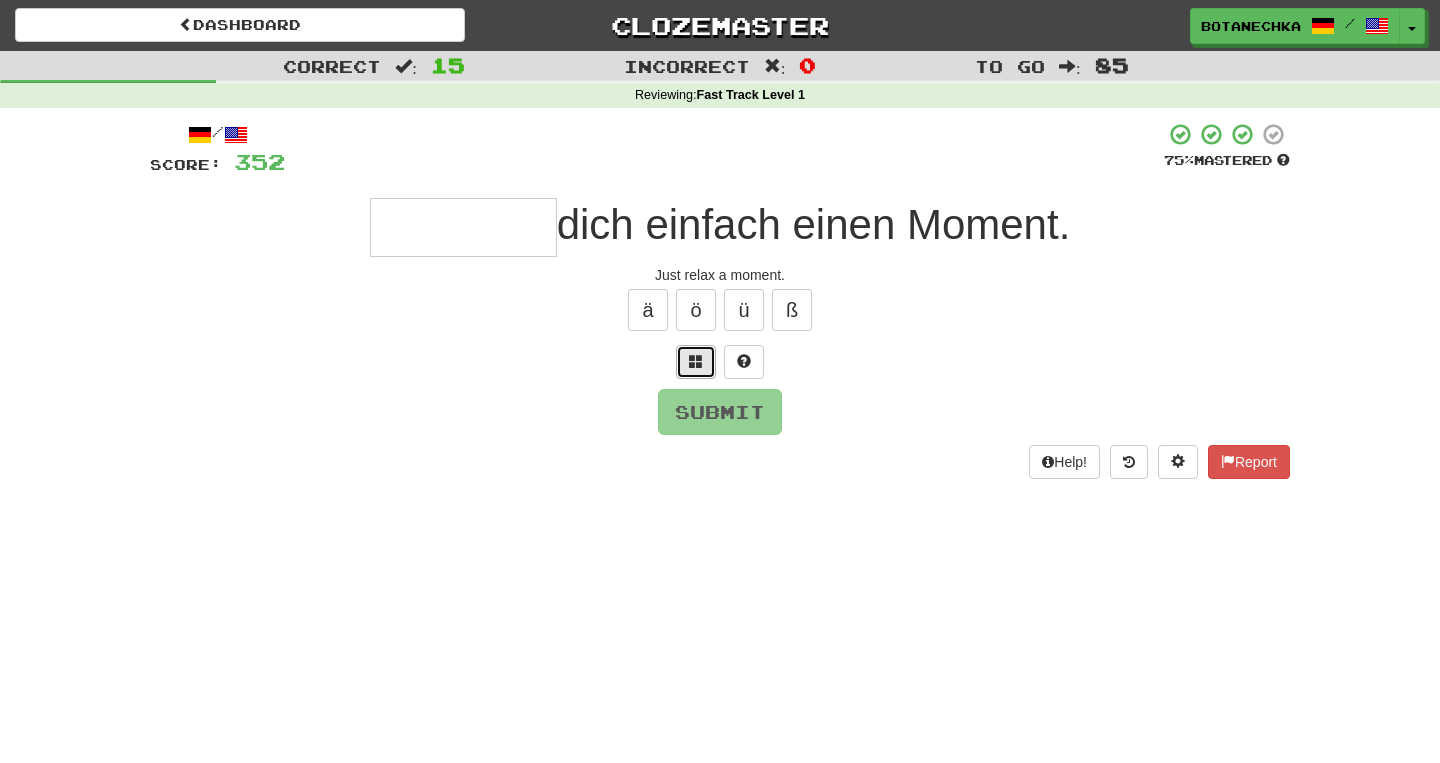 click at bounding box center [696, 362] 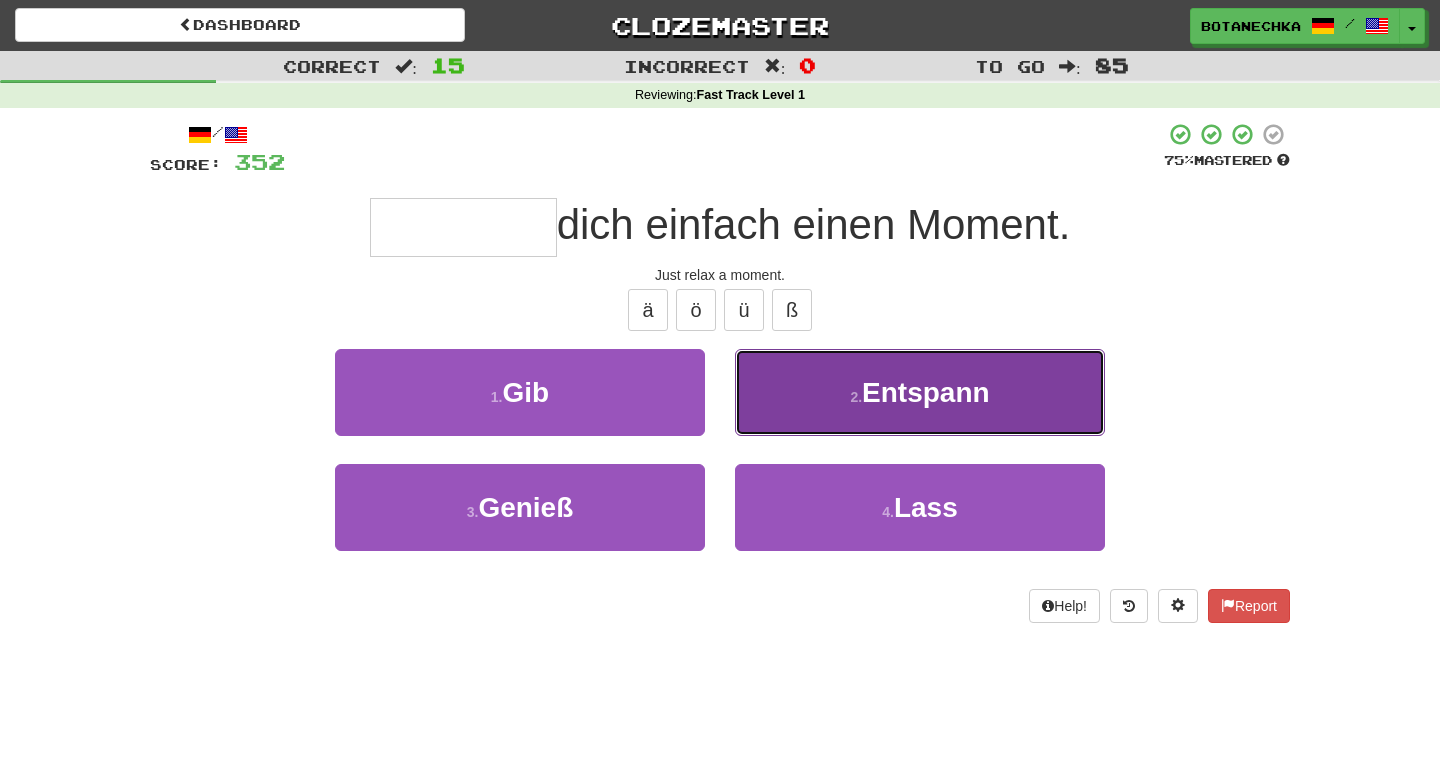click on "2 .  Entspann" at bounding box center [920, 392] 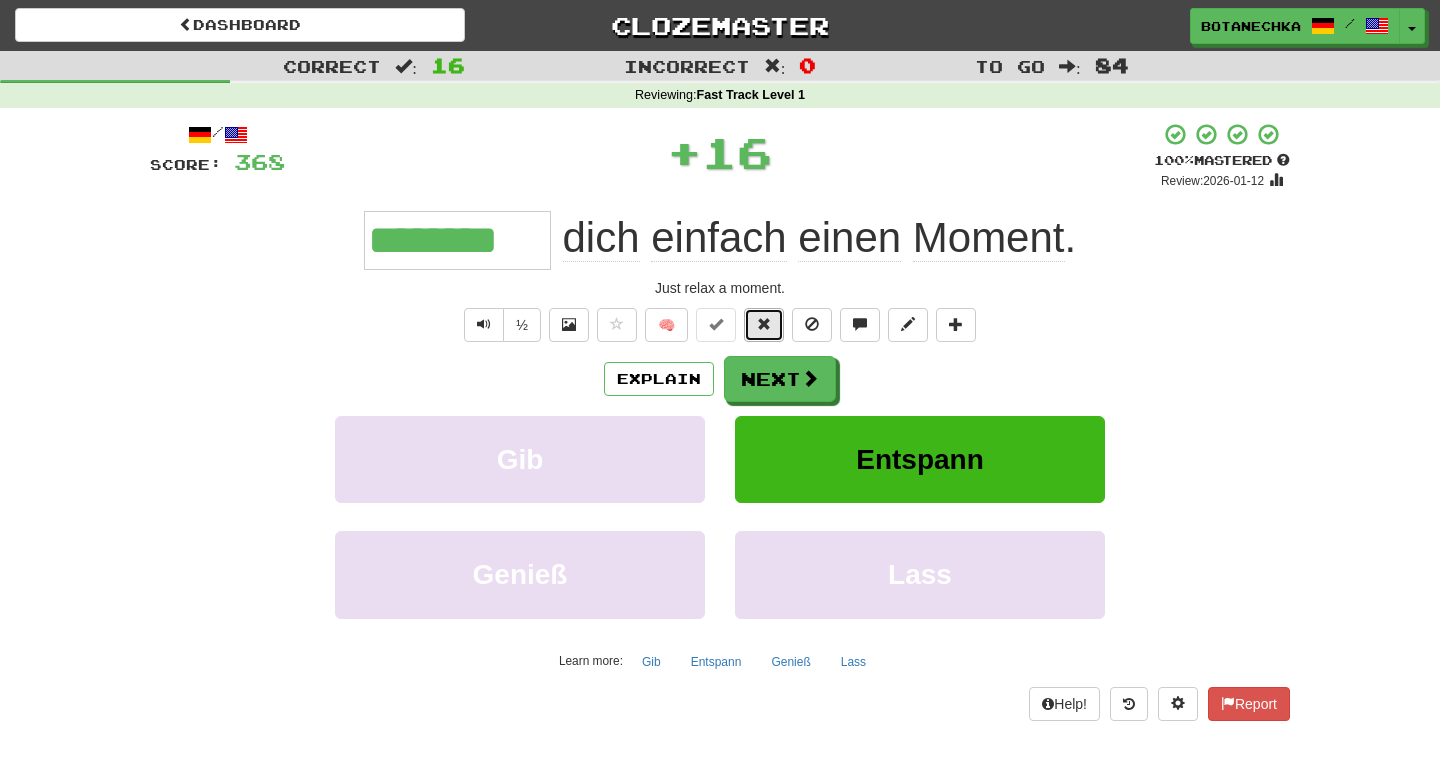 click at bounding box center [764, 324] 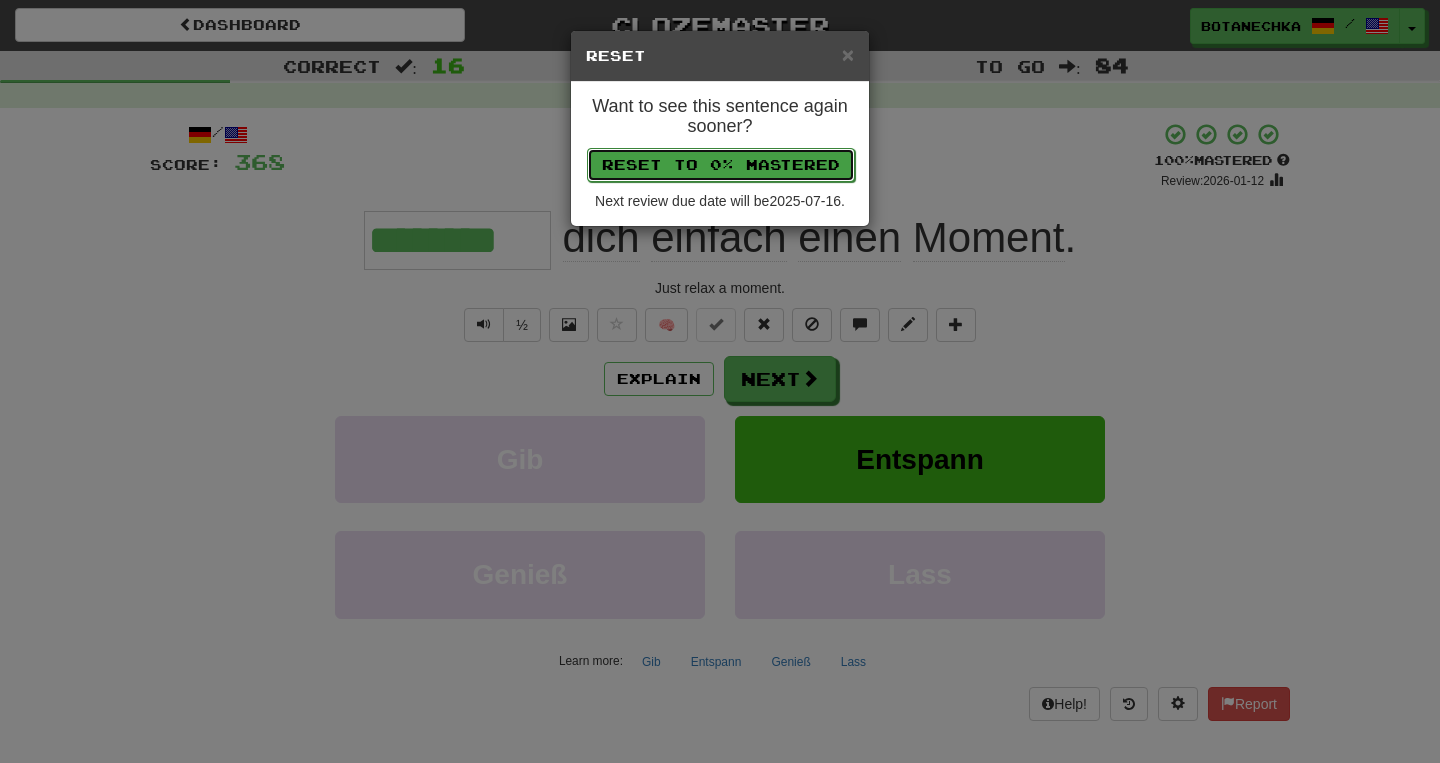 click on "Reset to 0% Mastered" at bounding box center (721, 165) 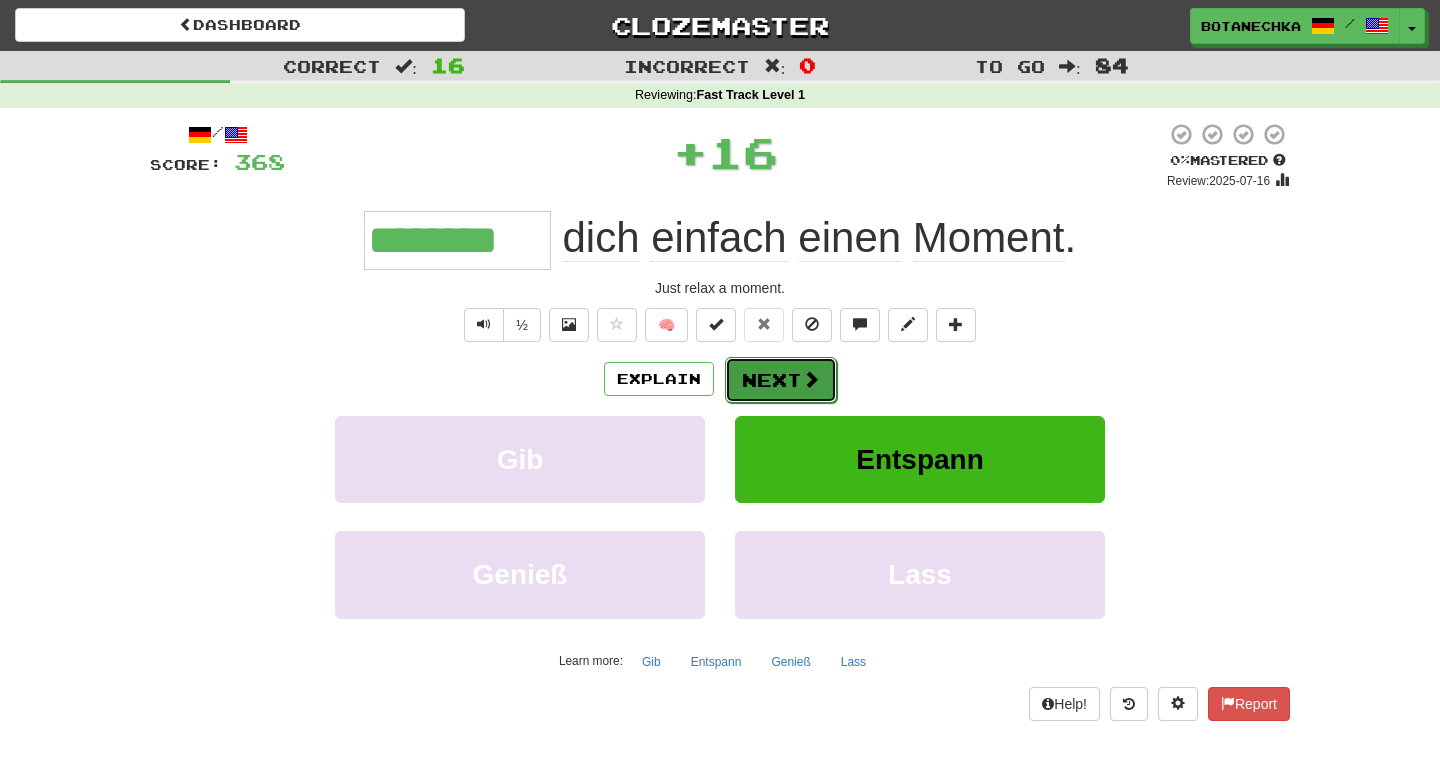 click on "Next" at bounding box center [781, 380] 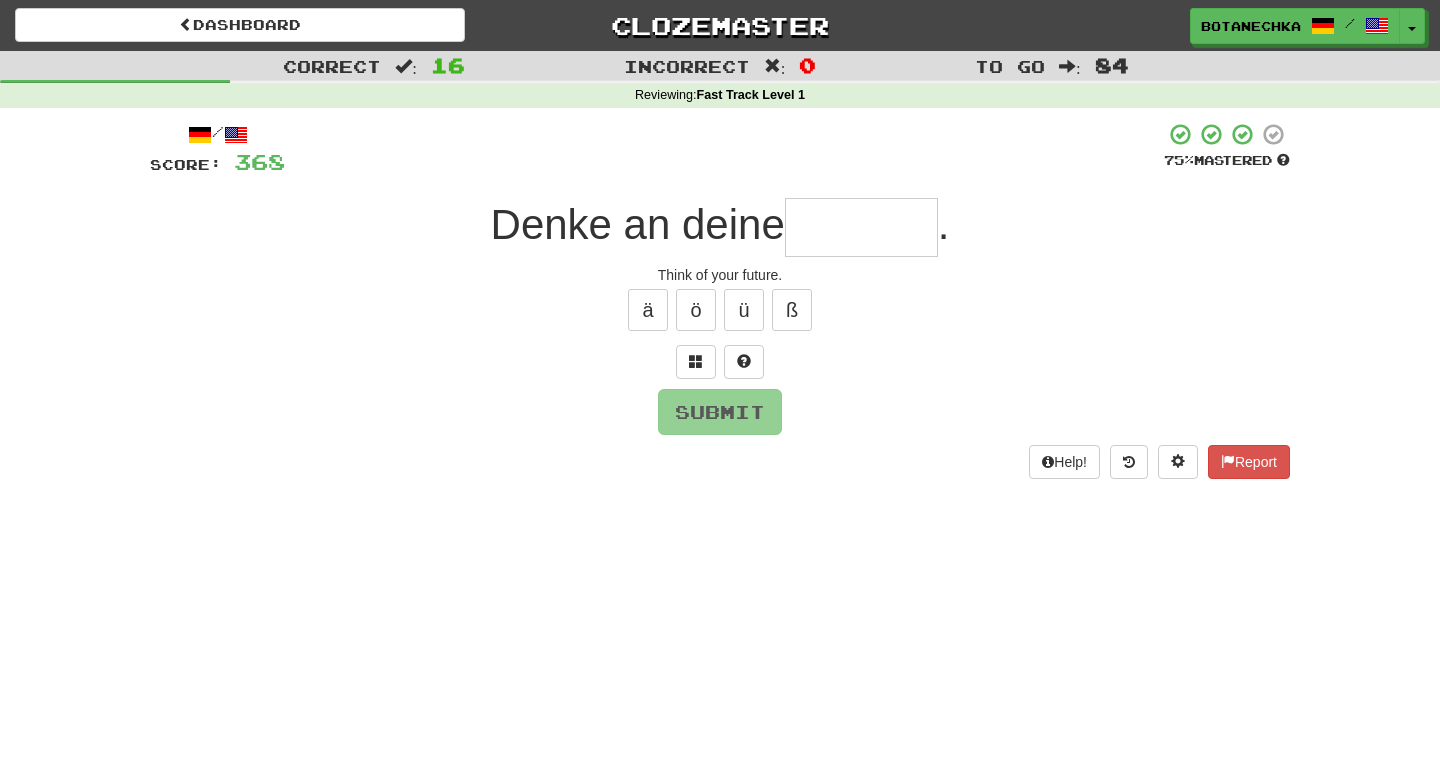 click at bounding box center (861, 227) 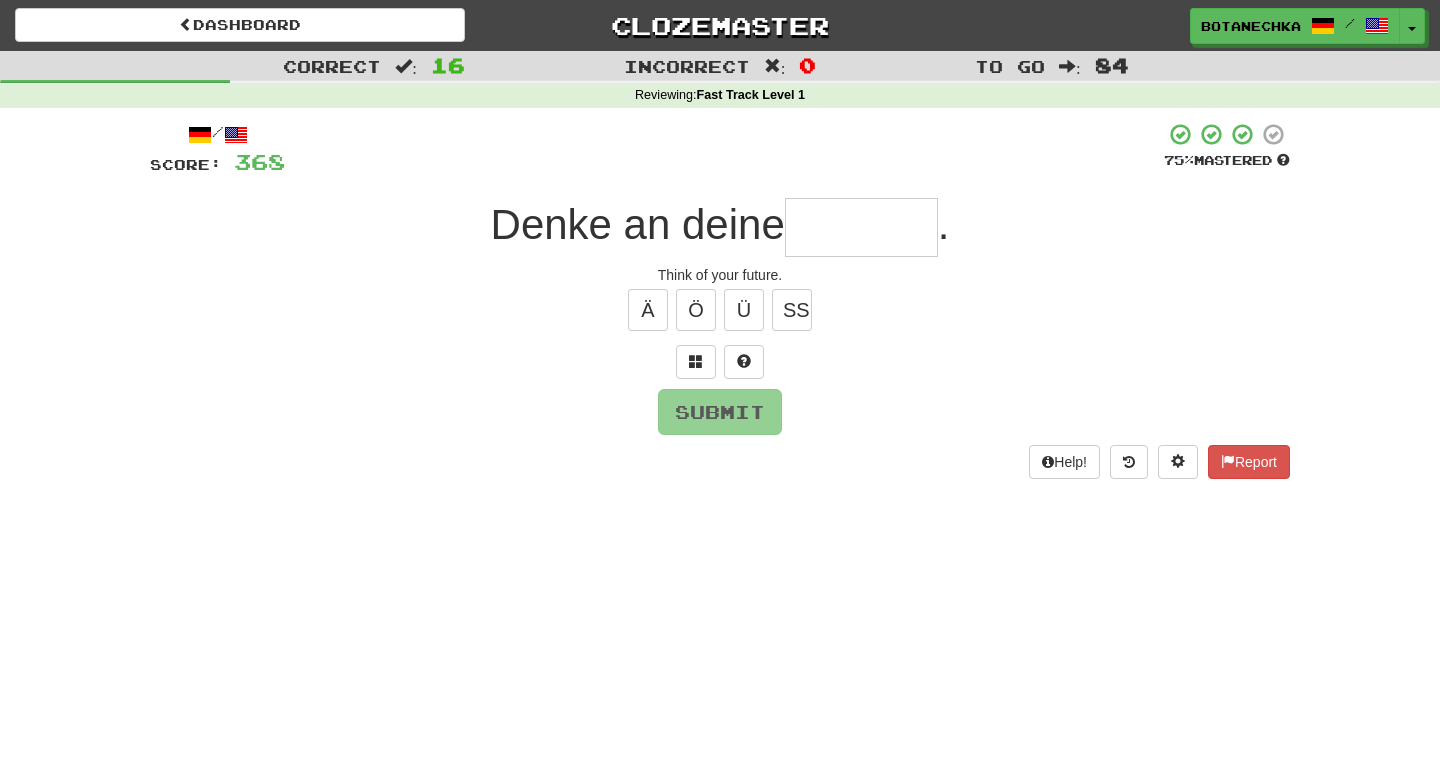 type on "*" 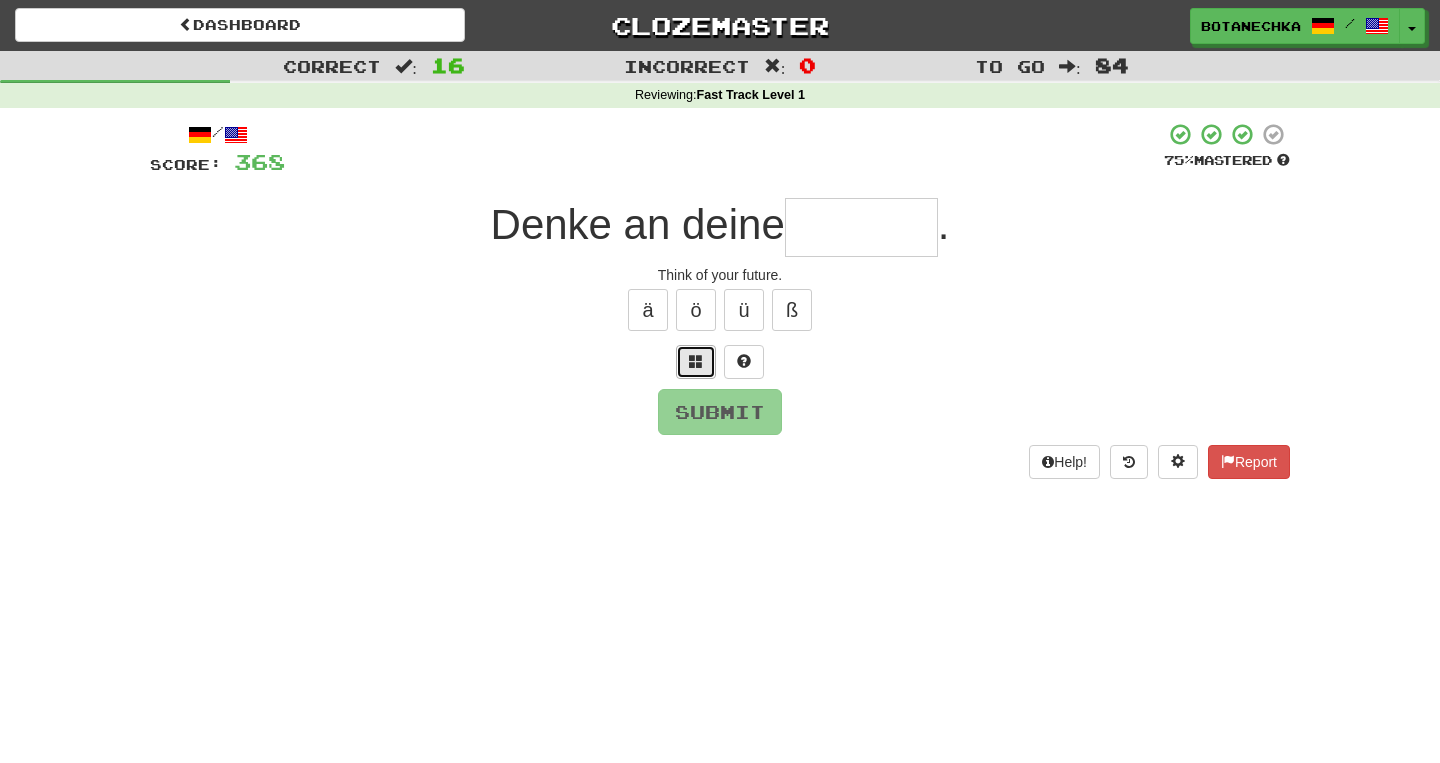 click at bounding box center [696, 361] 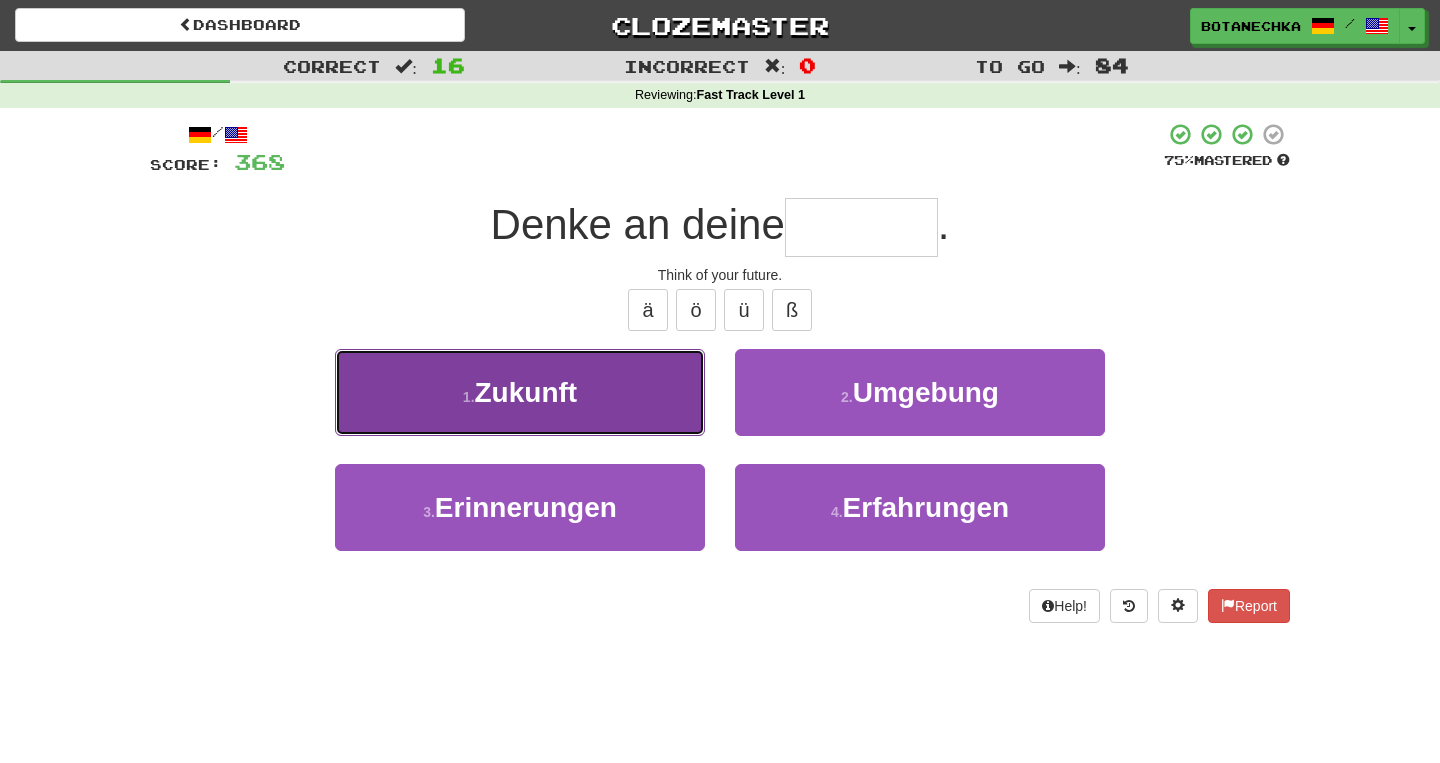 click on "1 .  Zukunft" at bounding box center (520, 392) 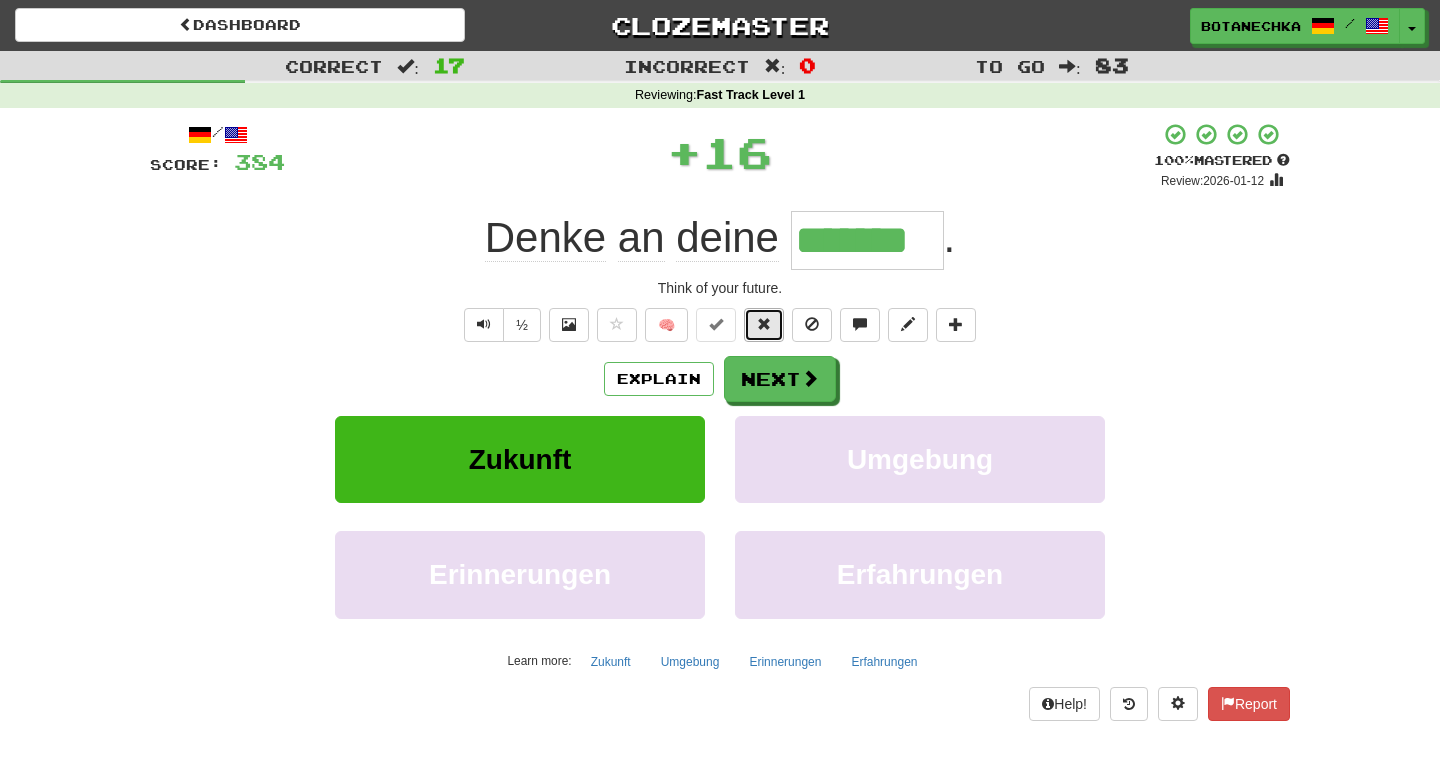 click at bounding box center [764, 325] 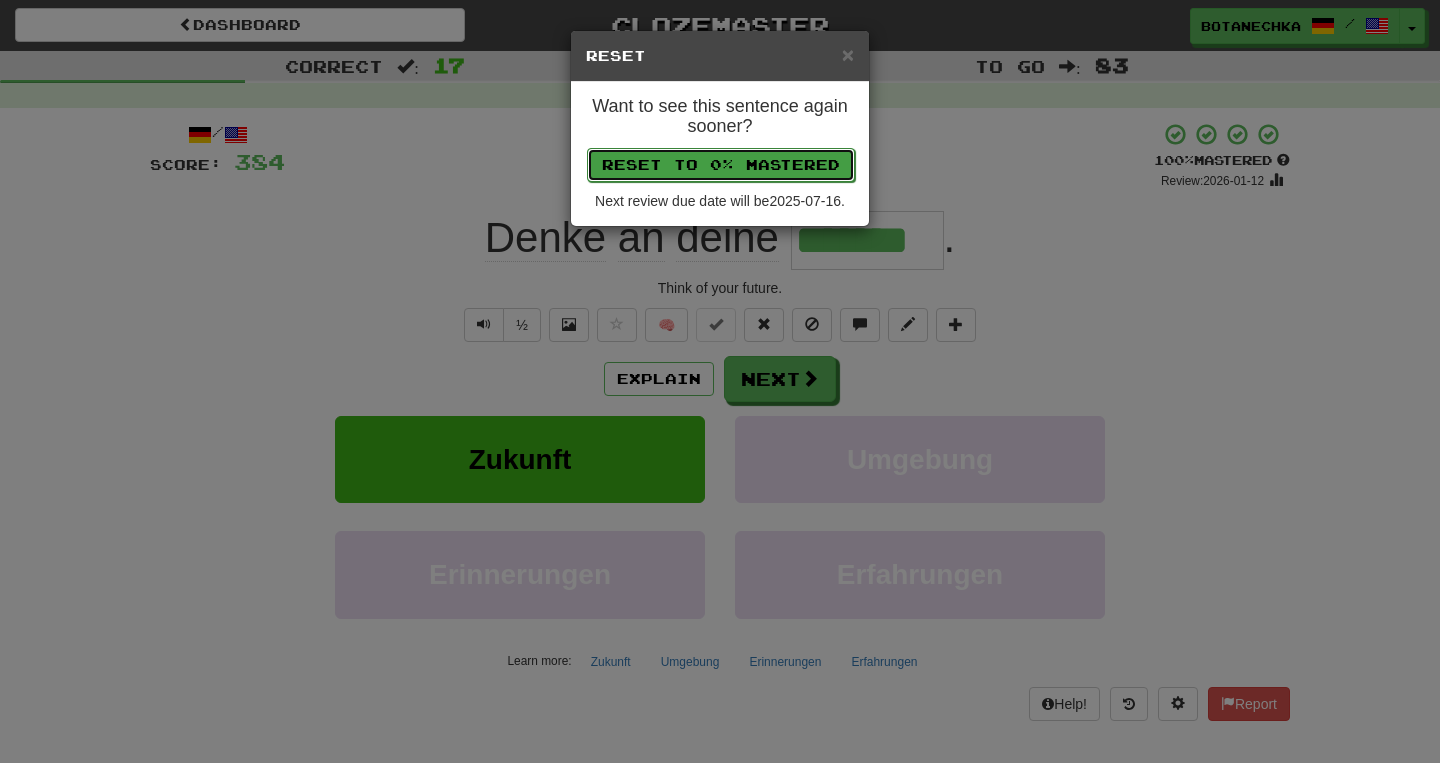 click on "Reset to 0% Mastered" at bounding box center (721, 165) 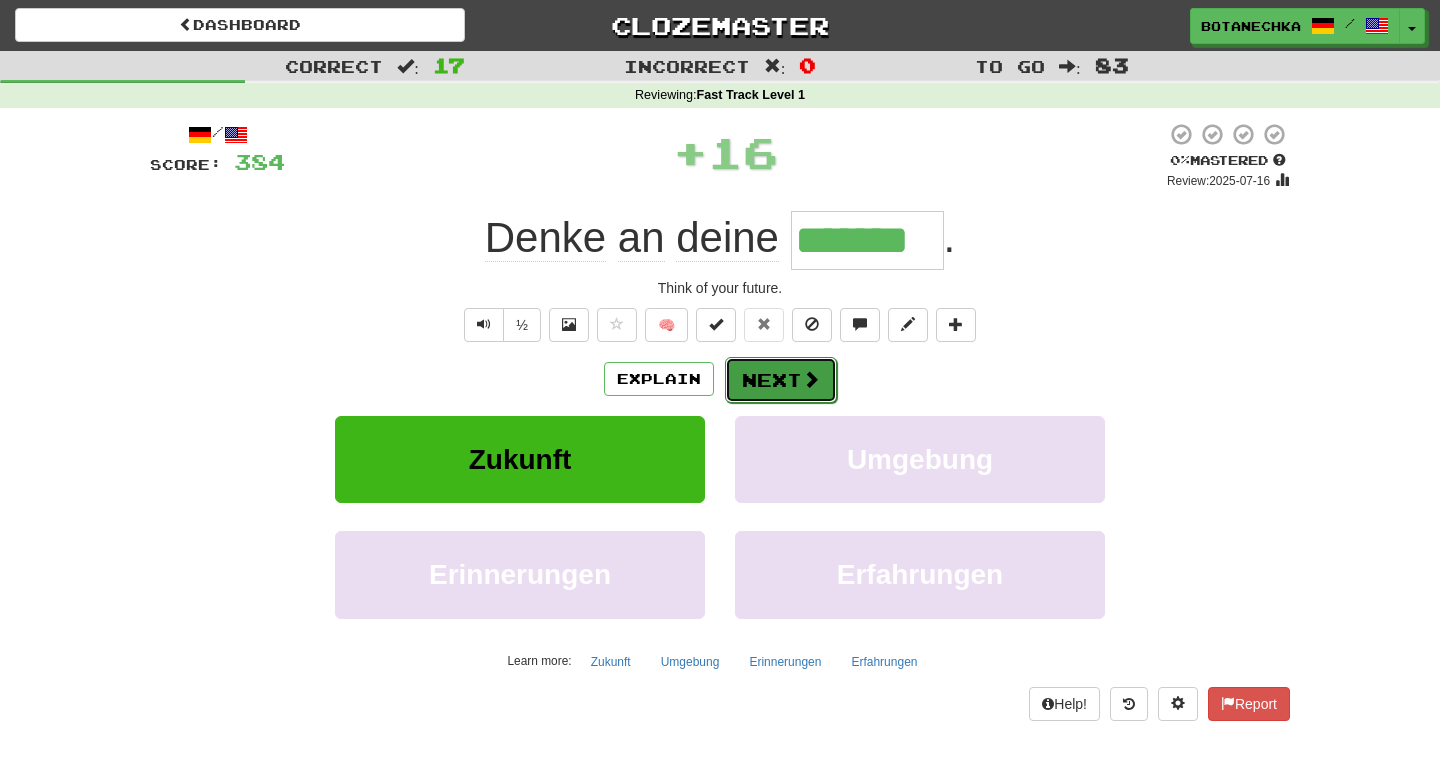 click on "Next" at bounding box center [781, 380] 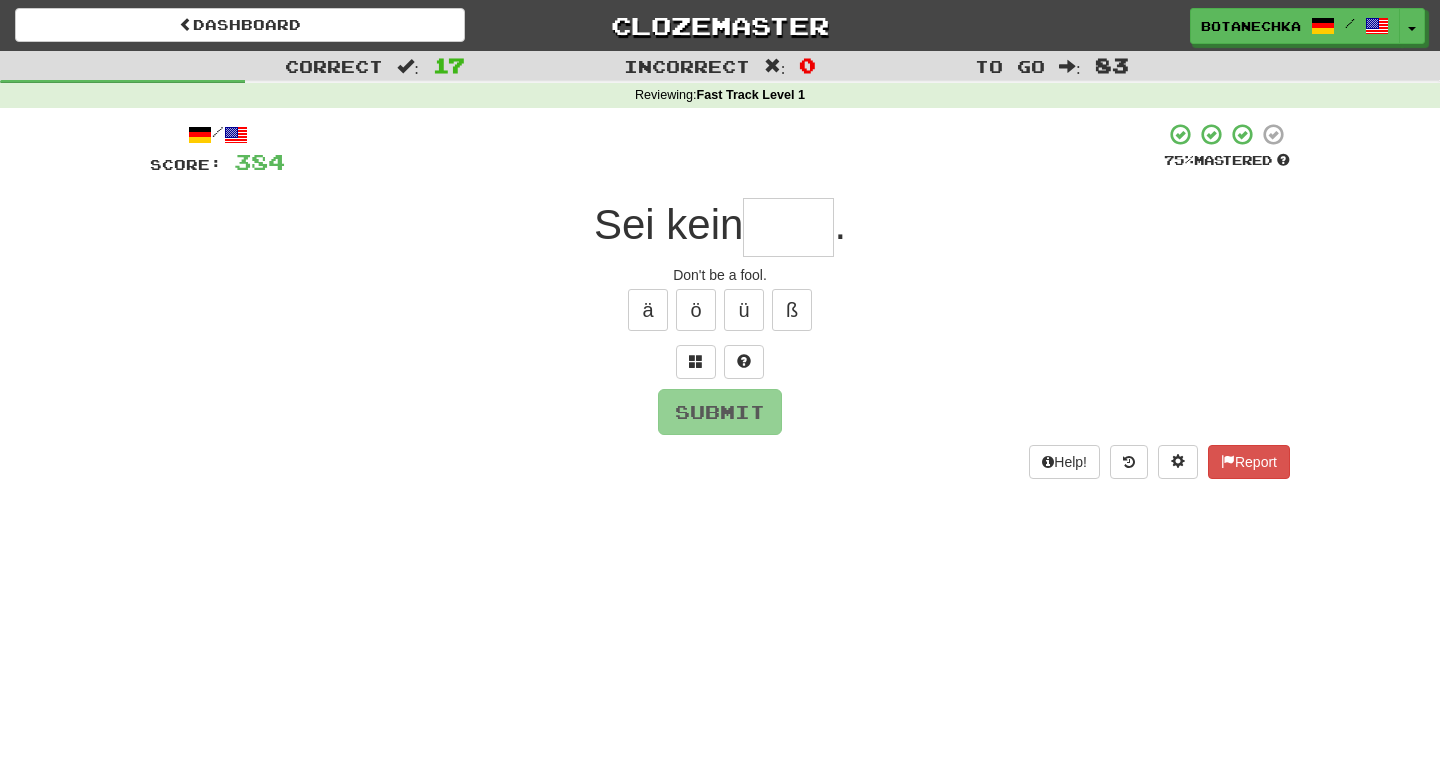 click at bounding box center [788, 227] 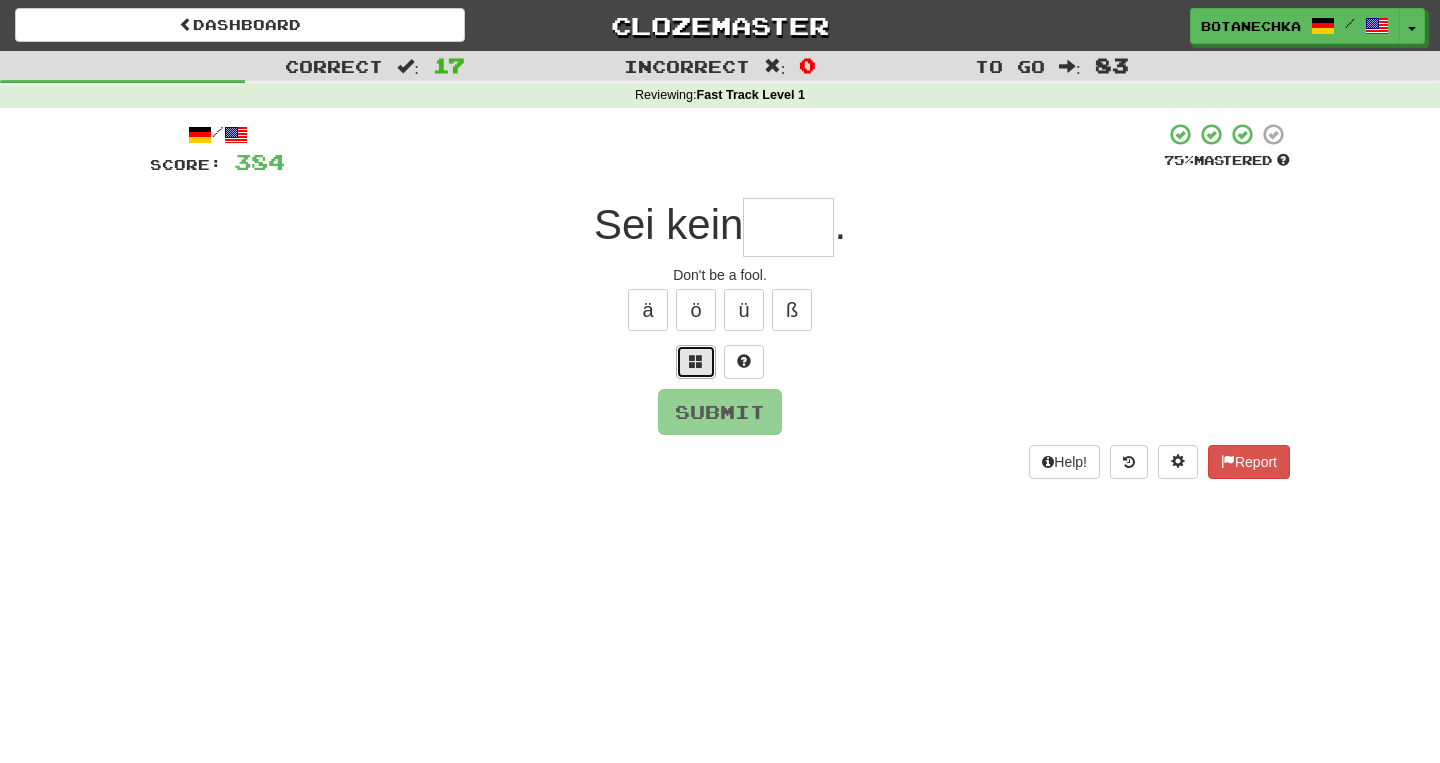 click at bounding box center (696, 361) 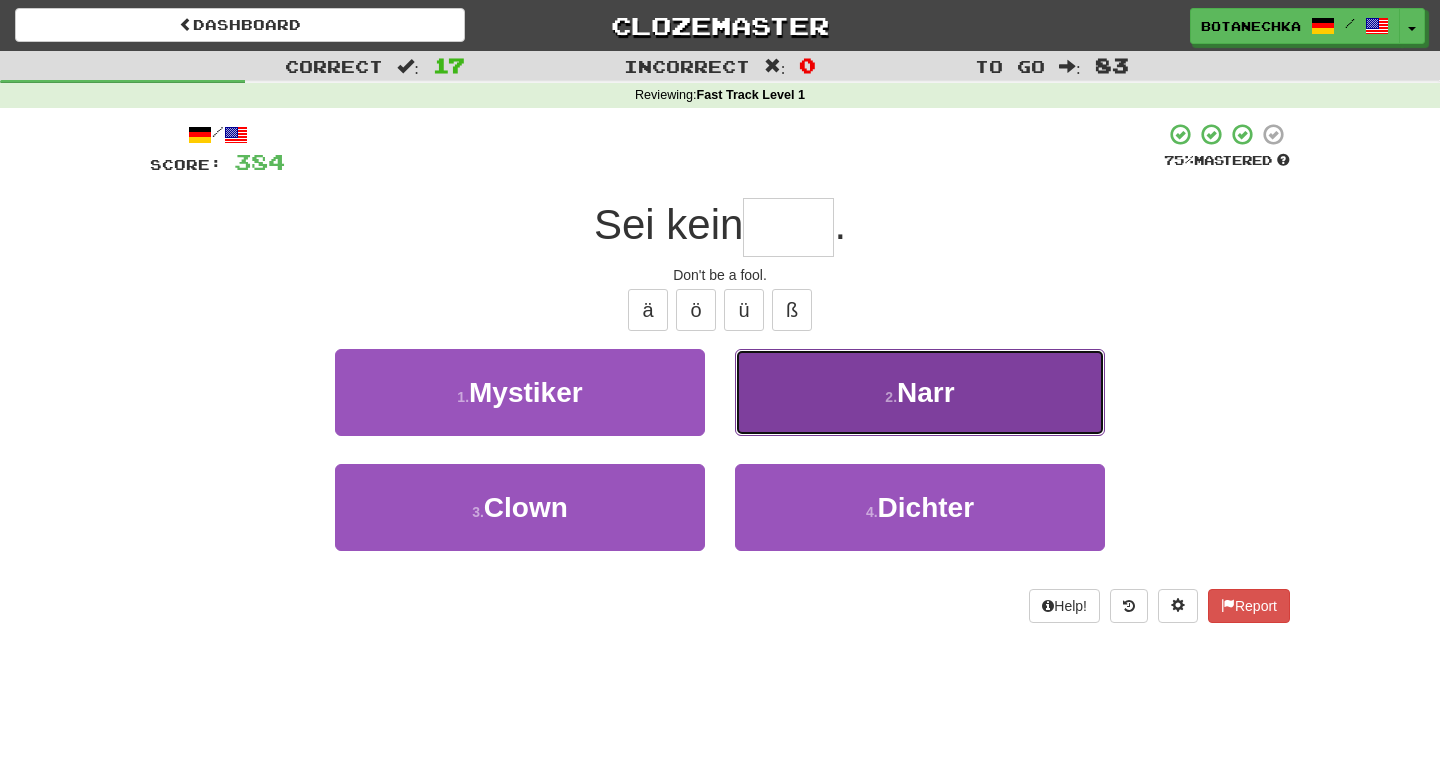 click on "2 .  Narr" at bounding box center [920, 392] 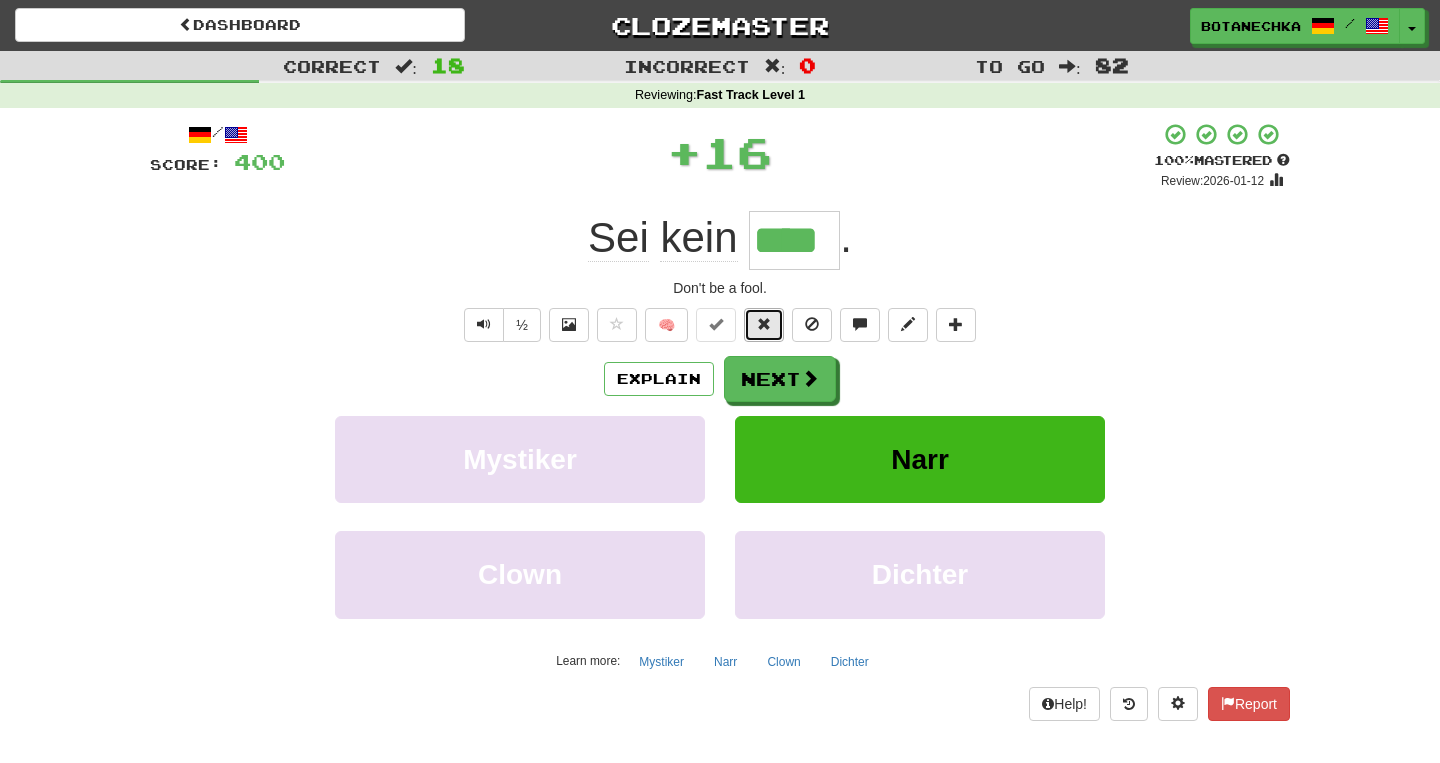 click at bounding box center (764, 325) 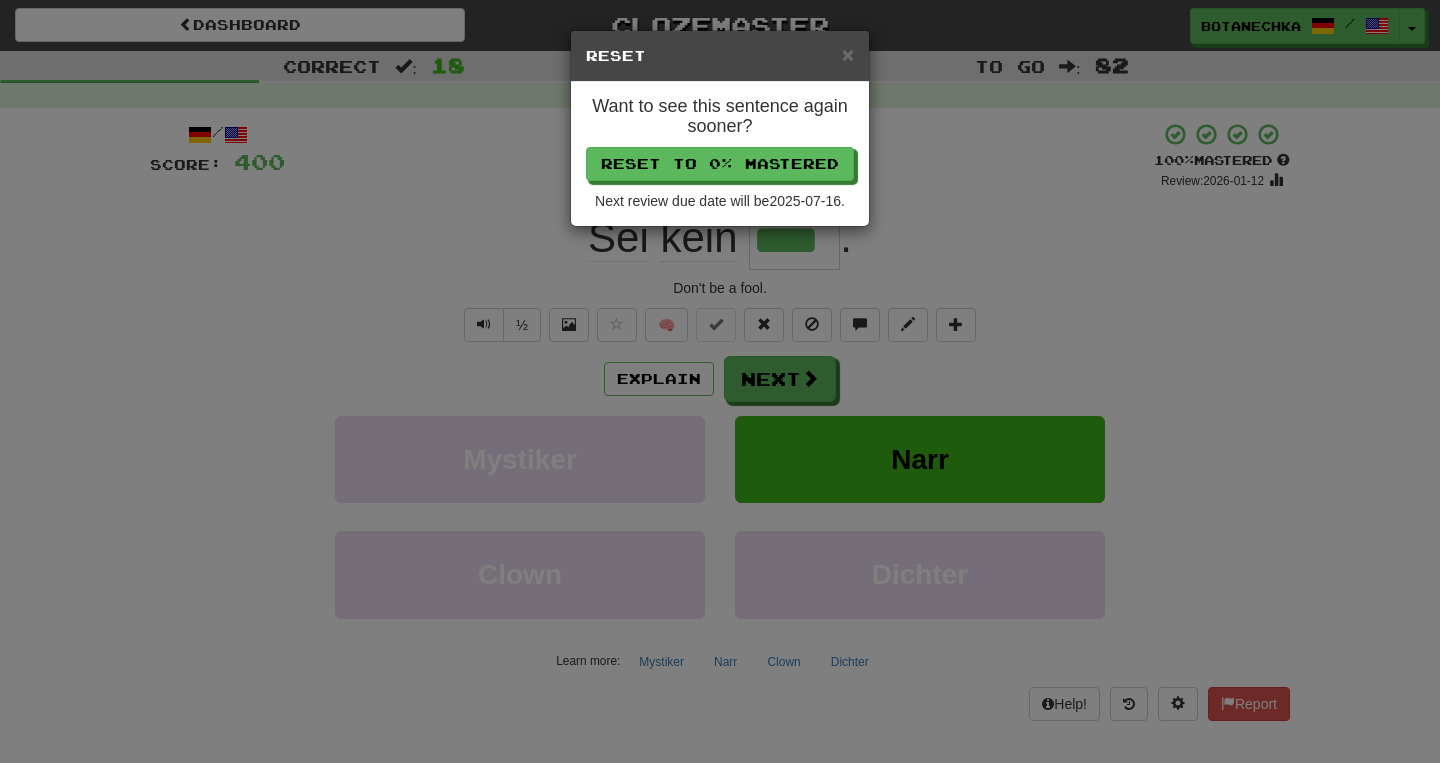 click on "Want to see this sentence again sooner? Reset to 0% Mastered Next review due date will be 2025-07-16 ." at bounding box center (720, 154) 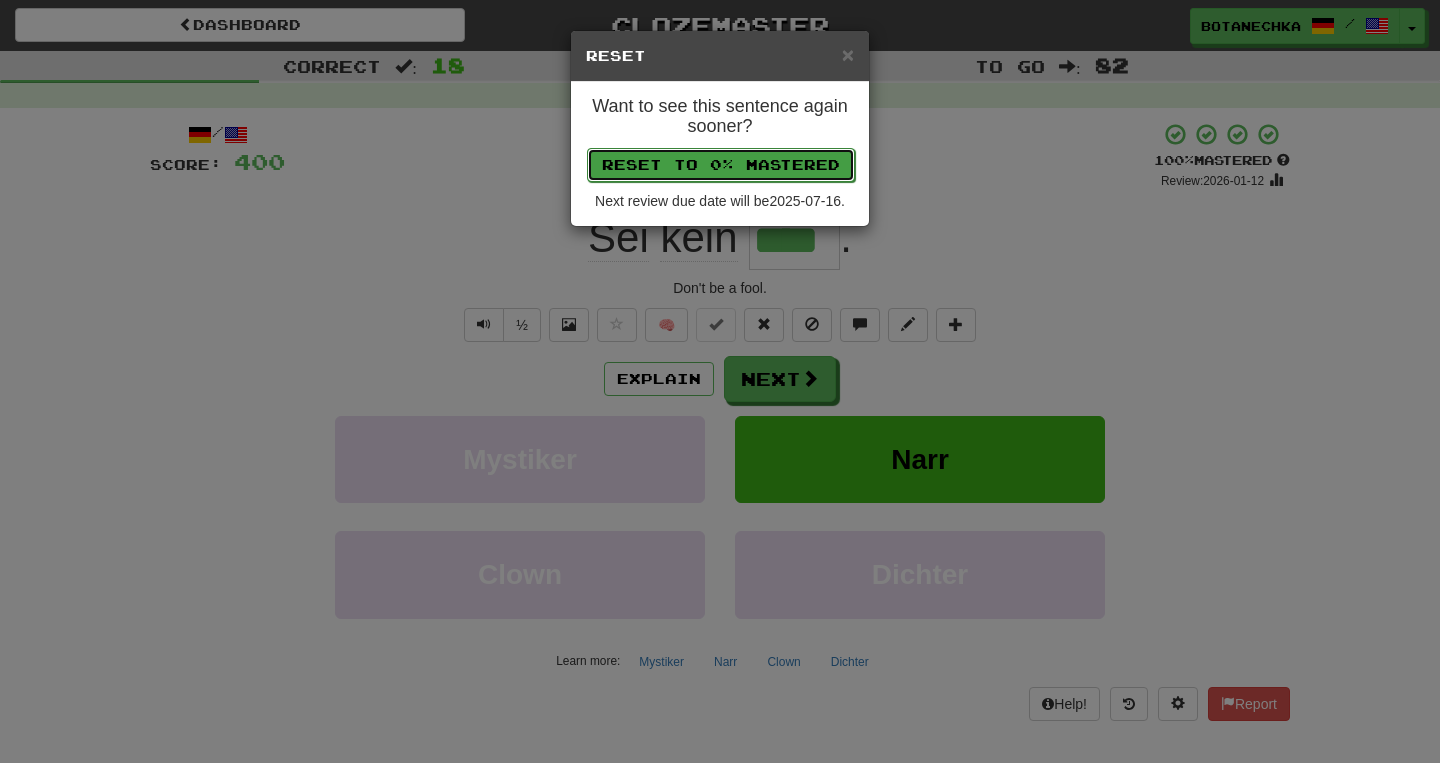 click on "Reset to 0% Mastered" at bounding box center [721, 165] 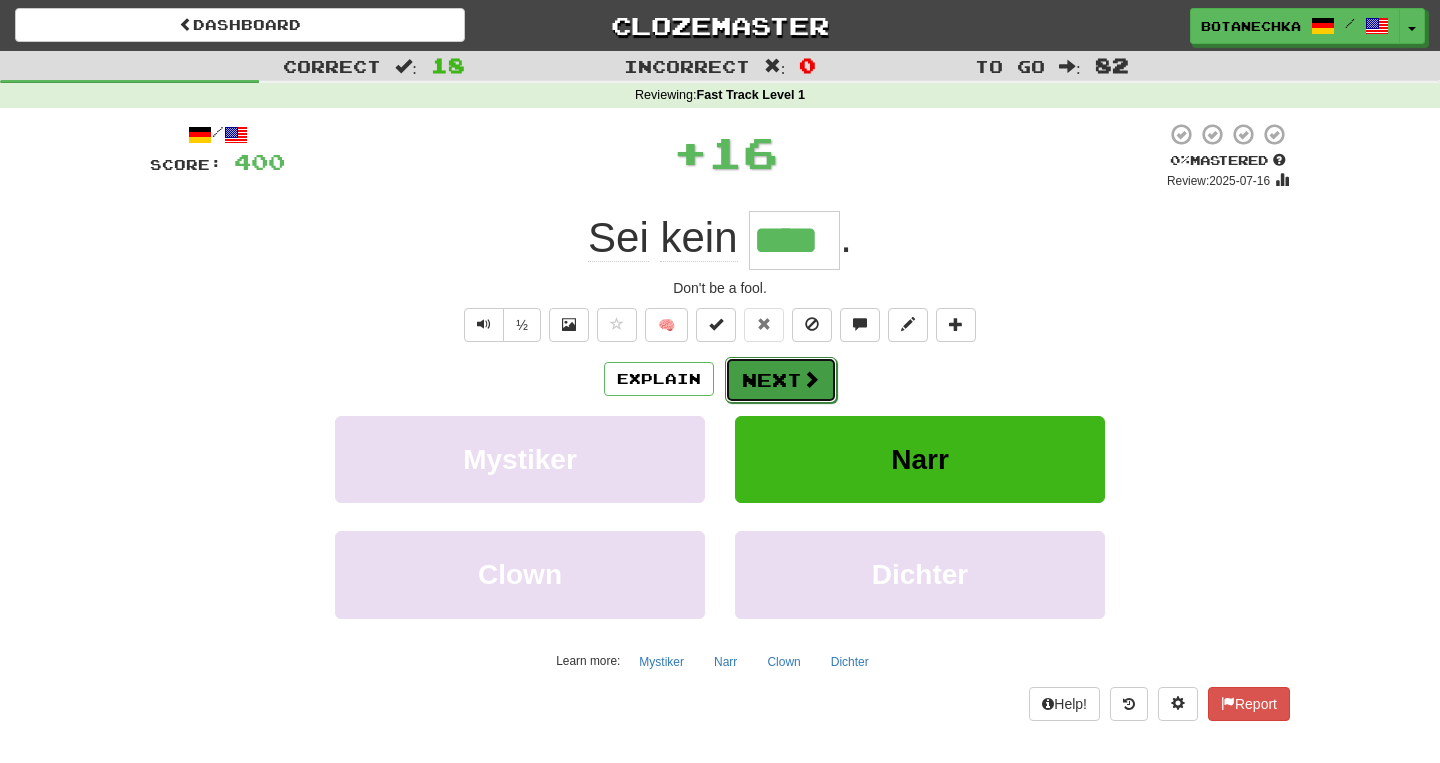 click on "Next" at bounding box center (781, 380) 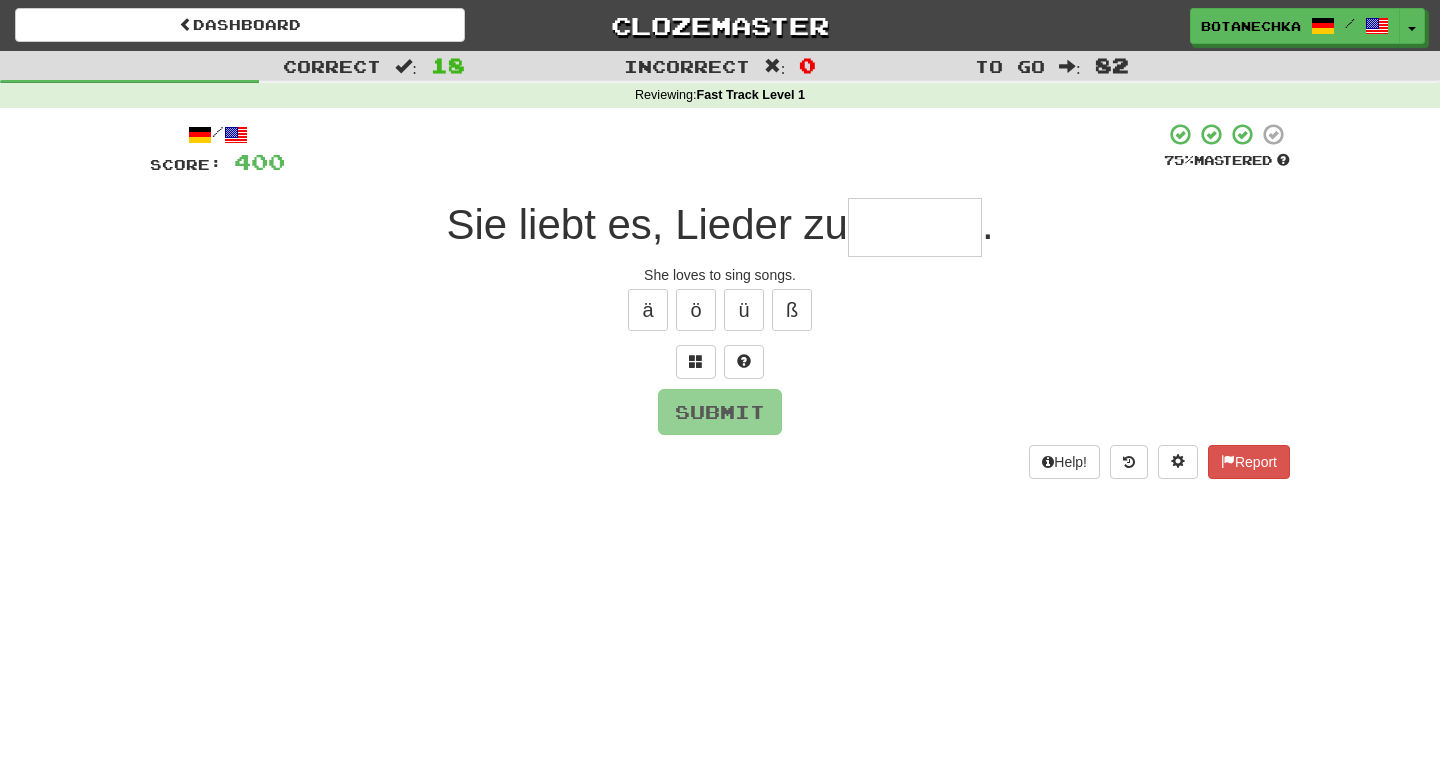 click at bounding box center [915, 227] 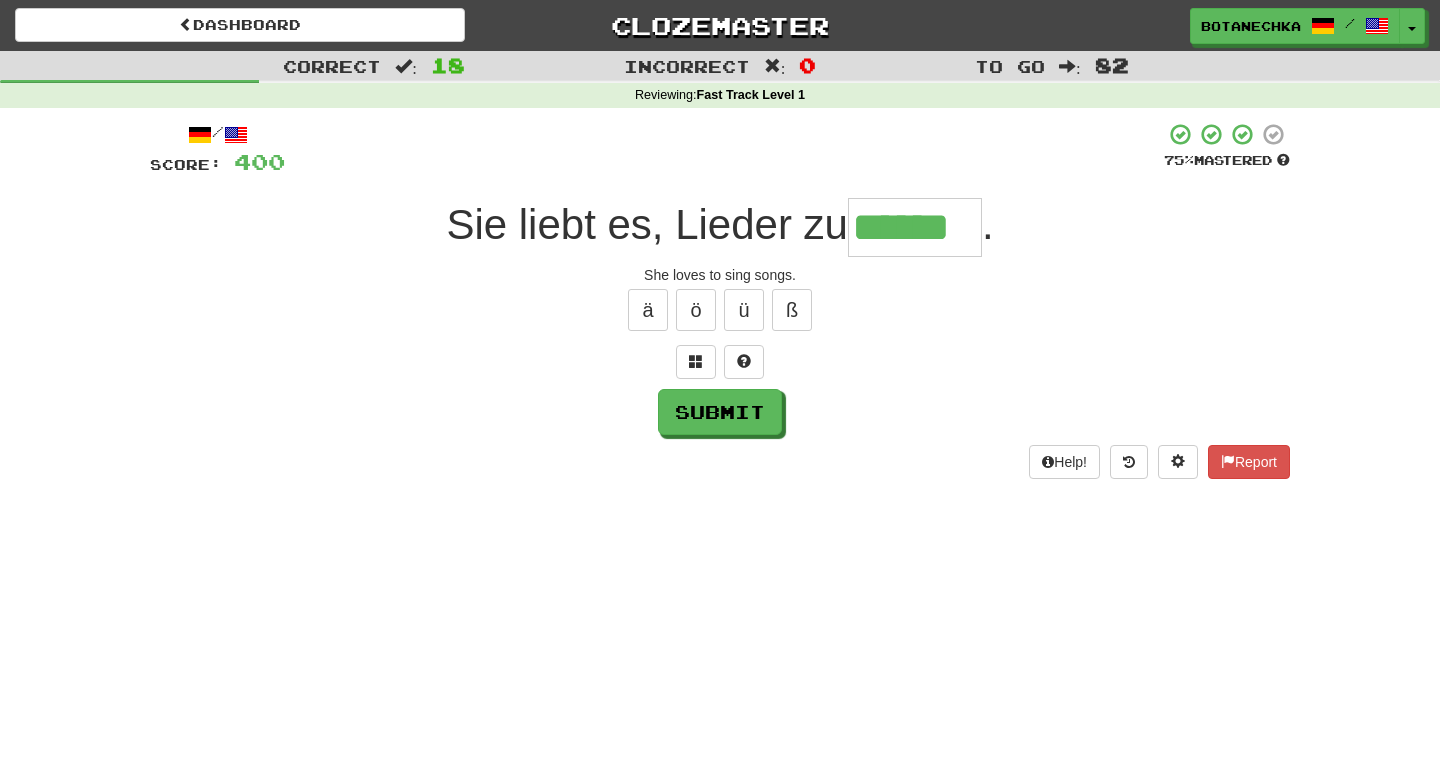 type on "******" 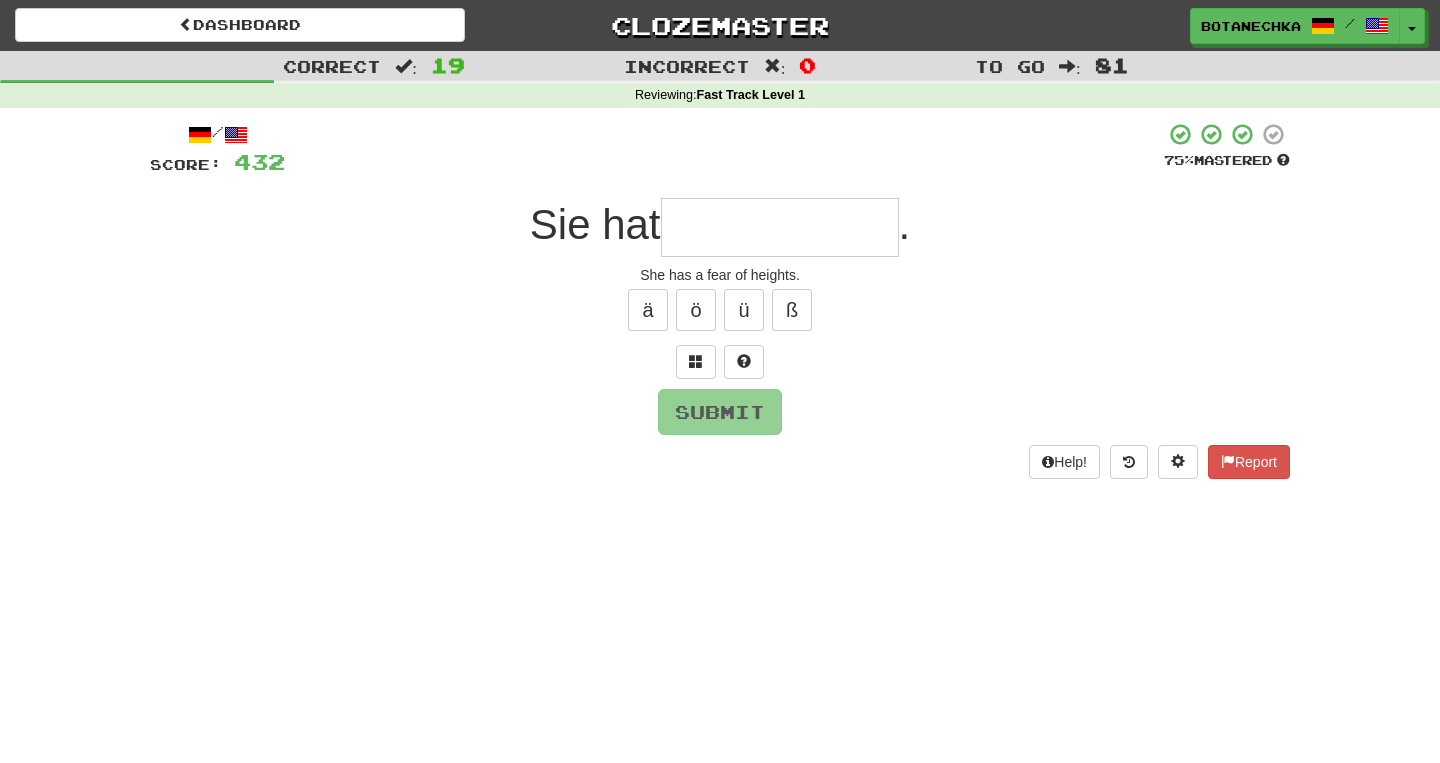 click at bounding box center (780, 227) 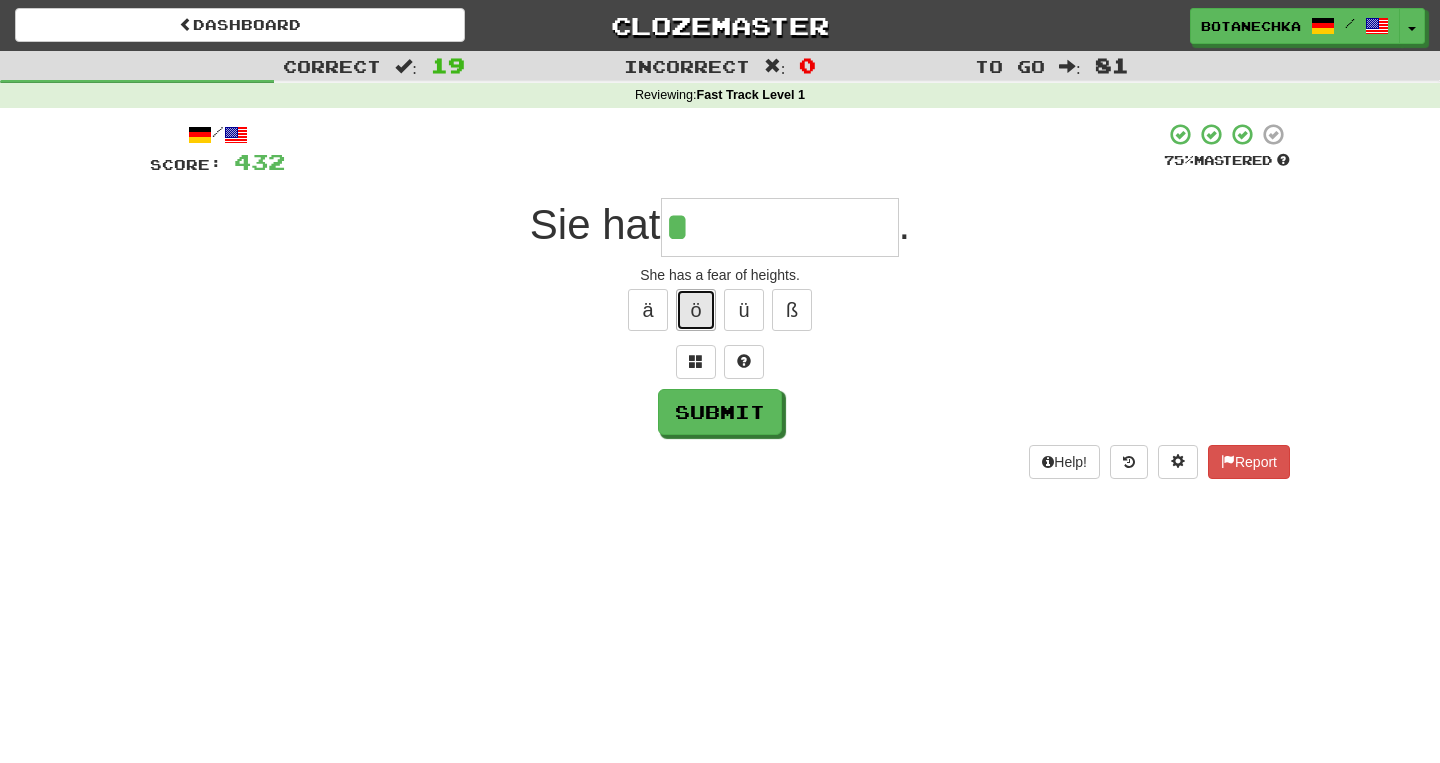 click on "ö" at bounding box center (696, 310) 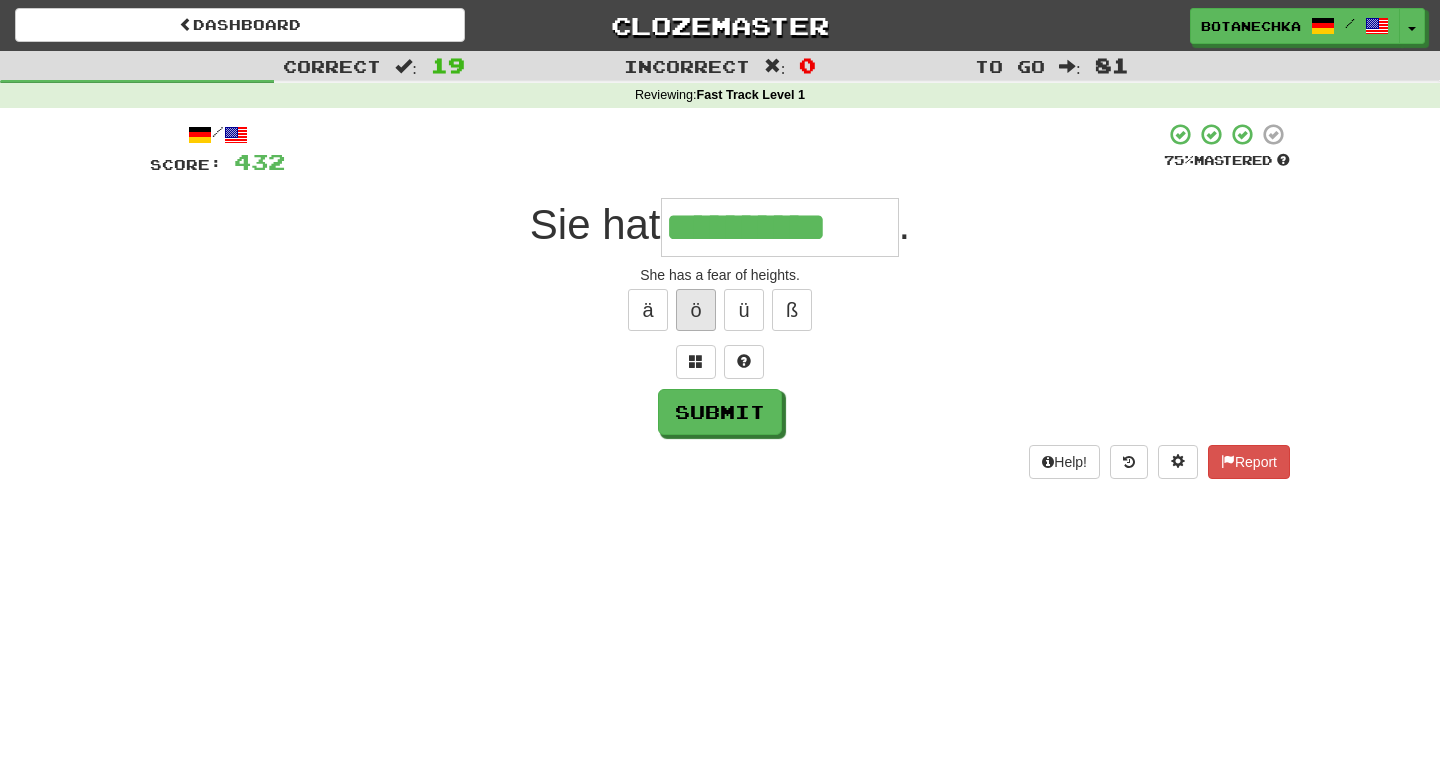 type on "**********" 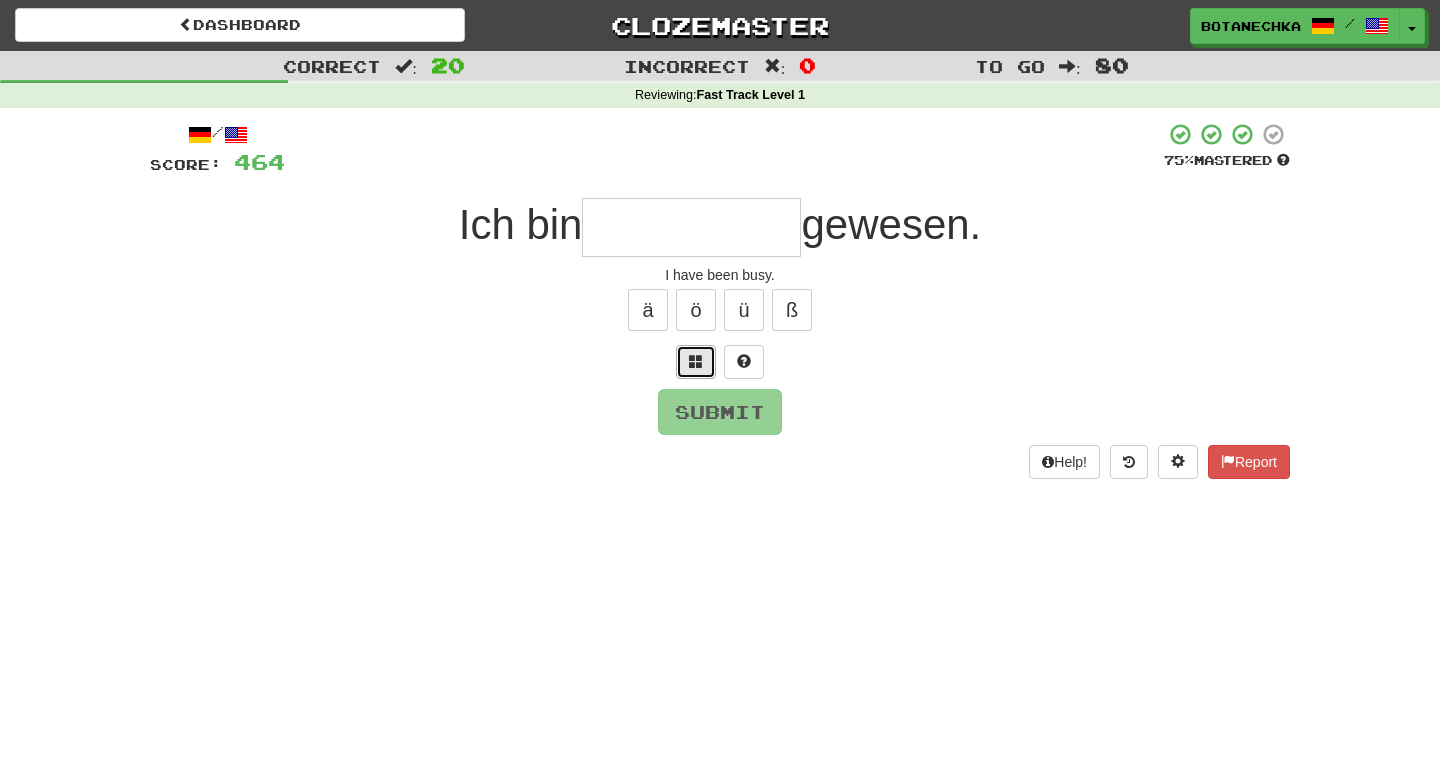 click at bounding box center [696, 362] 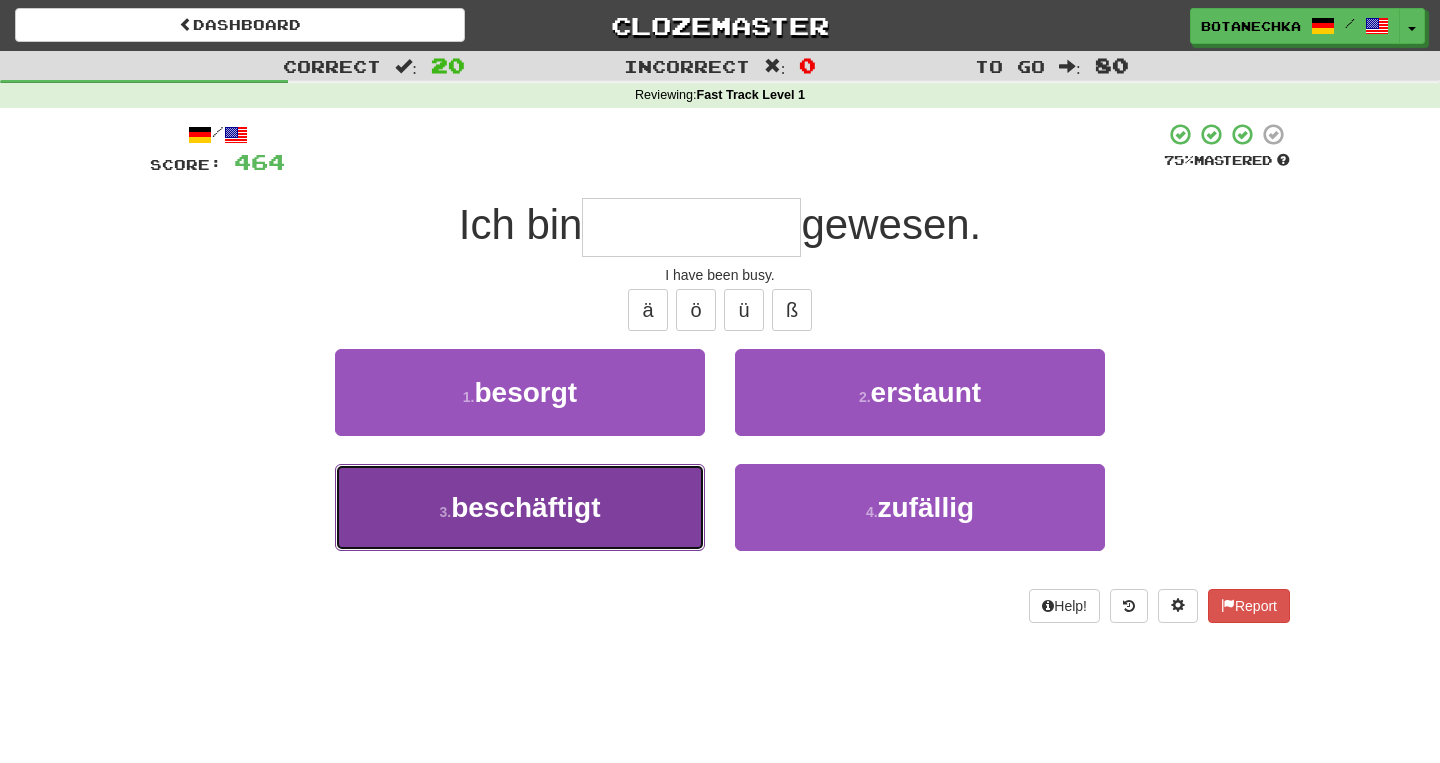 click on "3 .  beschäftigt" at bounding box center [520, 507] 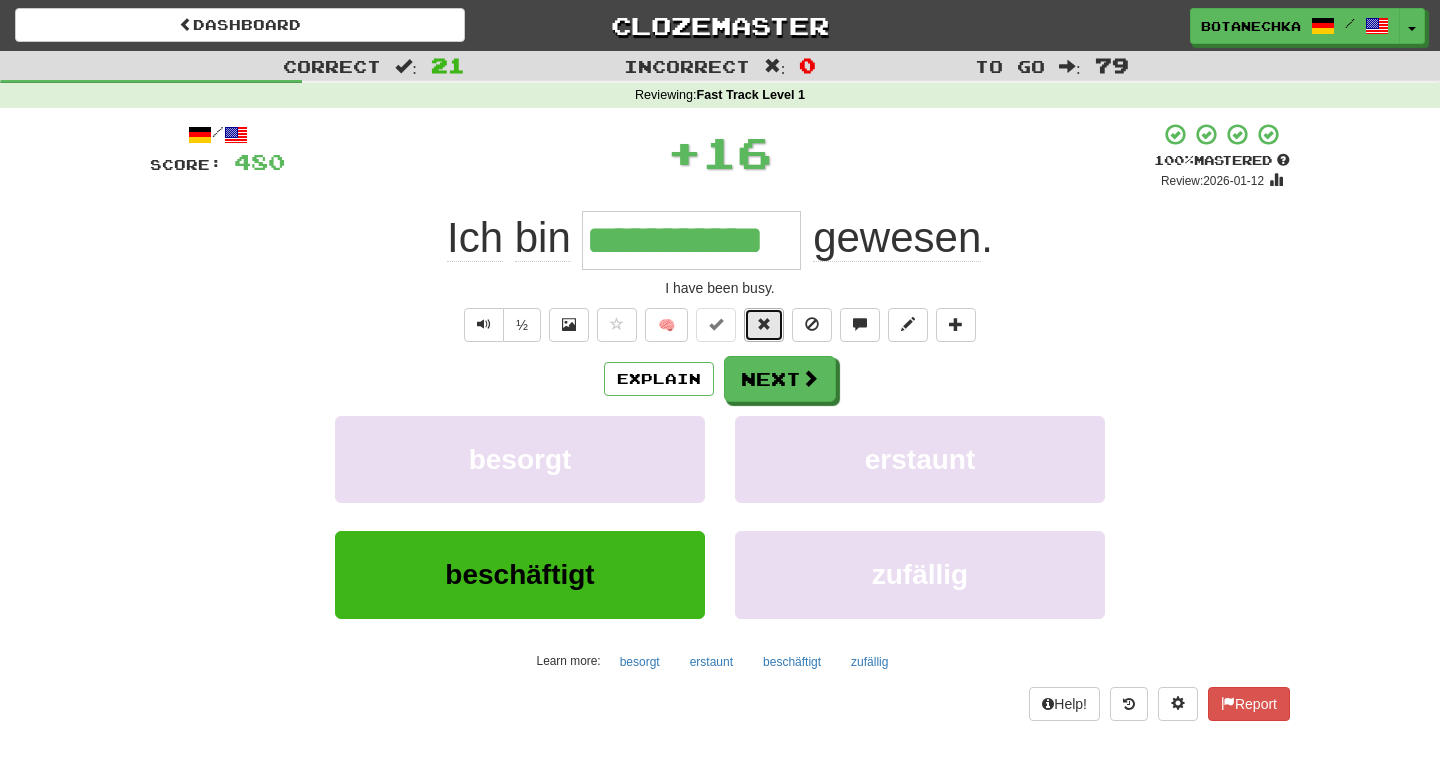 click at bounding box center [764, 325] 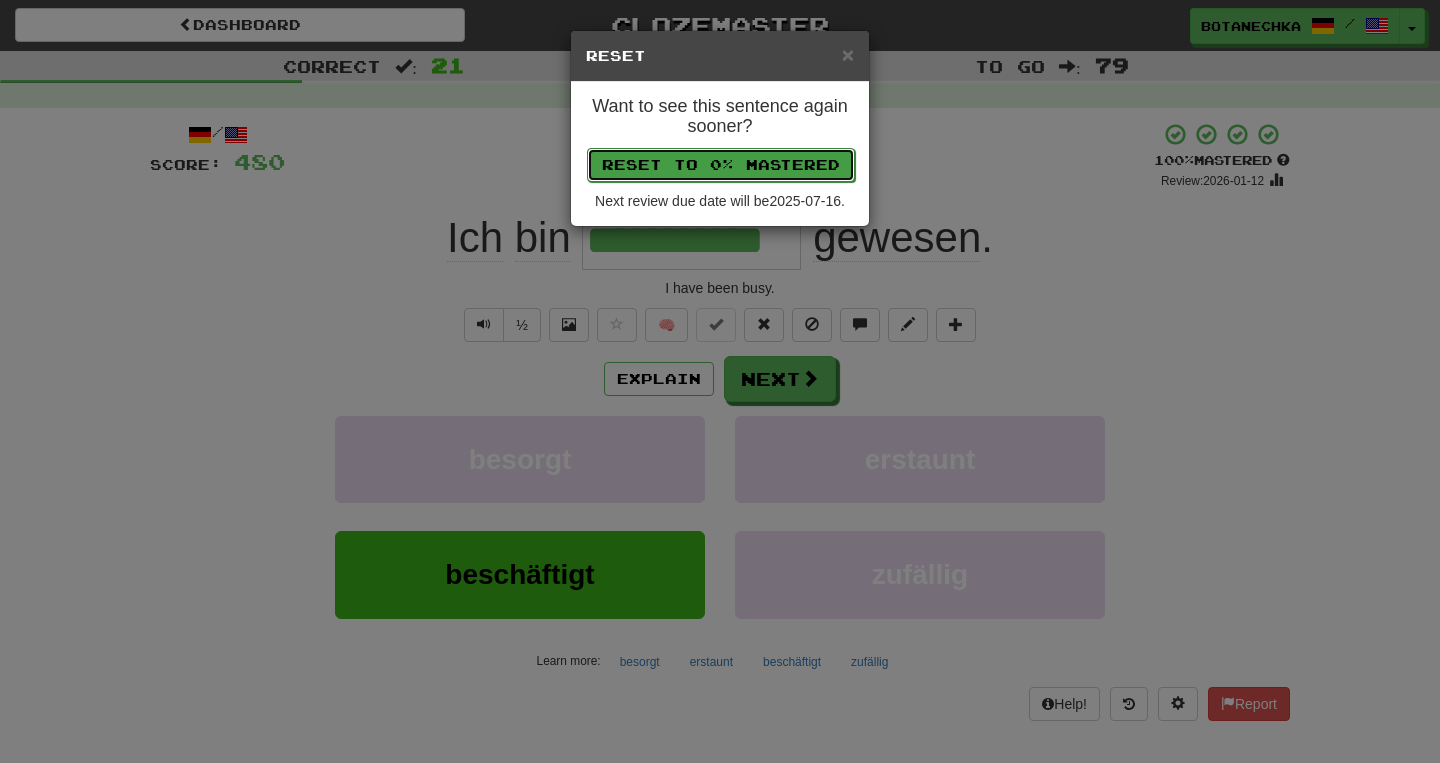 click on "Reset to 0% Mastered" at bounding box center [721, 165] 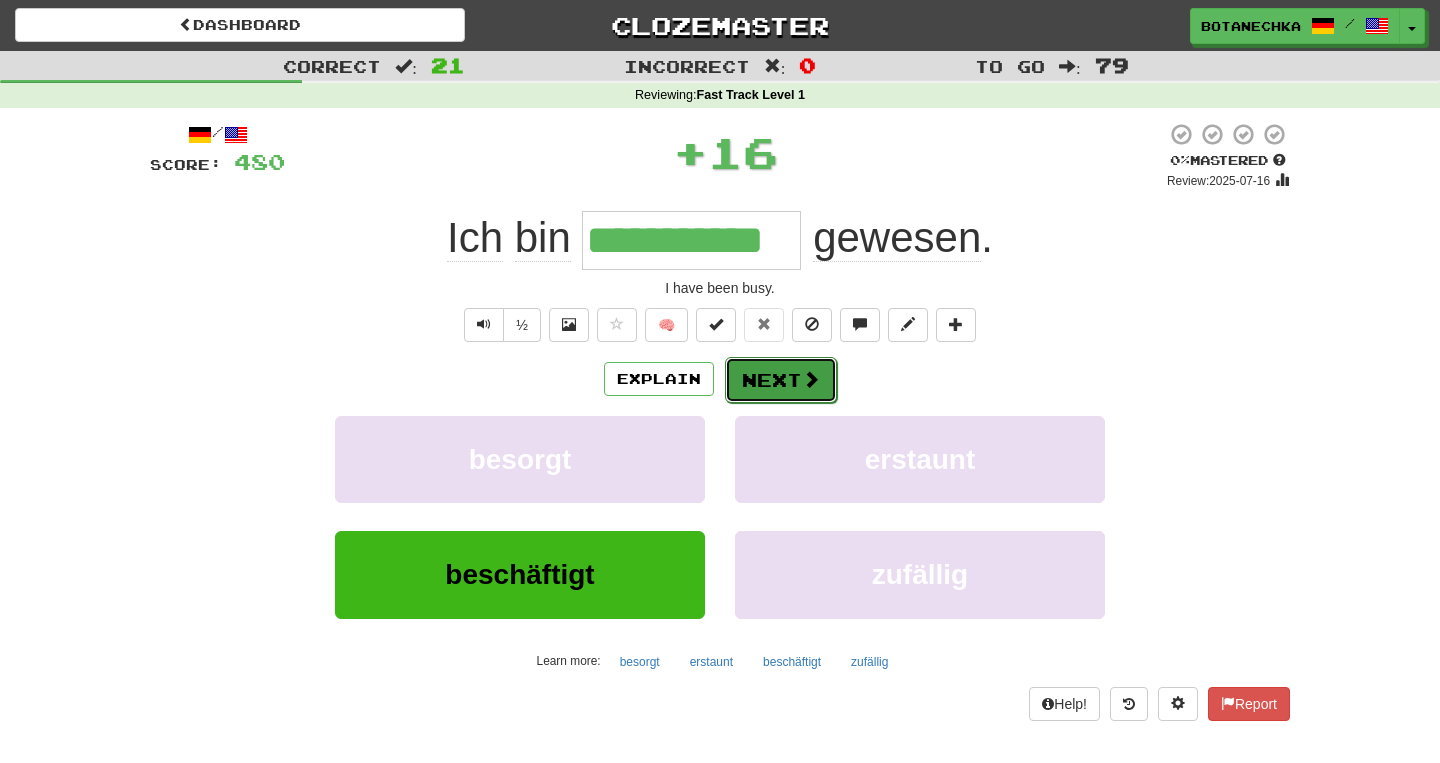 click on "Next" at bounding box center [781, 380] 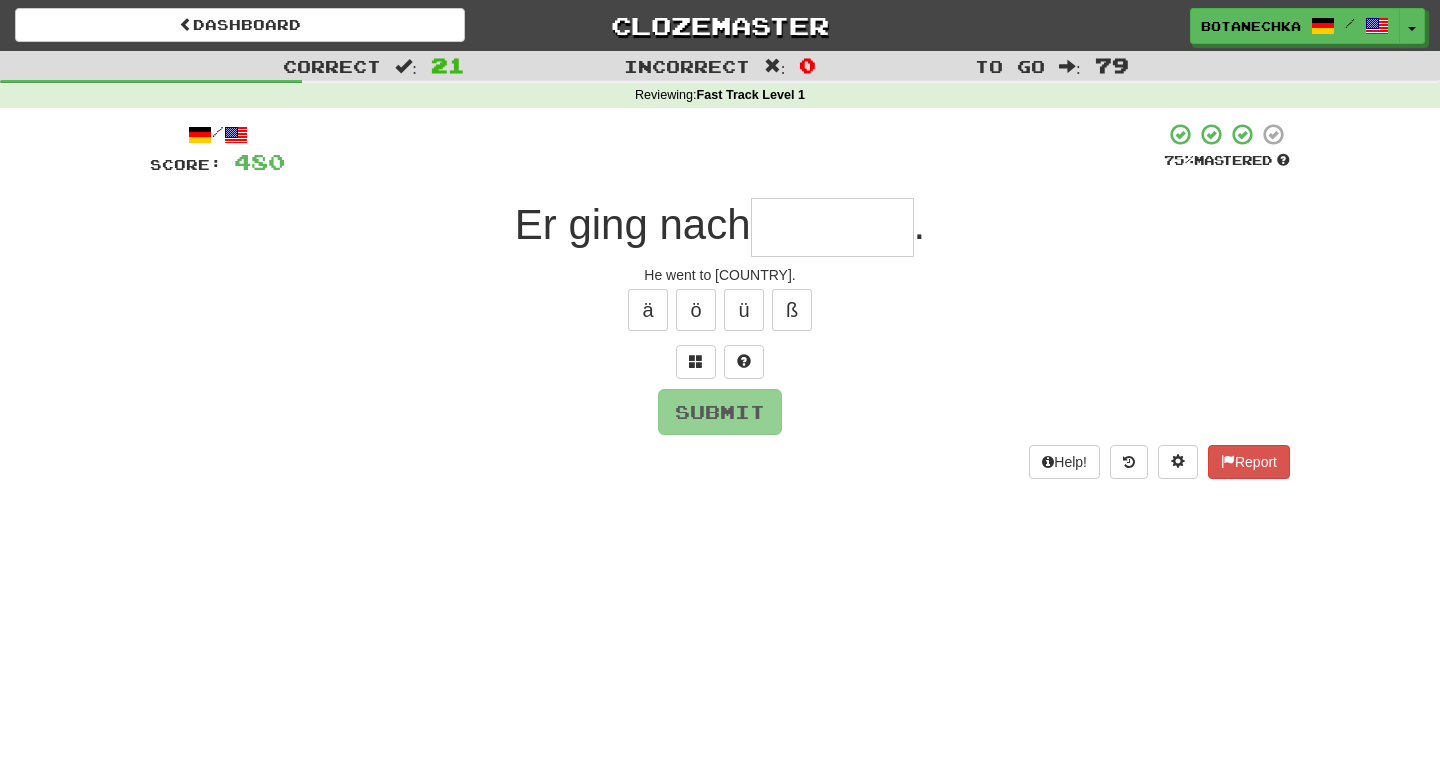 click at bounding box center (832, 227) 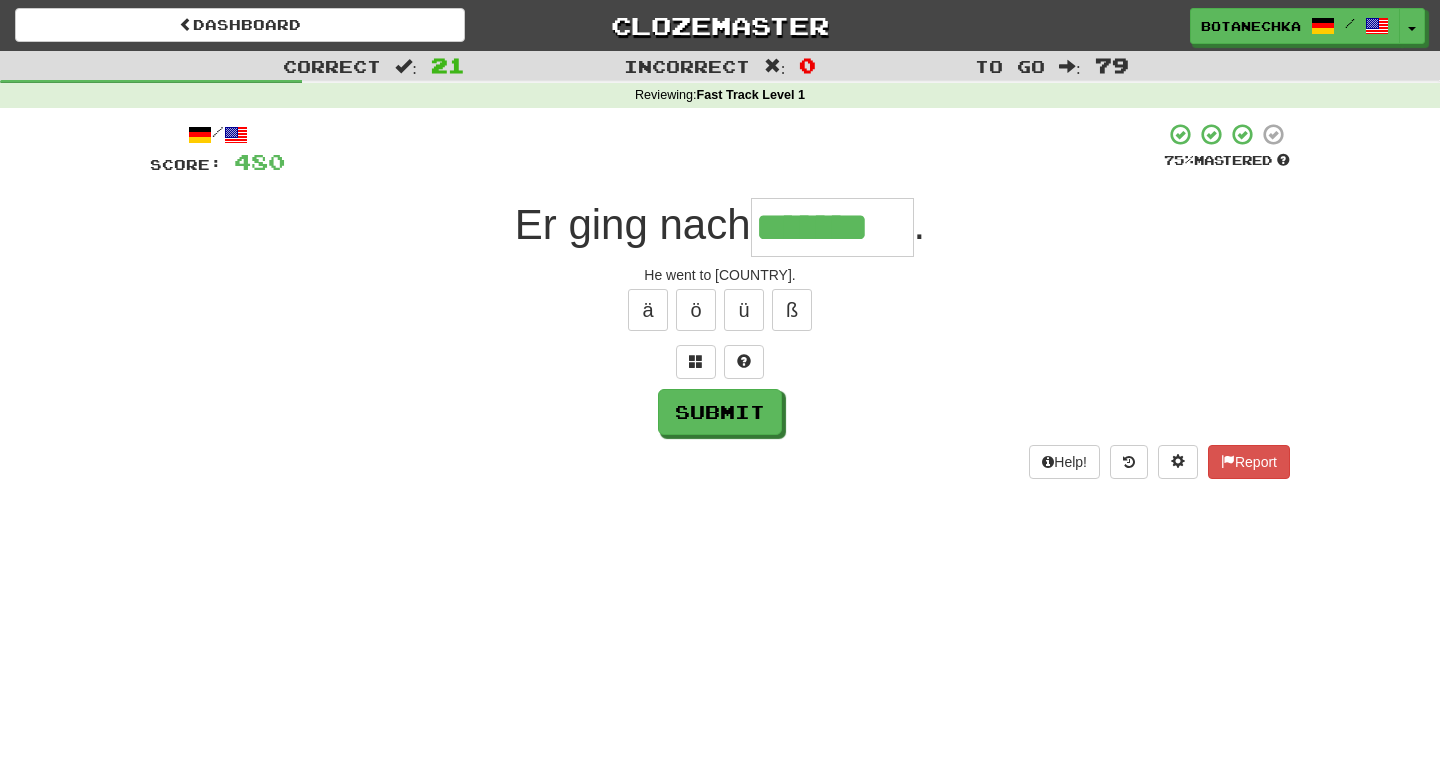 type on "*******" 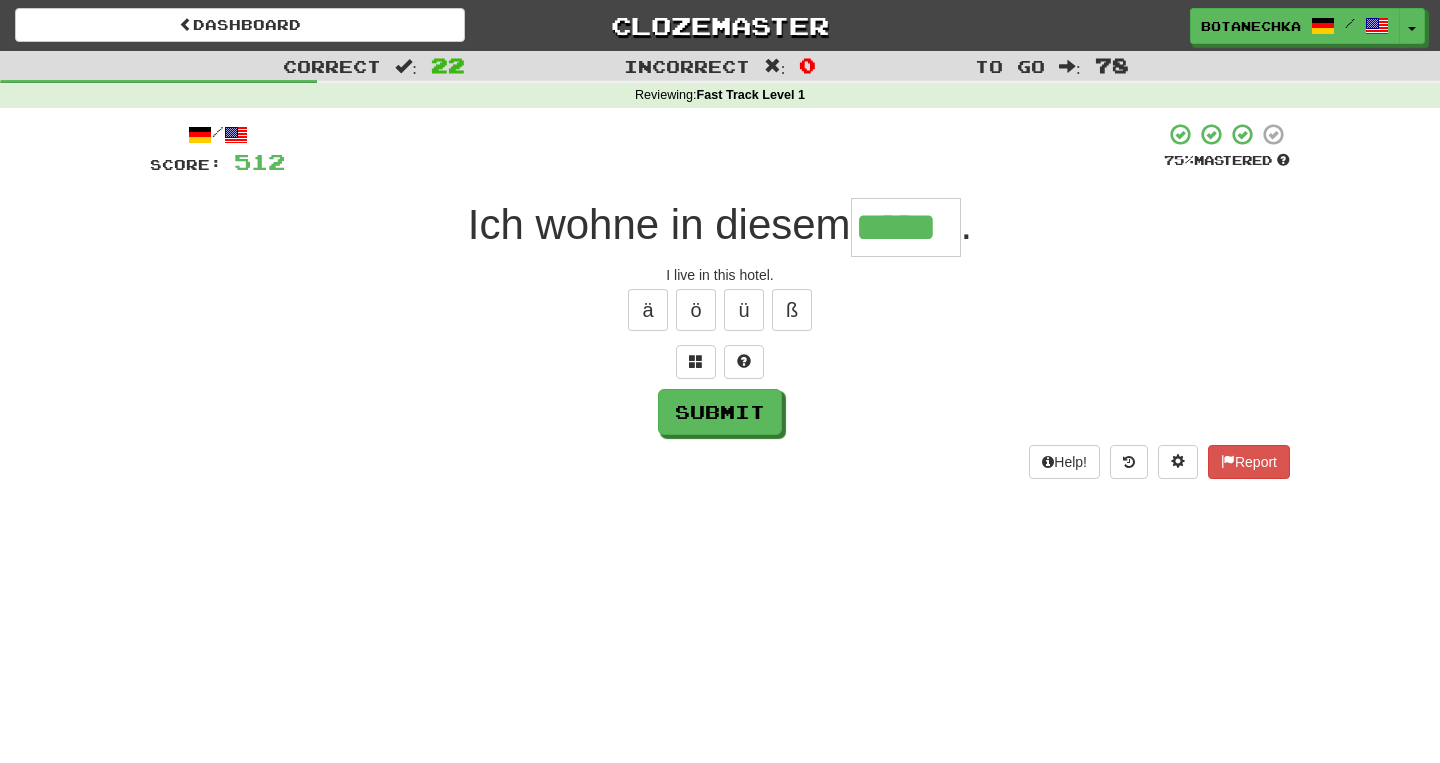 type on "*****" 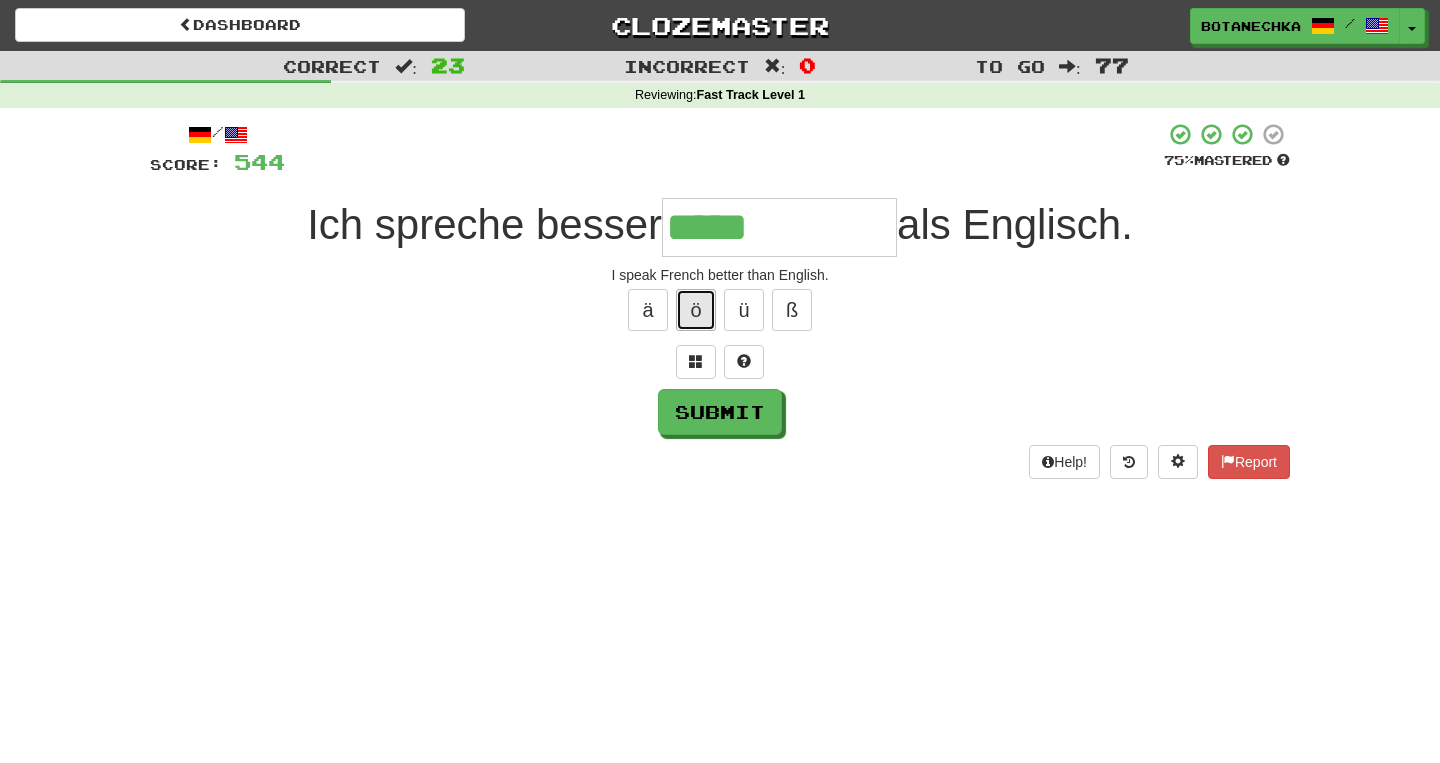 click on "ö" at bounding box center [696, 310] 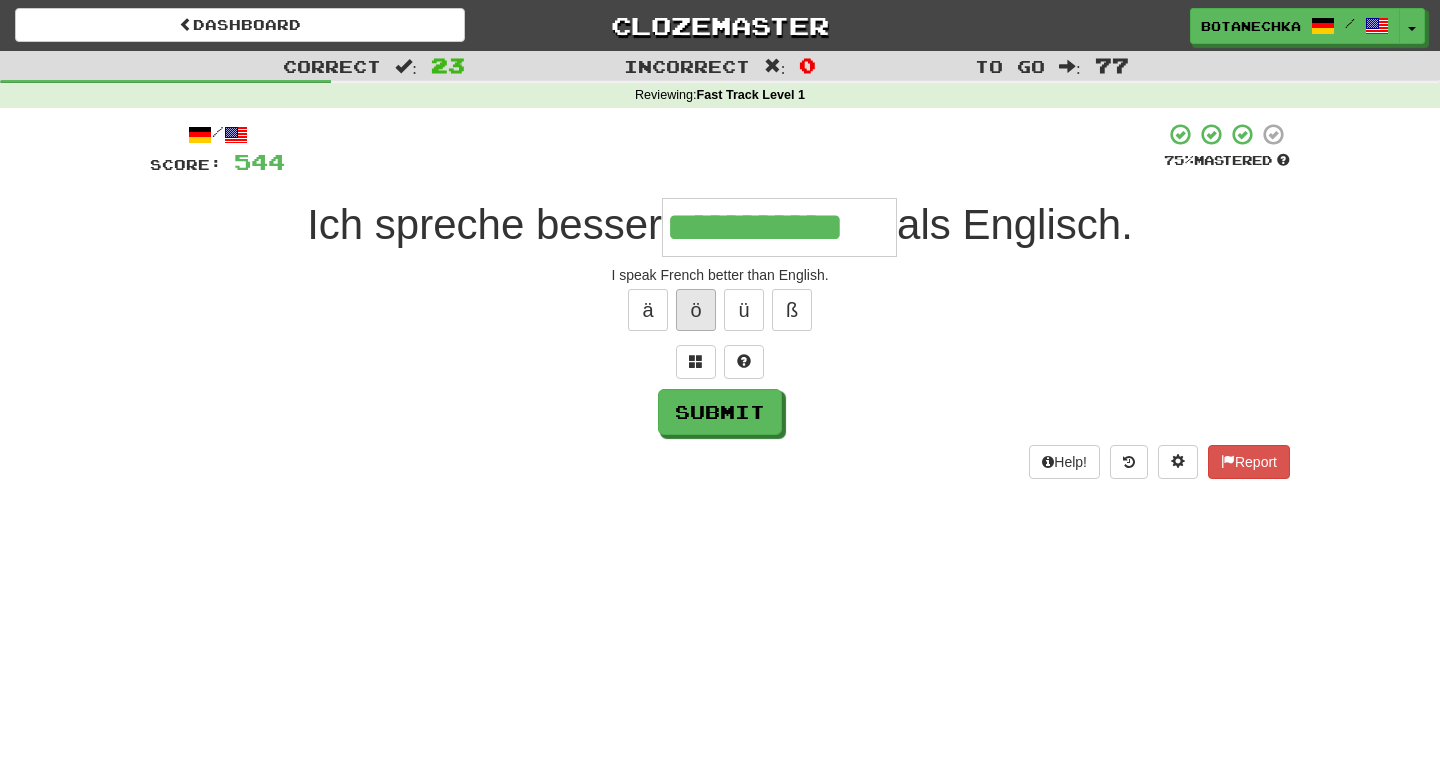type on "**********" 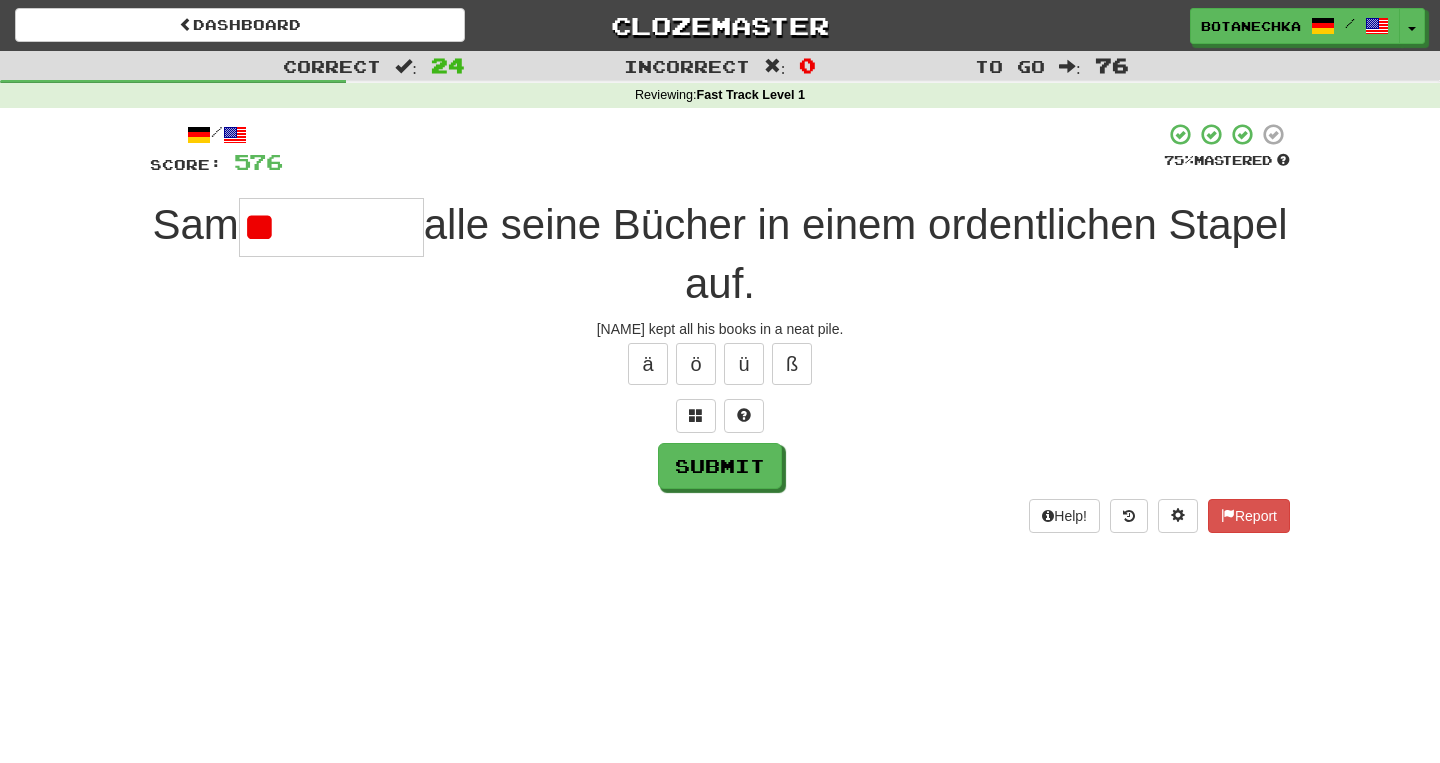 type on "*" 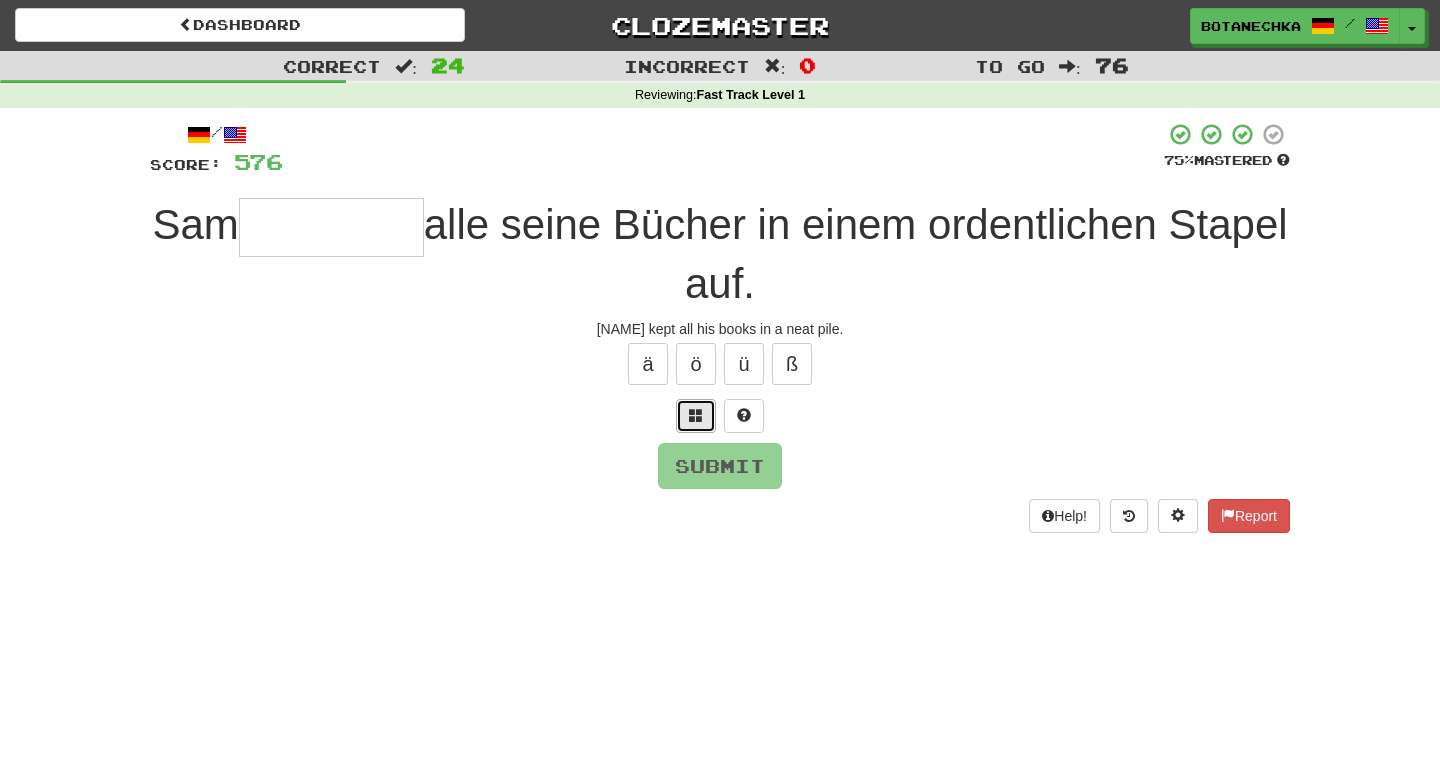 click at bounding box center (696, 416) 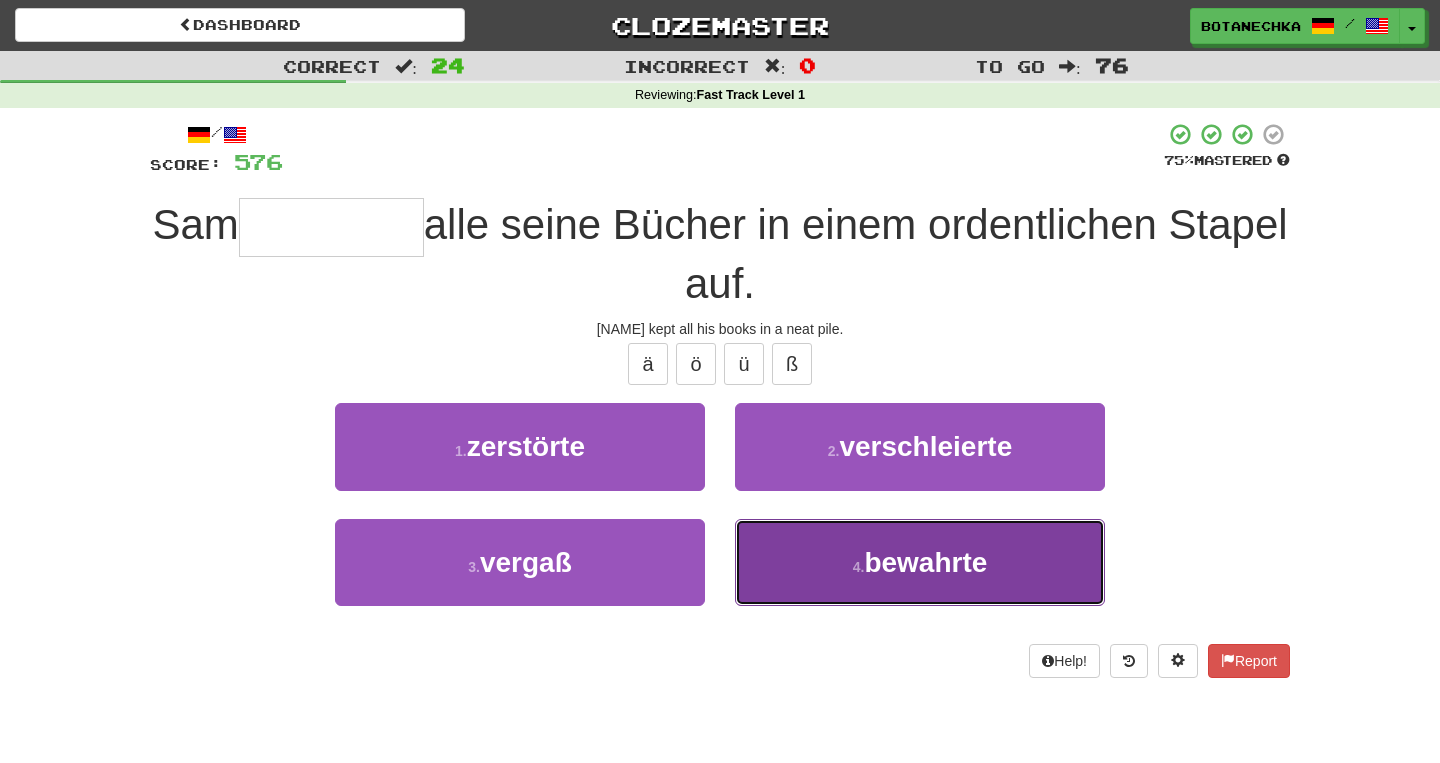 click on "4 .  bewahrte" at bounding box center (920, 562) 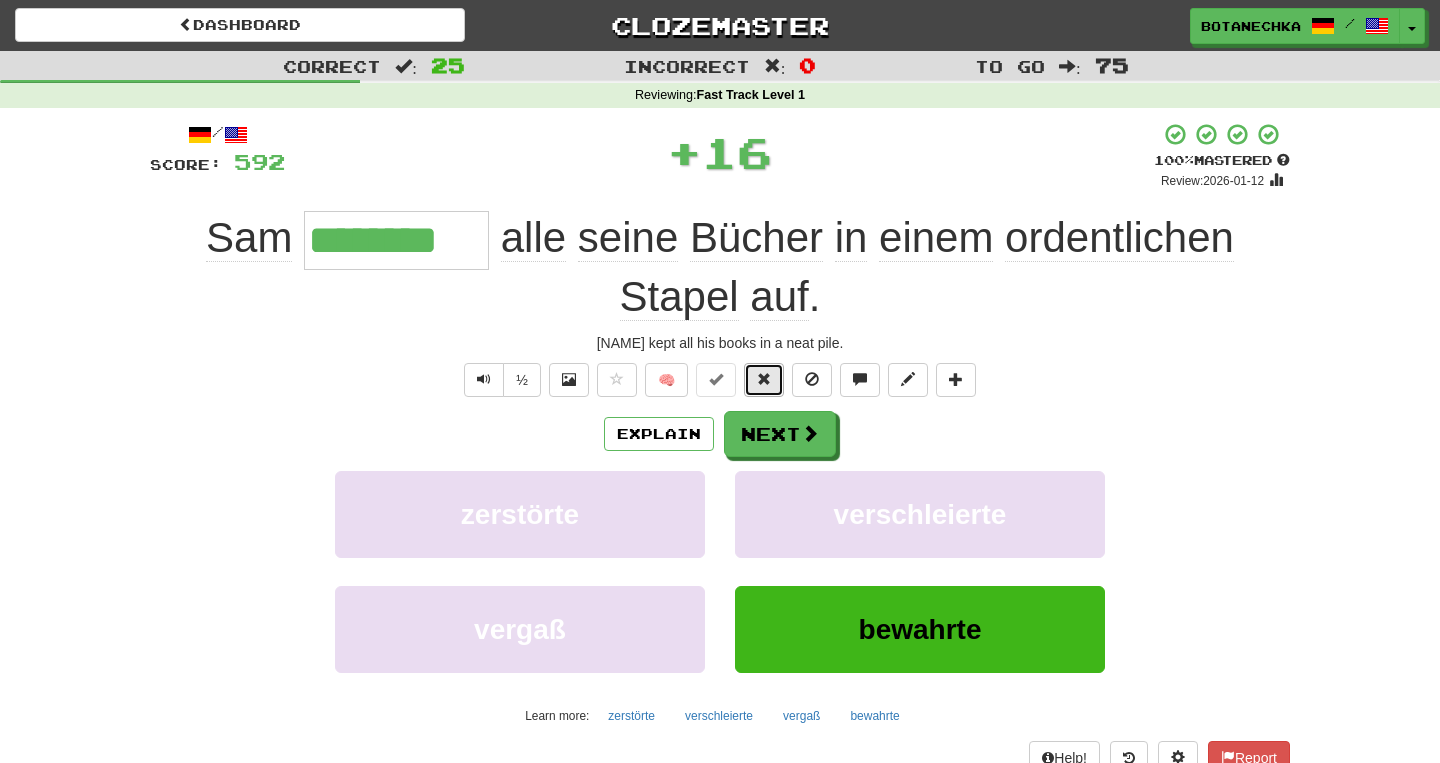 click at bounding box center (764, 380) 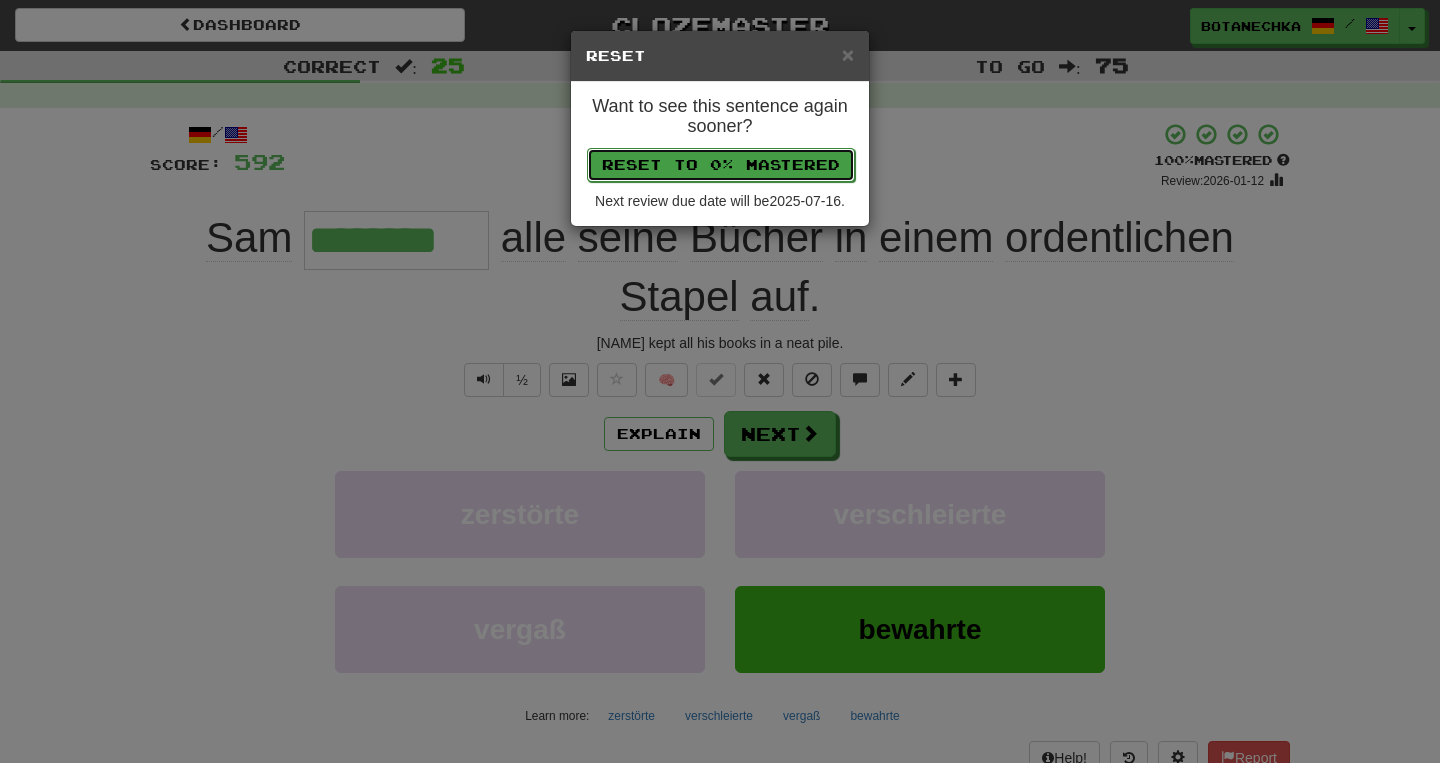 click on "Reset to 0% Mastered" at bounding box center [721, 165] 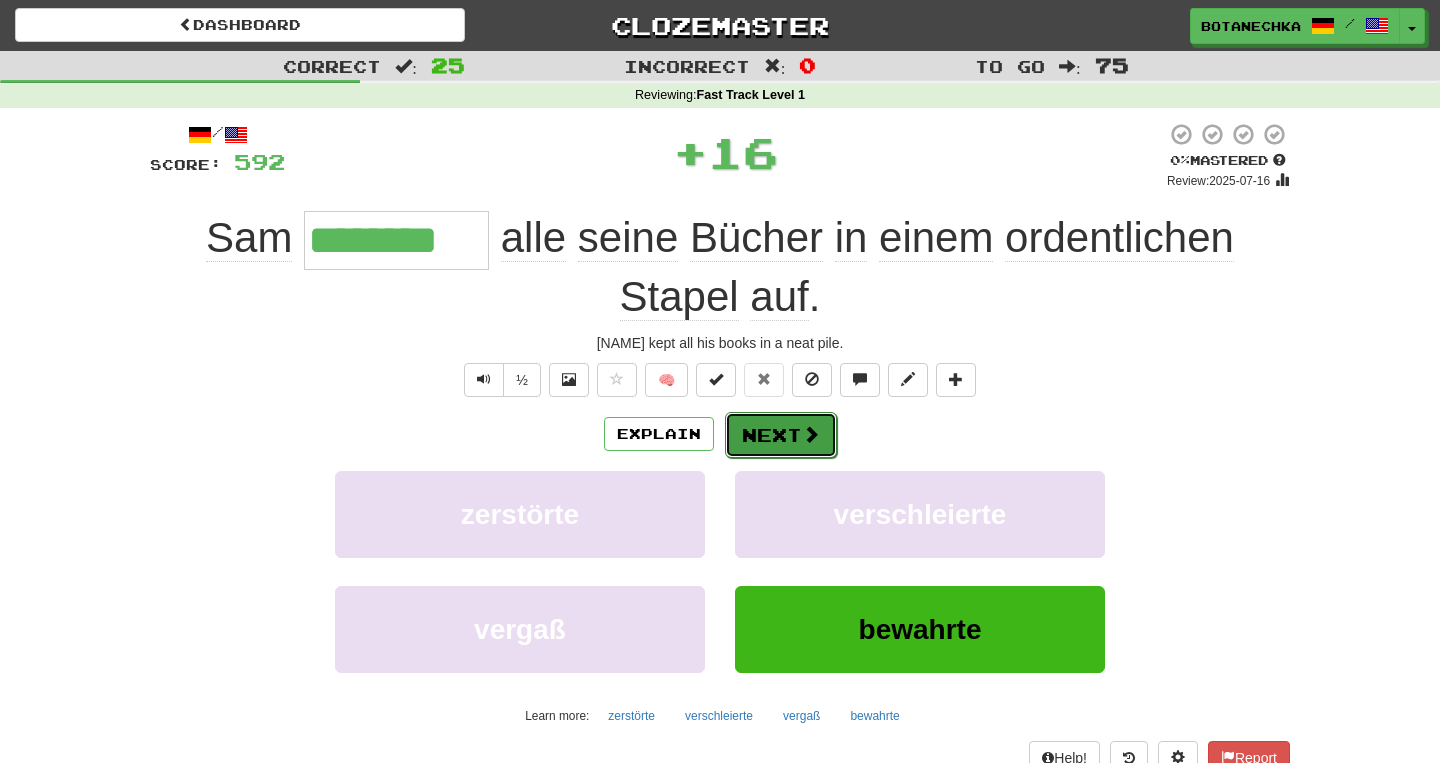 click on "Next" at bounding box center [781, 435] 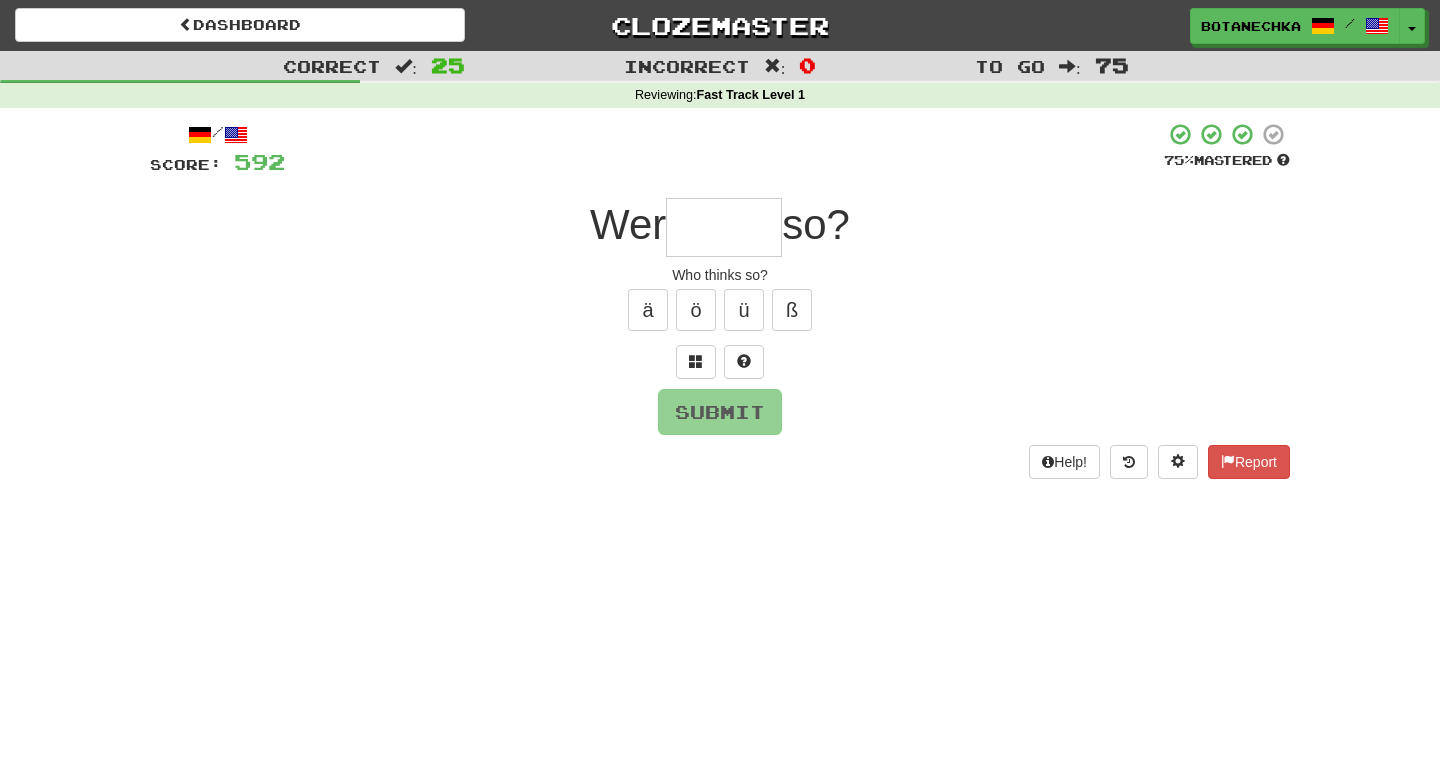 click at bounding box center (724, 227) 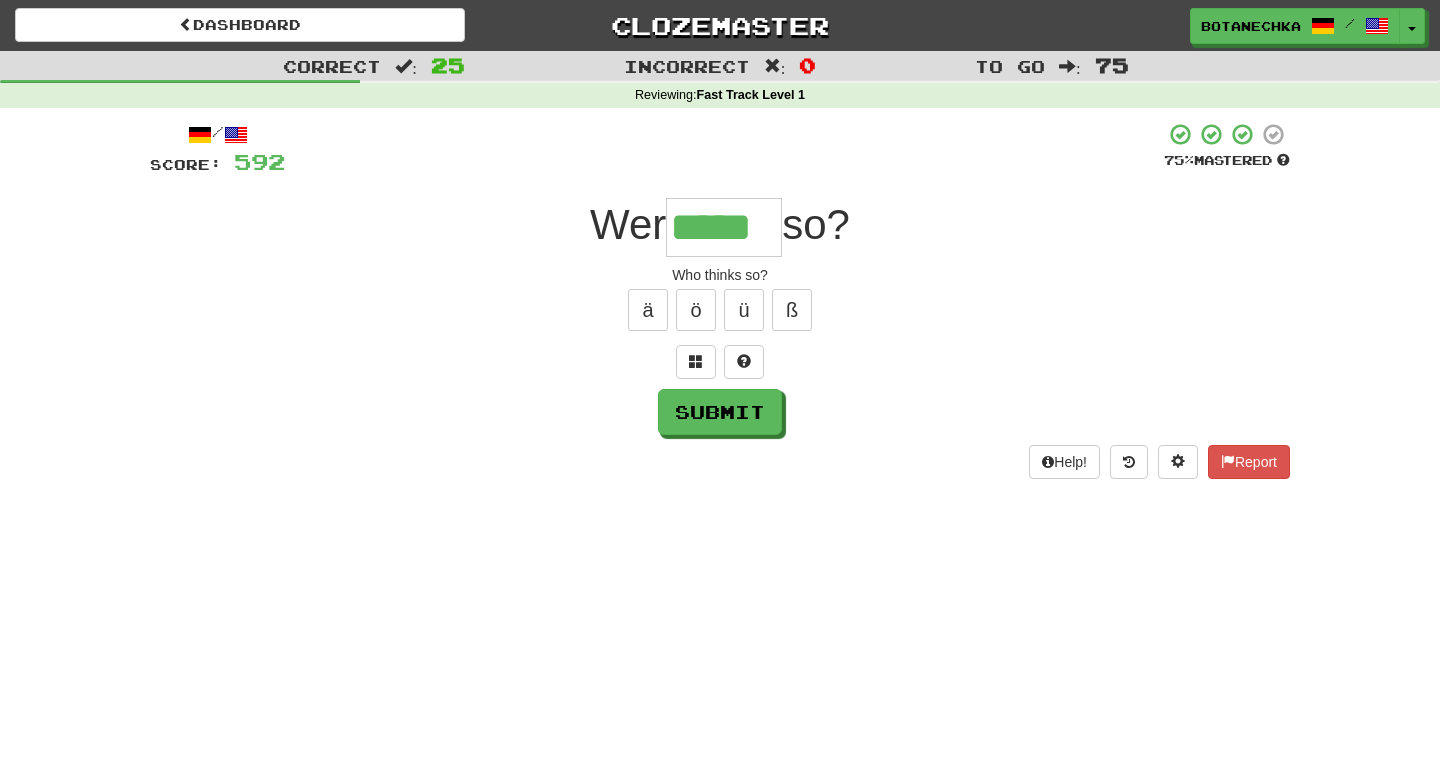 type on "*****" 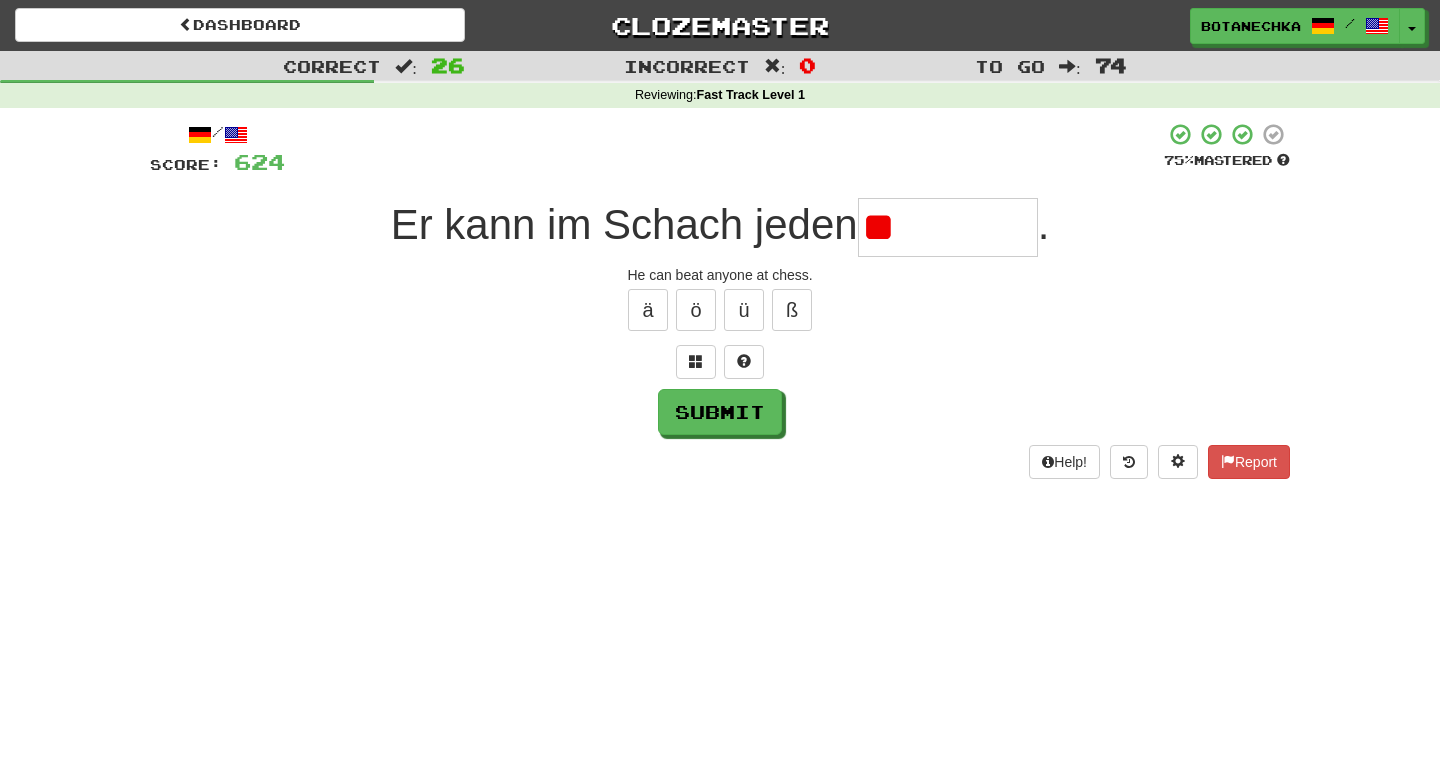 type on "*" 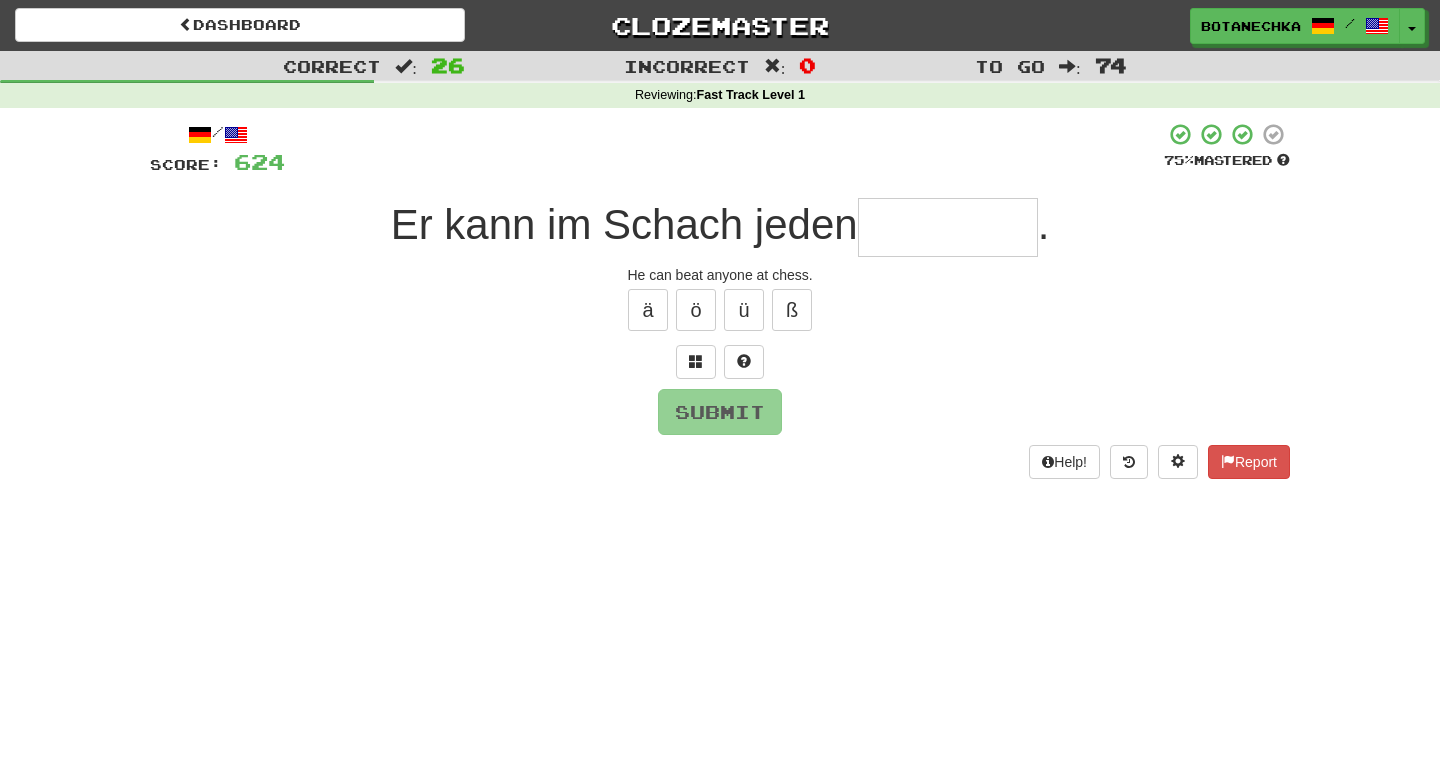 type on "*" 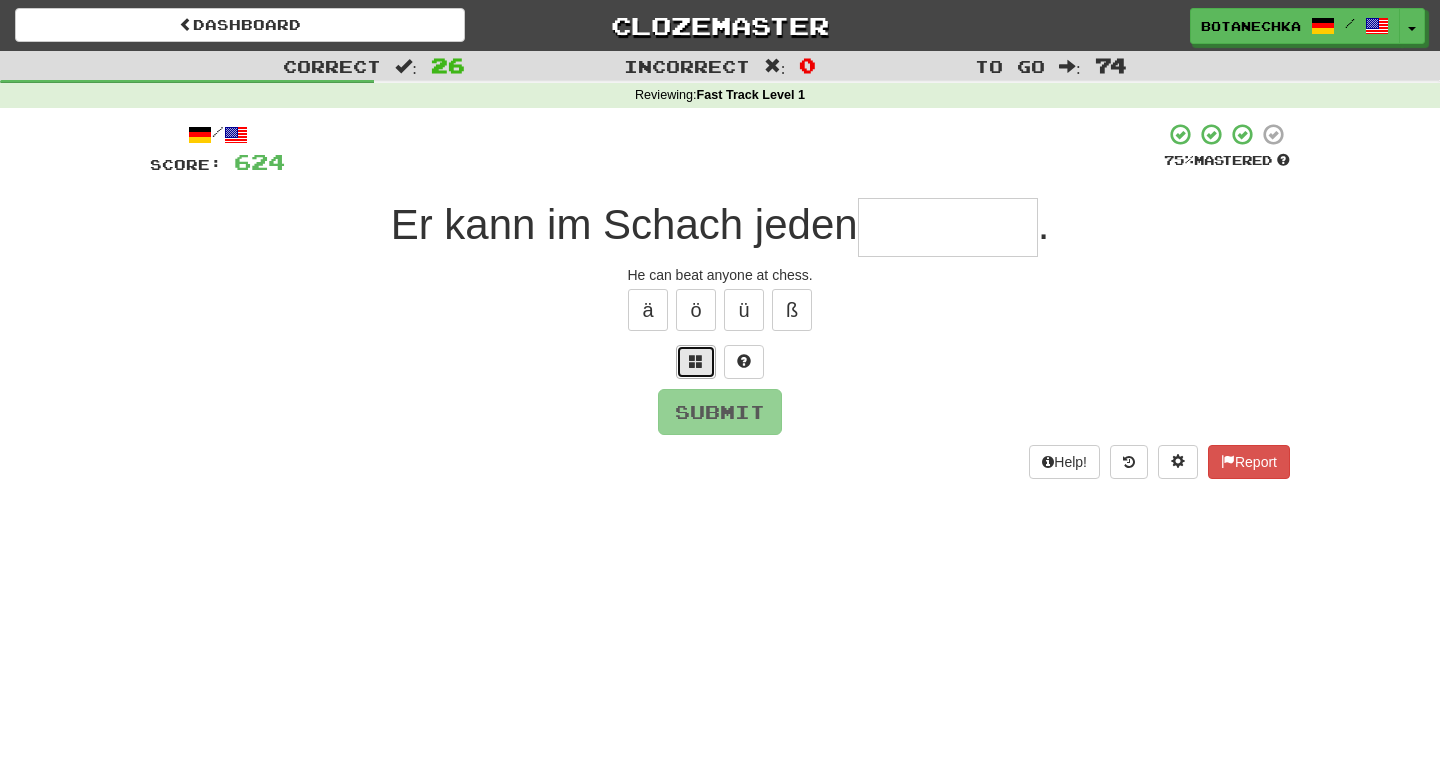 click at bounding box center (696, 362) 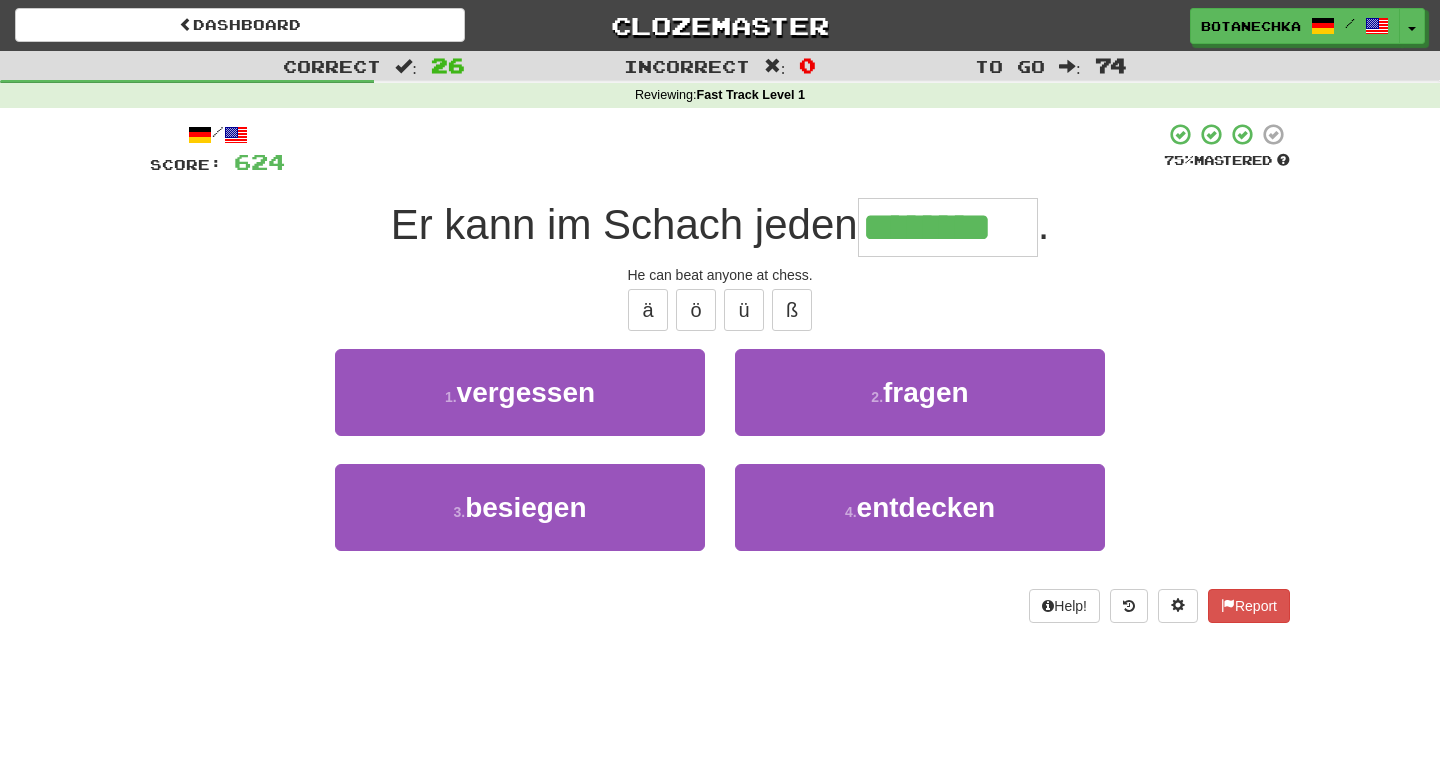 type on "********" 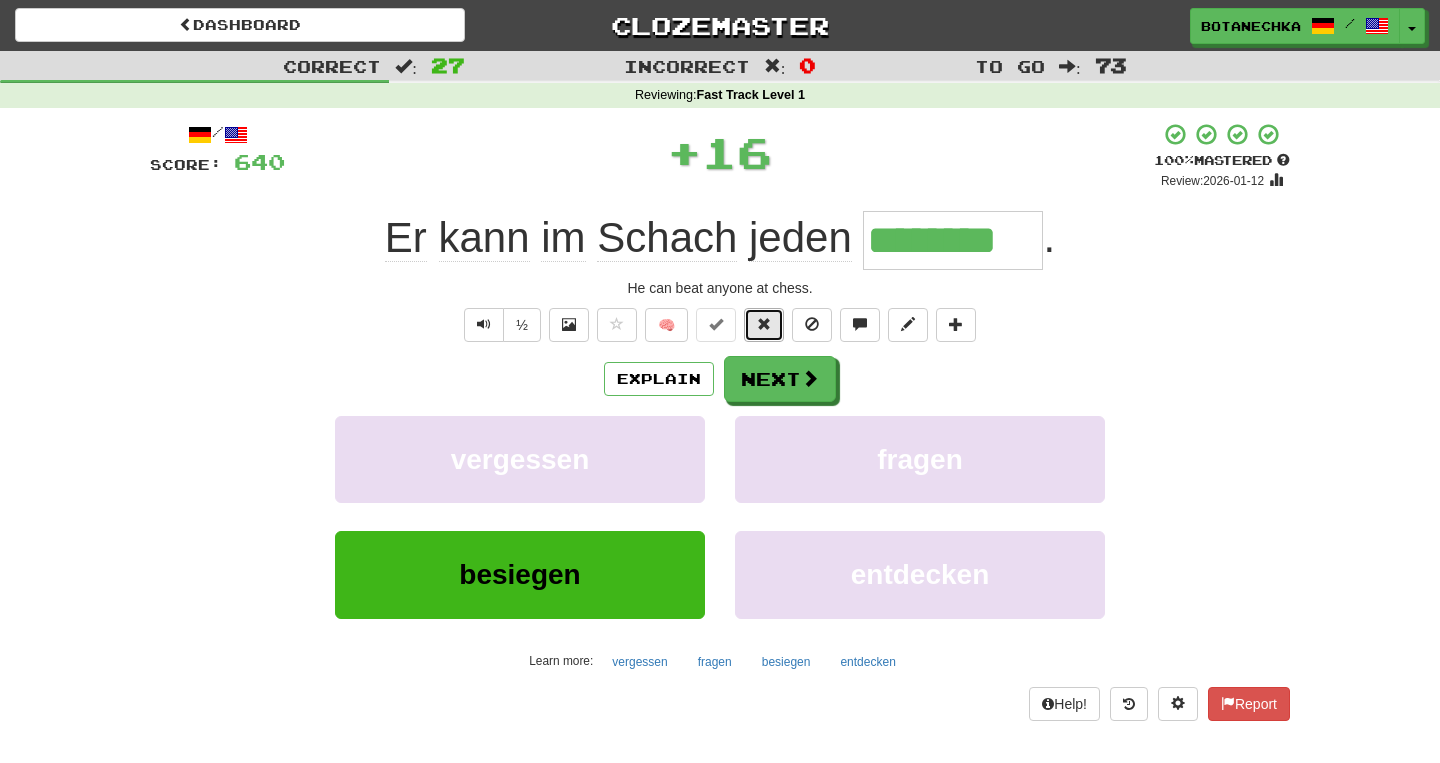 click at bounding box center [764, 324] 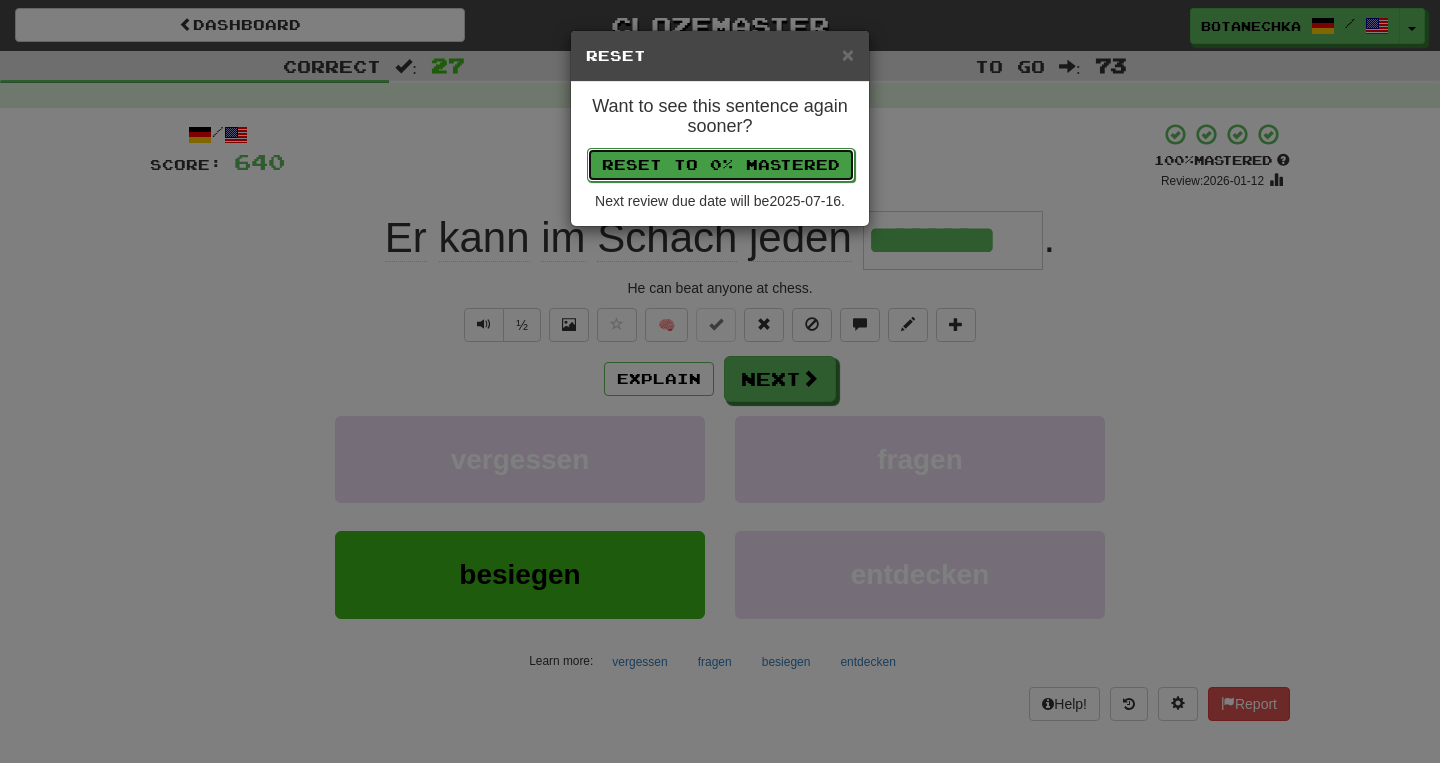click on "Reset to 0% Mastered" at bounding box center (721, 165) 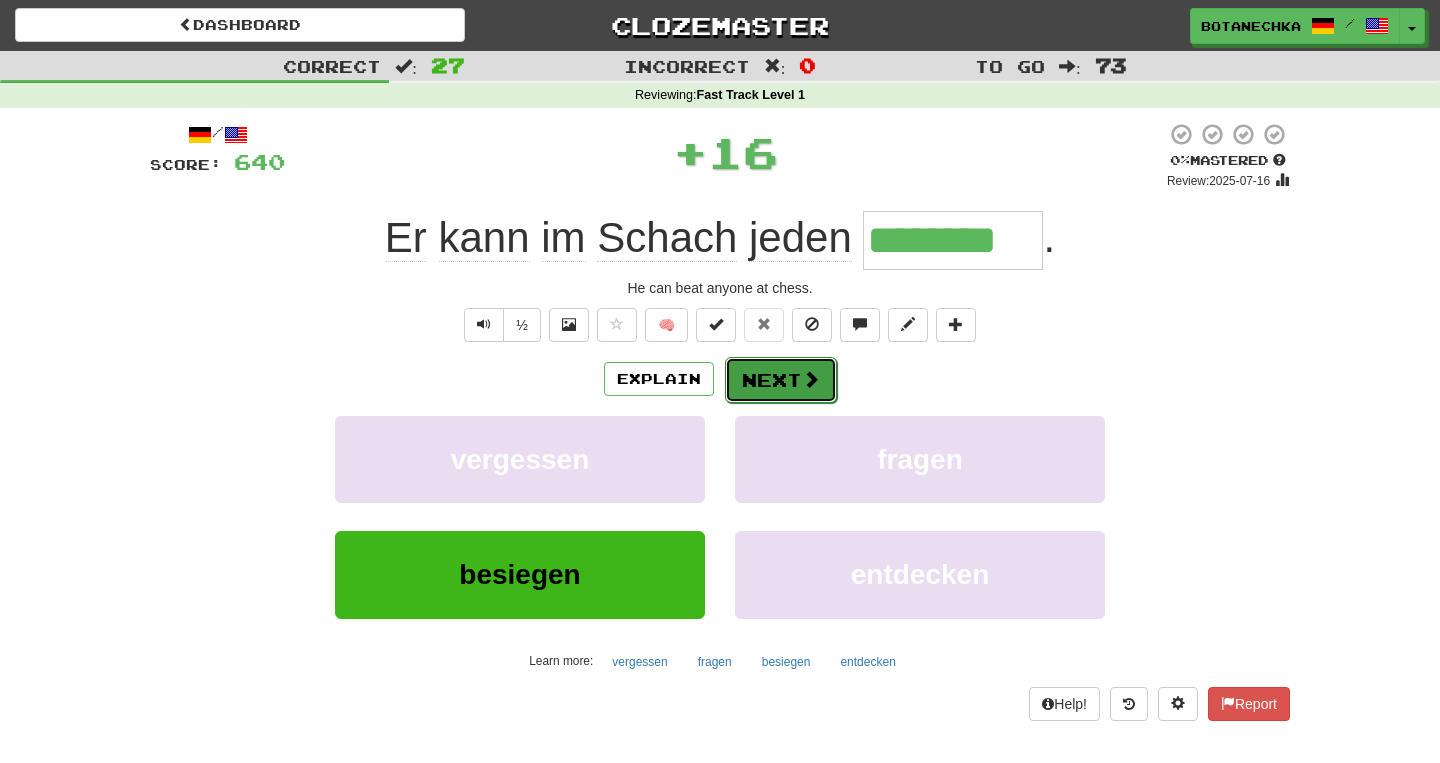 click on "Next" at bounding box center (781, 380) 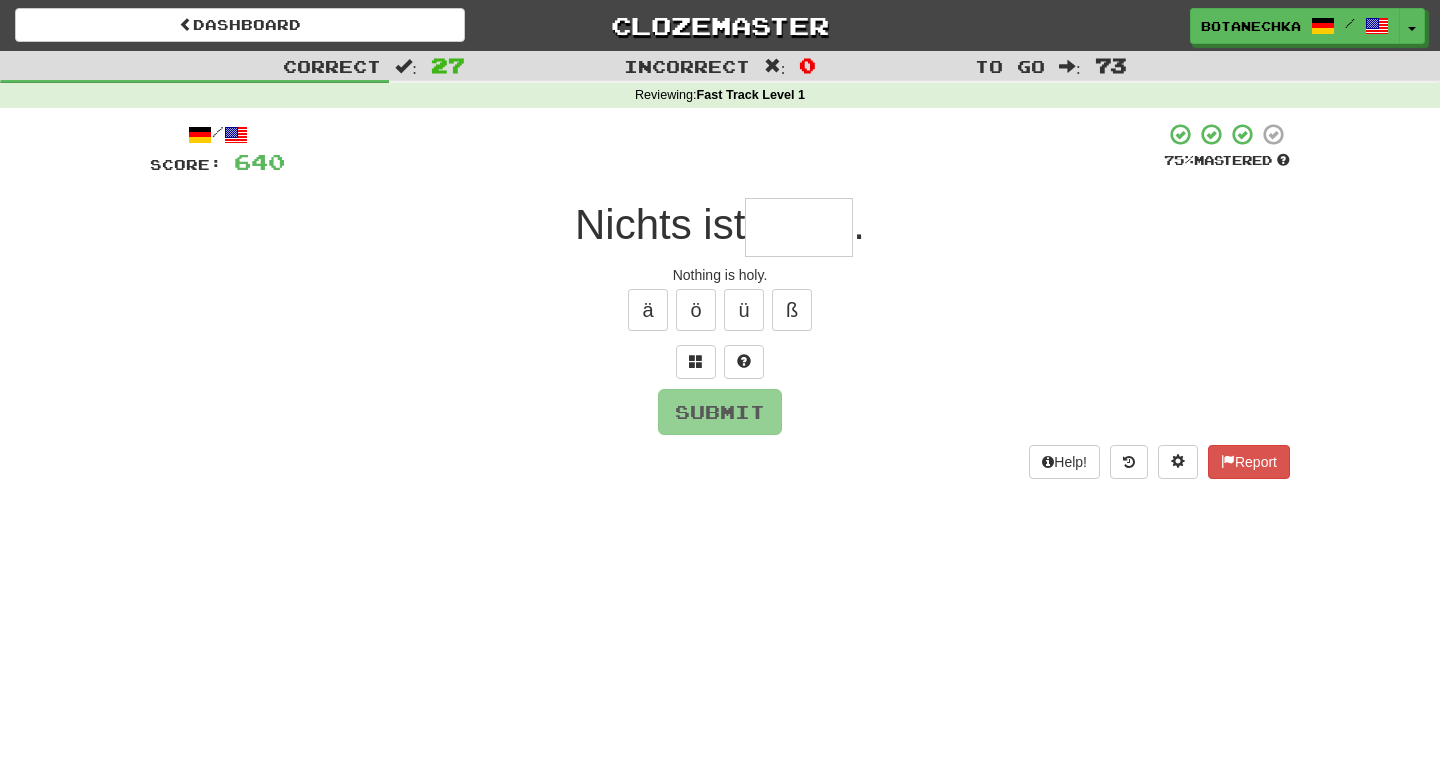 click at bounding box center (799, 227) 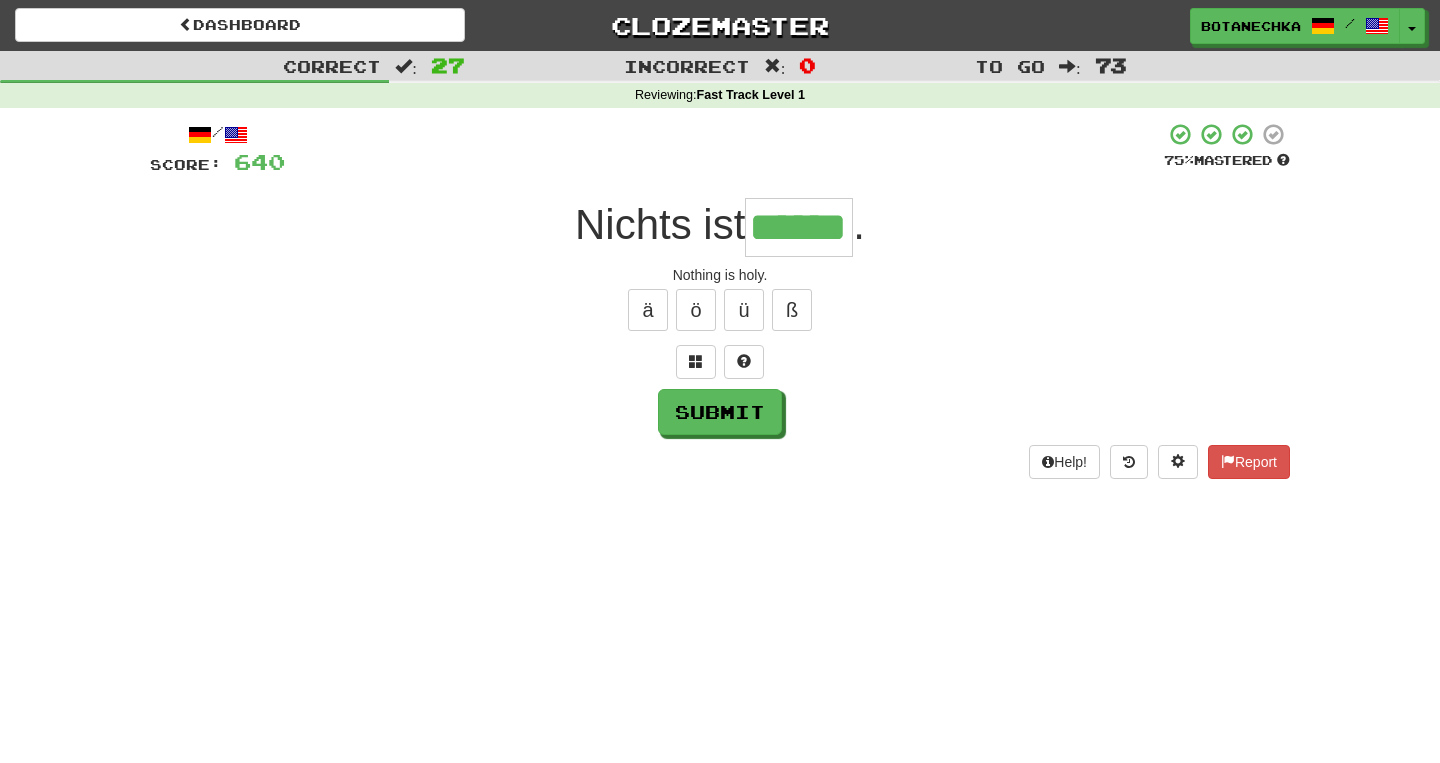 type on "******" 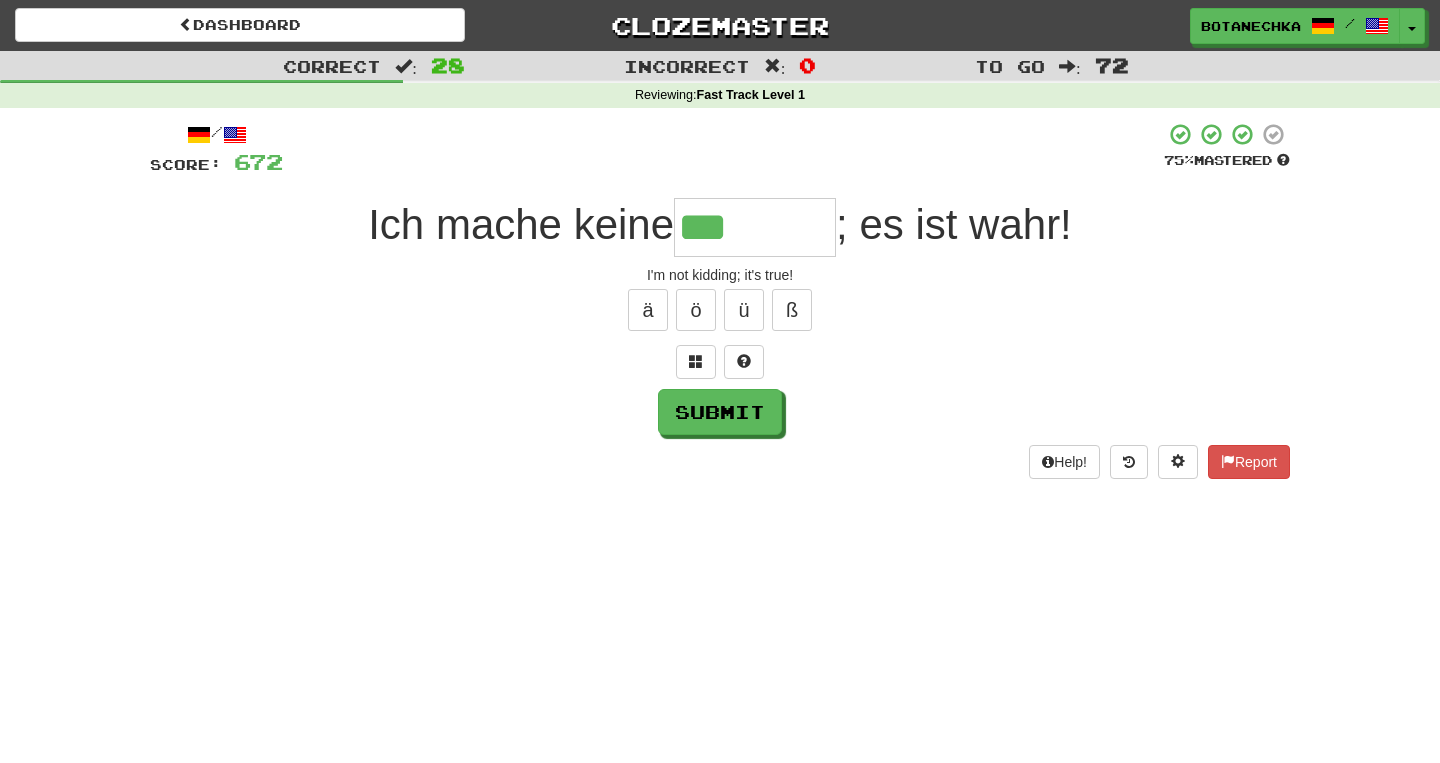 click on "/ Score: 672 75 % Mastered Ich mache keine *** ; es ist wahr! I'm not kidding; it's true! ä ö ü ß Submit Help! Report" at bounding box center [720, 300] 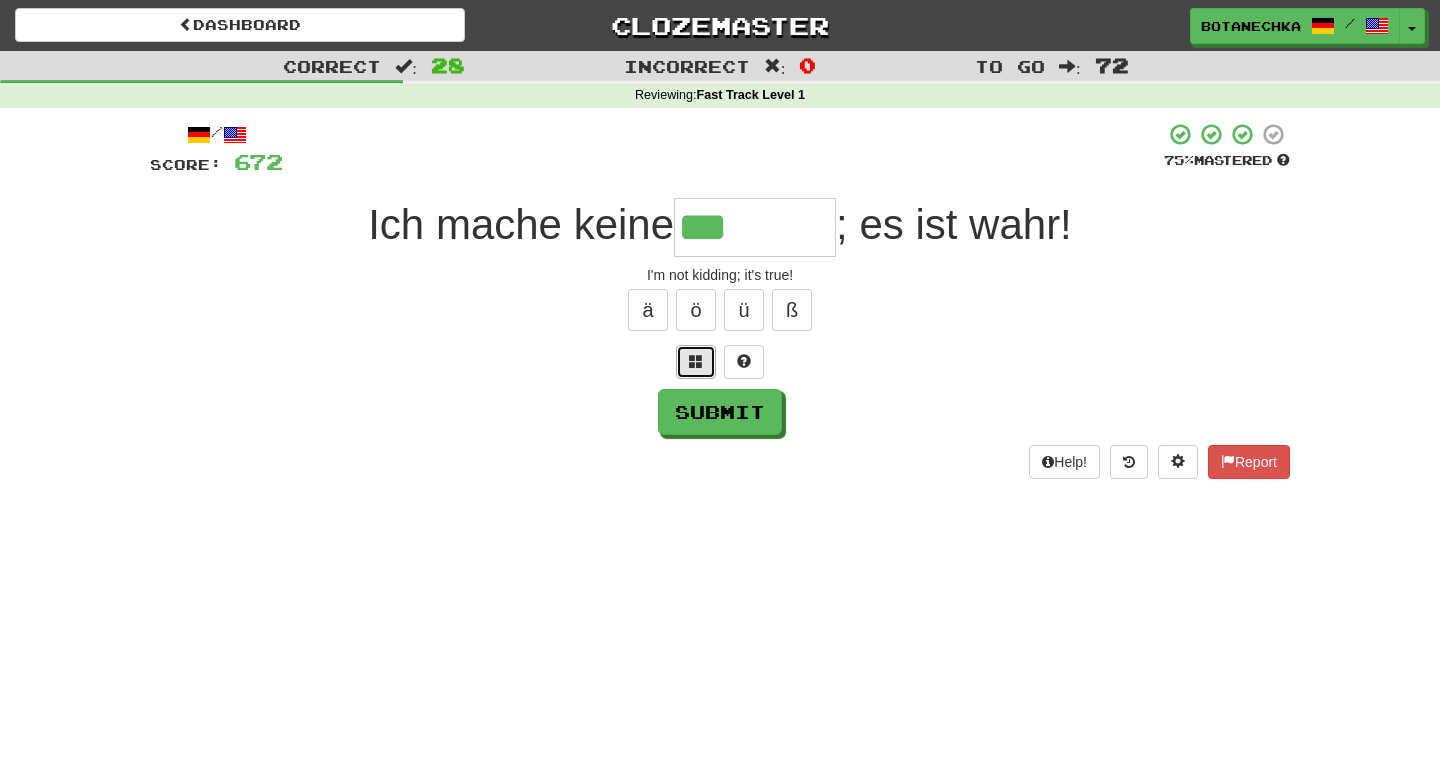click at bounding box center (696, 362) 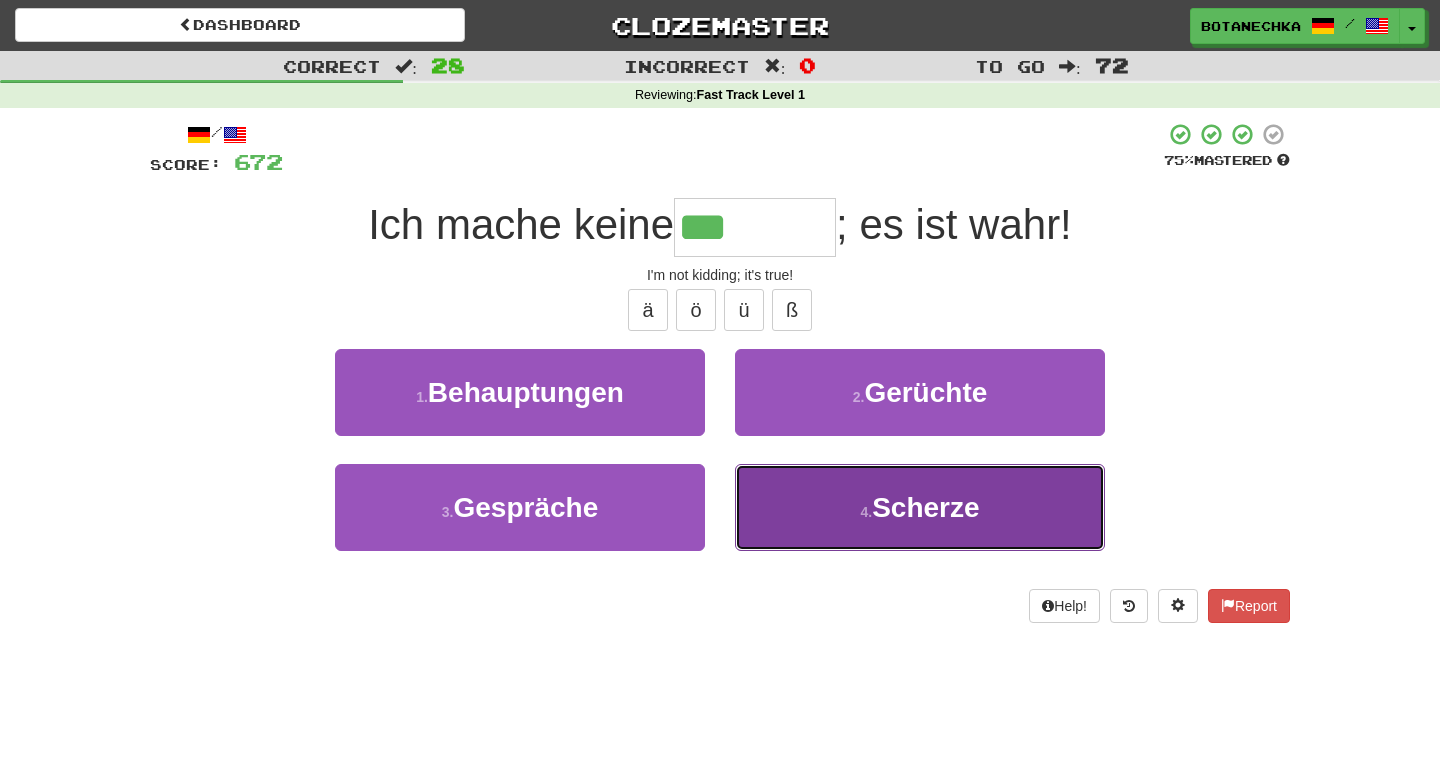 click on "4 .  Scherze" at bounding box center [920, 507] 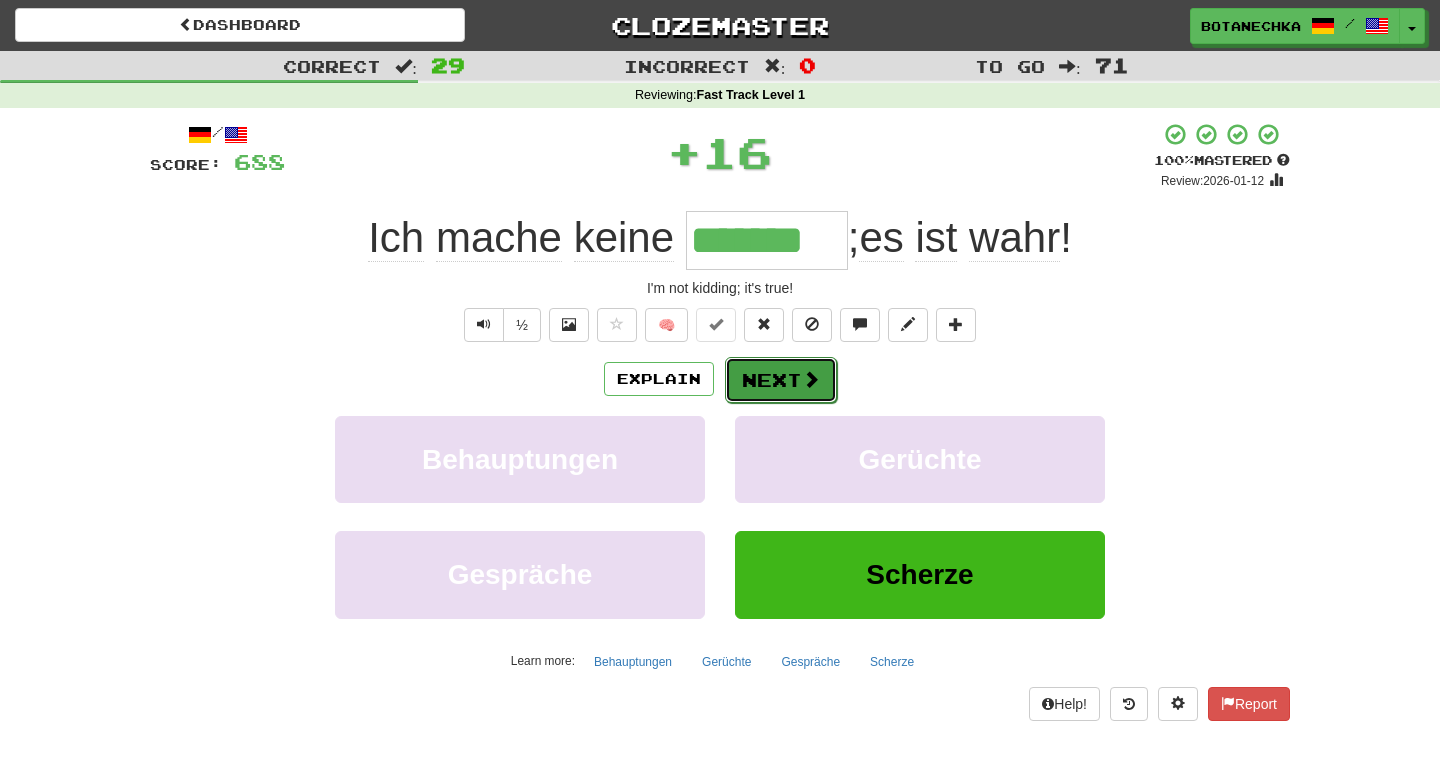 click on "Next" at bounding box center (781, 380) 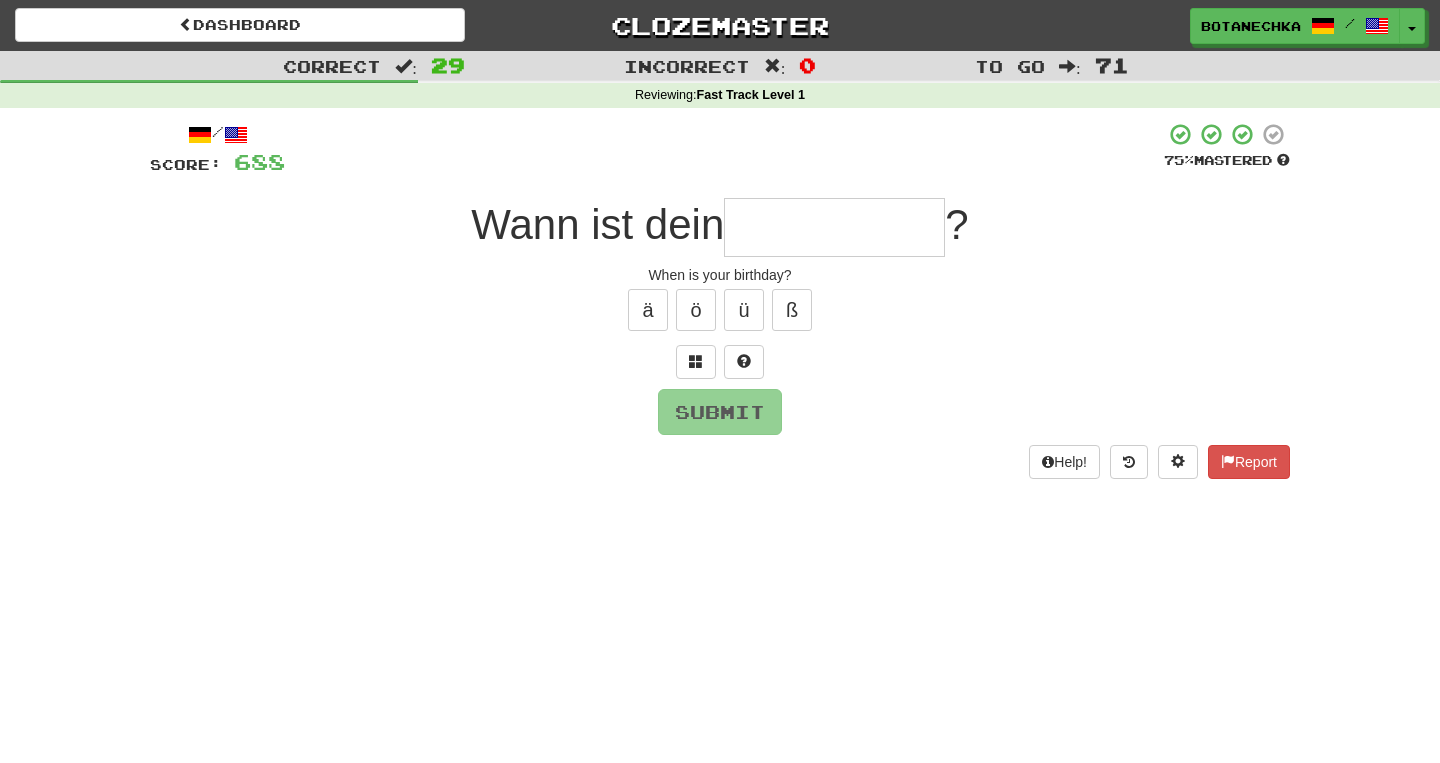 click at bounding box center (834, 227) 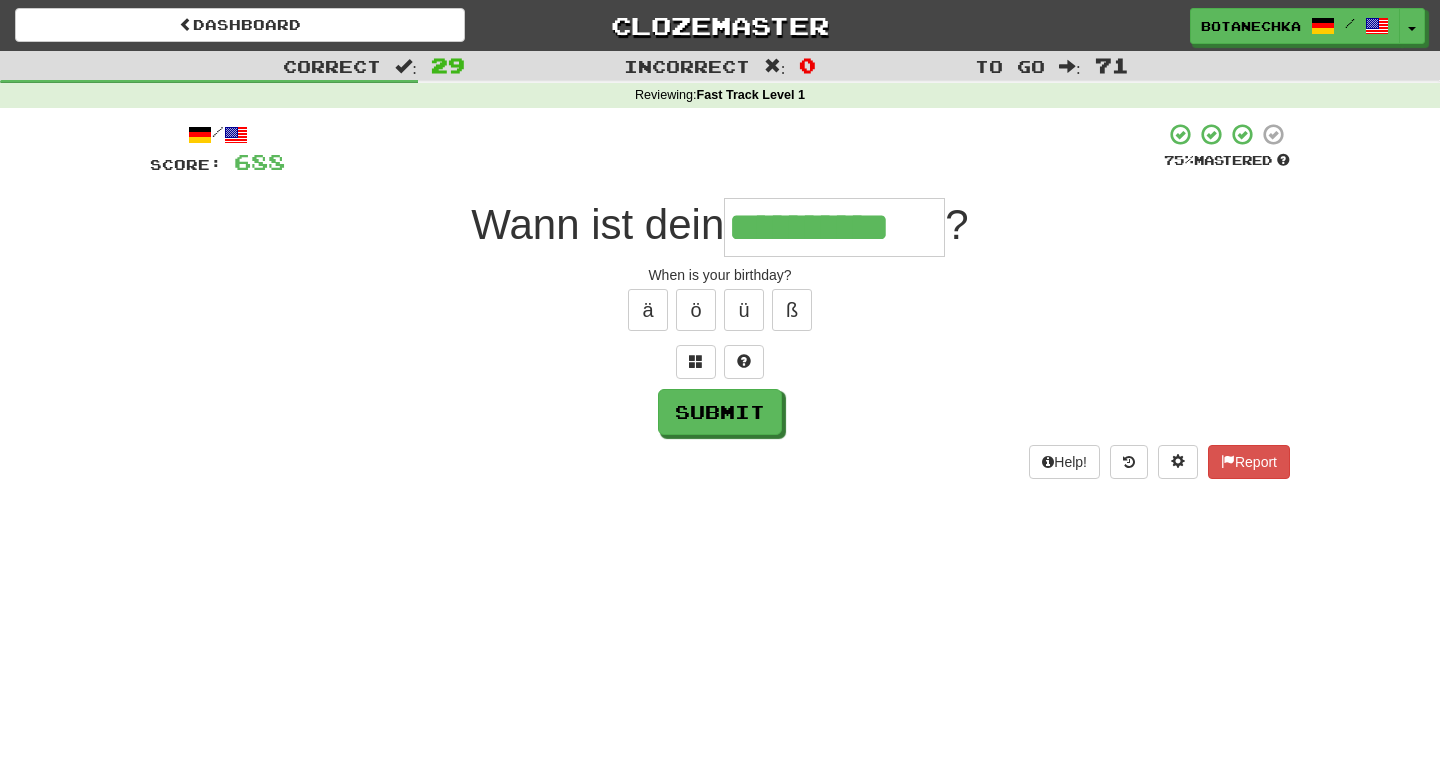 type on "**********" 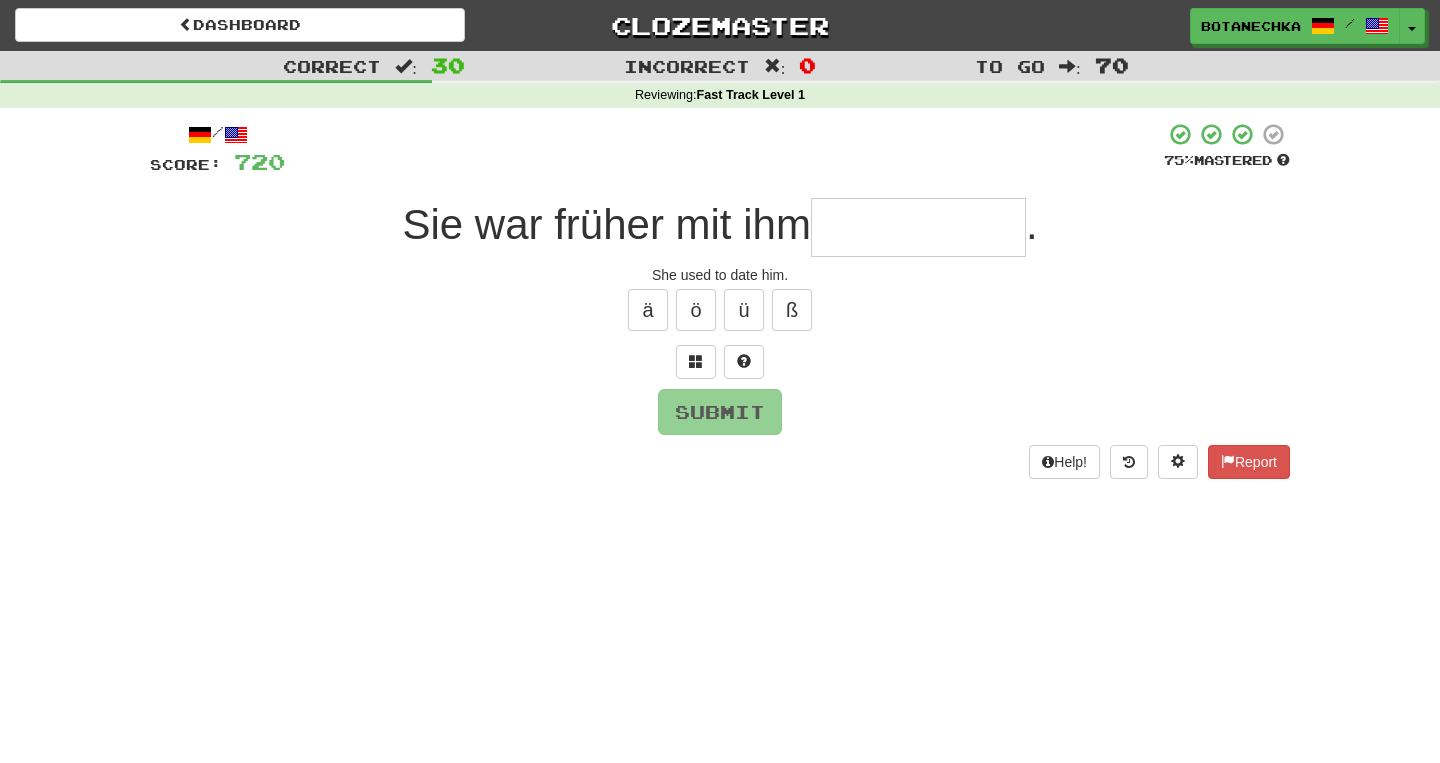 type on "*" 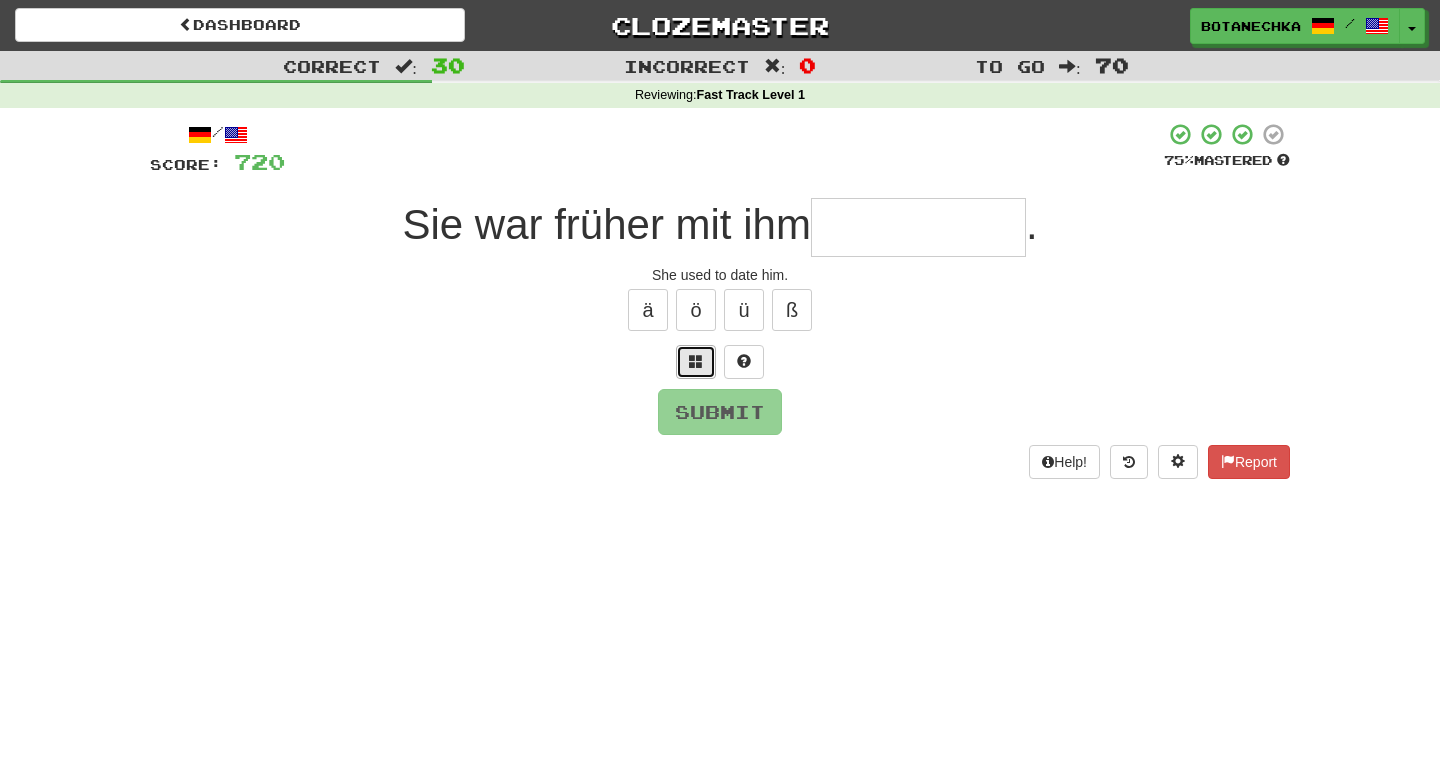 click at bounding box center (696, 362) 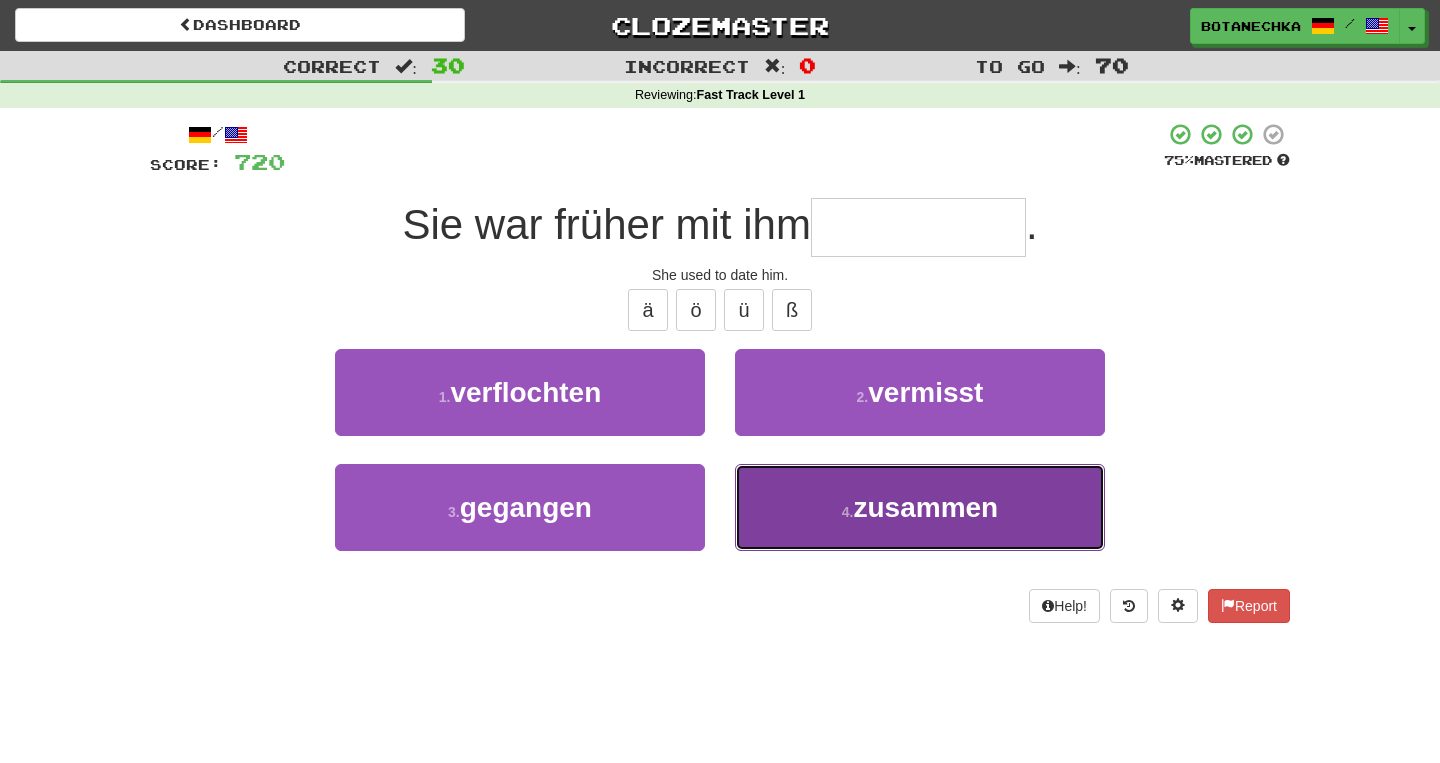 click on "4 .  zusammen" at bounding box center (920, 507) 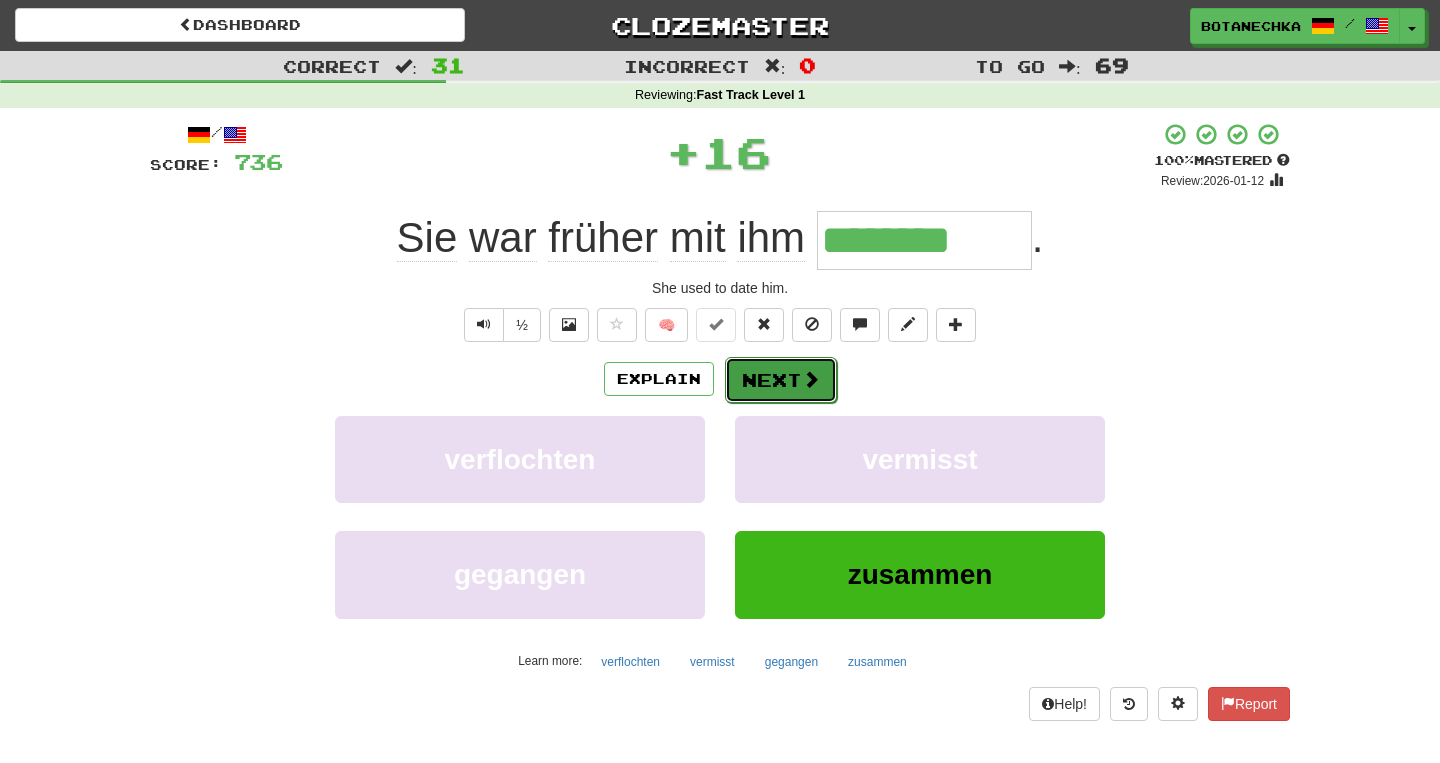 click on "Next" at bounding box center (781, 380) 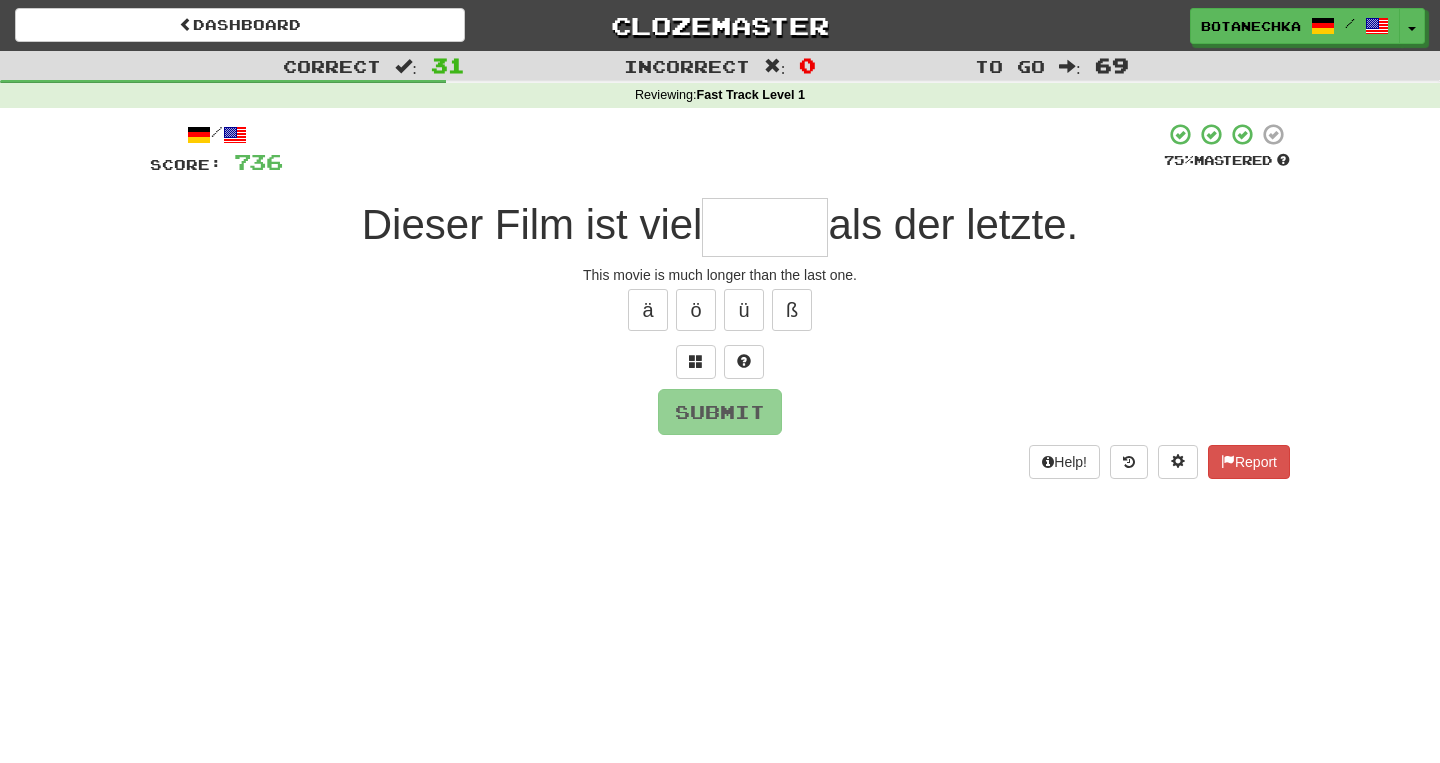 click at bounding box center [765, 227] 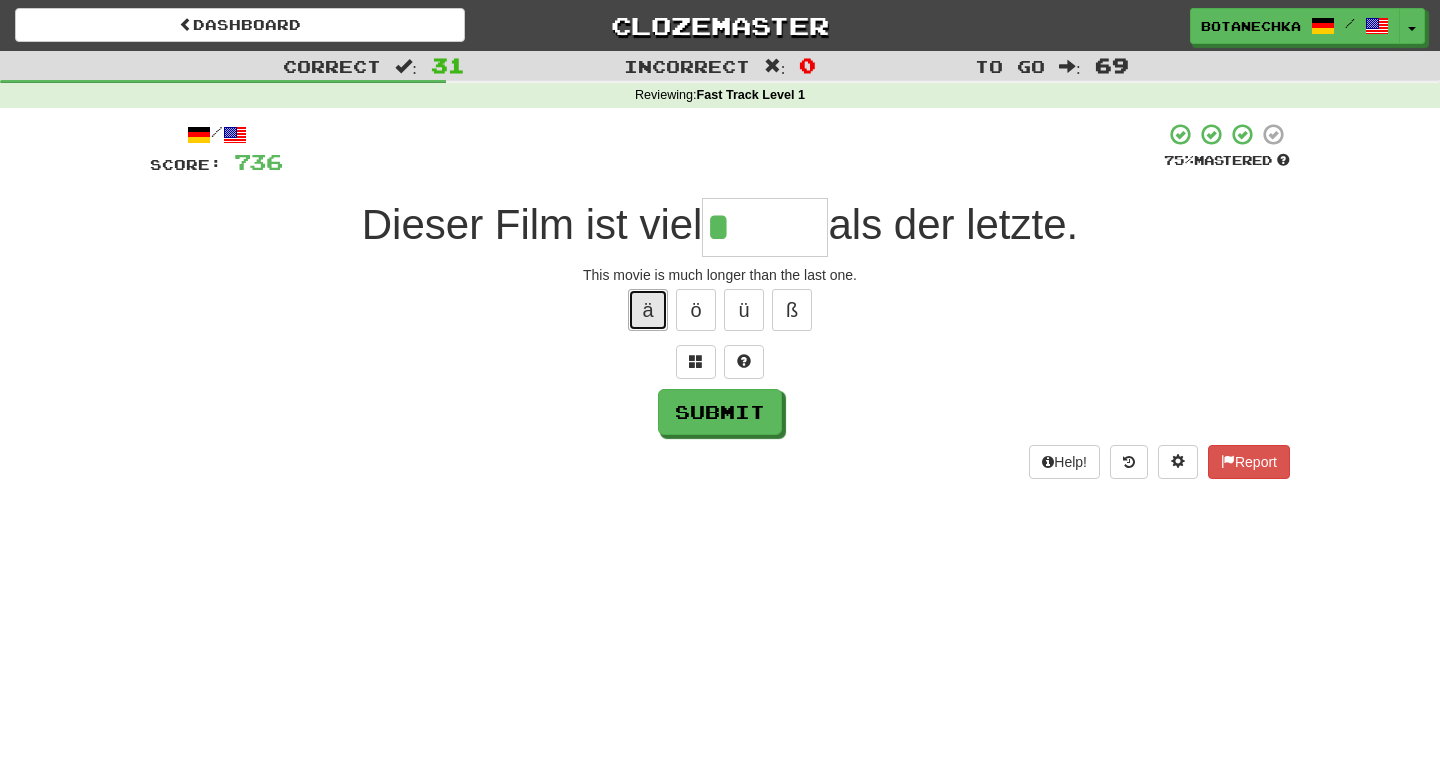 click on "ä" at bounding box center (648, 310) 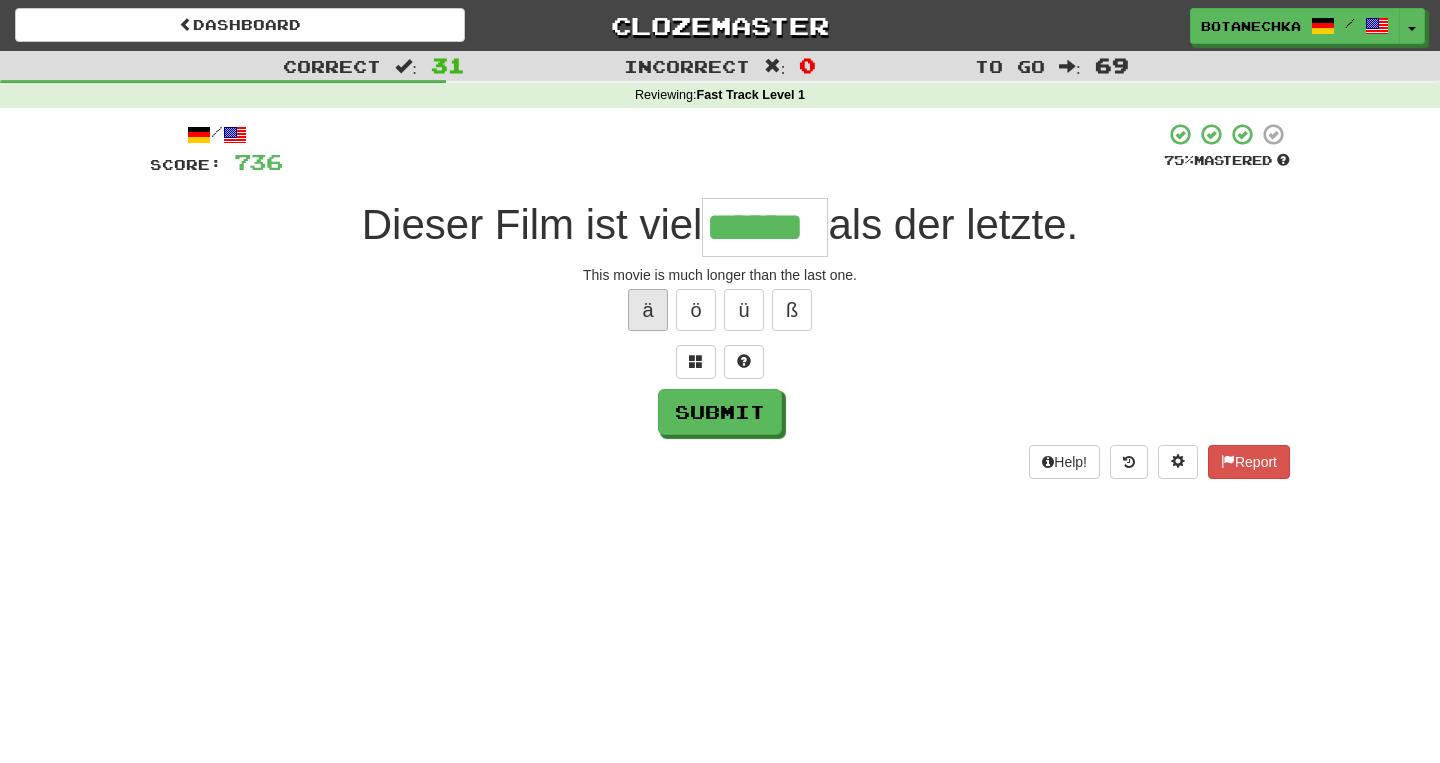 type on "******" 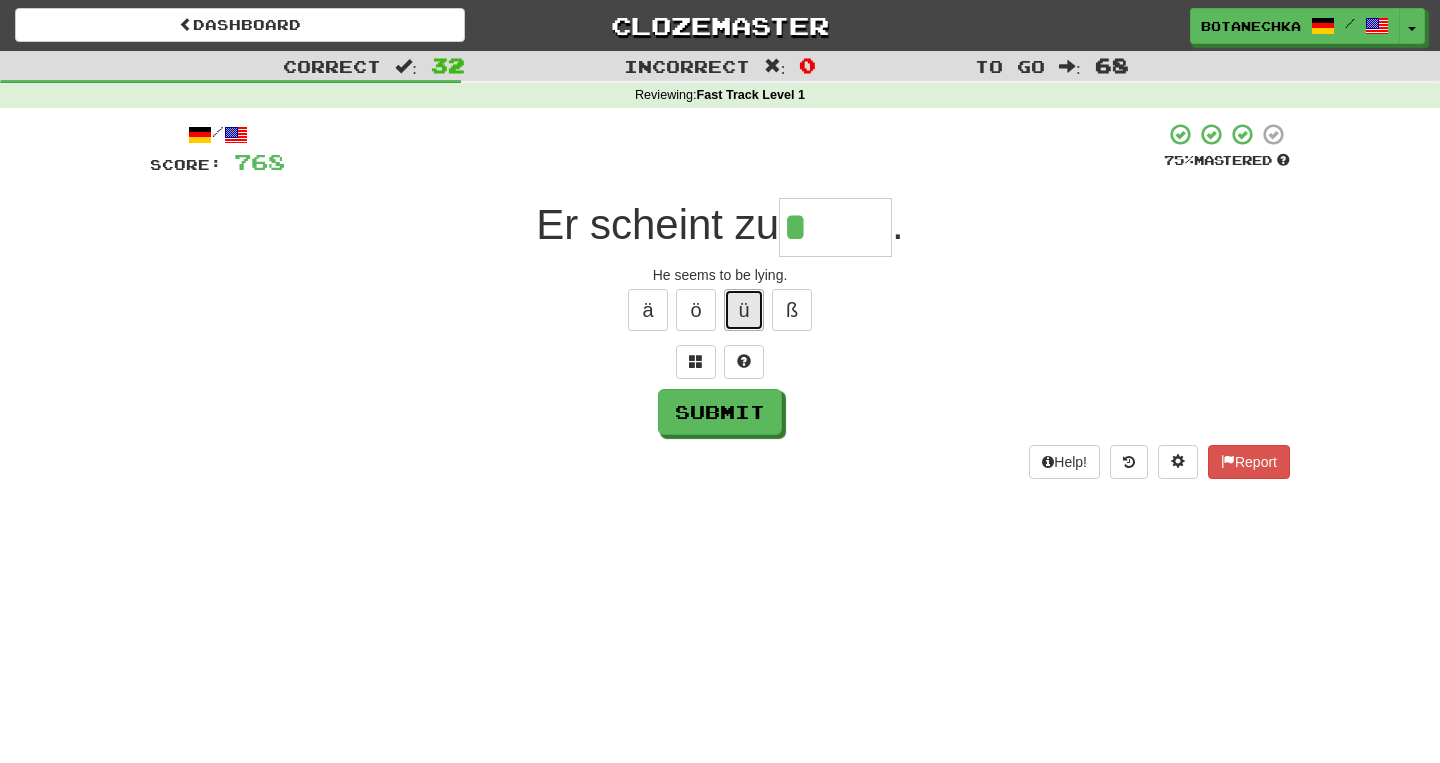 click on "ü" at bounding box center (744, 310) 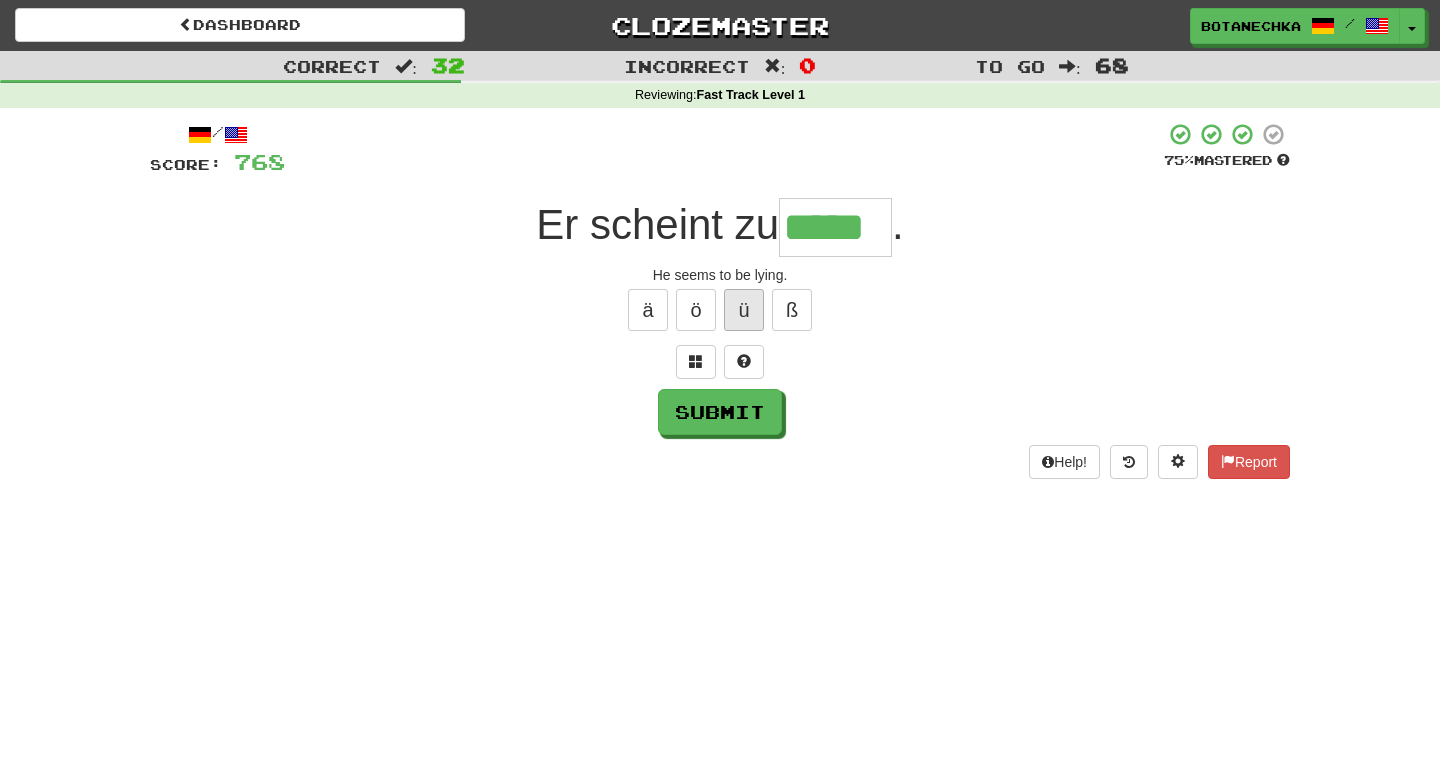 type on "*****" 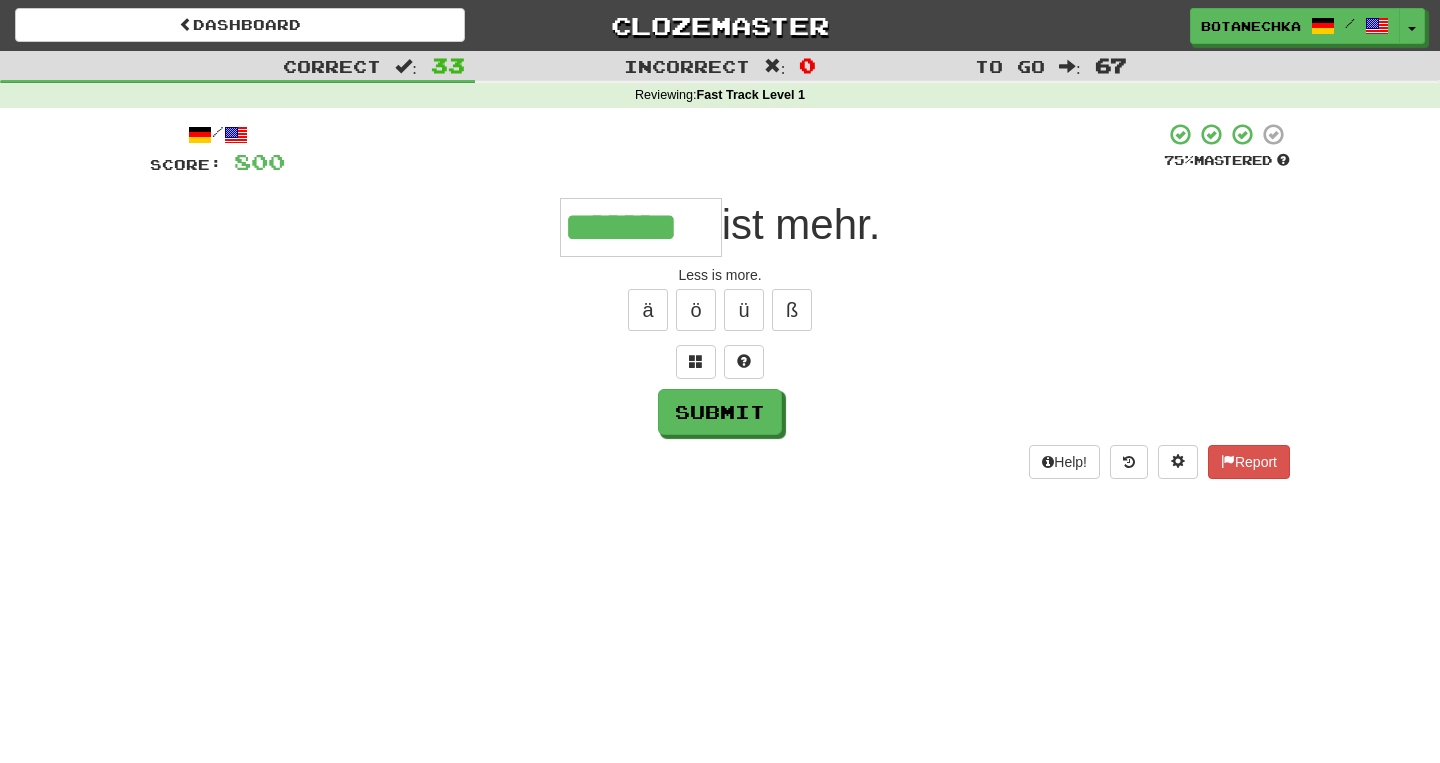type on "*******" 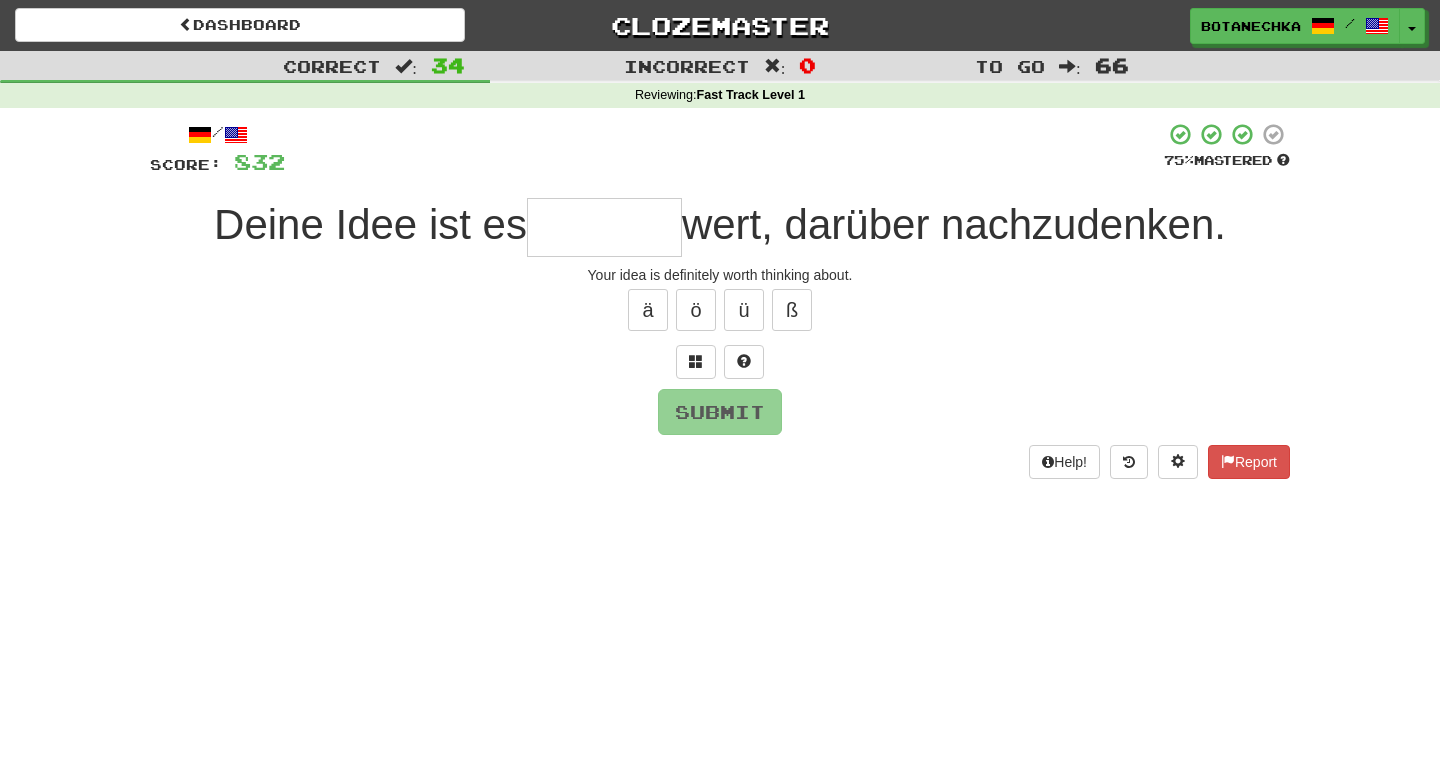 type on "*" 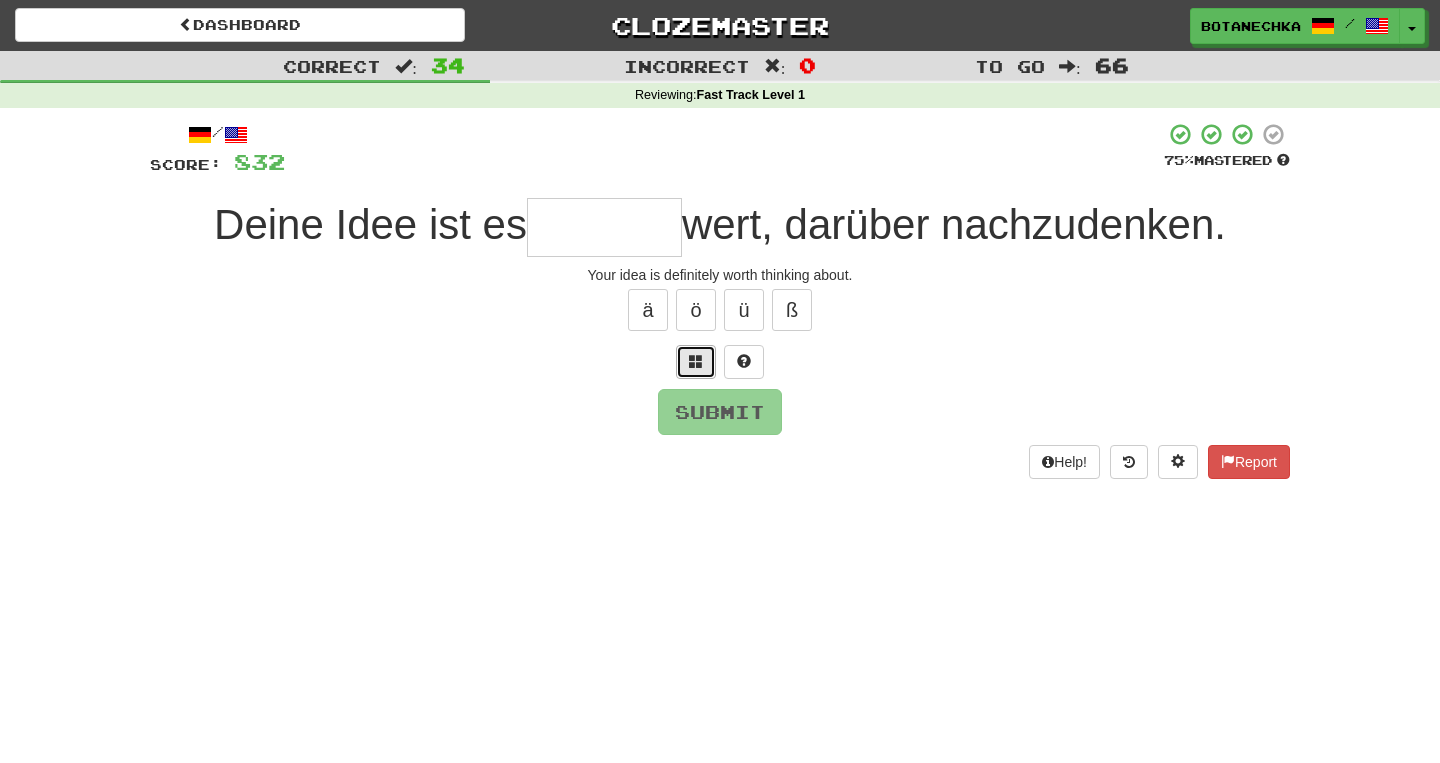 click at bounding box center [696, 361] 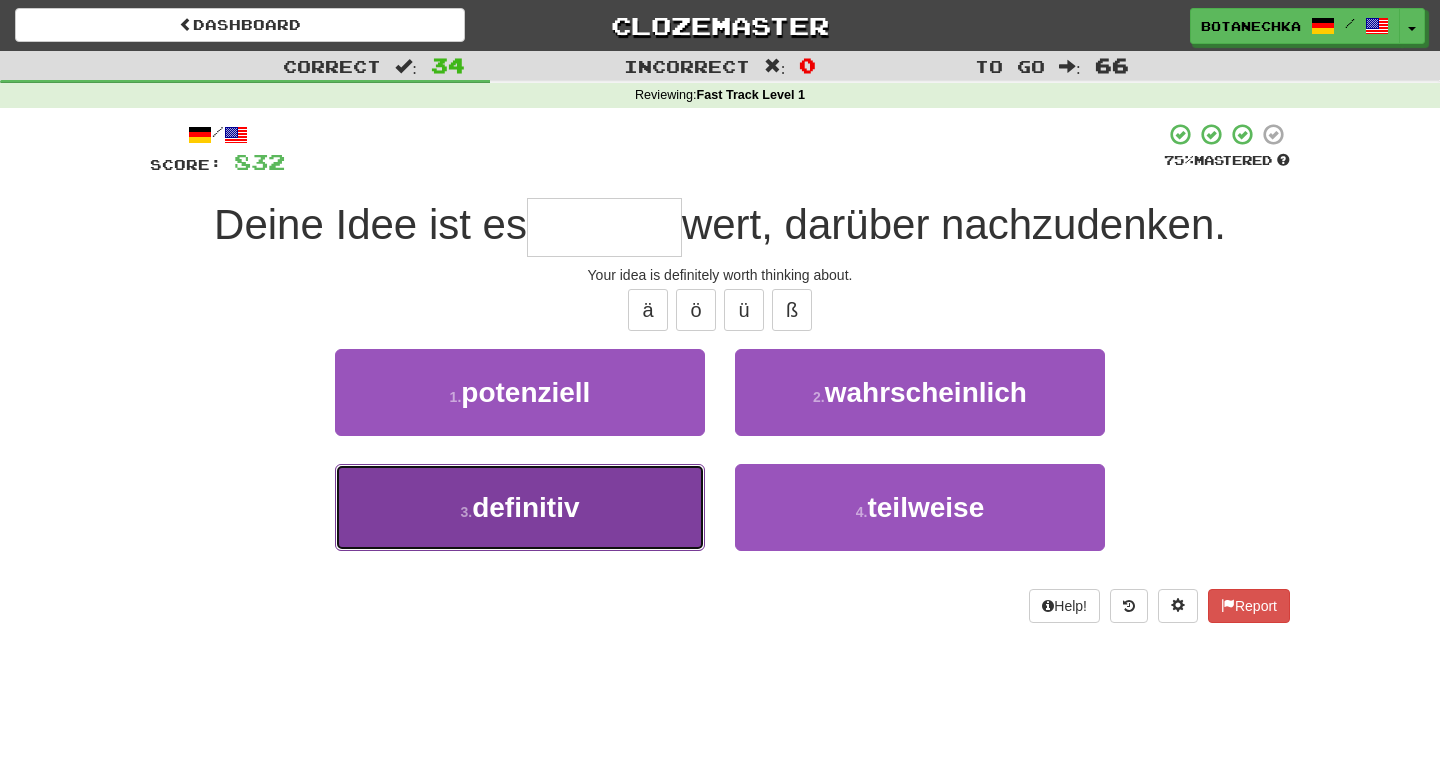 click on "3 .  definitiv" at bounding box center (520, 507) 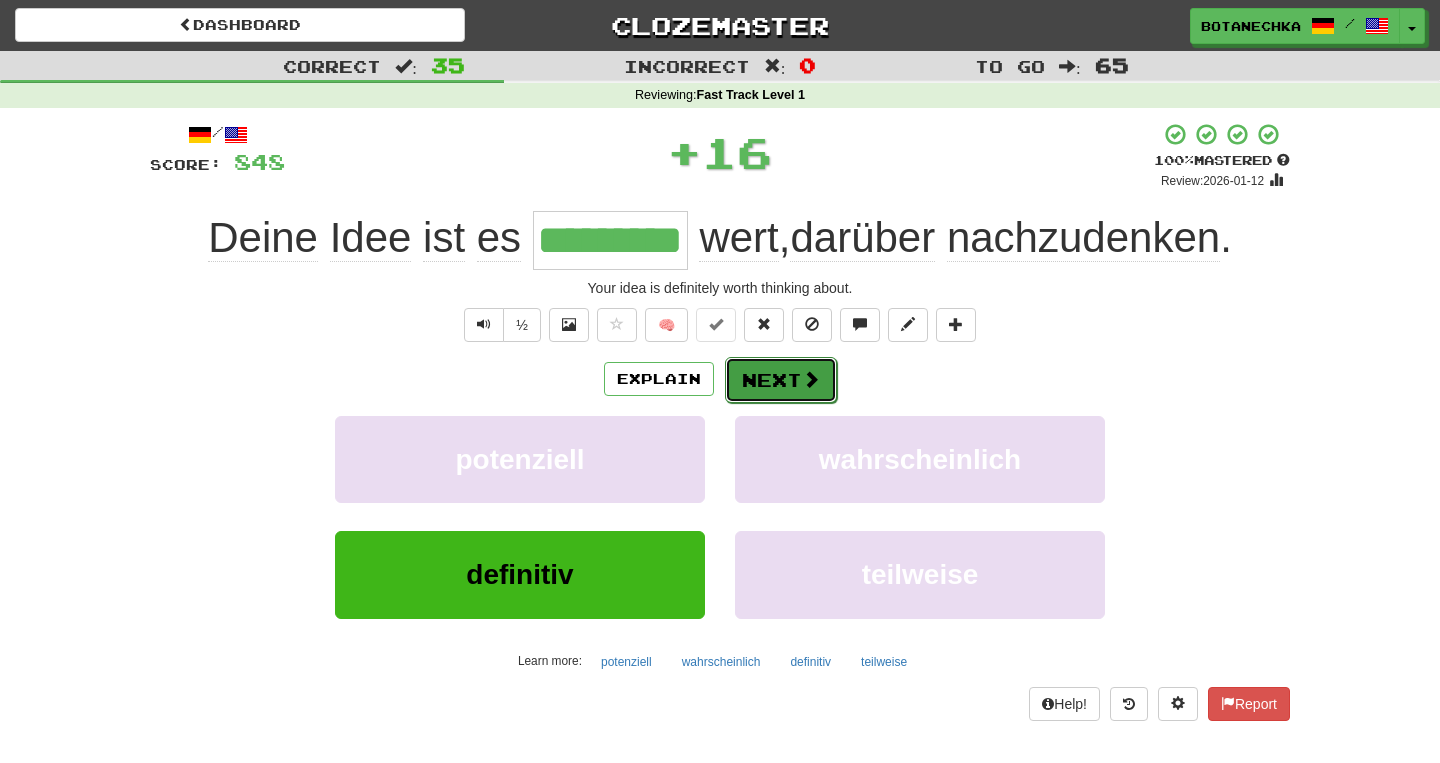 click on "Next" at bounding box center (781, 380) 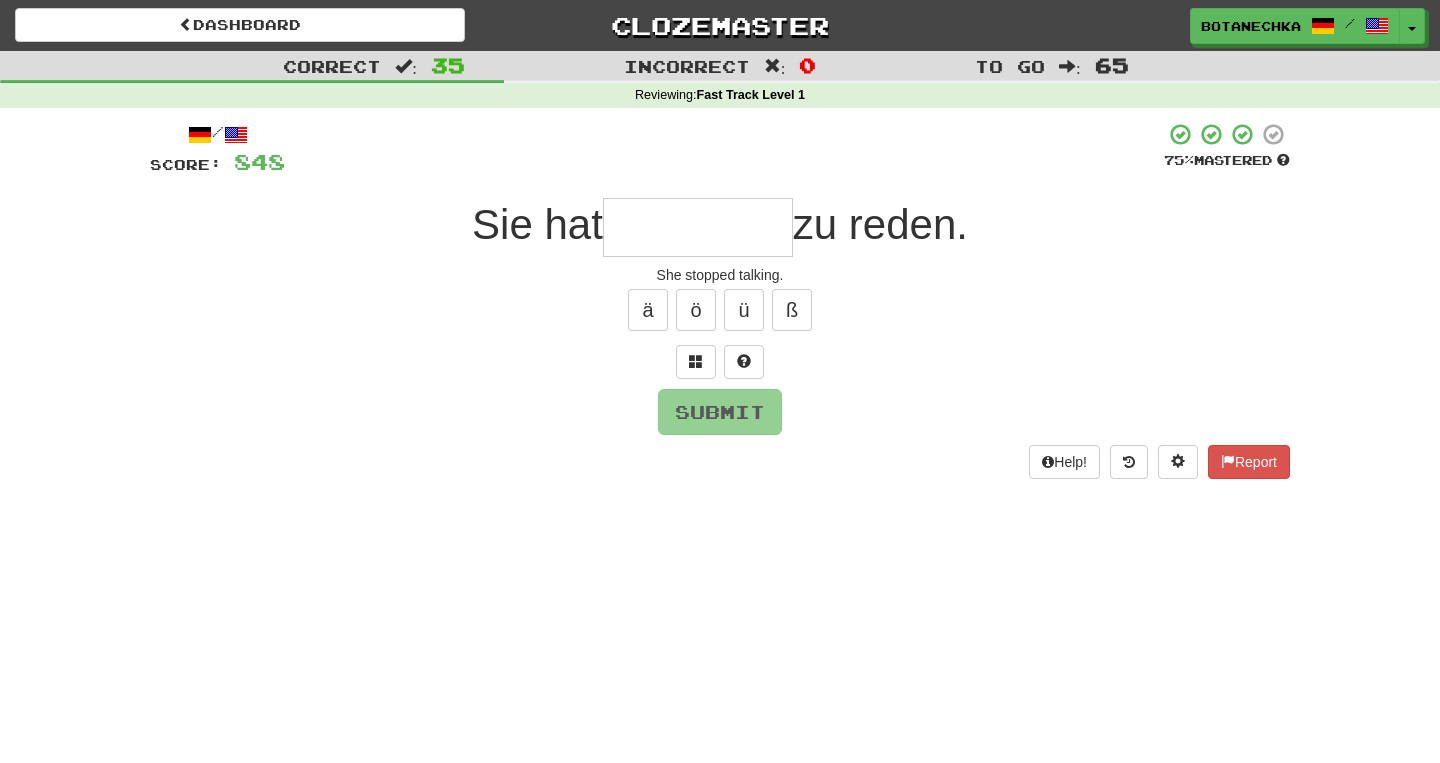 click at bounding box center (698, 227) 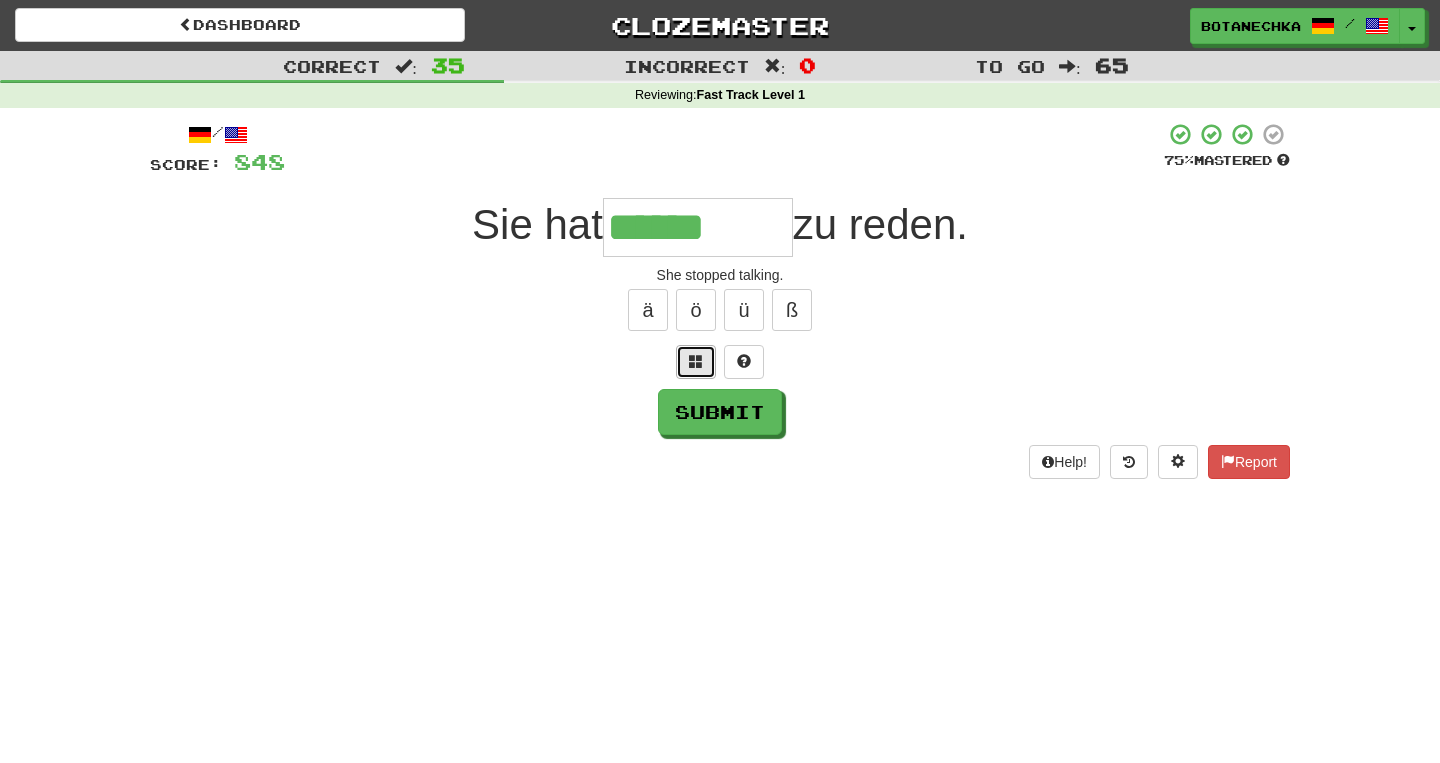 click at bounding box center [696, 362] 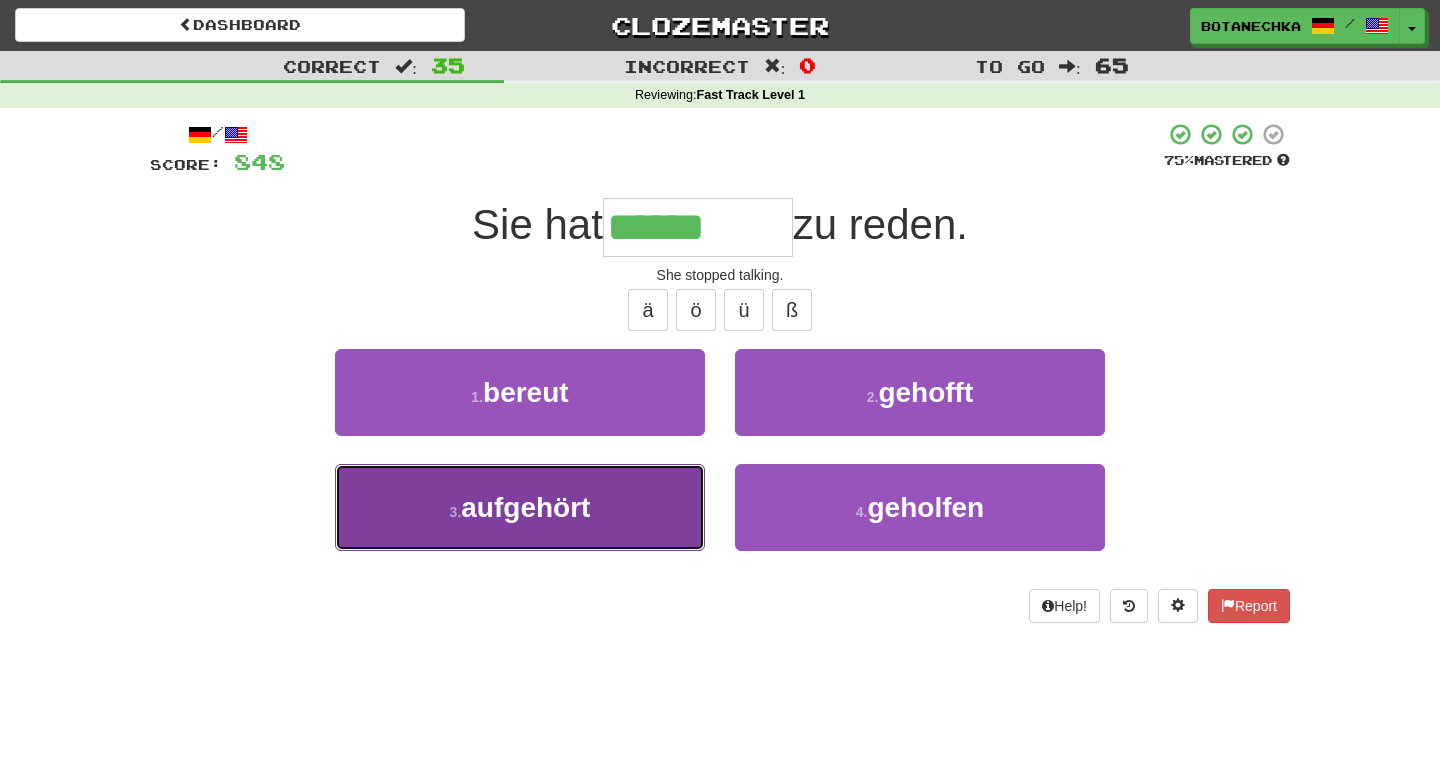 click on "3 .  aufgehört" at bounding box center [520, 507] 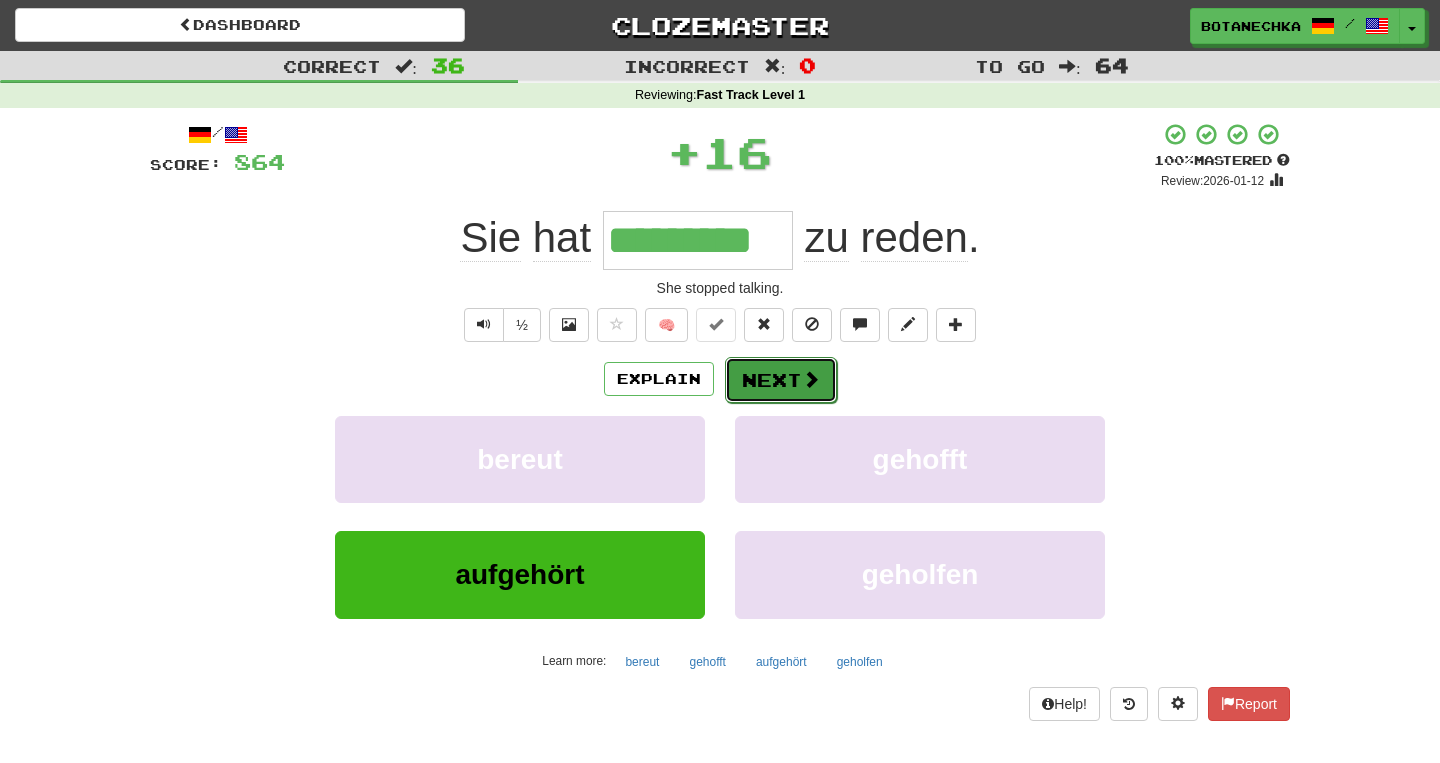 click on "Next" at bounding box center (781, 380) 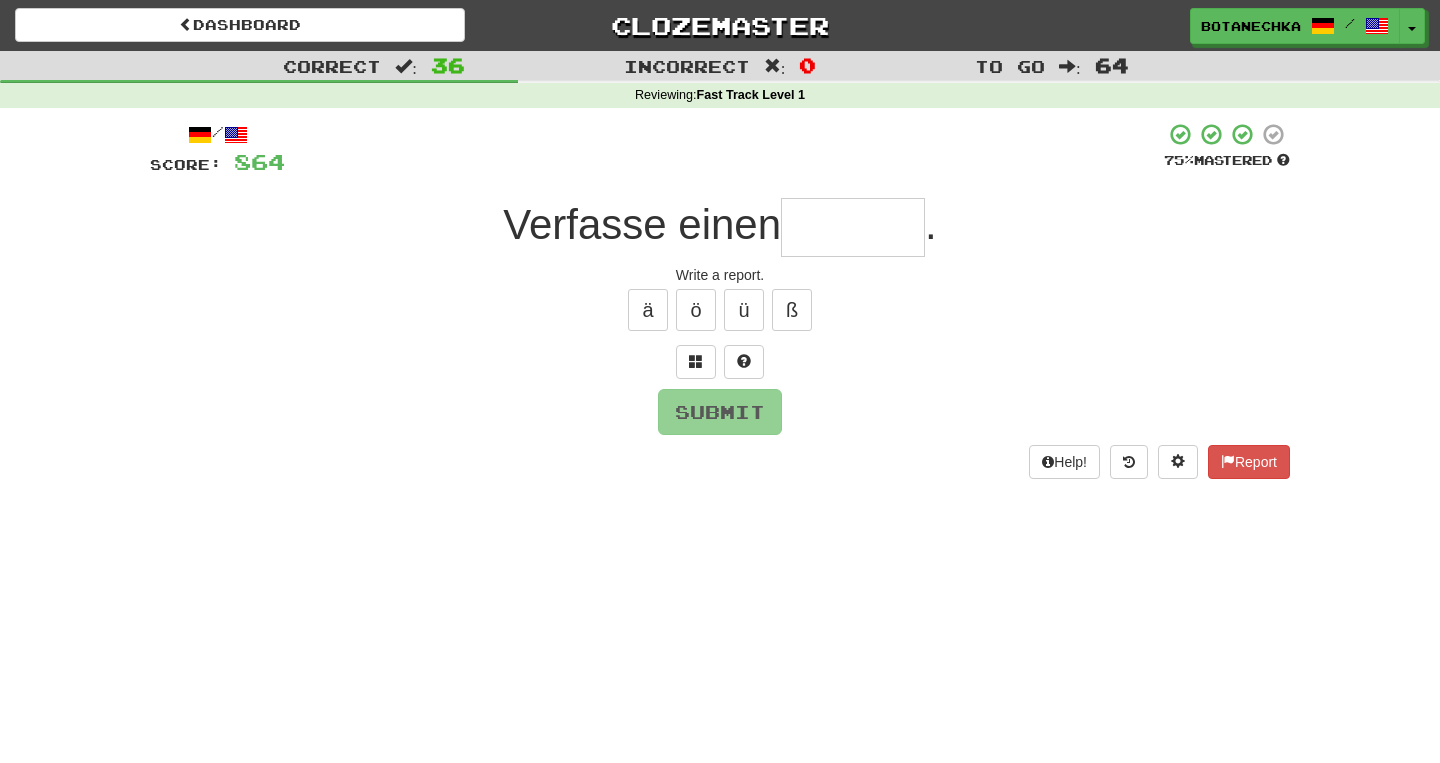 click at bounding box center [853, 227] 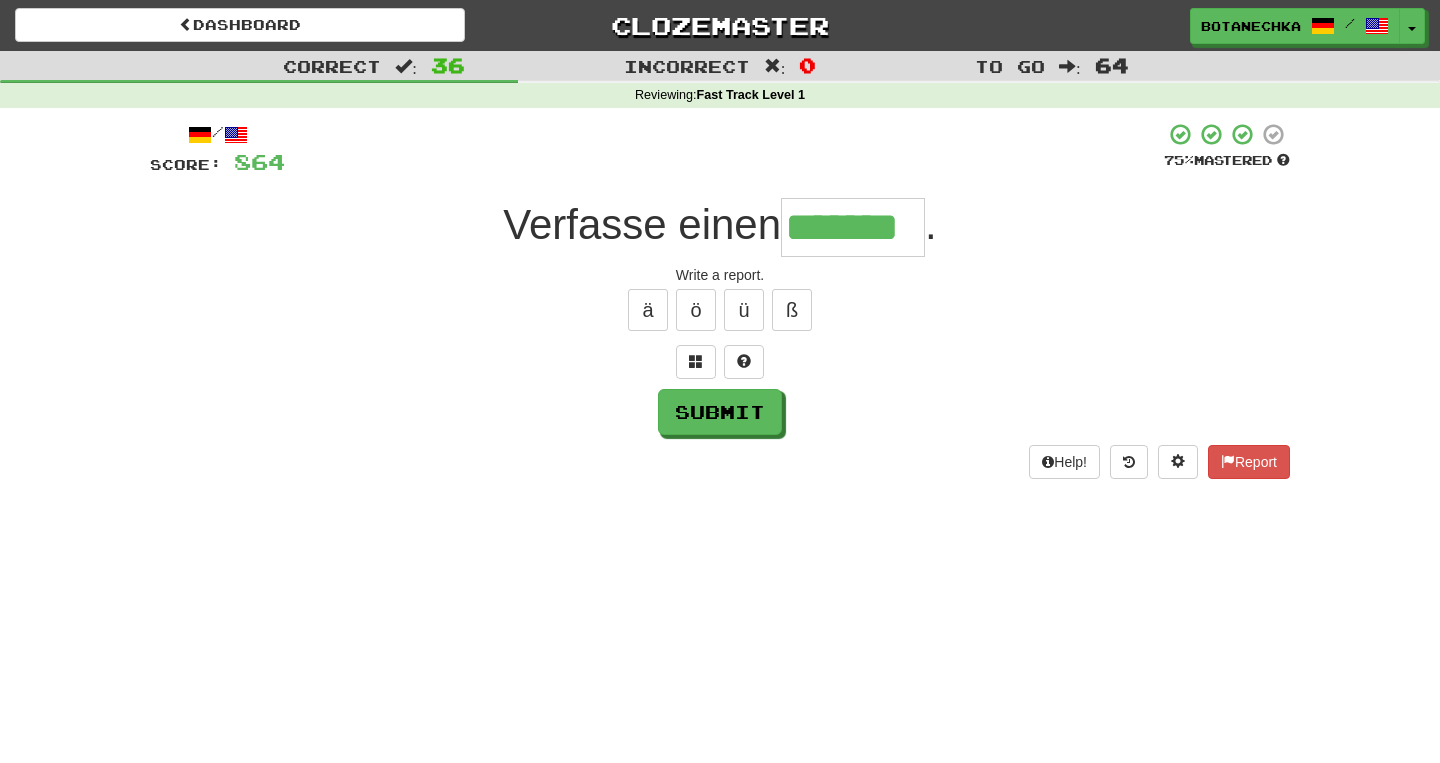 type on "*******" 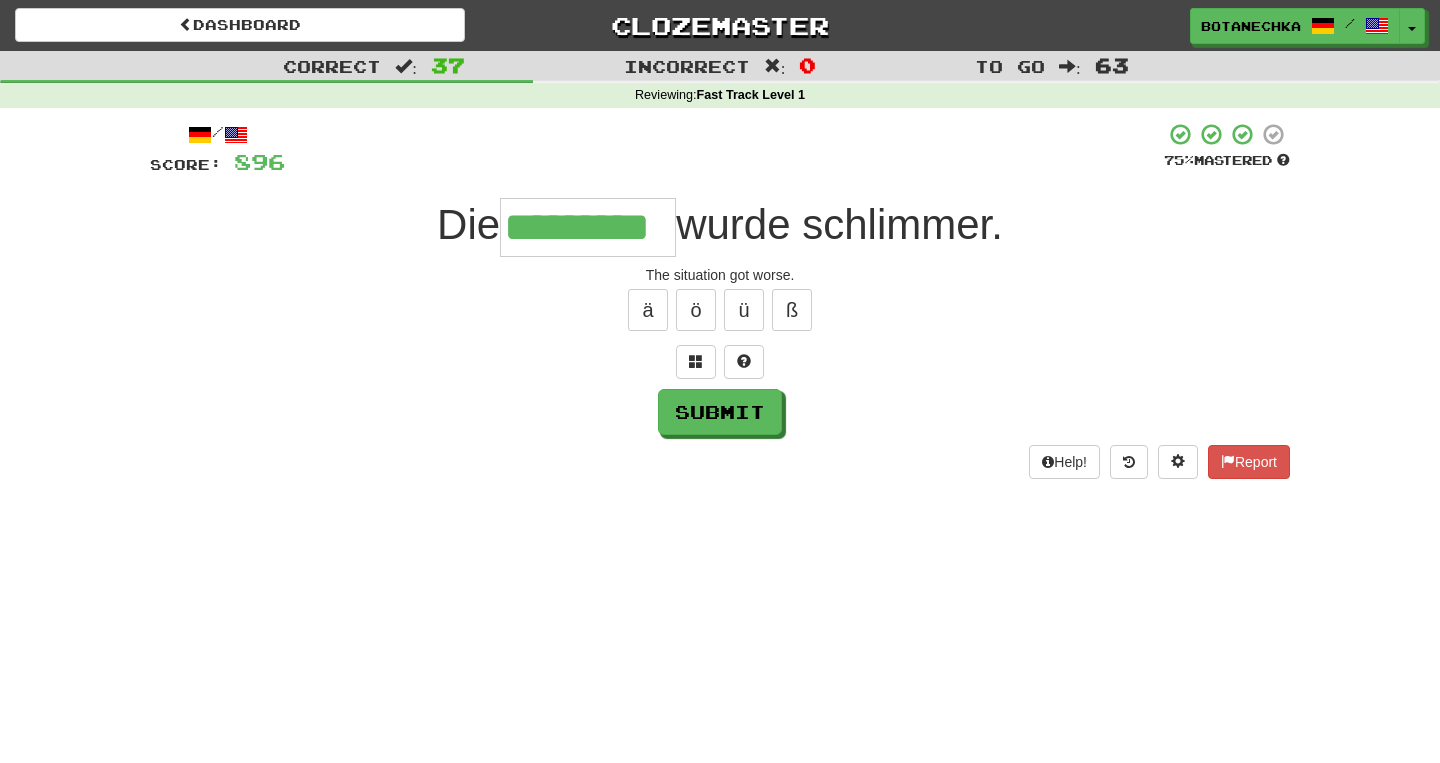 scroll, scrollTop: 0, scrollLeft: 0, axis: both 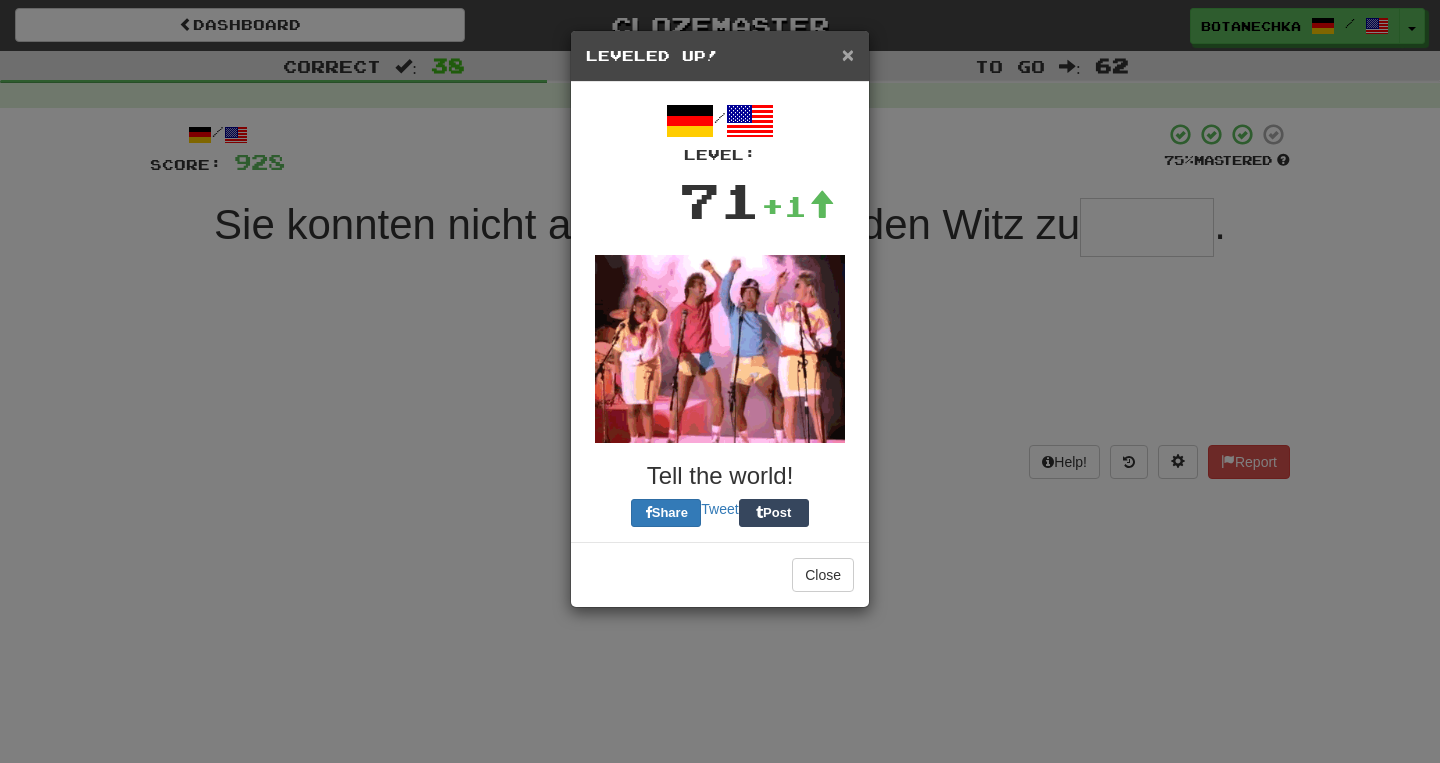 click on "×" at bounding box center [848, 54] 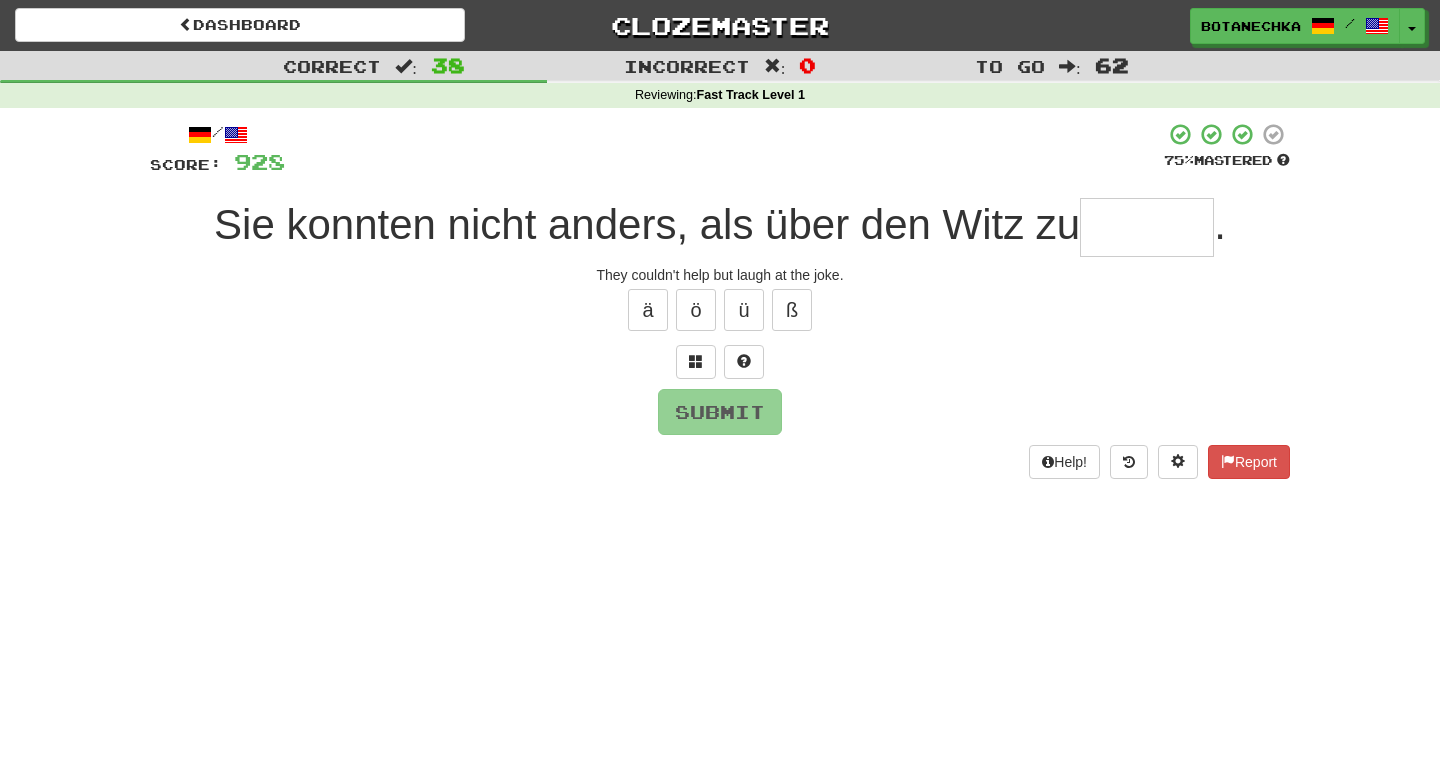 click on "Sie konnten nicht anders, als über den Witz zu" at bounding box center (647, 224) 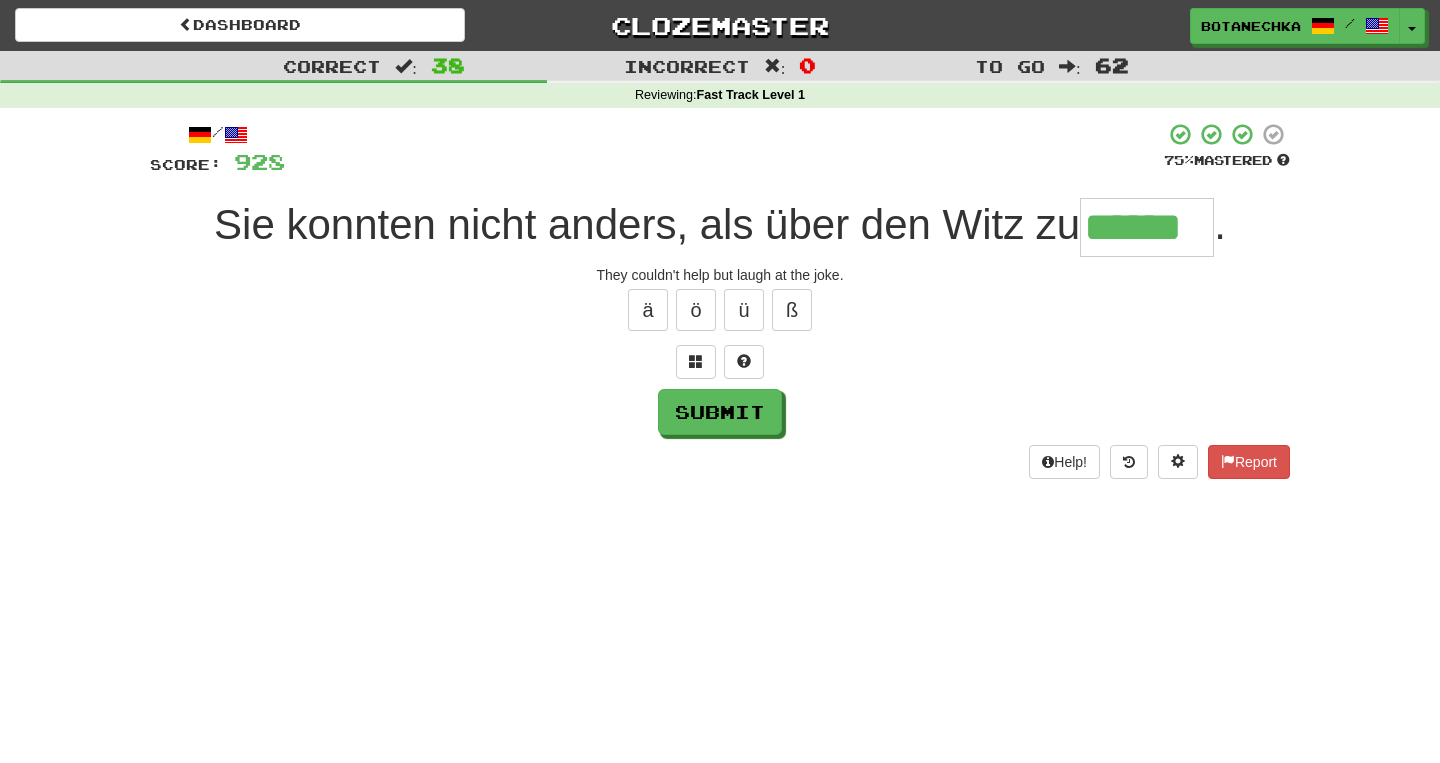 type on "******" 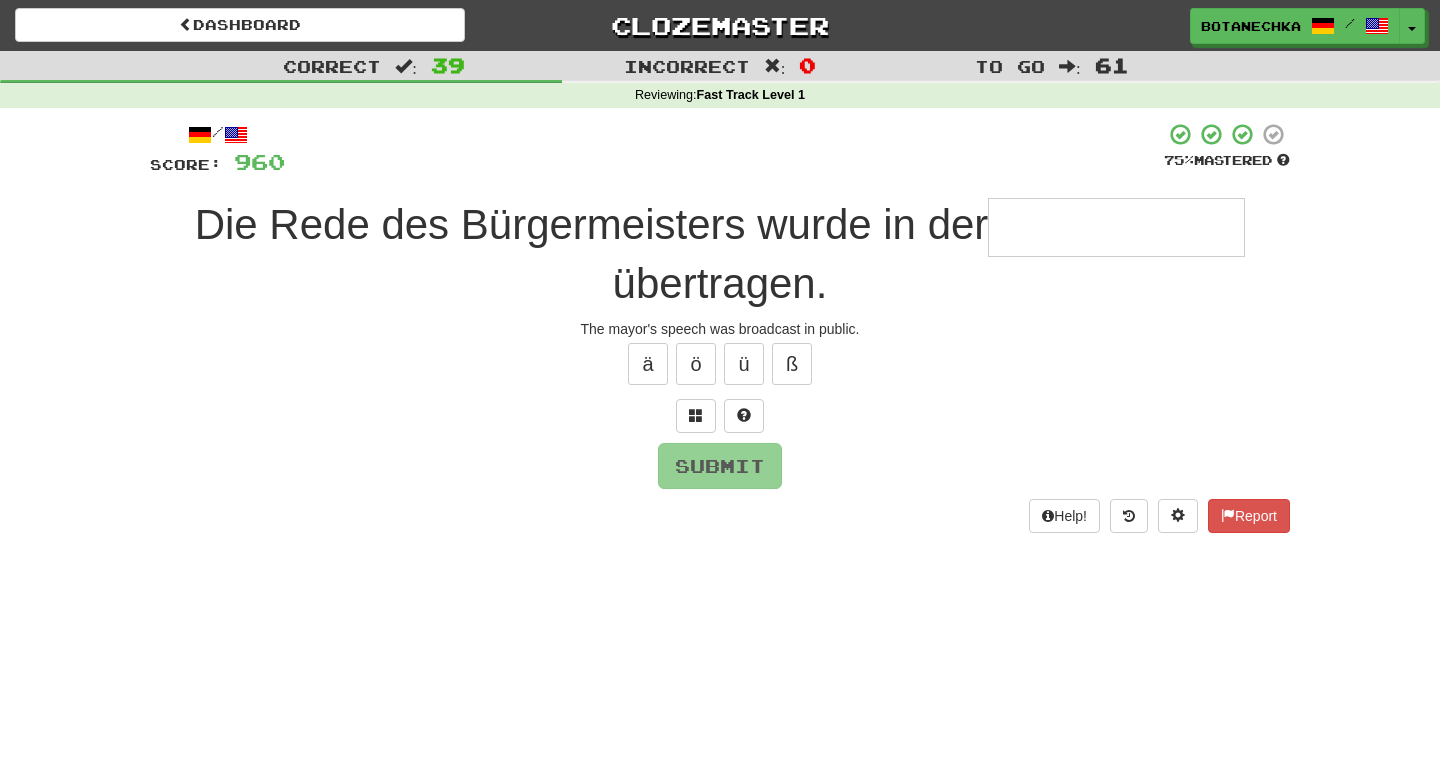 click on "Die Rede des Bürgermeisters wurde in der" at bounding box center [592, 224] 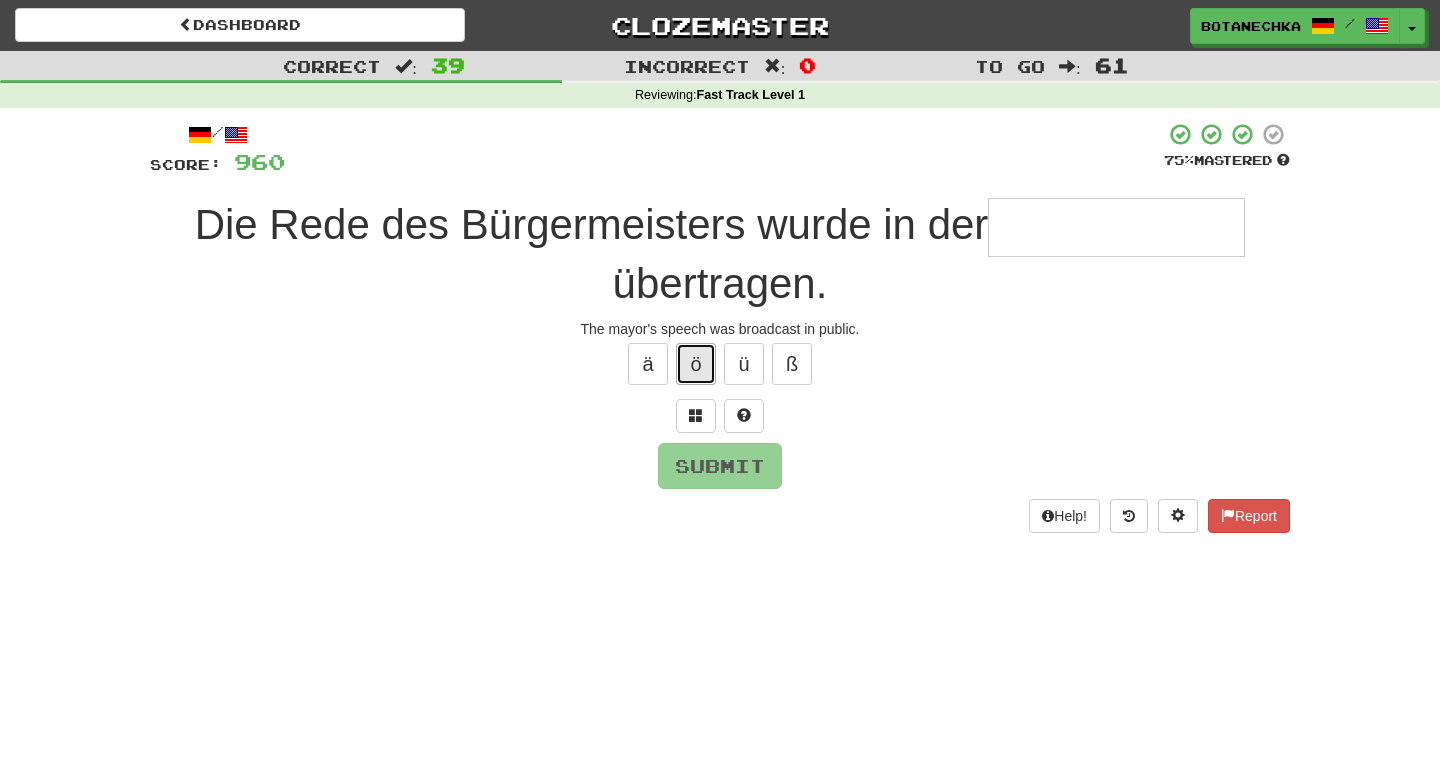 click on "ö" at bounding box center [696, 364] 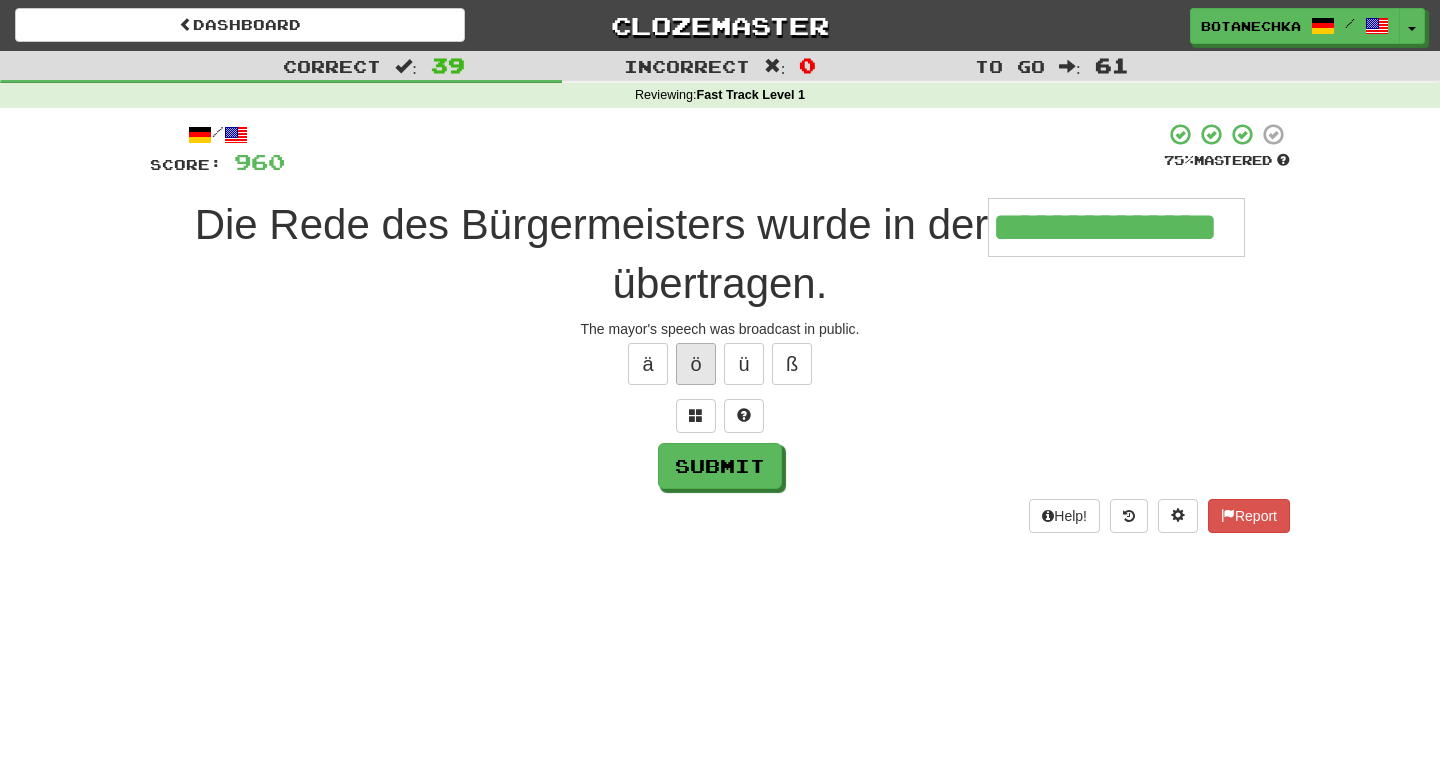 type on "**********" 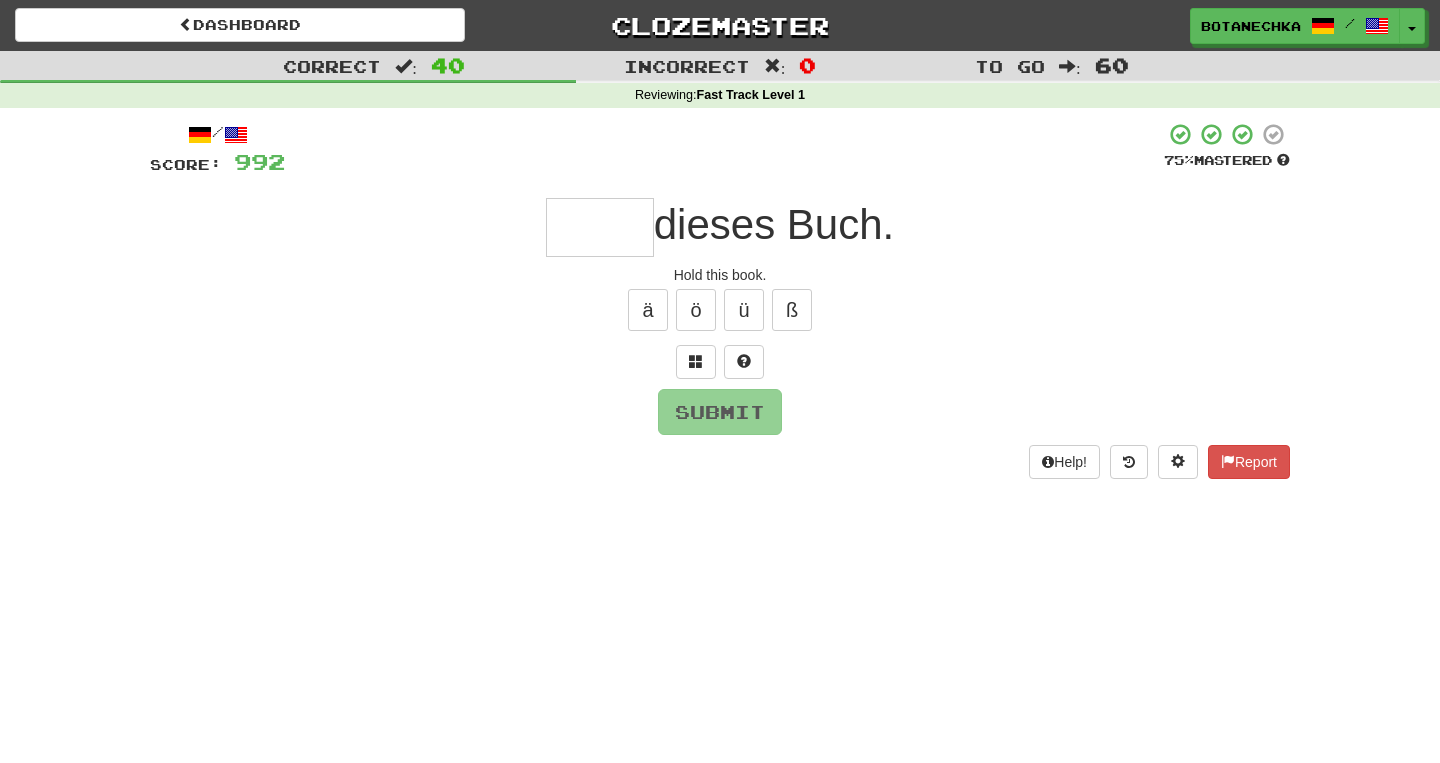 click at bounding box center (600, 227) 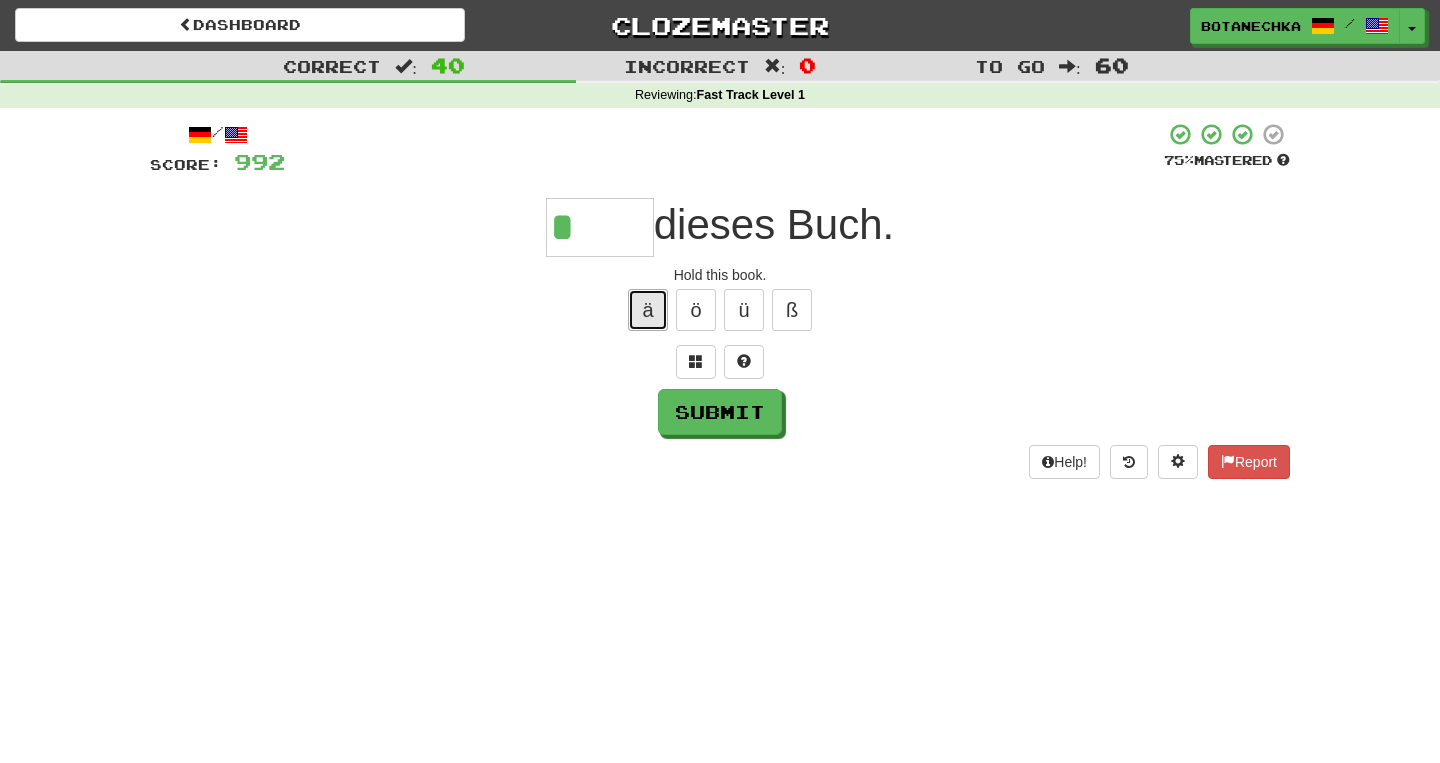 click on "ä" at bounding box center (648, 310) 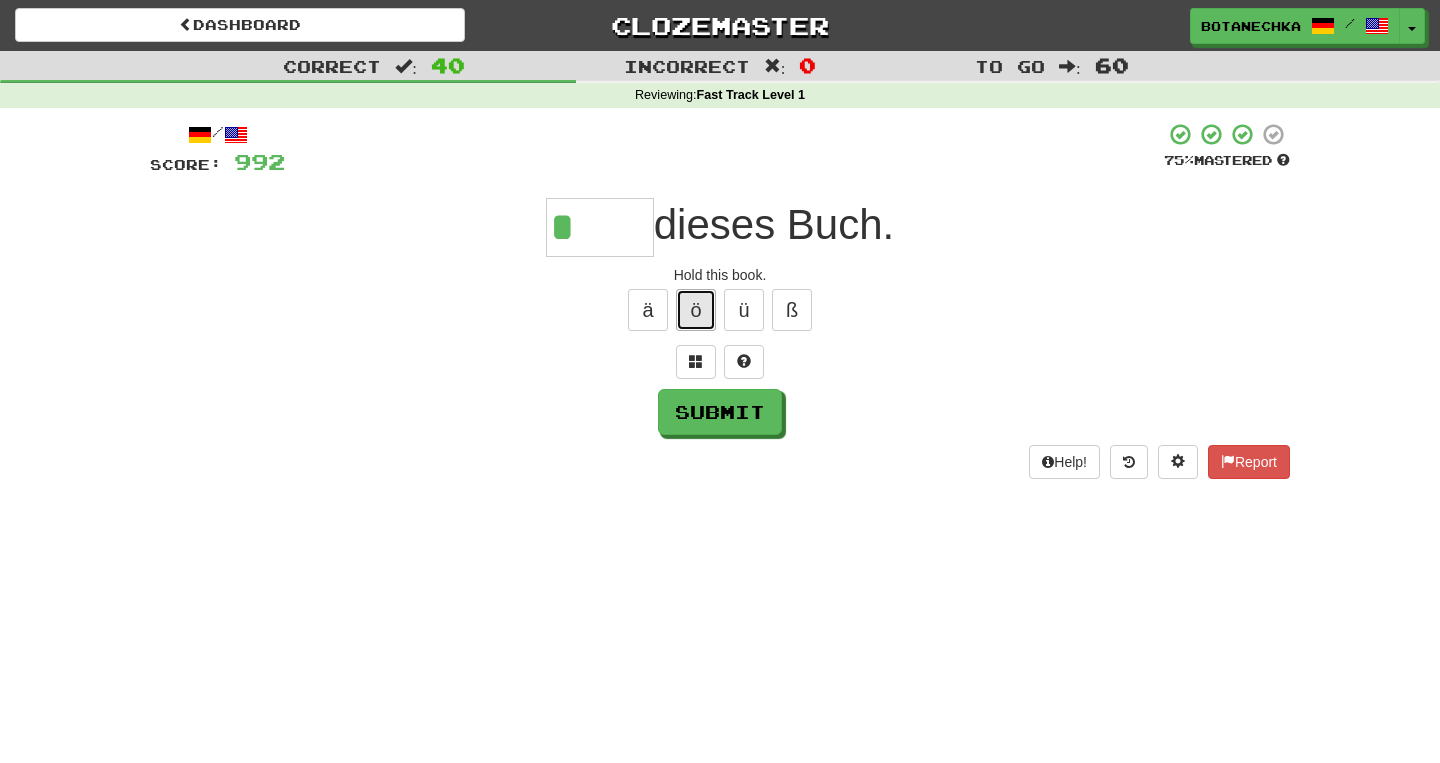 click on "ö" at bounding box center [696, 310] 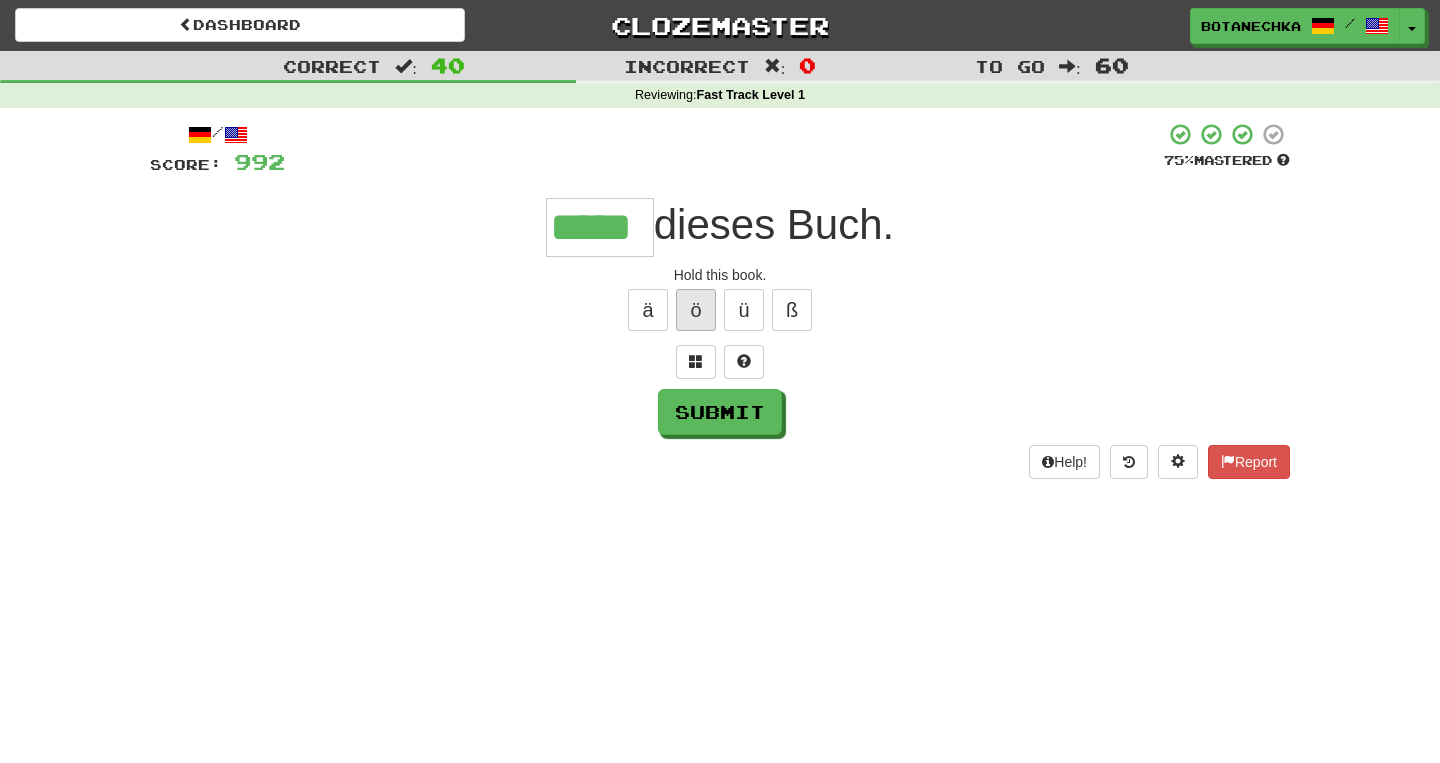 type on "*****" 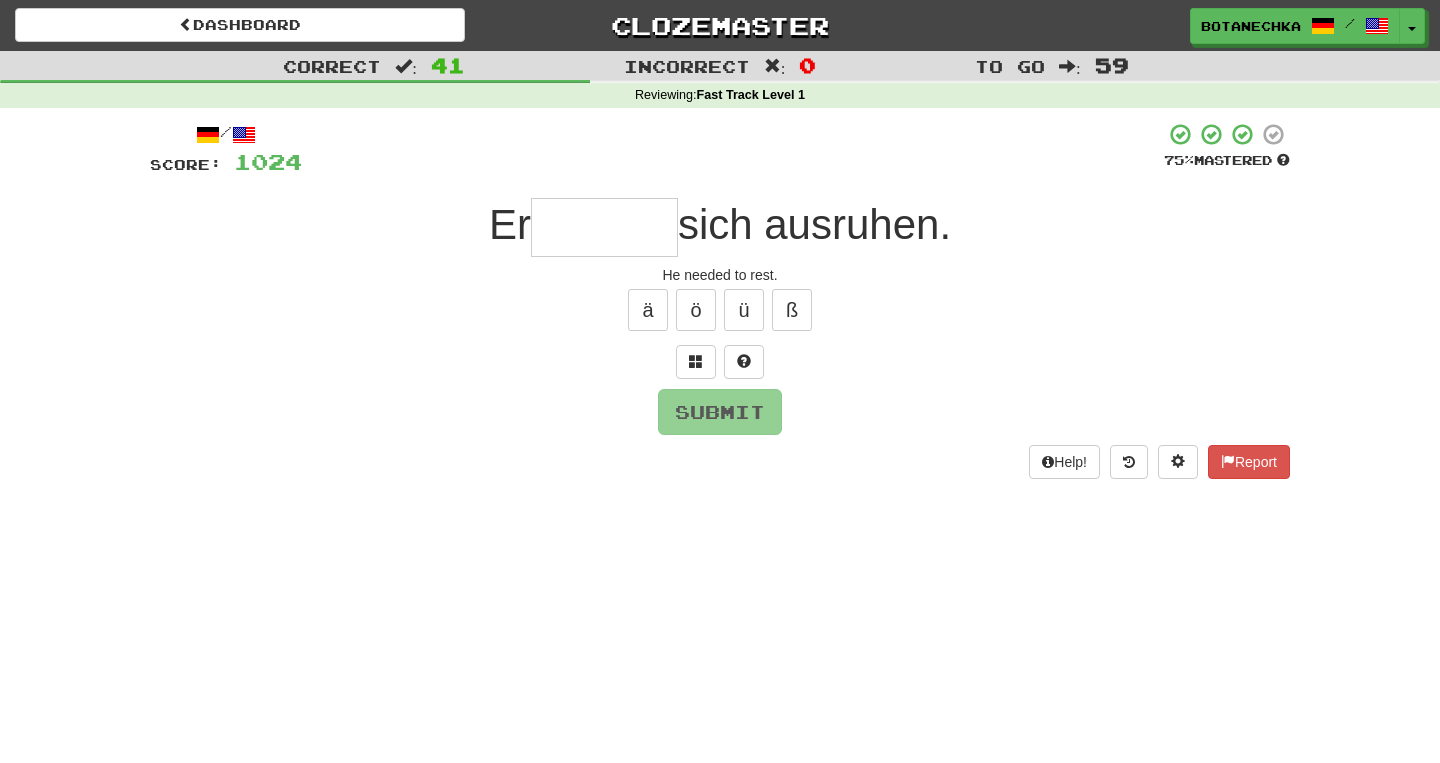 click at bounding box center (604, 227) 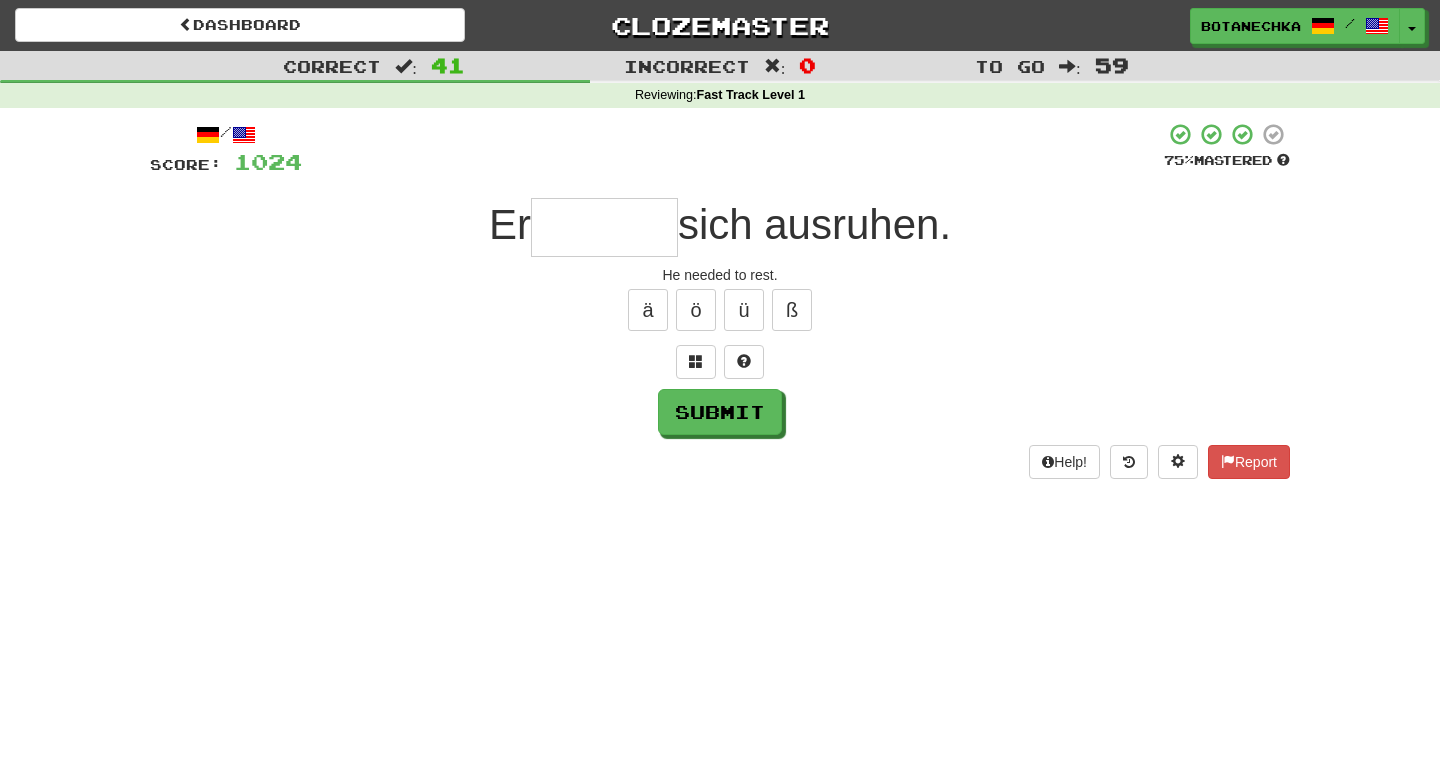 type on "*" 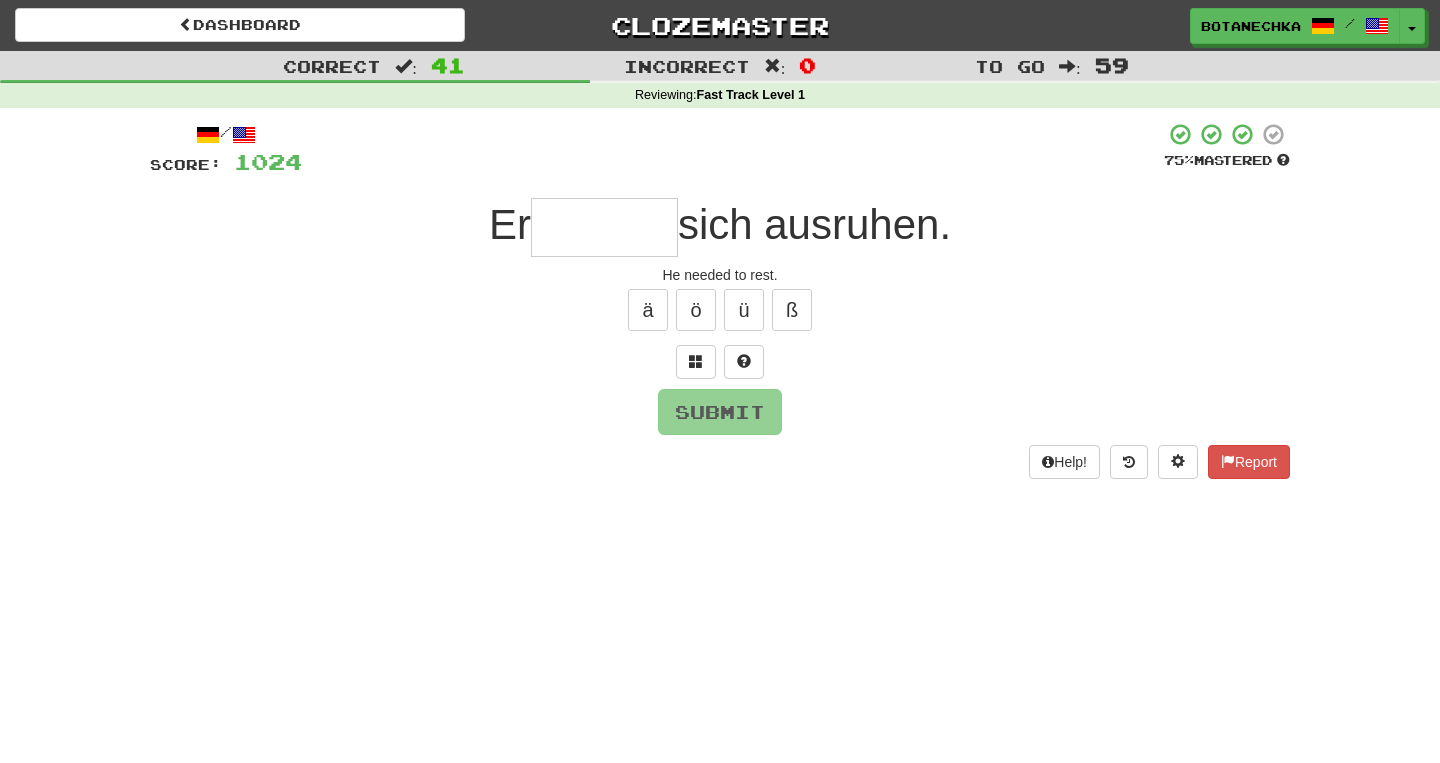 type on "*" 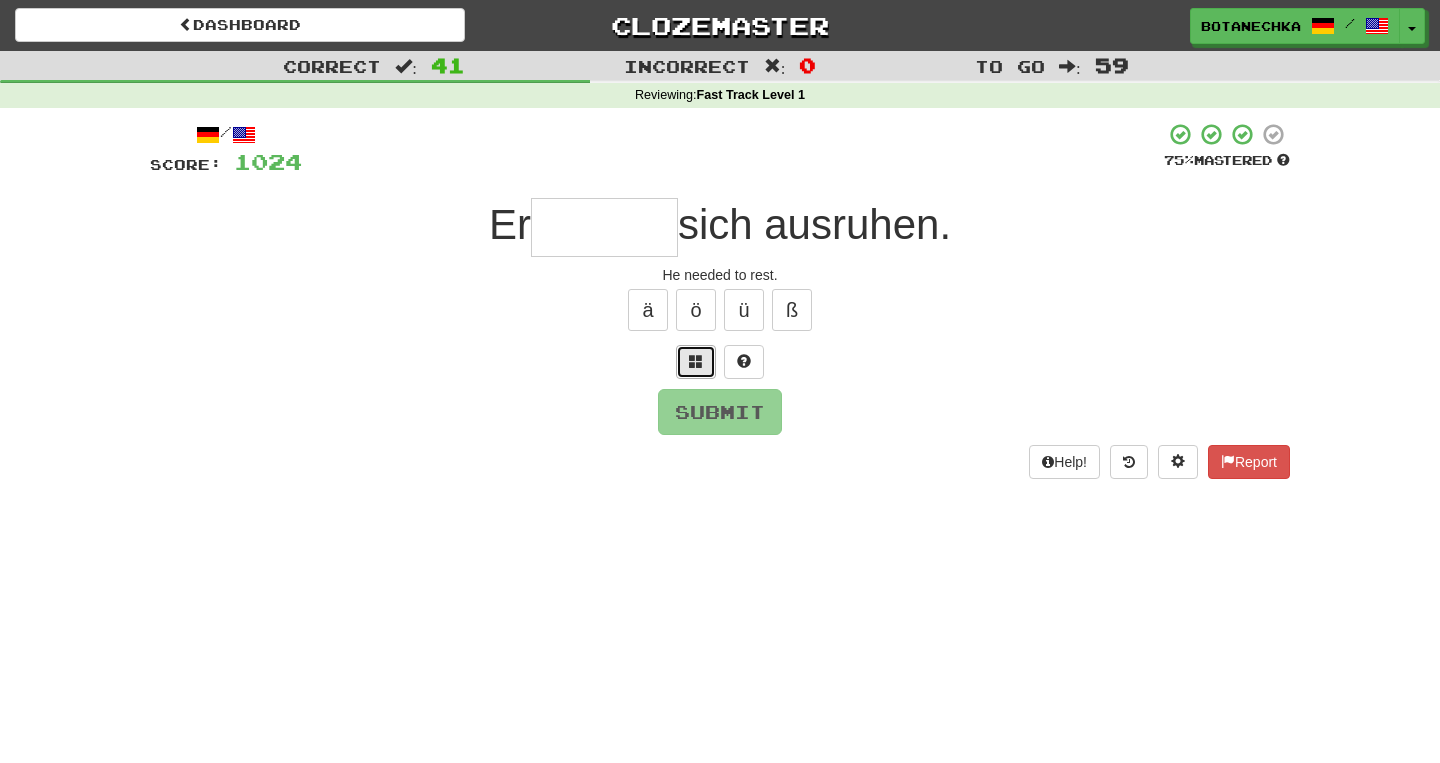 click at bounding box center [696, 361] 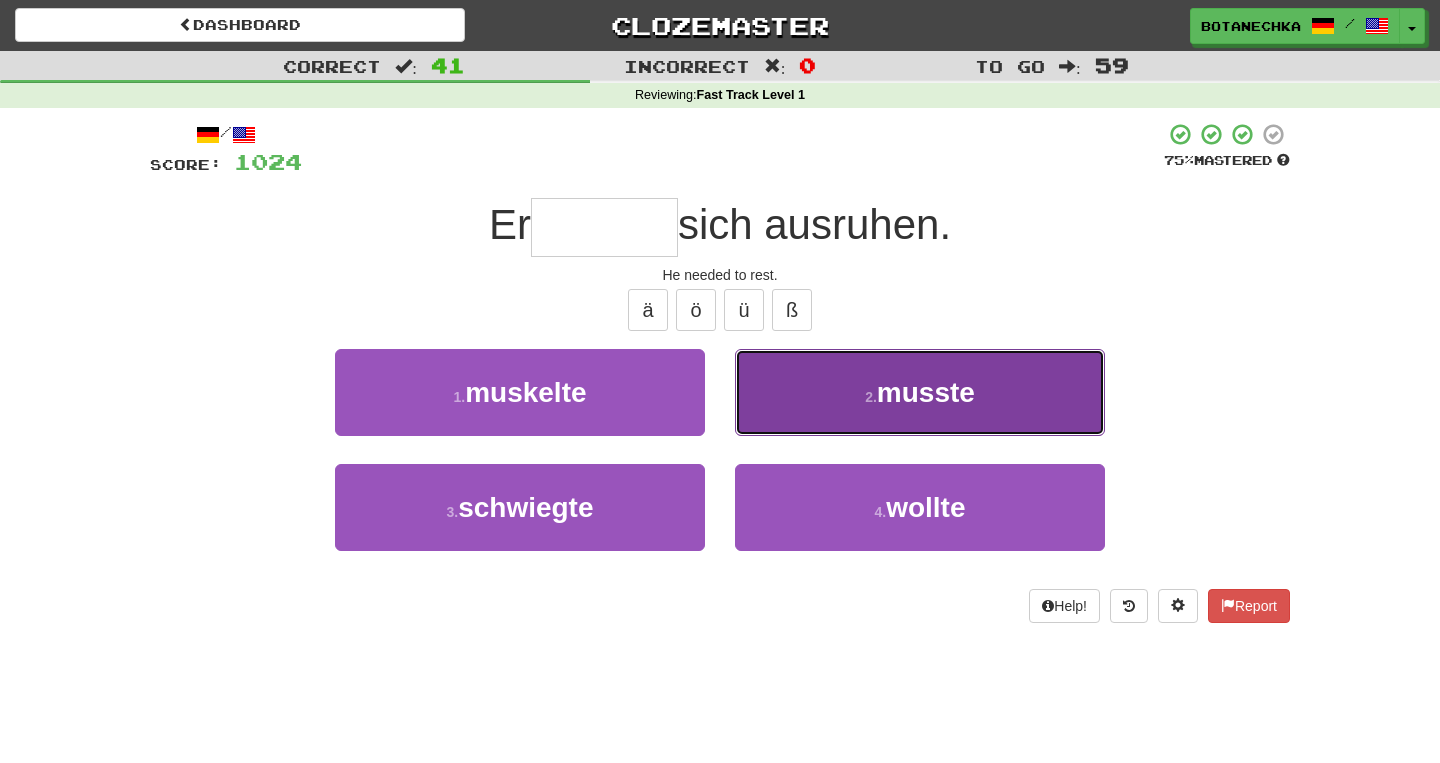click on "2 .  musste" at bounding box center [920, 392] 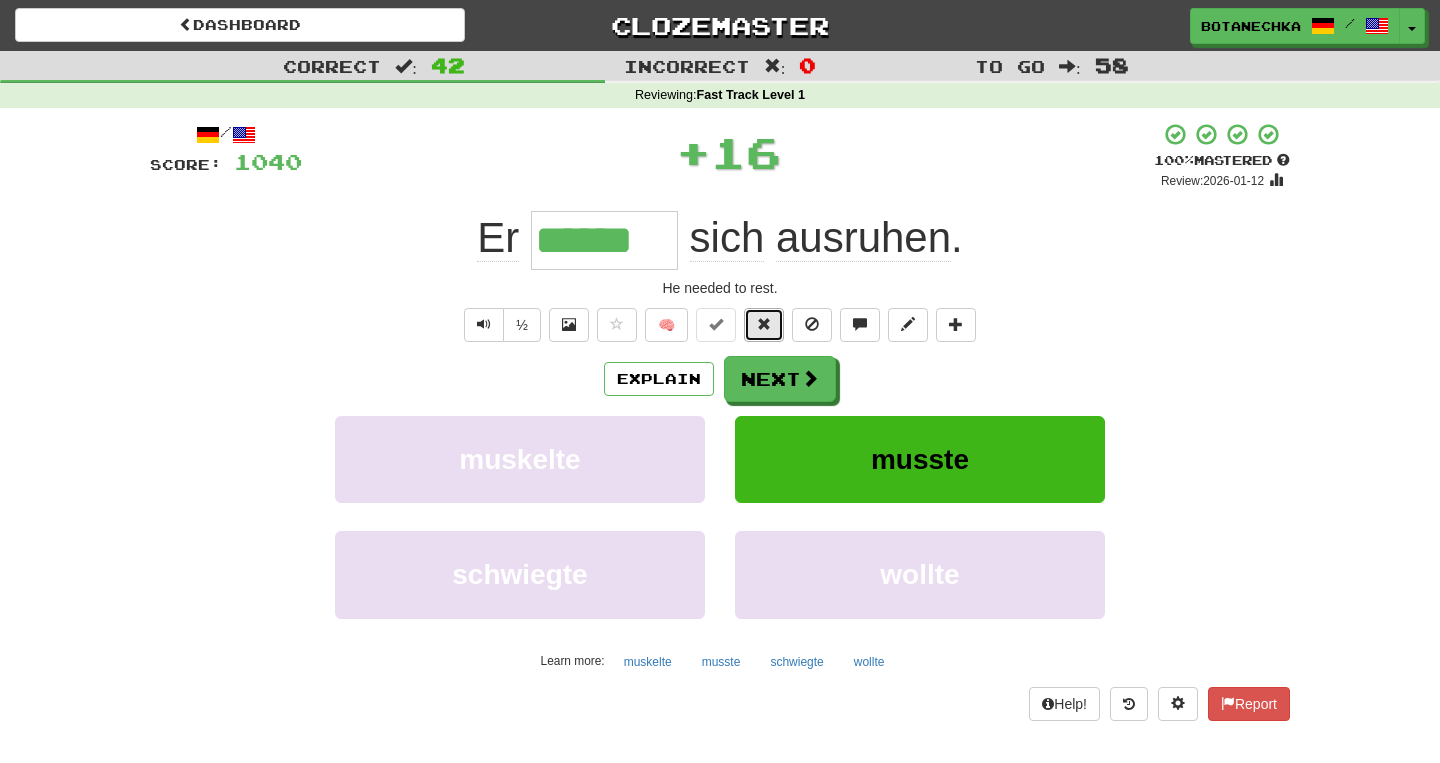 click at bounding box center [764, 325] 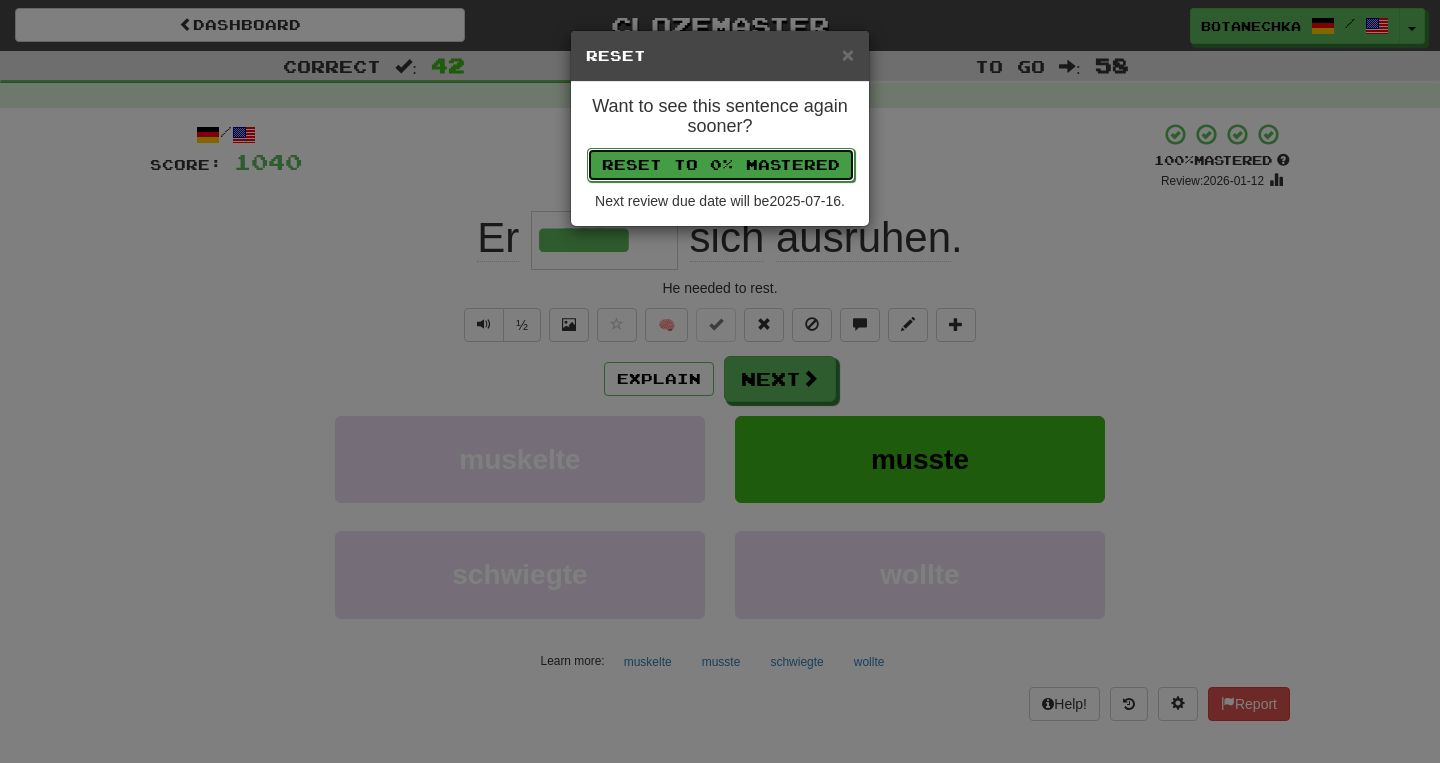click on "Reset to 0% Mastered" at bounding box center [721, 165] 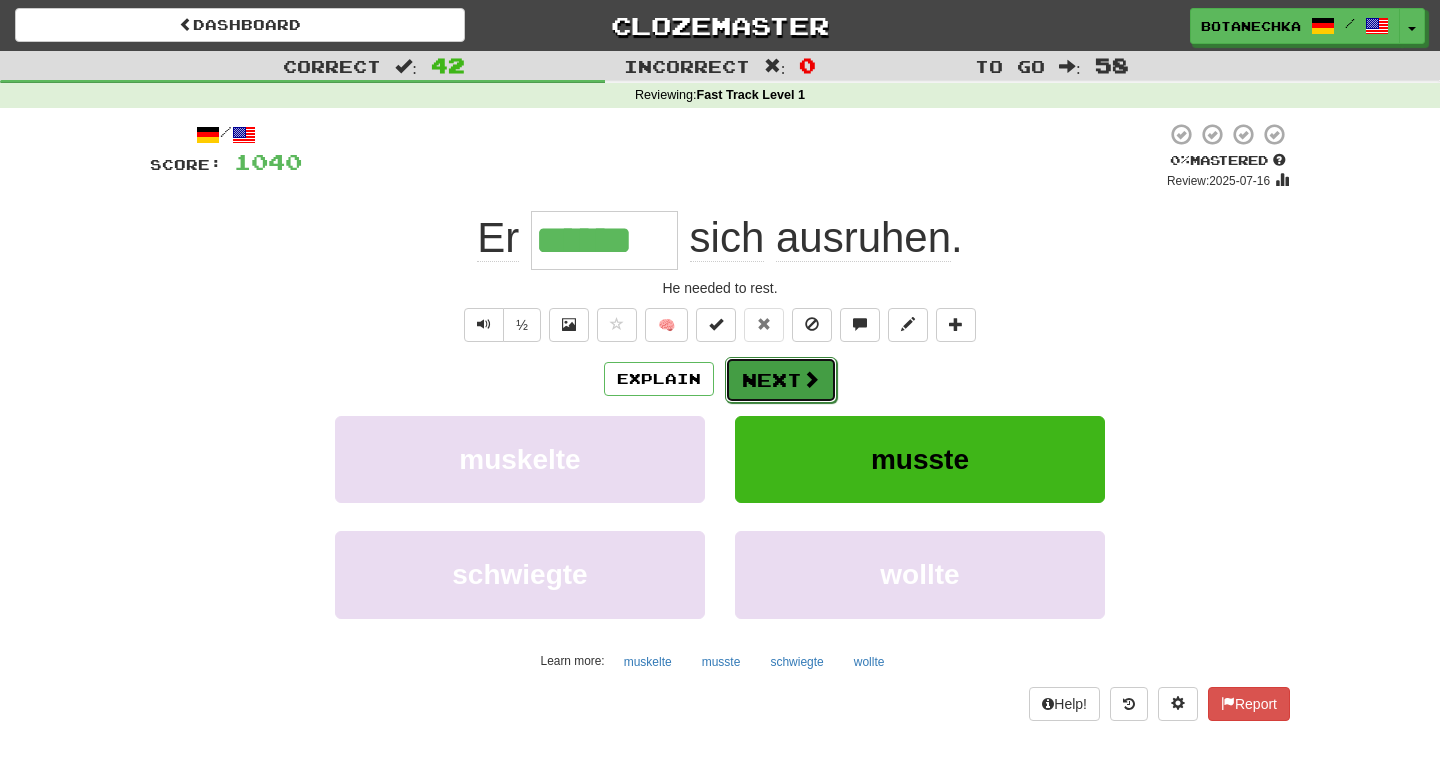 click on "Next" at bounding box center (781, 380) 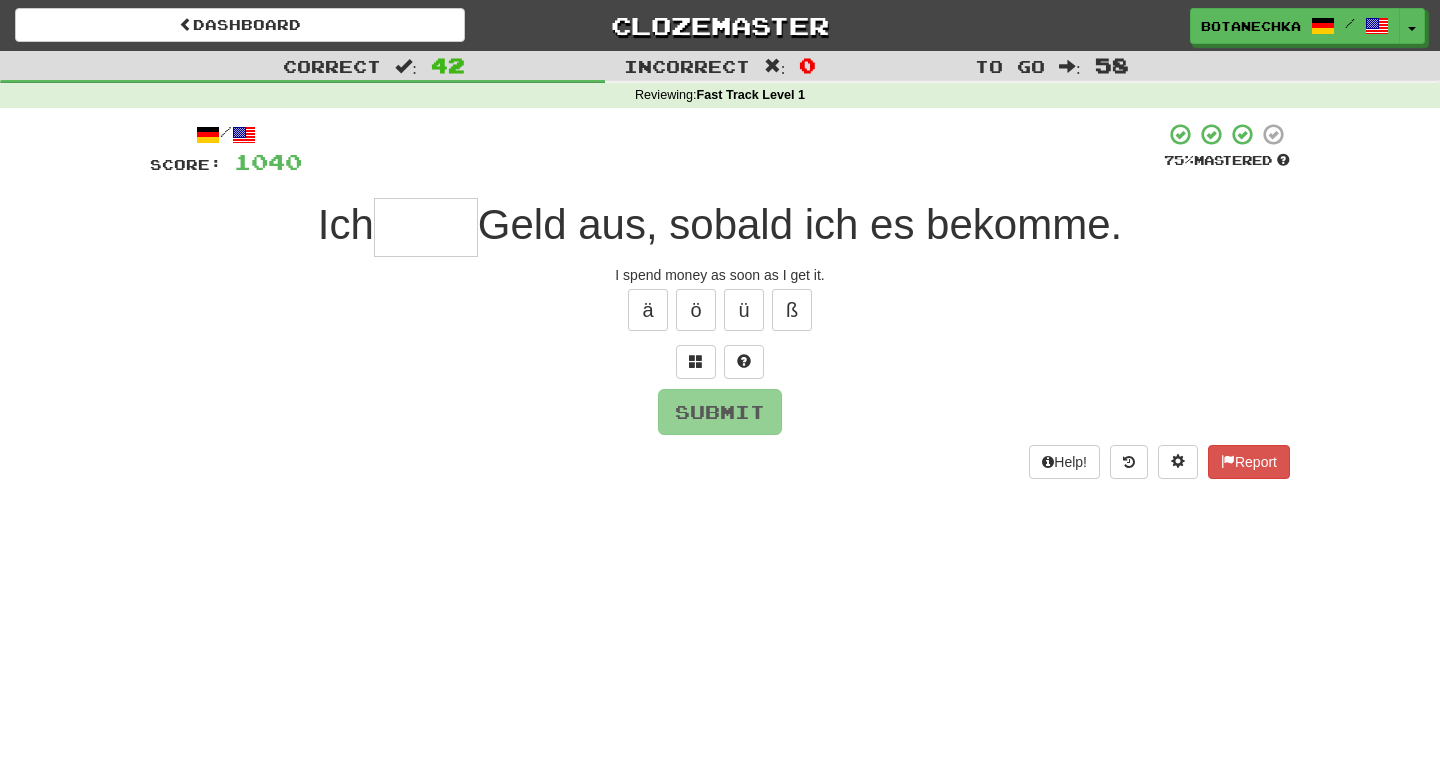 click at bounding box center [426, 227] 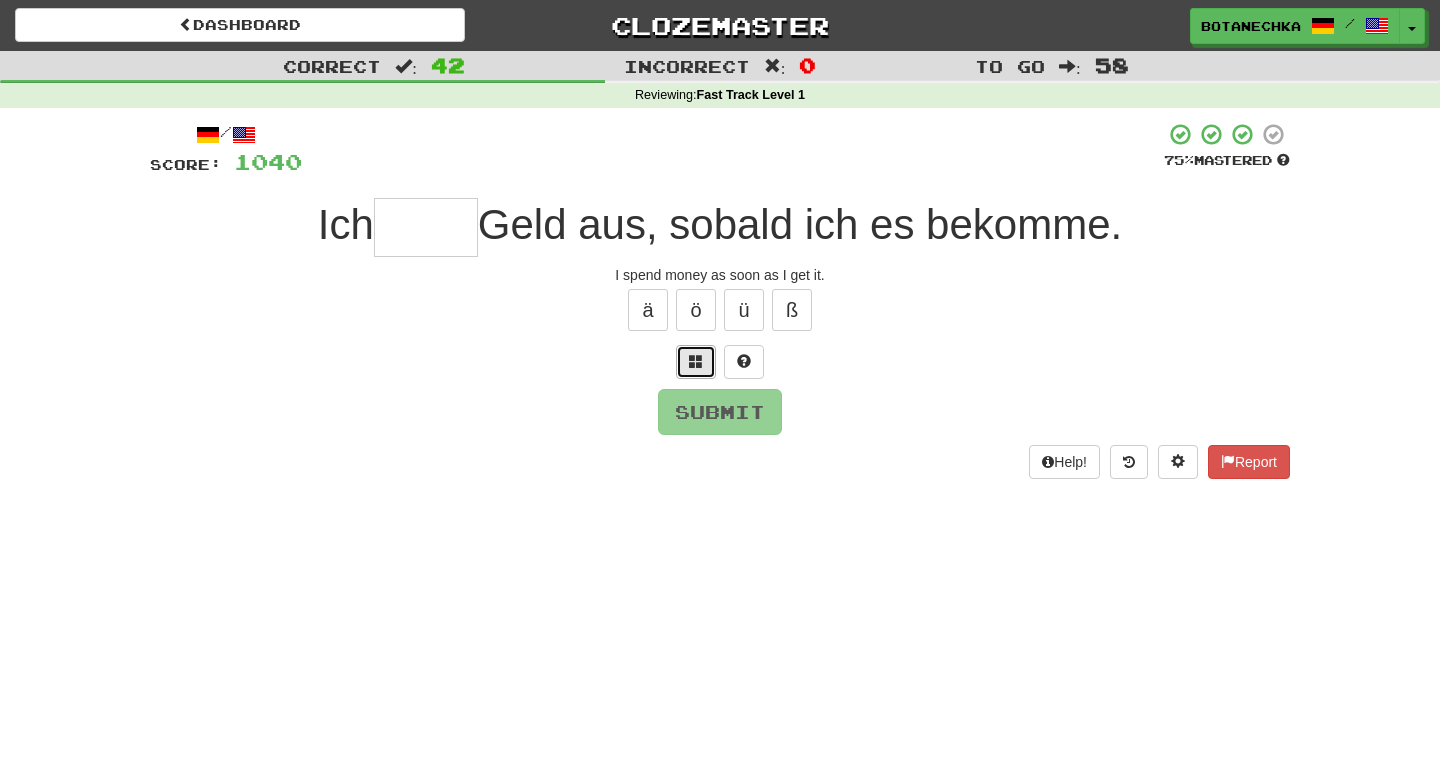 click at bounding box center [696, 361] 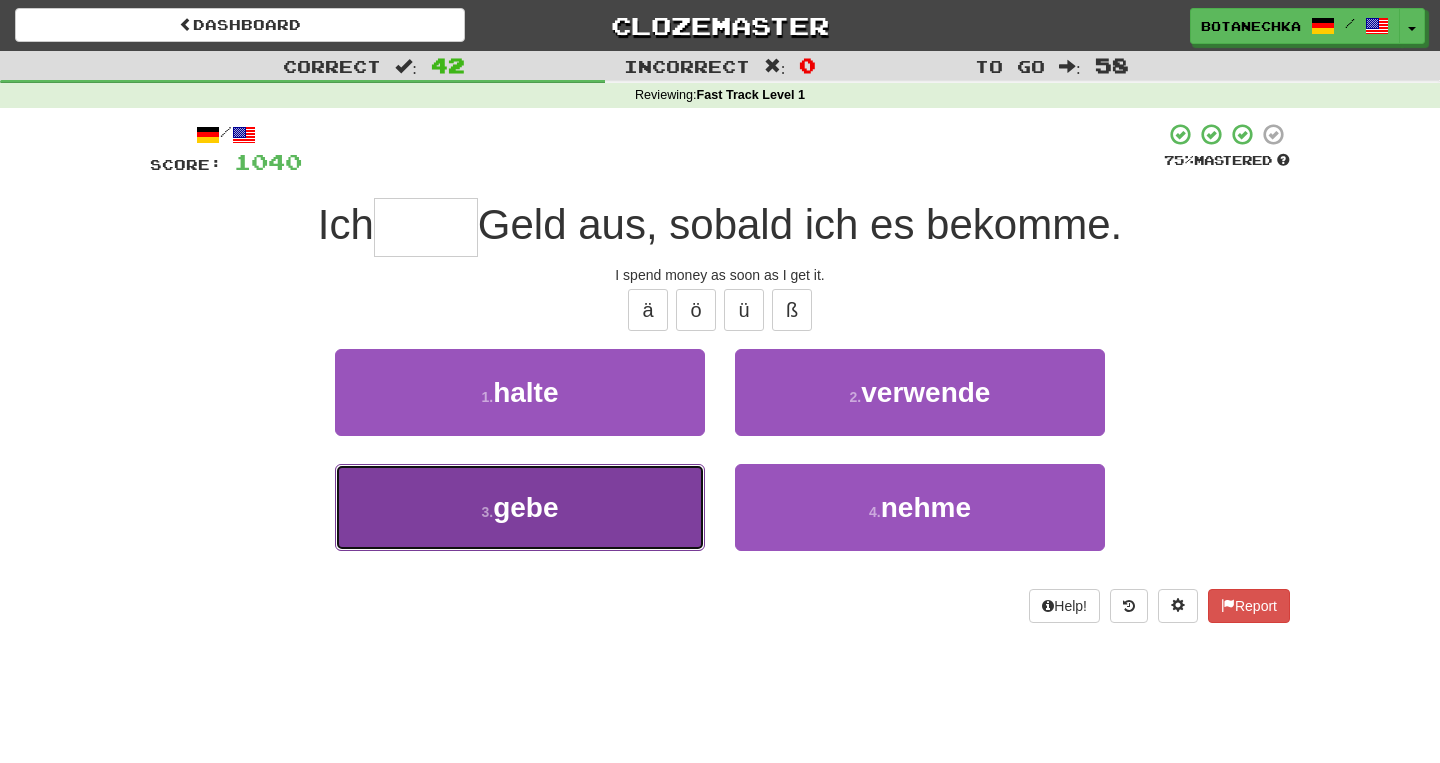 click on "3 .  gebe" at bounding box center [520, 507] 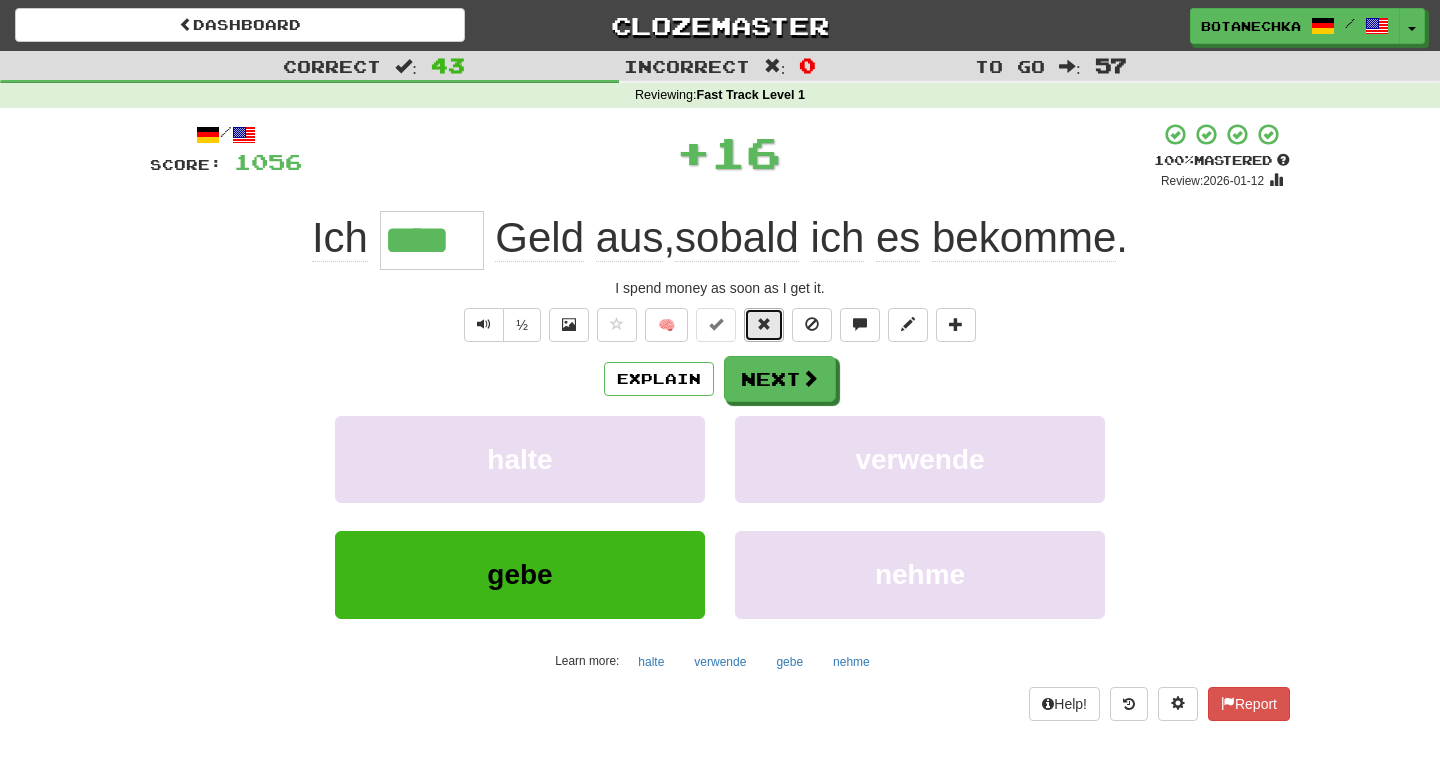 click at bounding box center [764, 325] 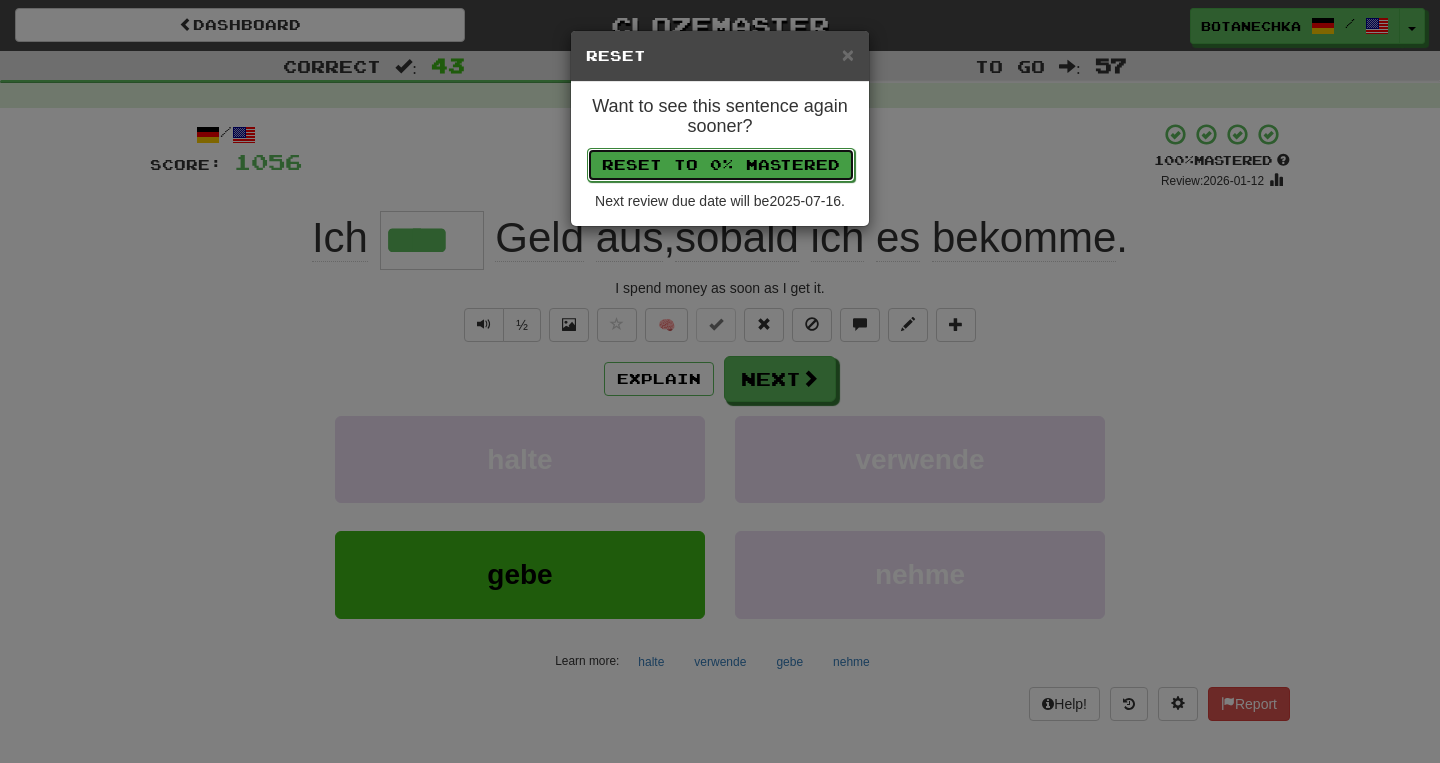 click on "Reset to 0% Mastered" at bounding box center [721, 165] 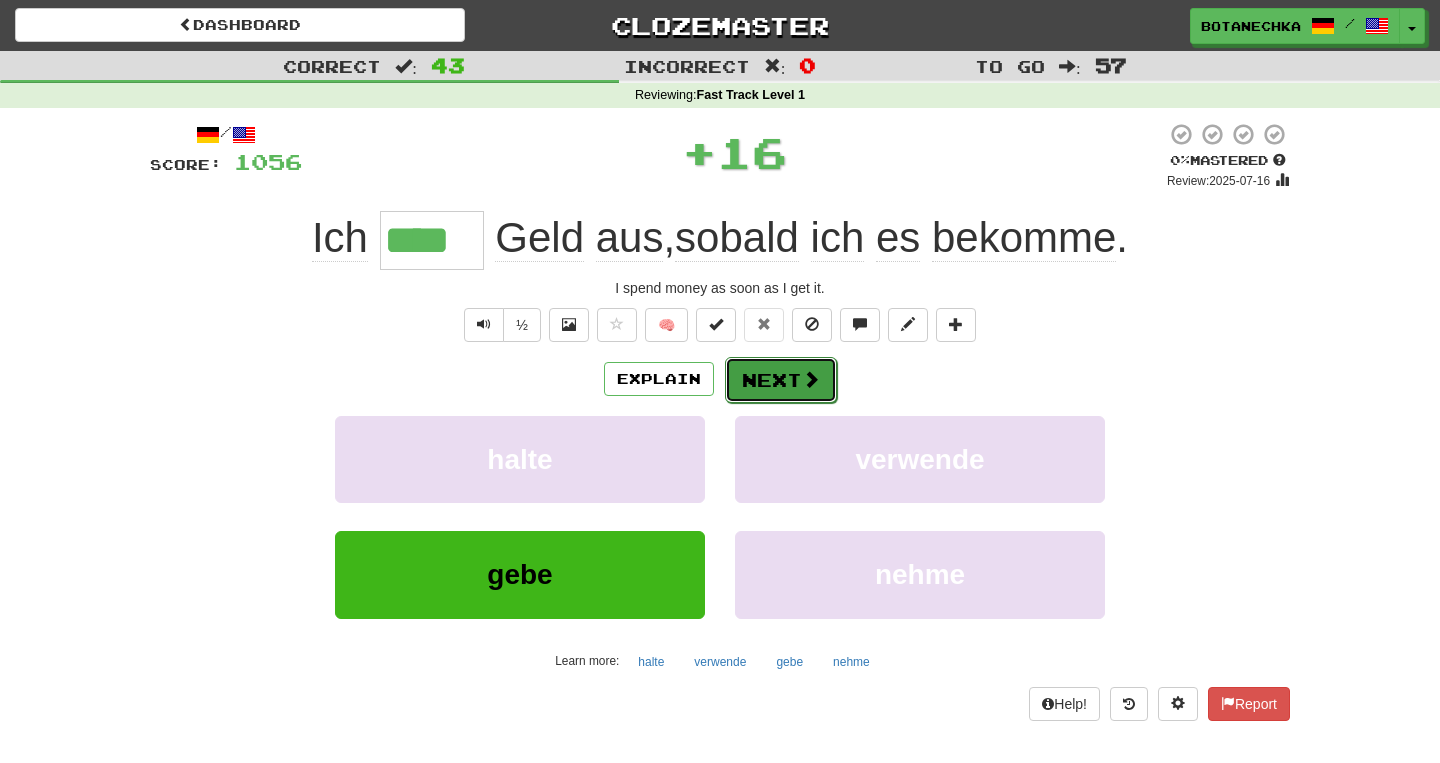click on "Next" at bounding box center [781, 380] 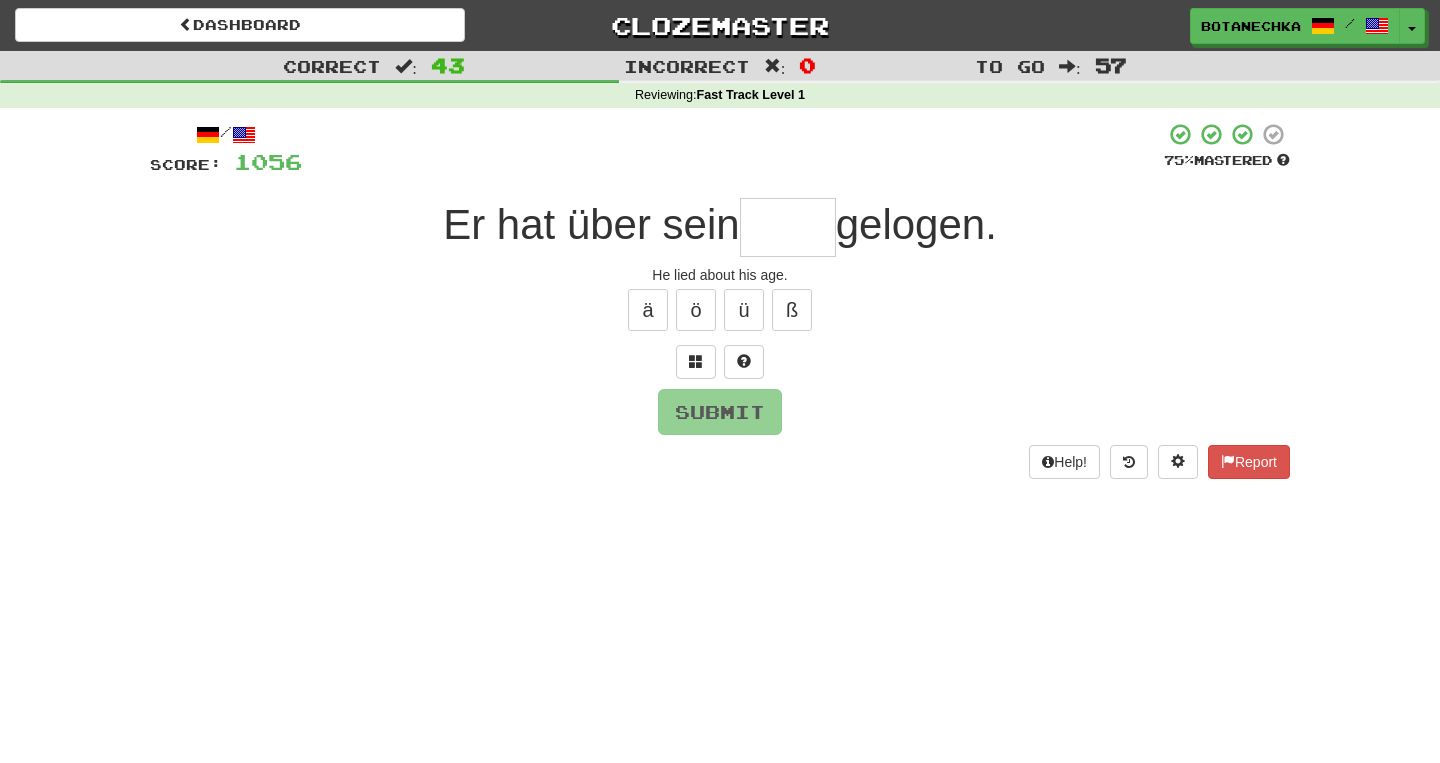 click at bounding box center [788, 227] 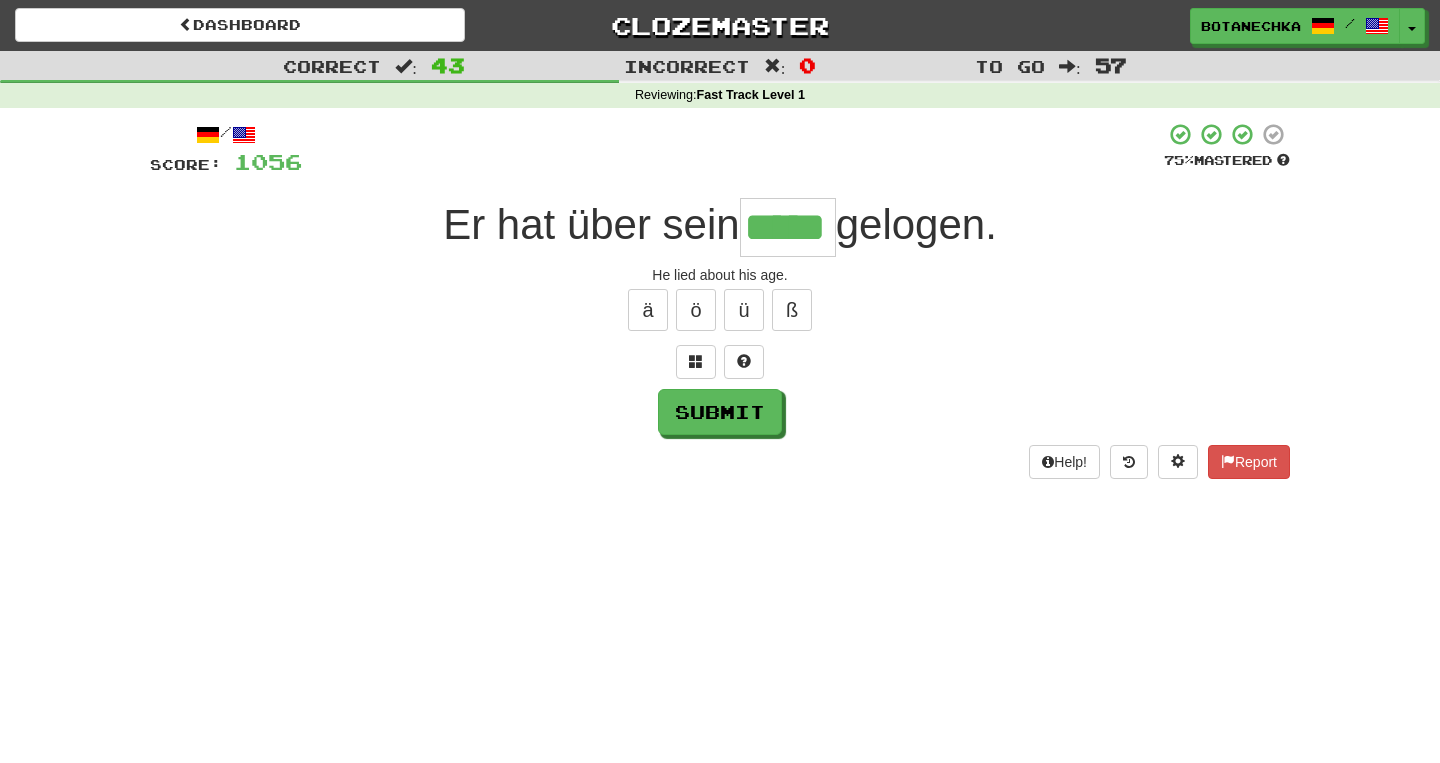 type on "*****" 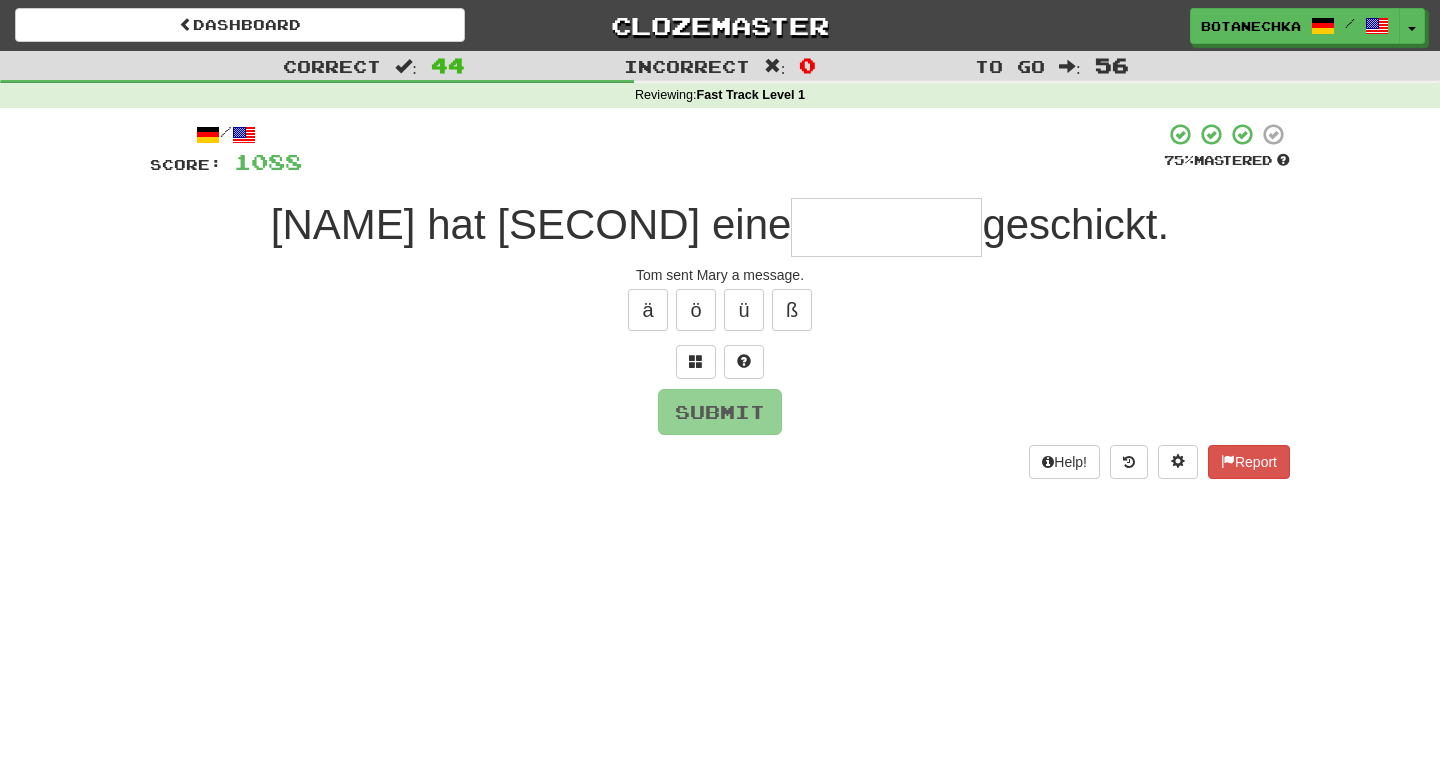 type on "*" 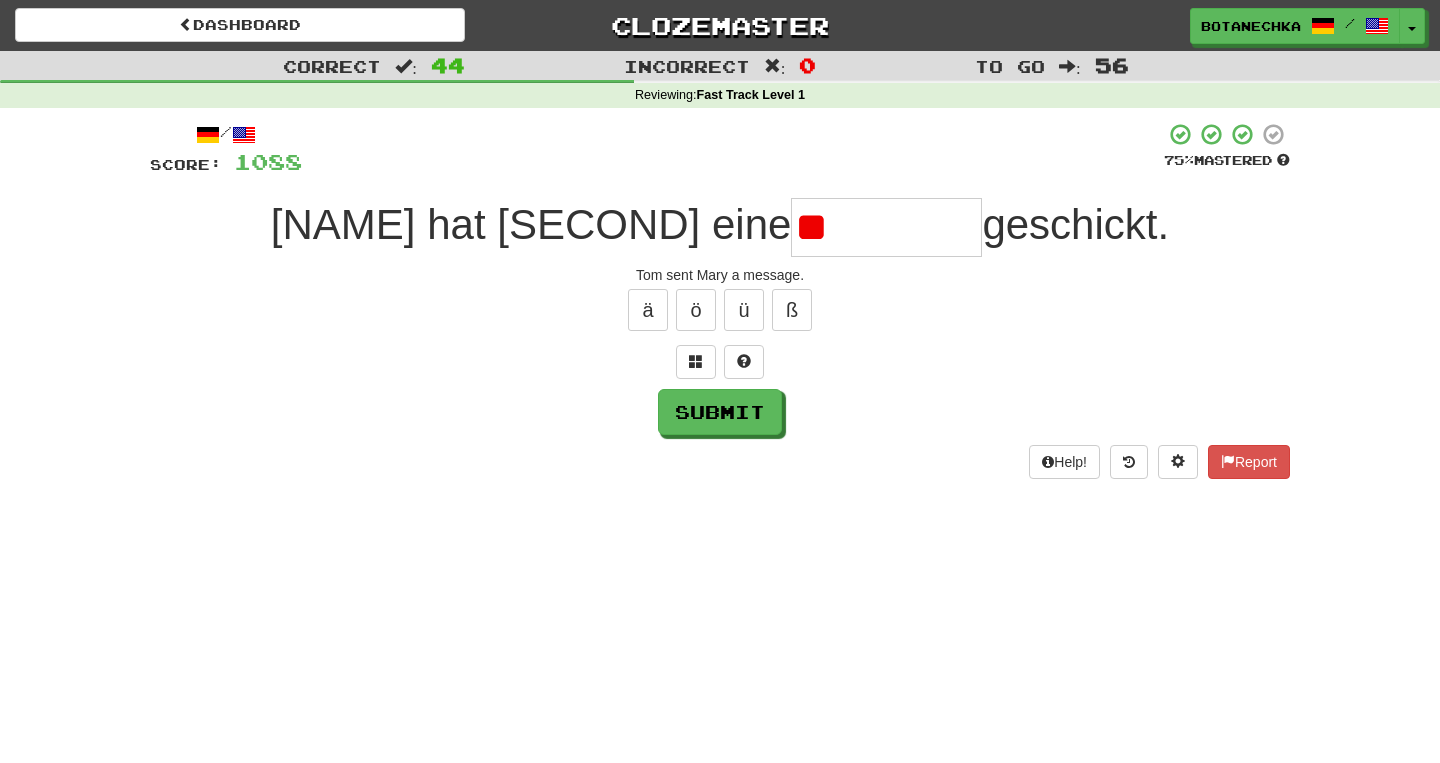 type on "*" 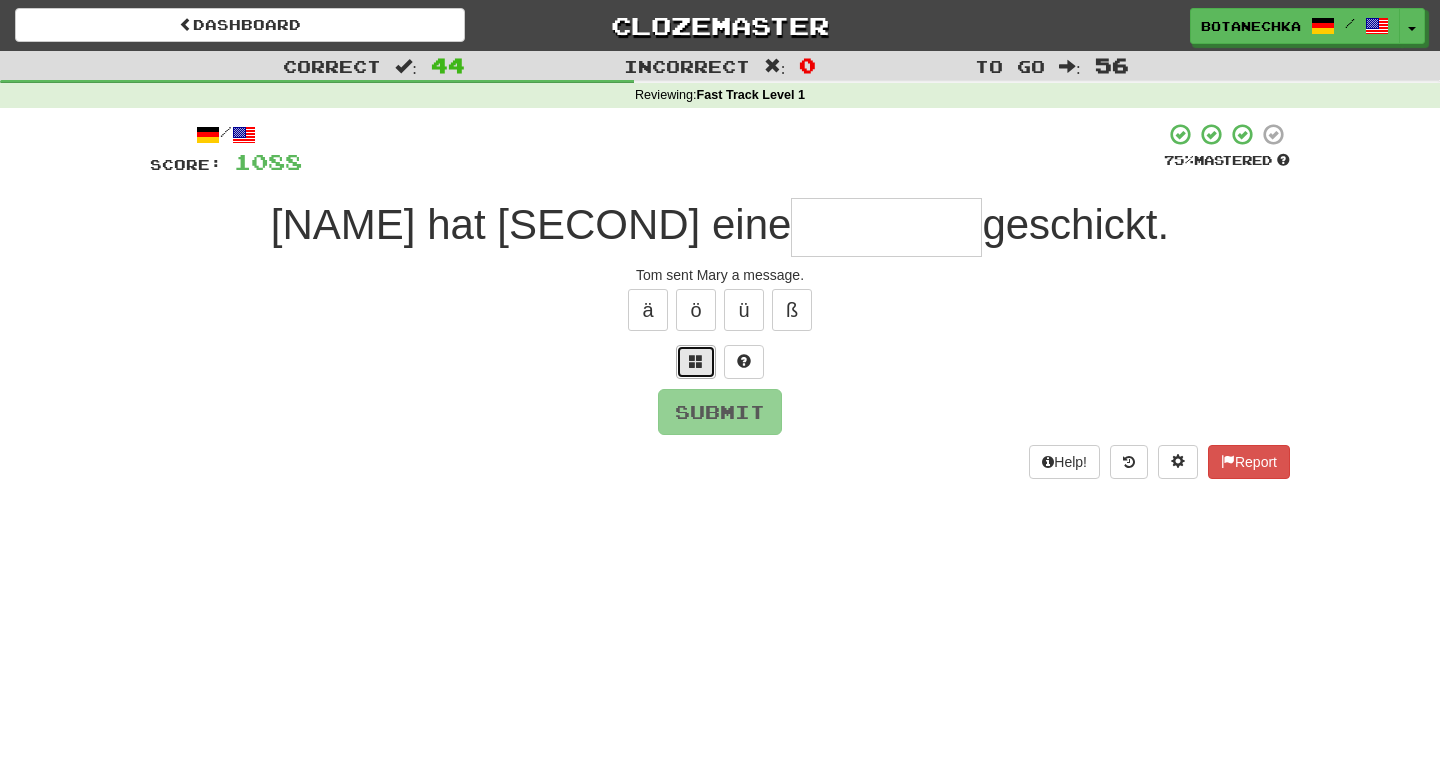 click at bounding box center (696, 362) 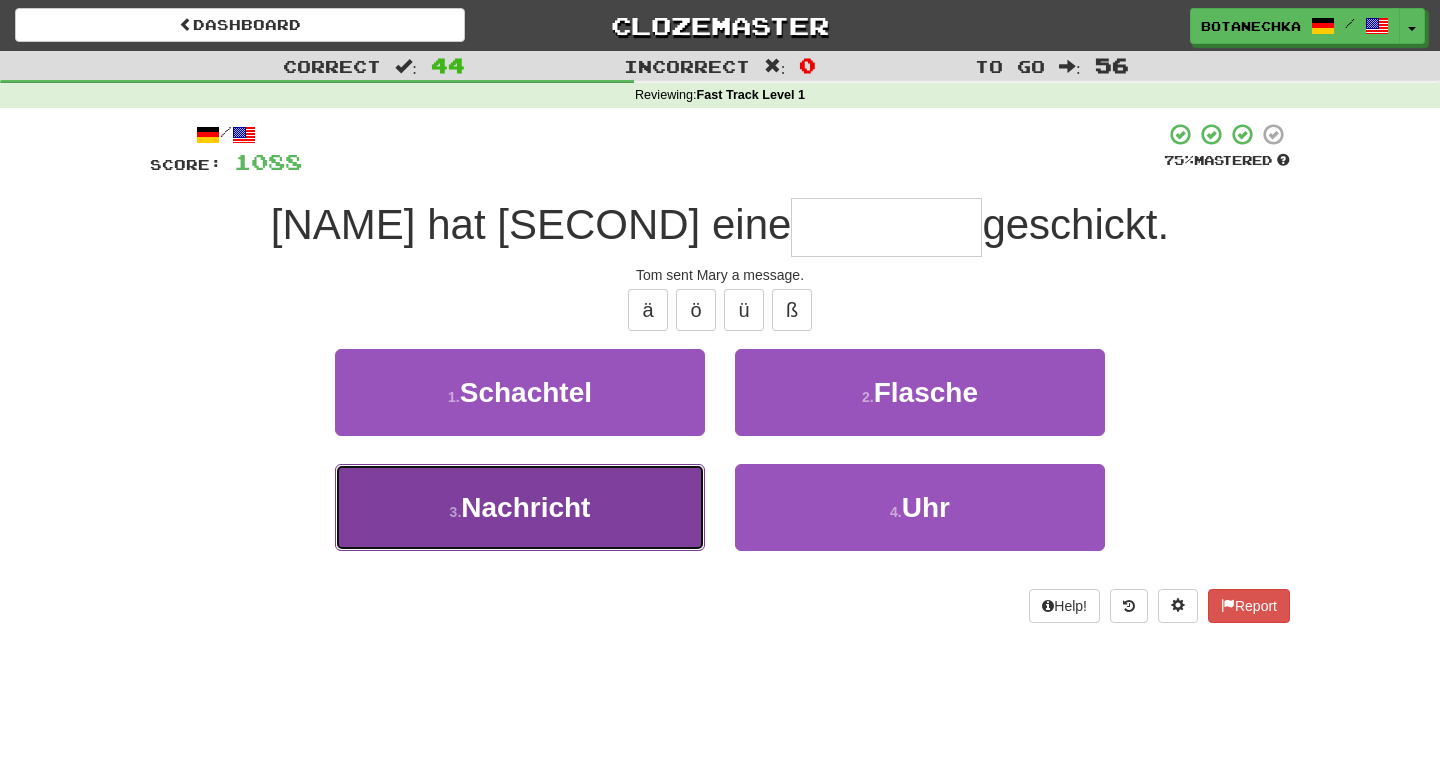 click on "3 .  Nachricht" at bounding box center (520, 507) 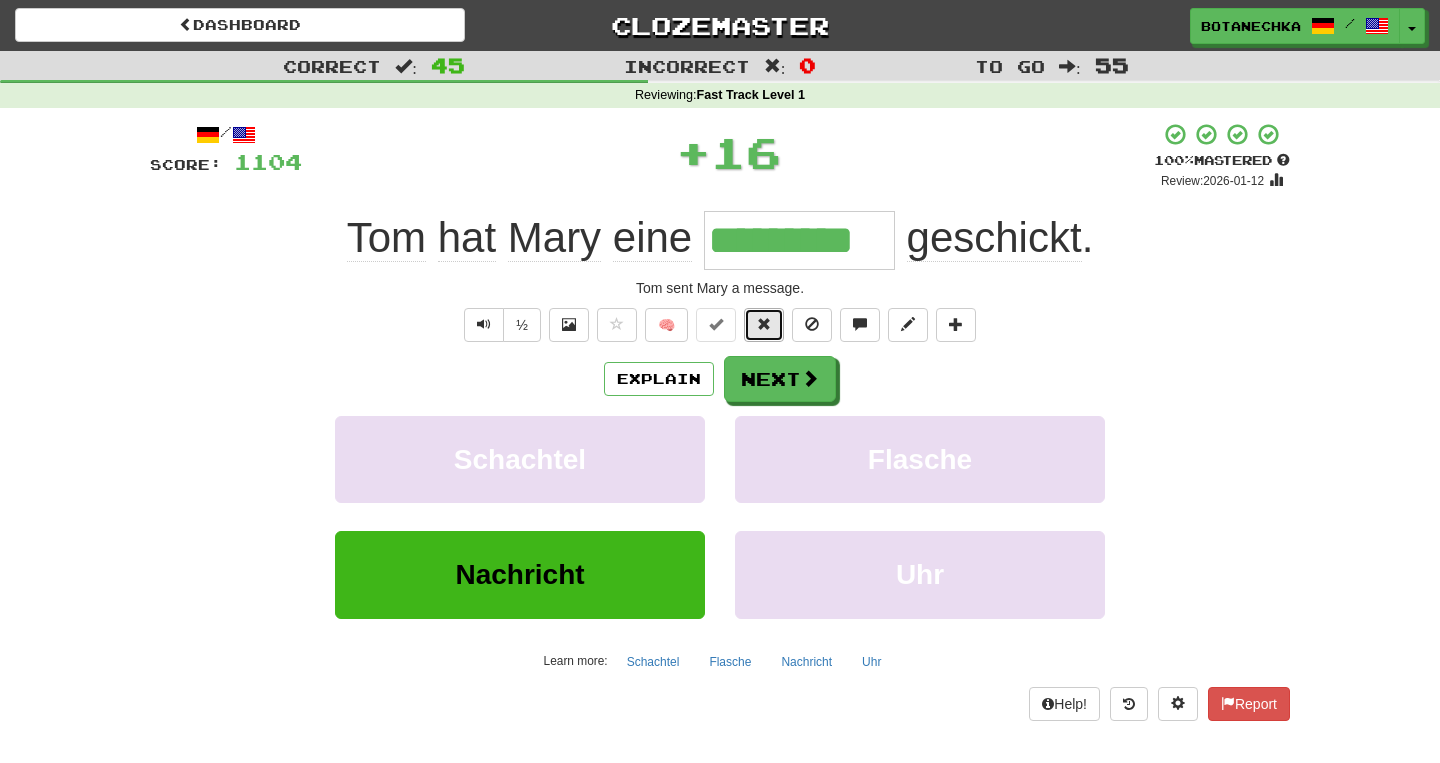 click at bounding box center (764, 324) 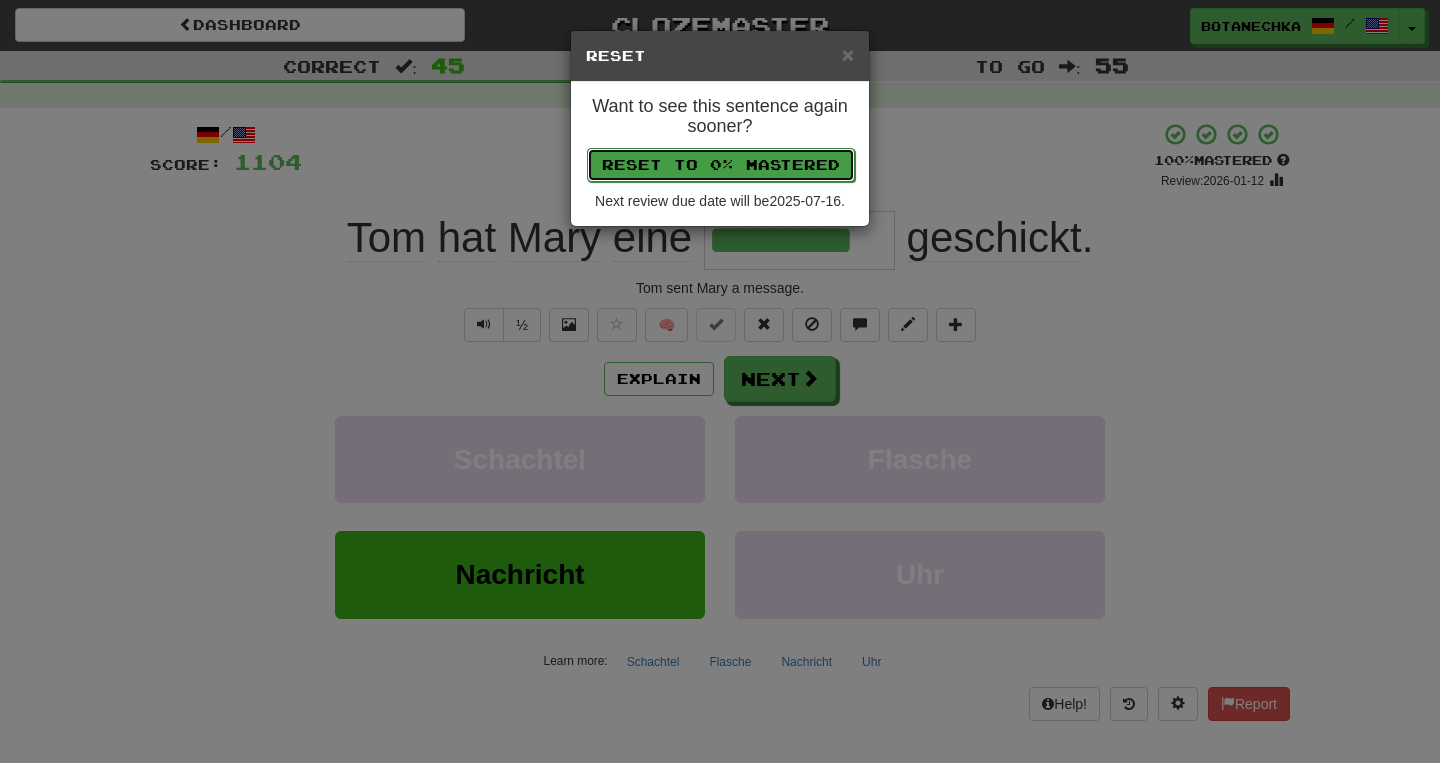 click on "Reset to 0% Mastered" at bounding box center [721, 165] 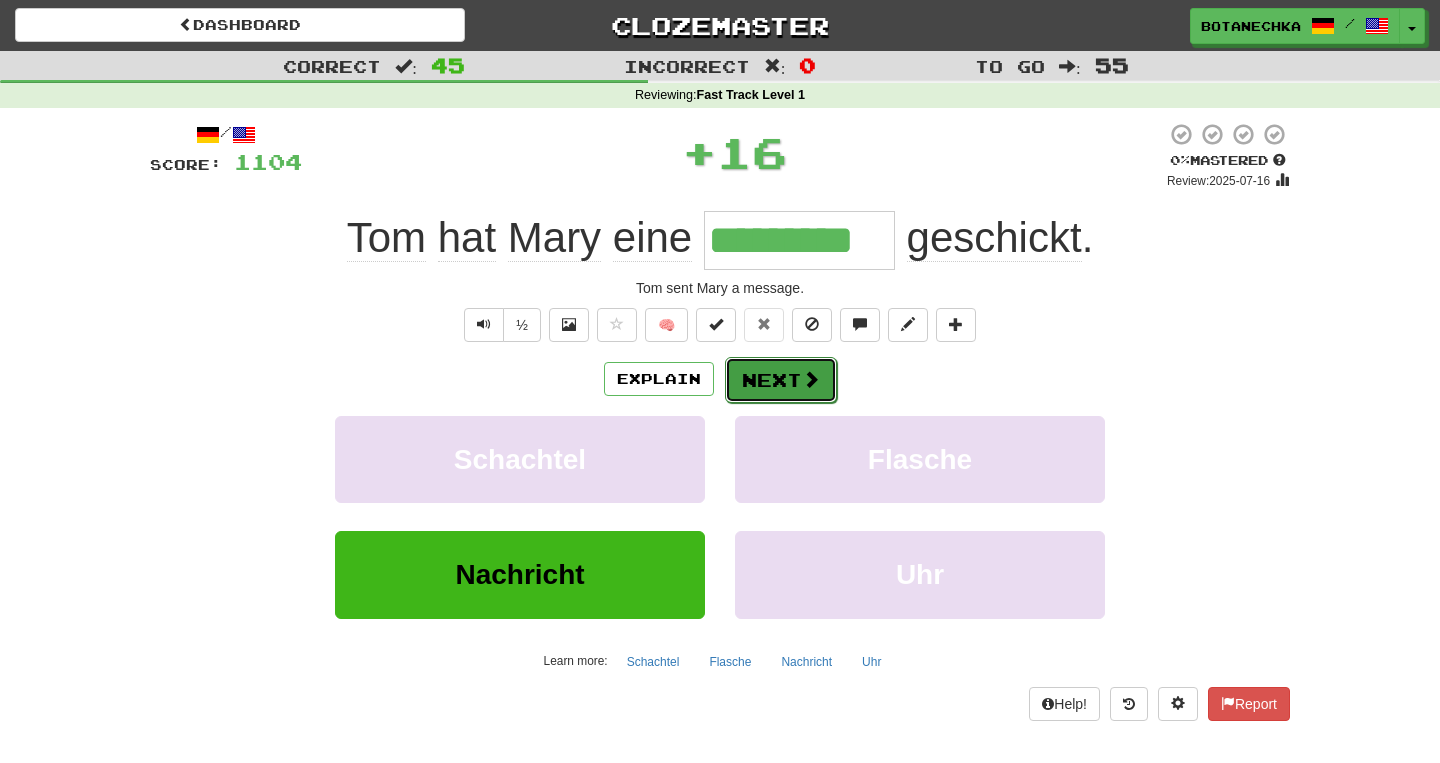 click on "Next" at bounding box center [781, 380] 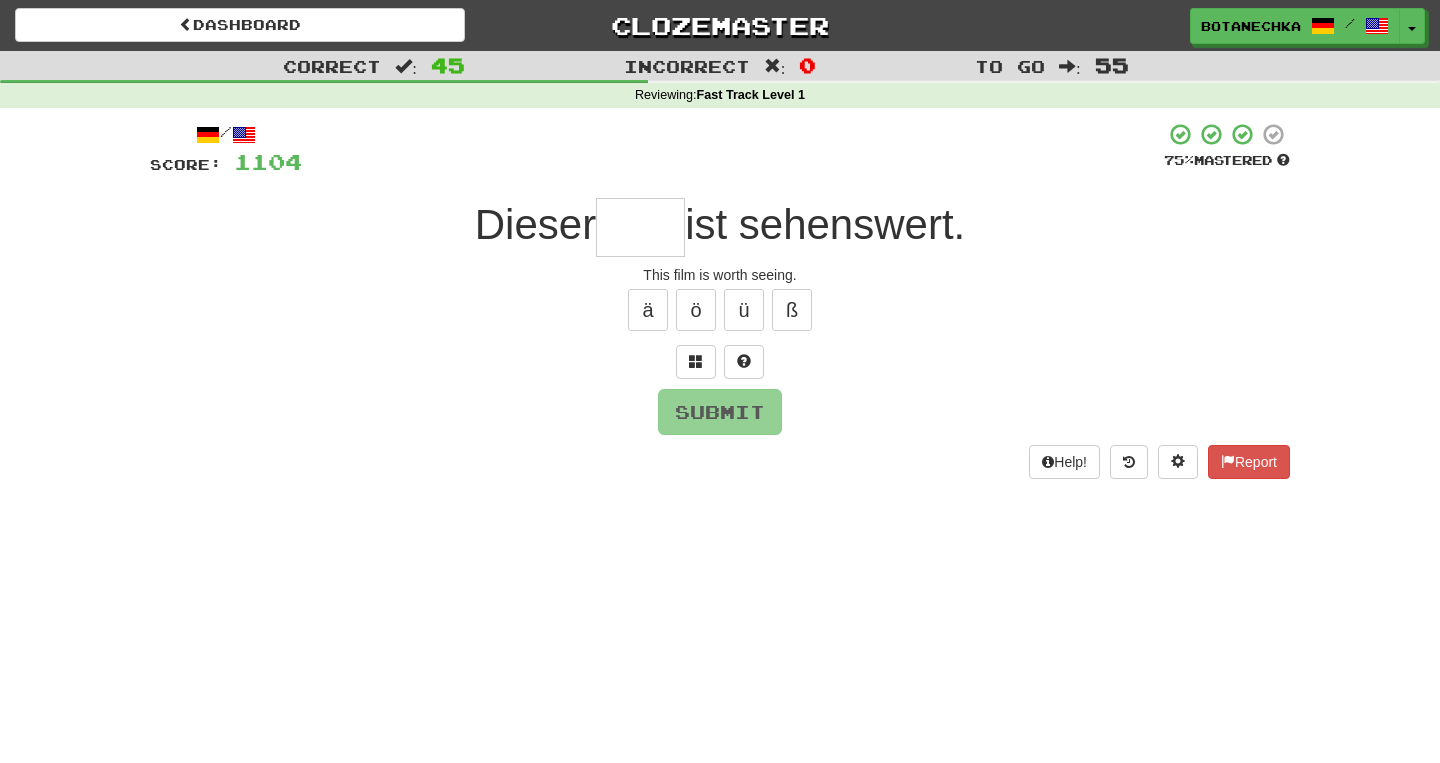 click at bounding box center [640, 227] 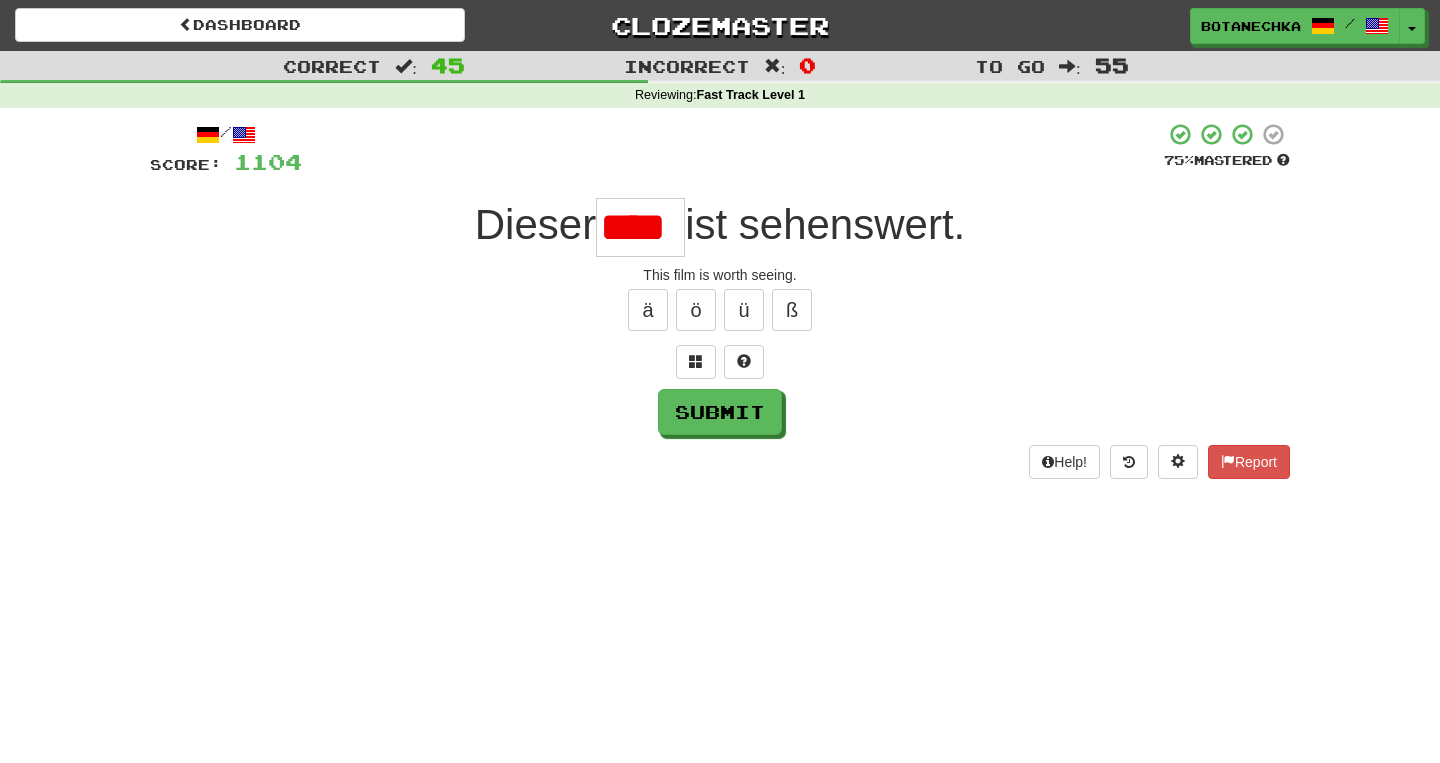 scroll, scrollTop: 0, scrollLeft: 0, axis: both 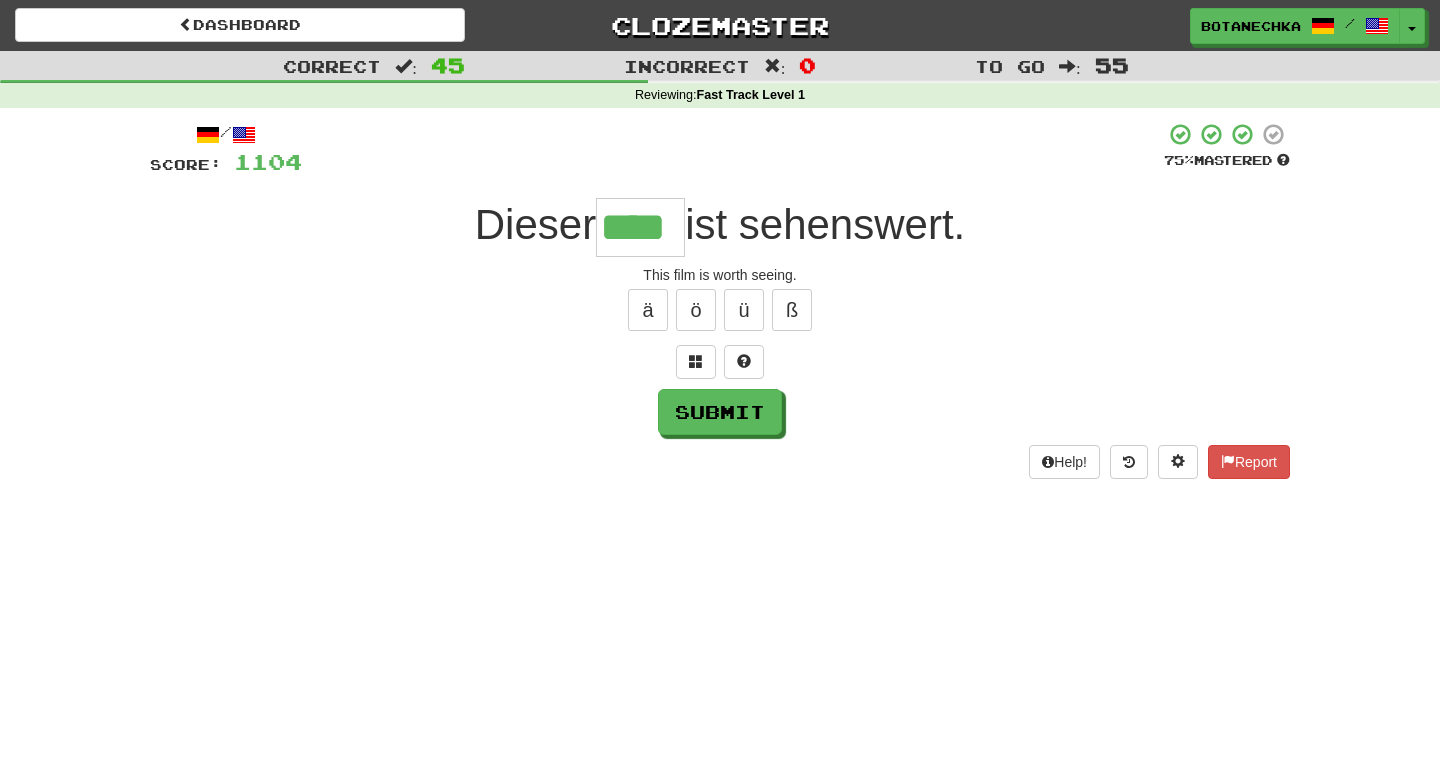 type on "****" 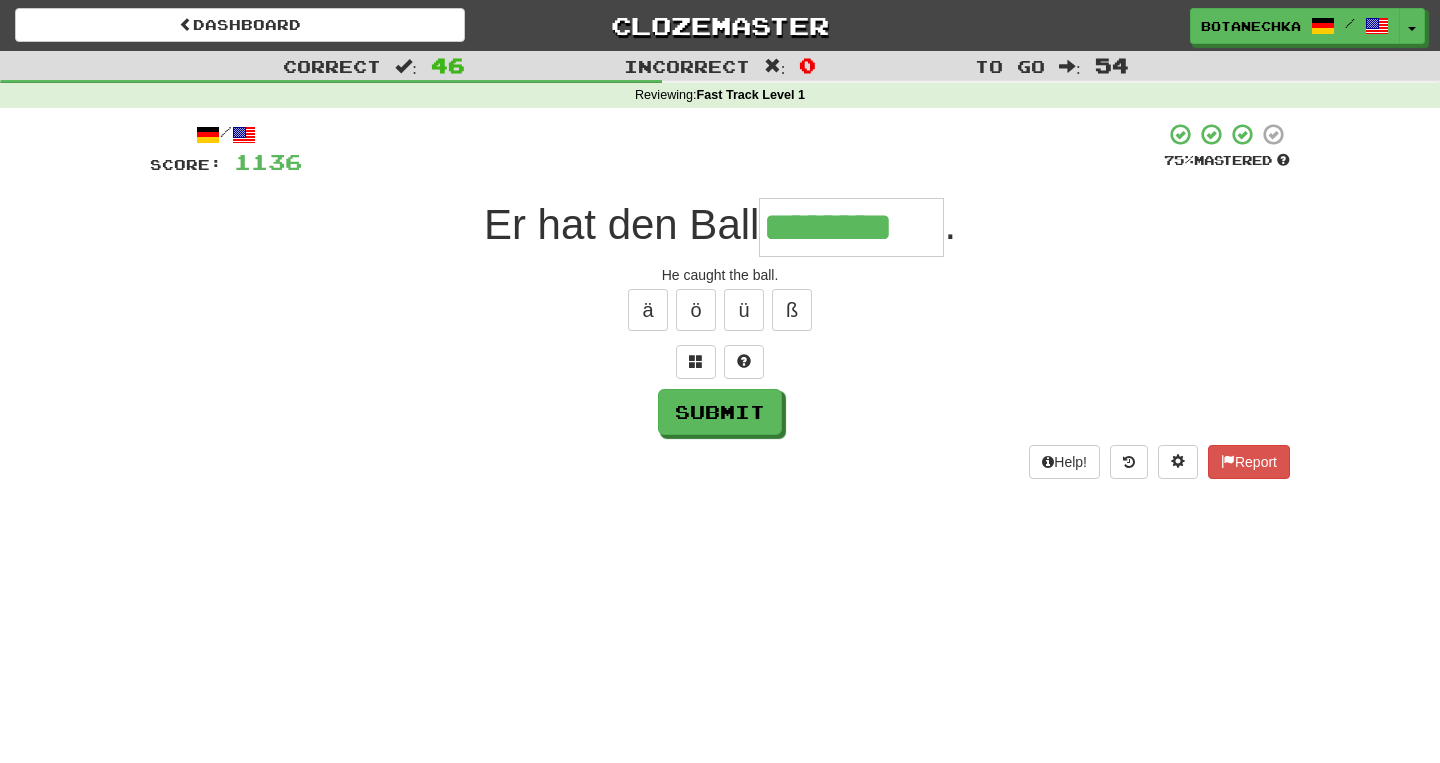 type on "********" 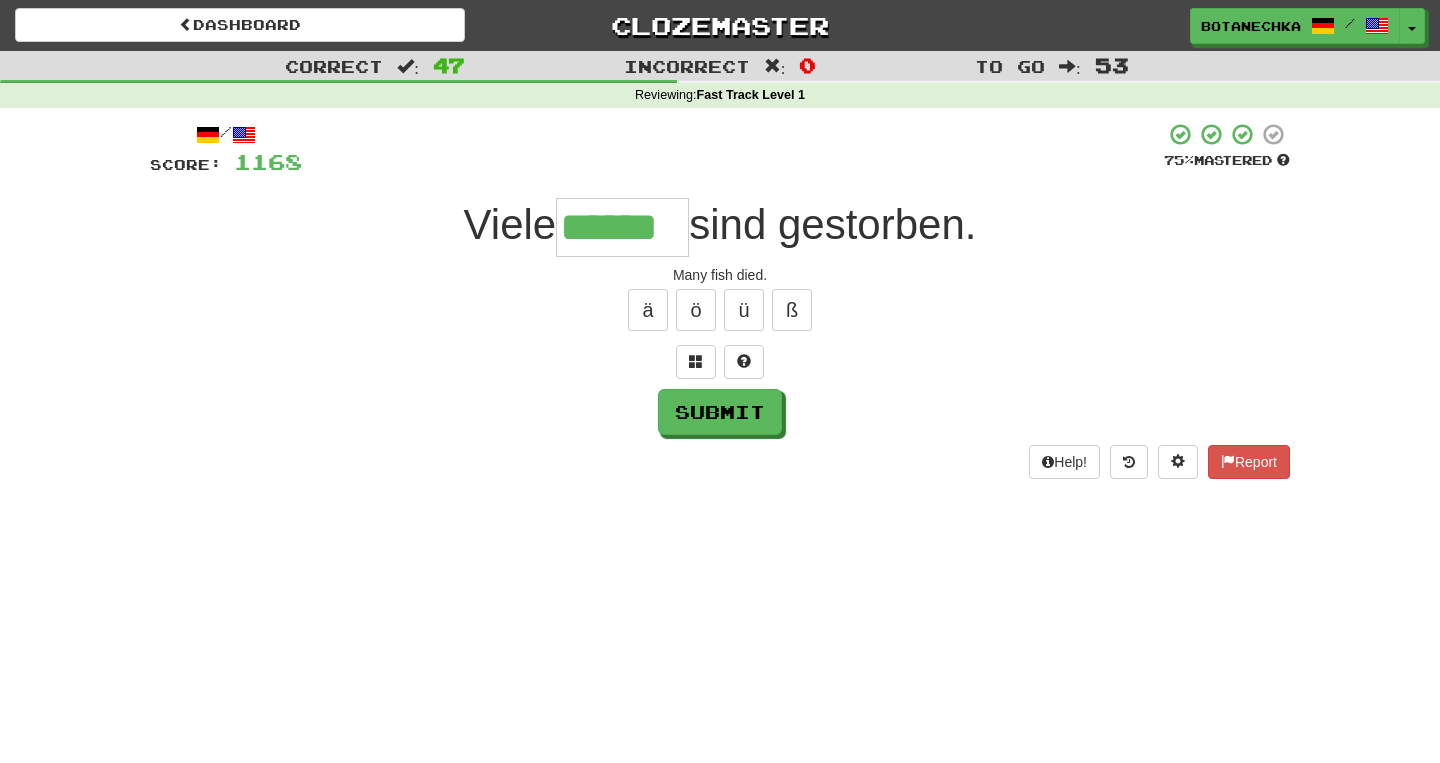 scroll, scrollTop: 0, scrollLeft: 0, axis: both 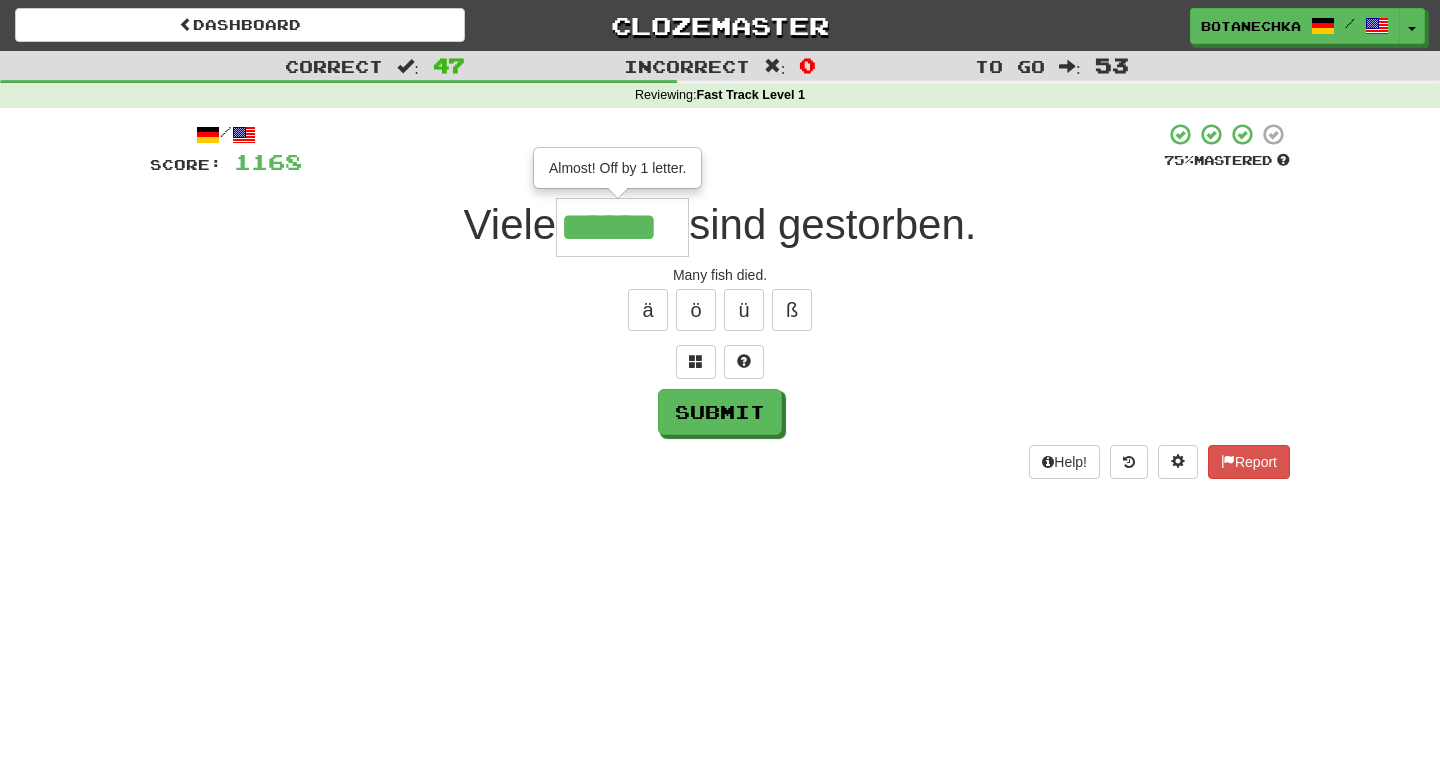 type on "******" 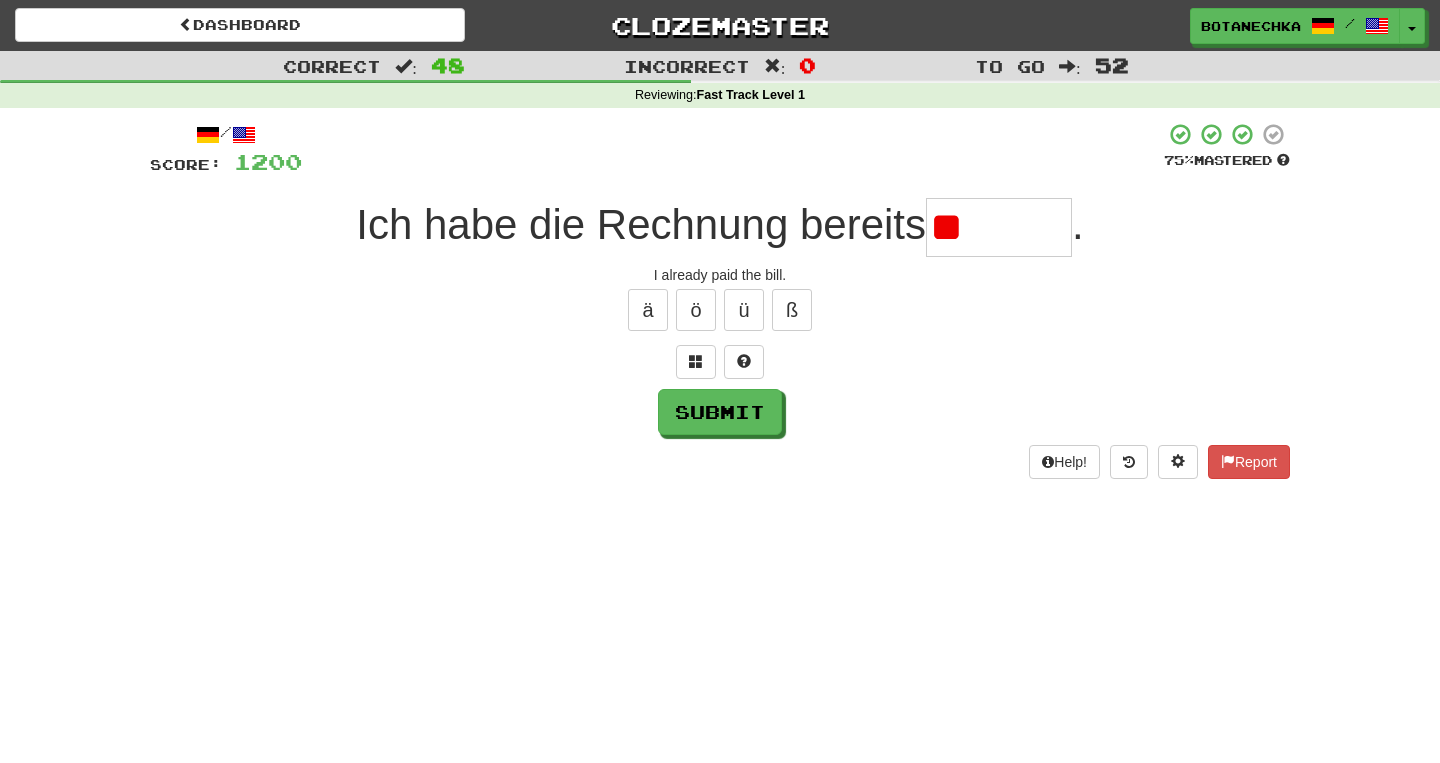 type on "*" 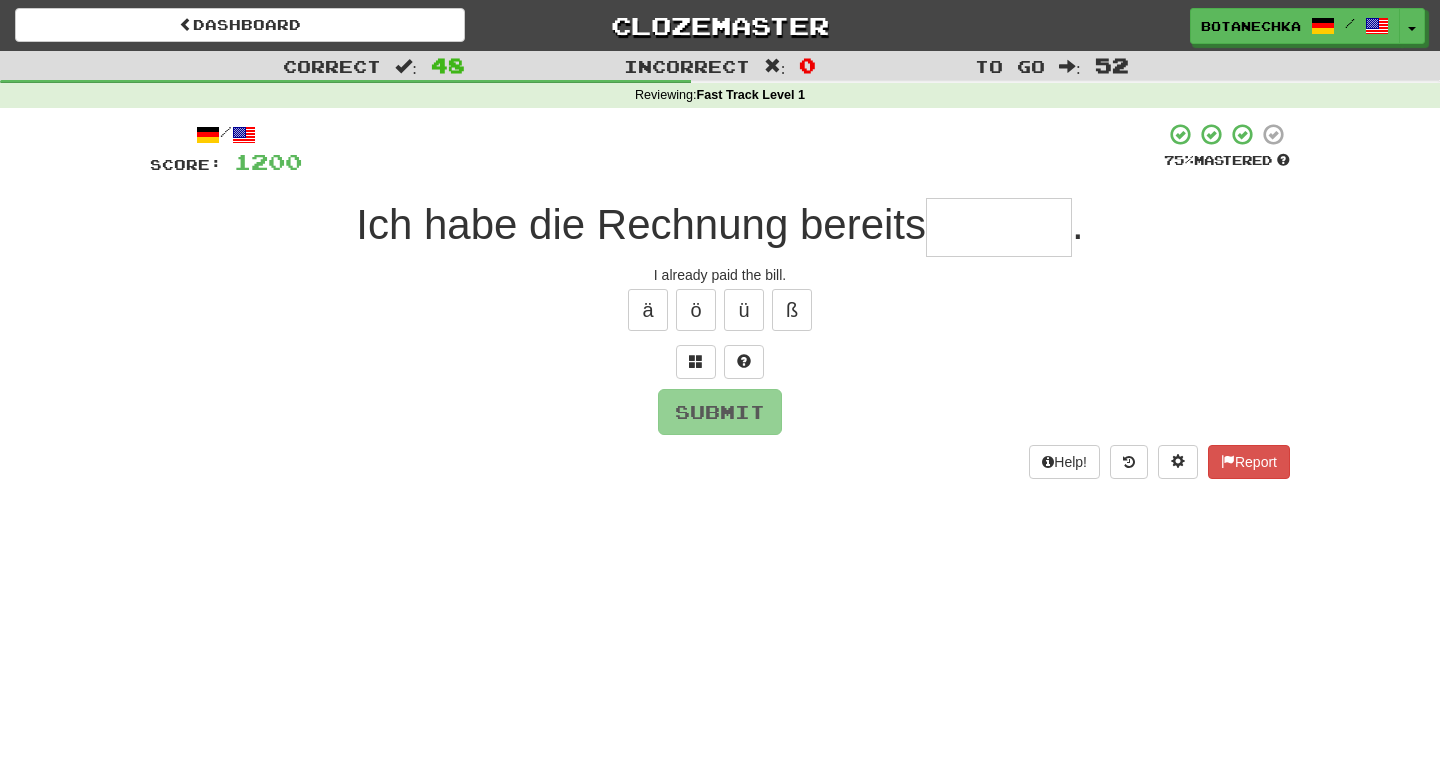 type on "*" 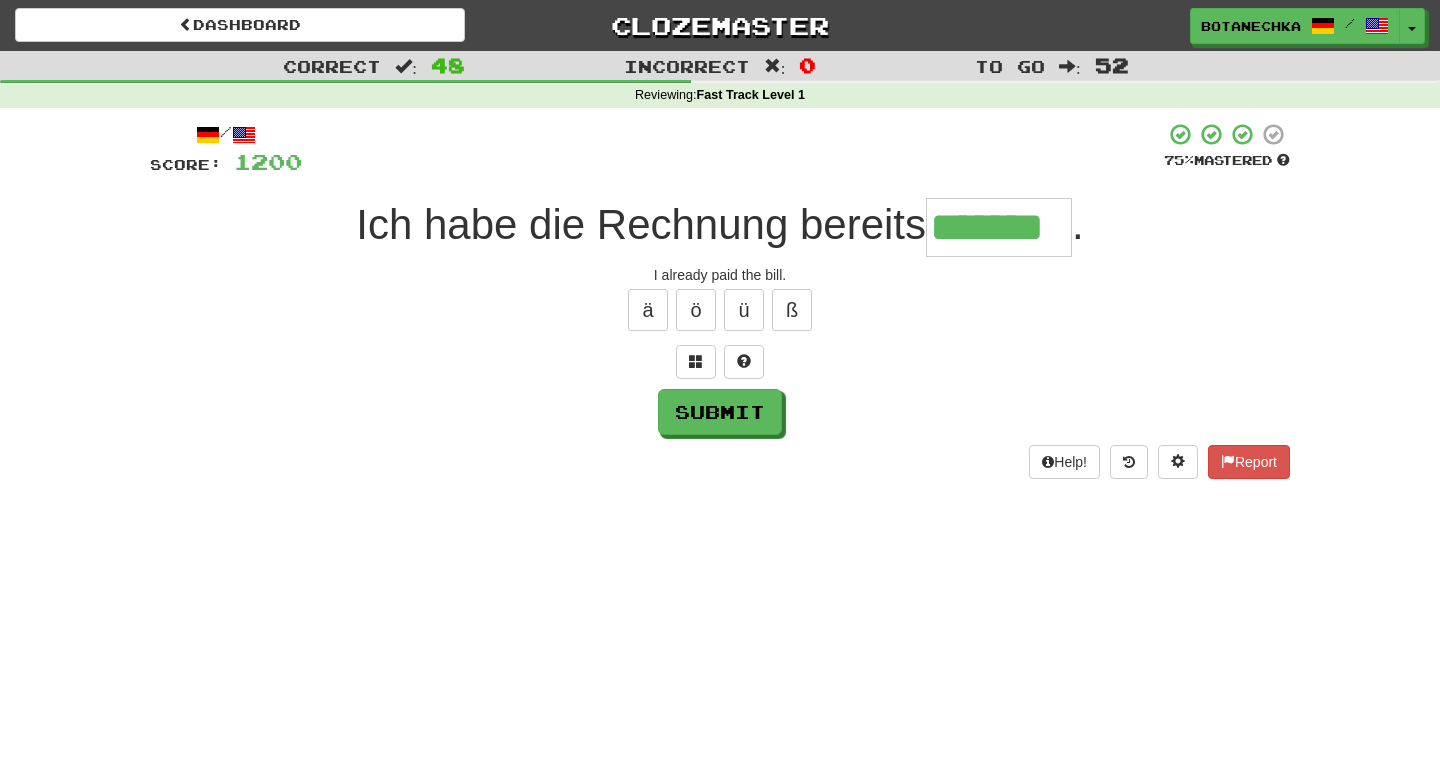 type on "*******" 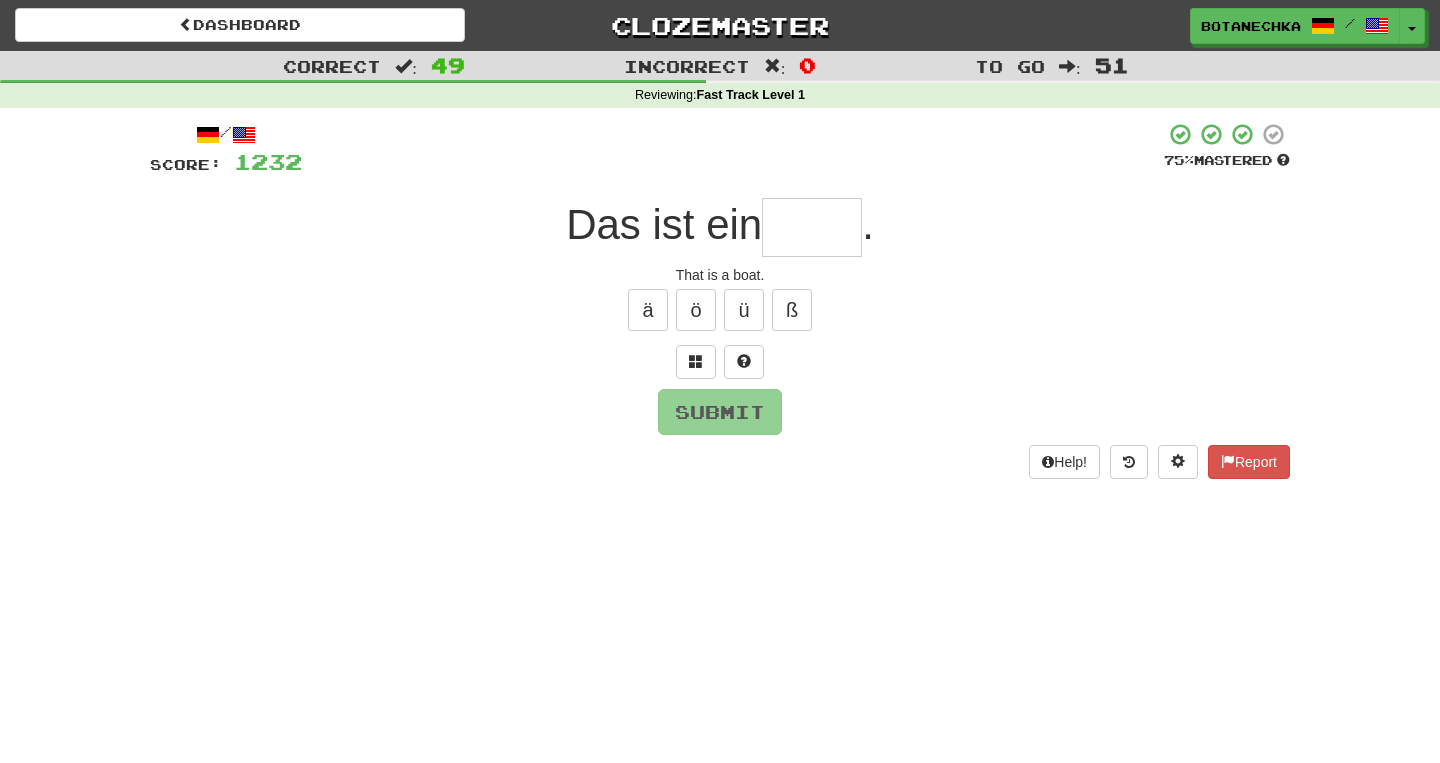 type on "*" 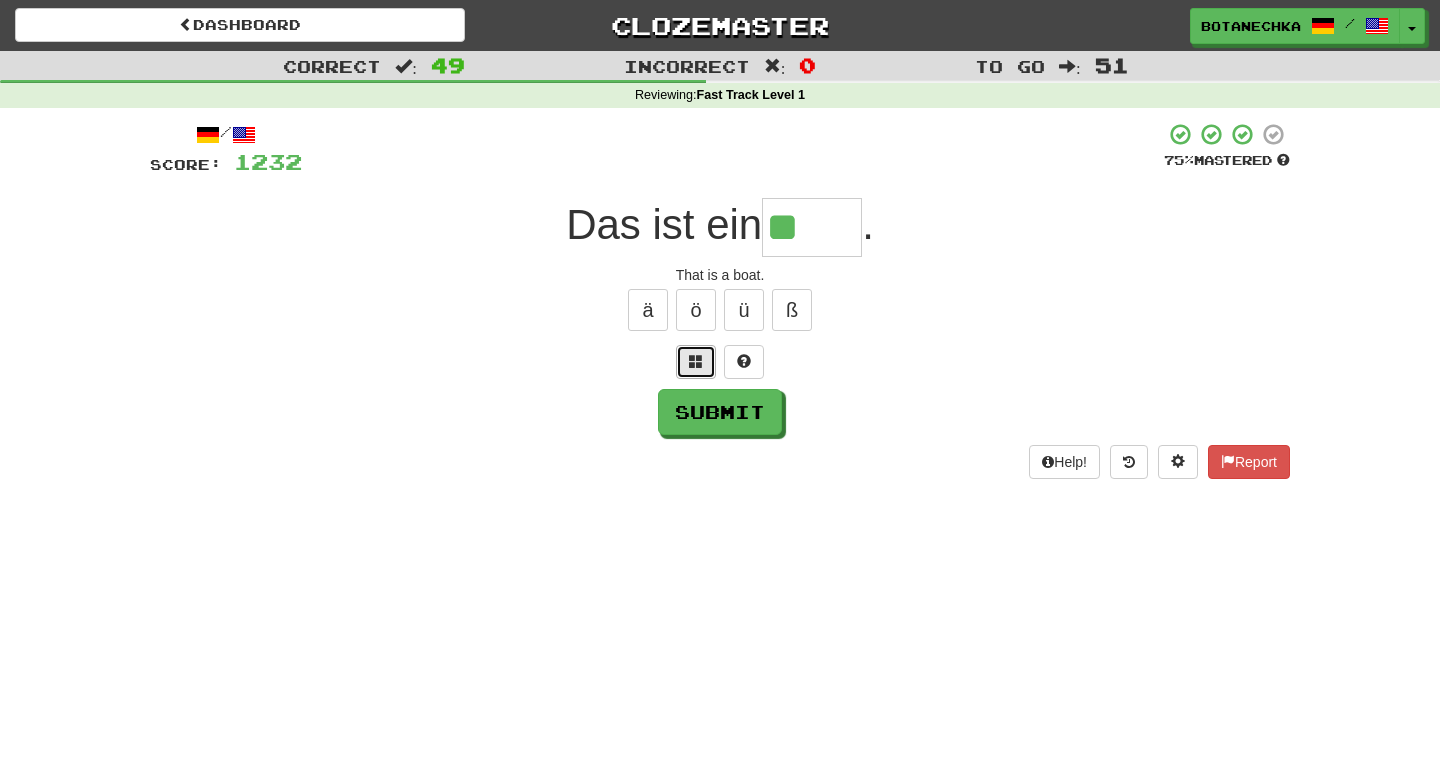click at bounding box center (696, 361) 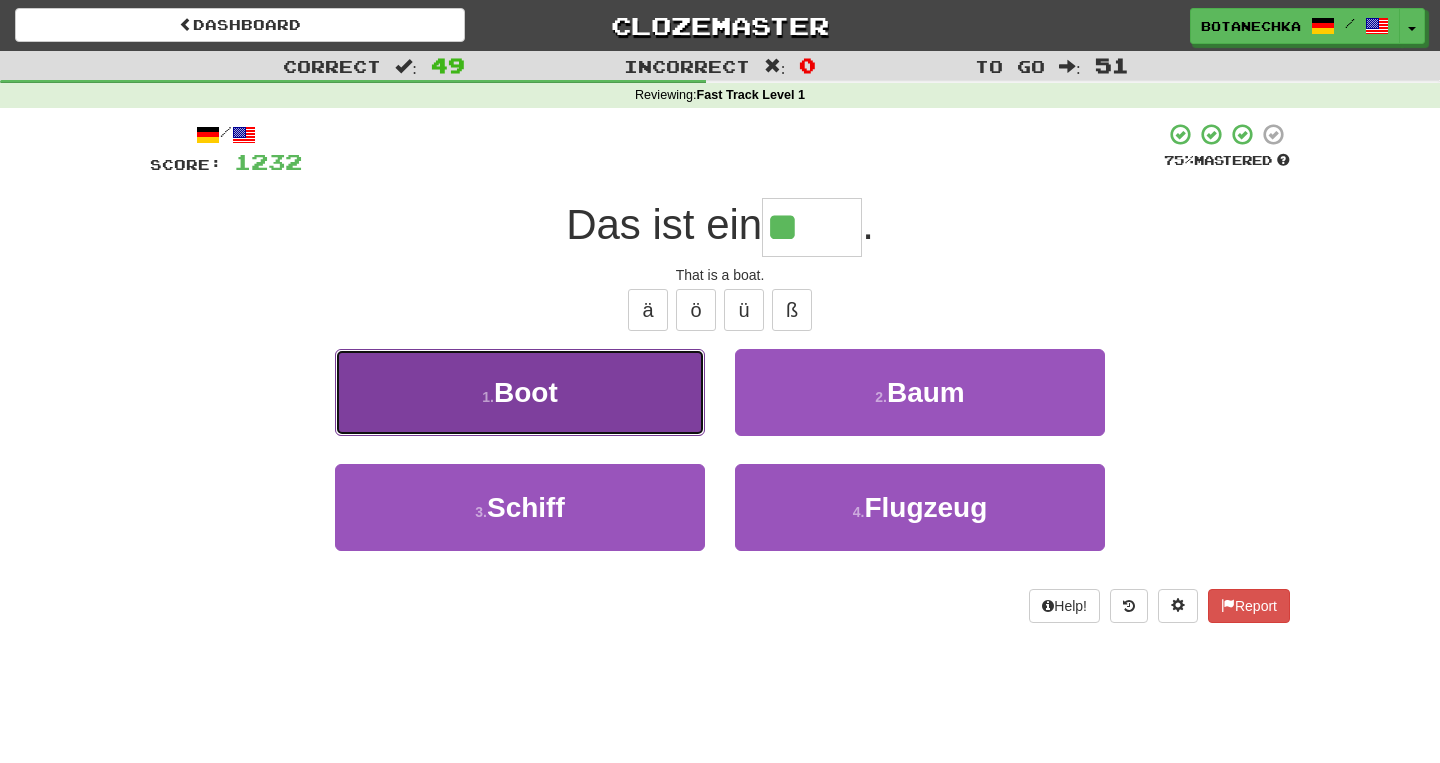 click on "1 .  Boot" at bounding box center [520, 392] 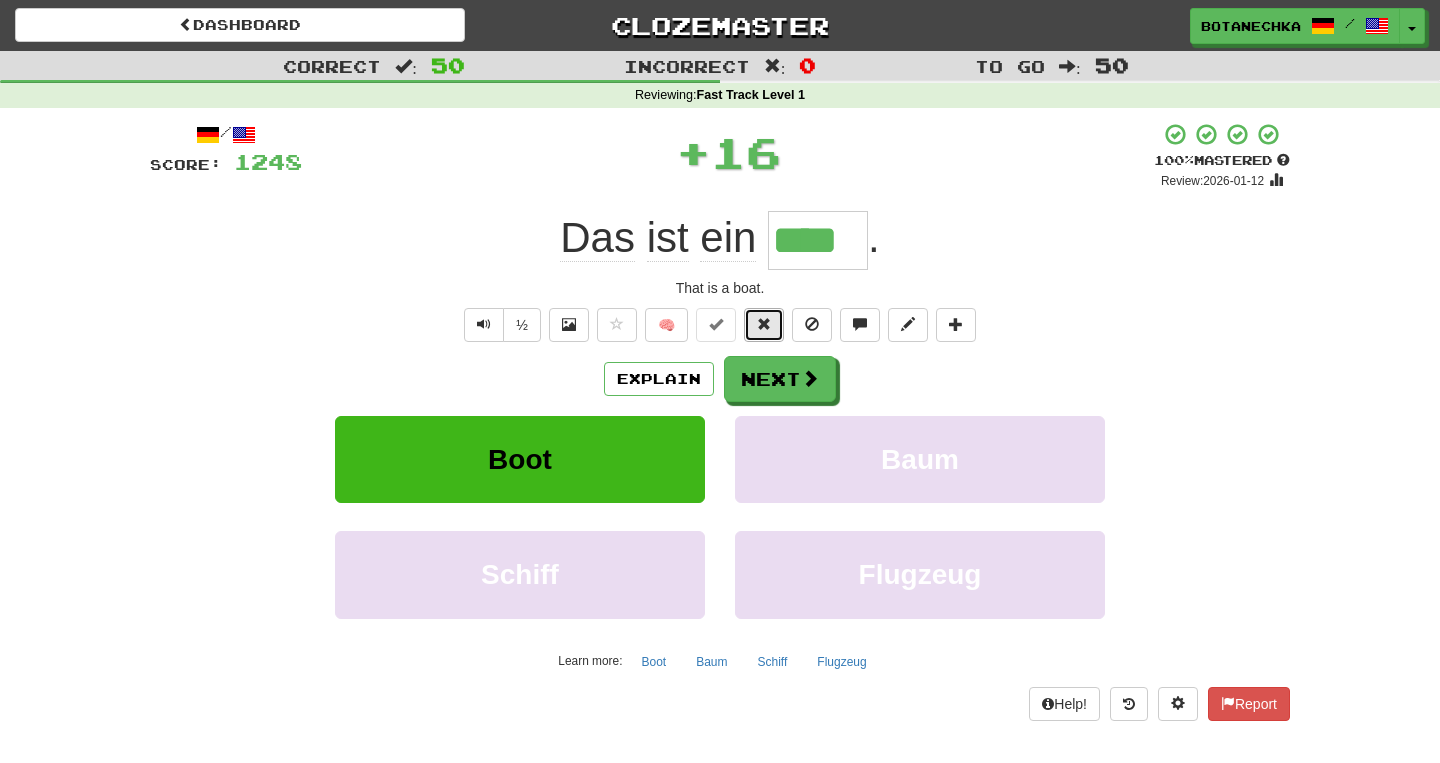 click at bounding box center [764, 325] 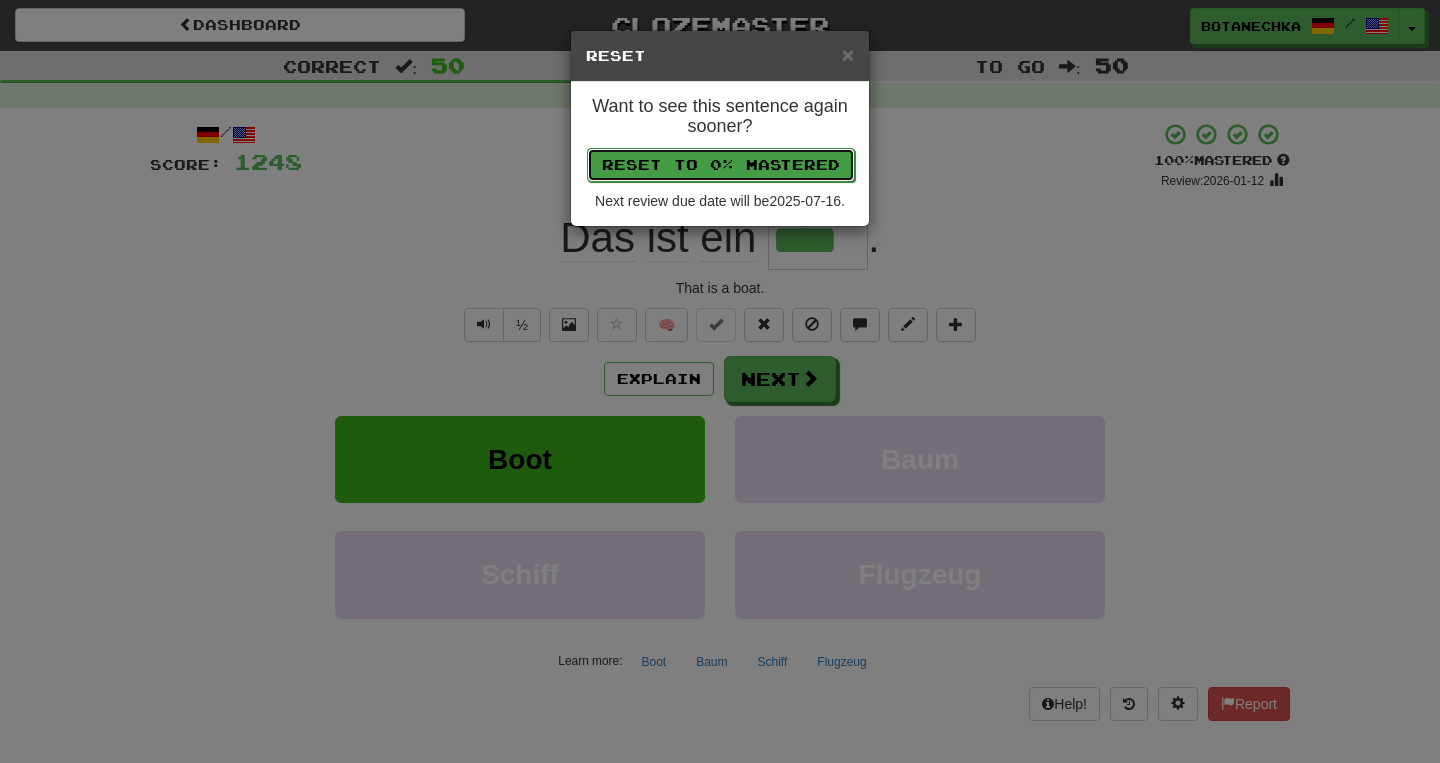 click on "Reset to 0% Mastered" at bounding box center [721, 165] 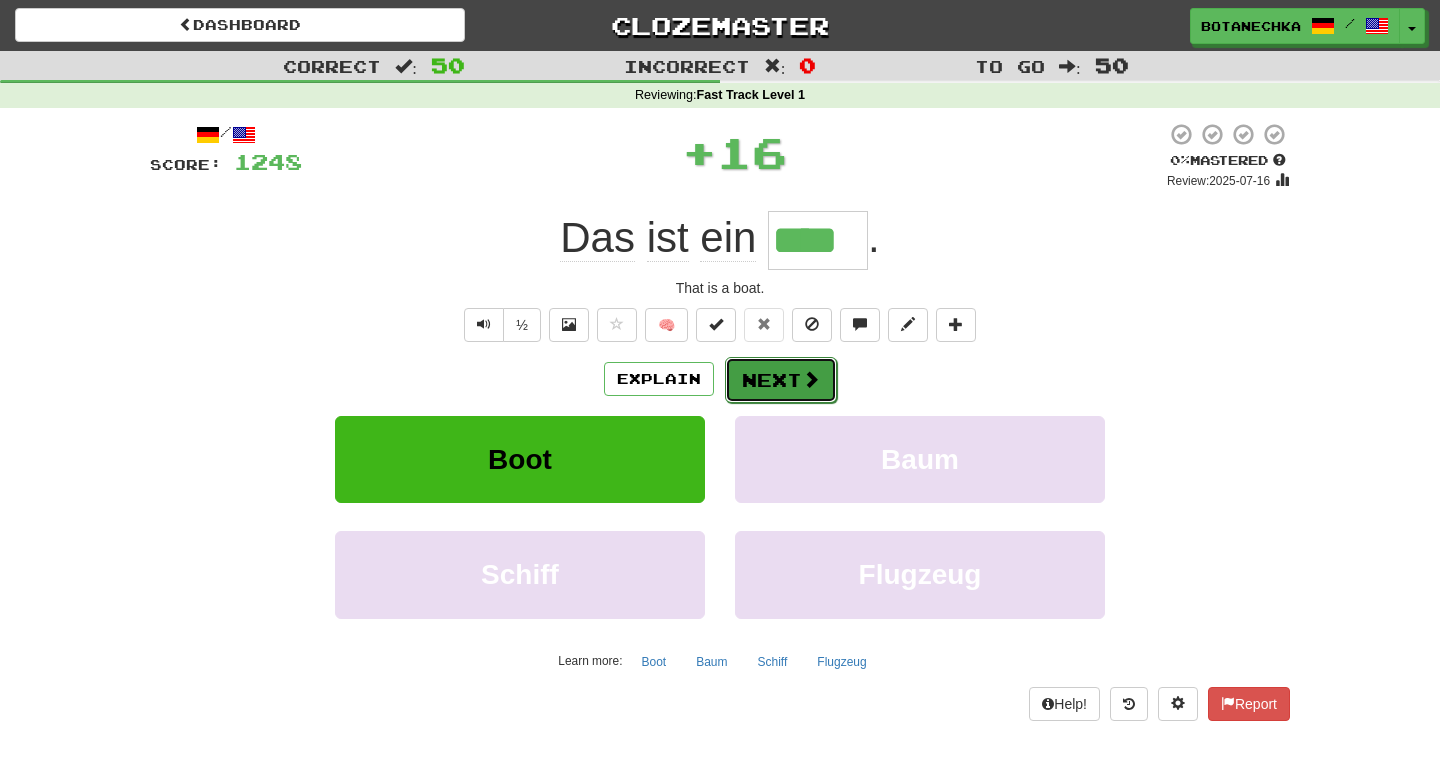 click on "Next" at bounding box center [781, 380] 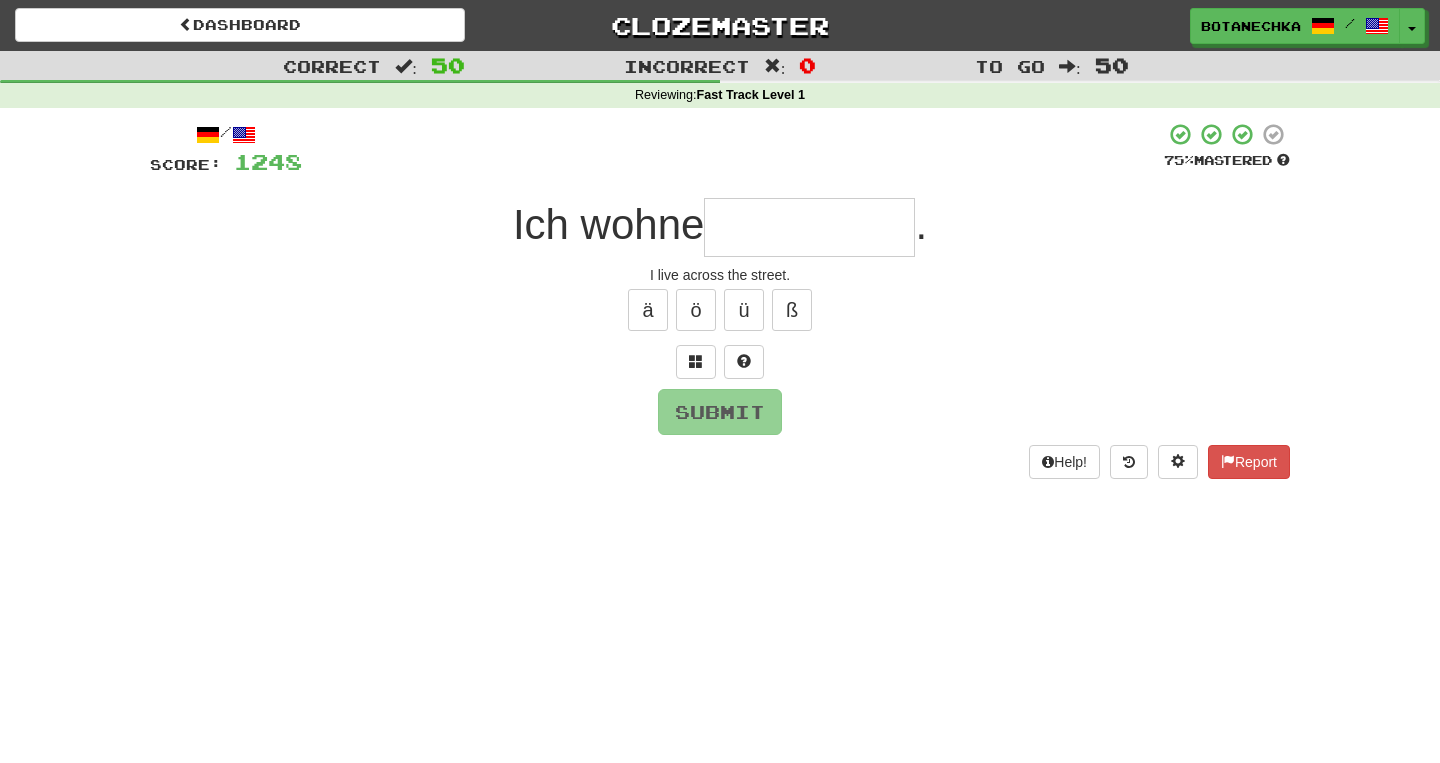 click at bounding box center [809, 227] 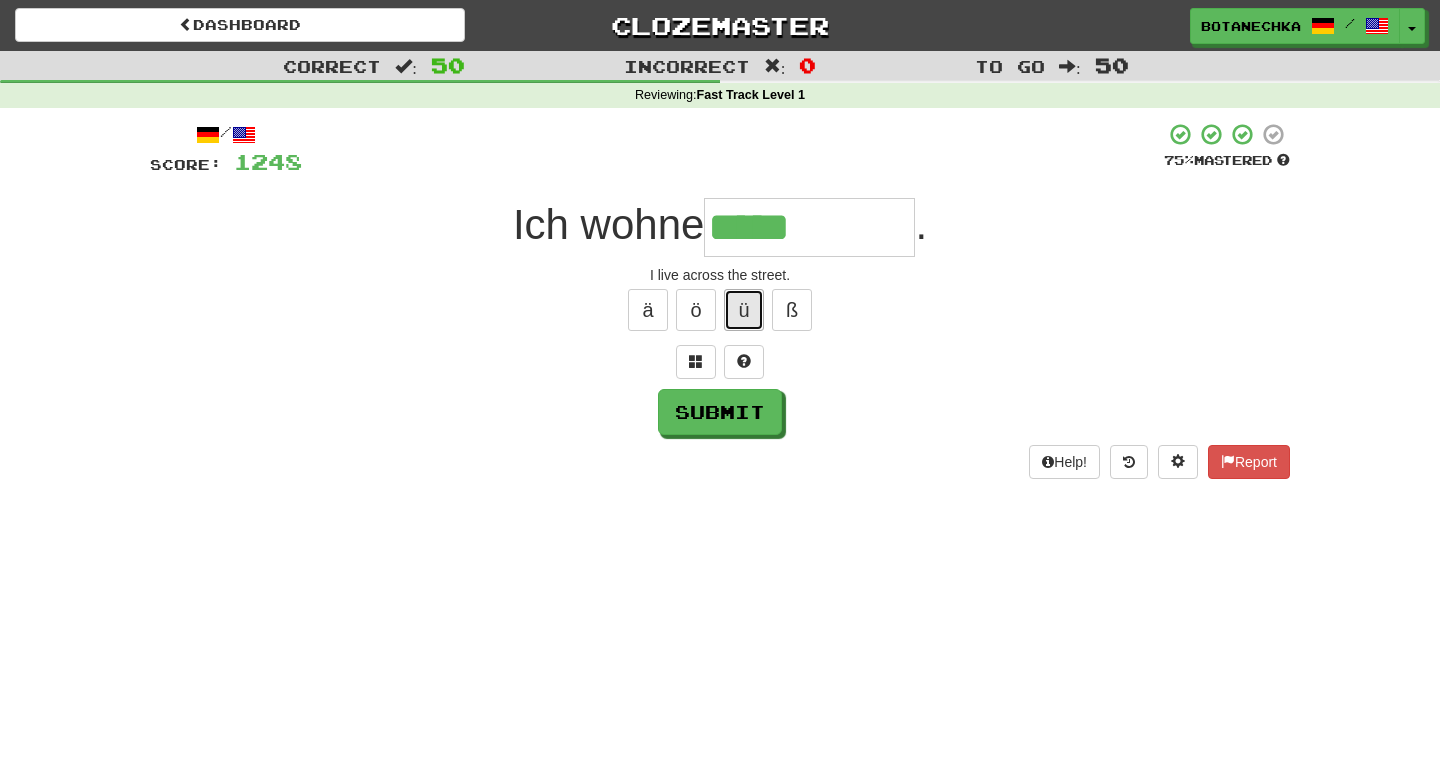 click on "ü" at bounding box center [744, 310] 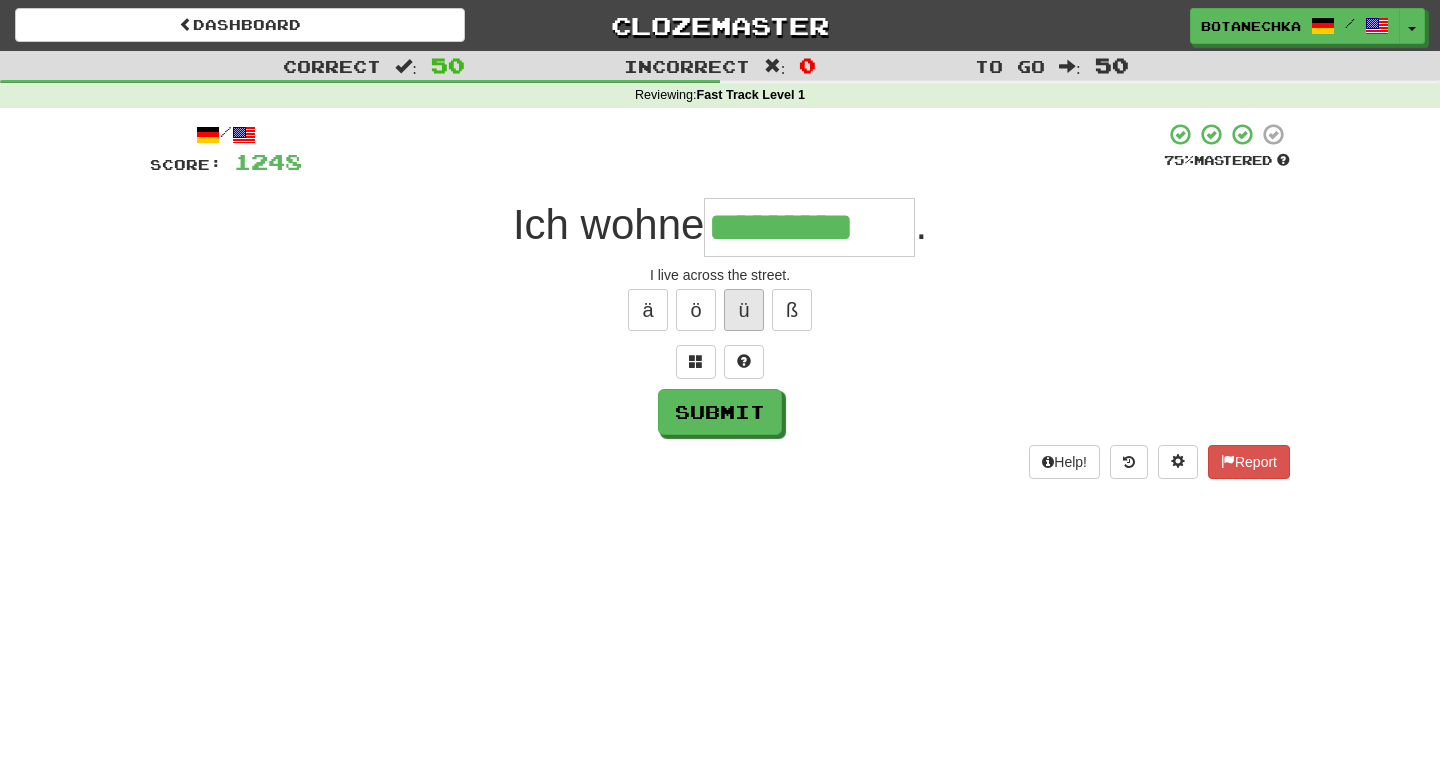 type on "*********" 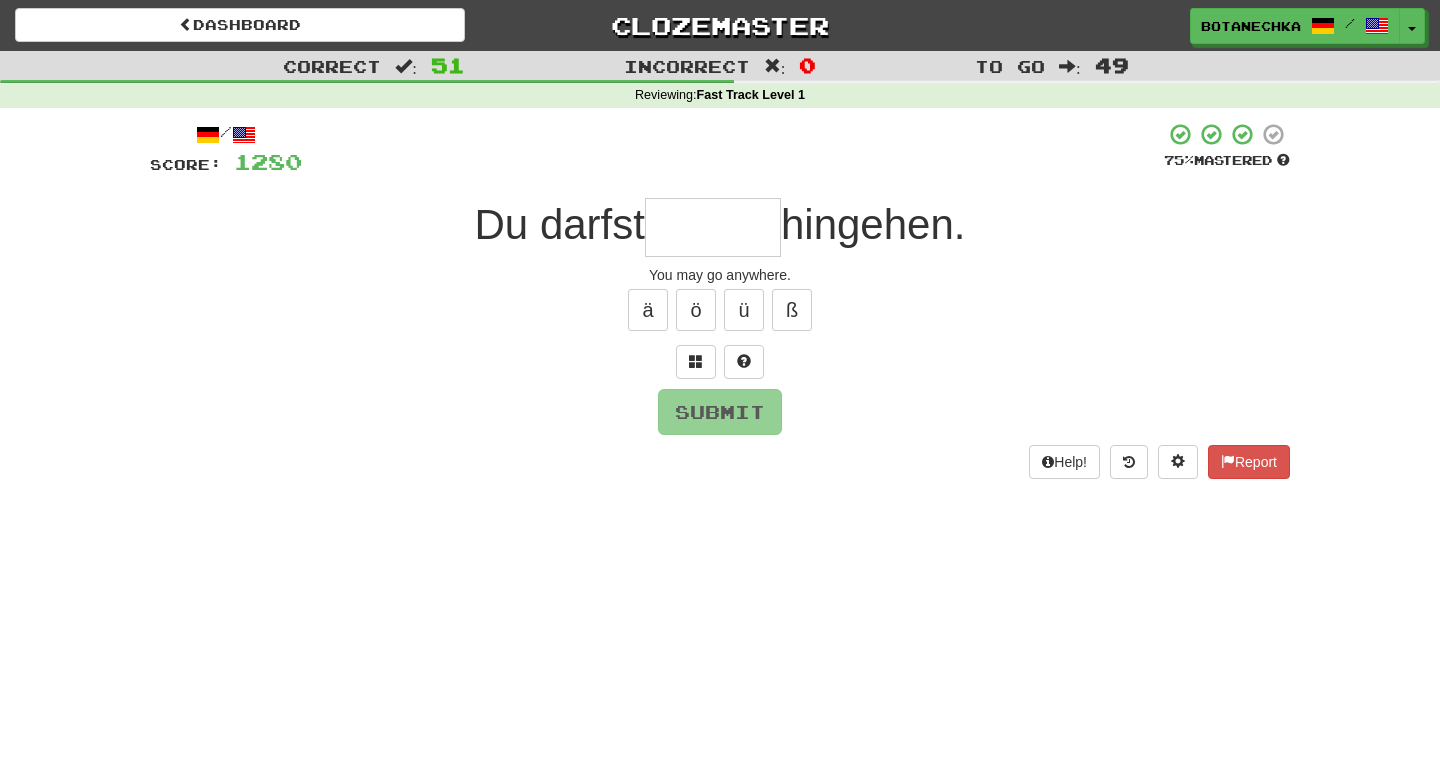 type on "*" 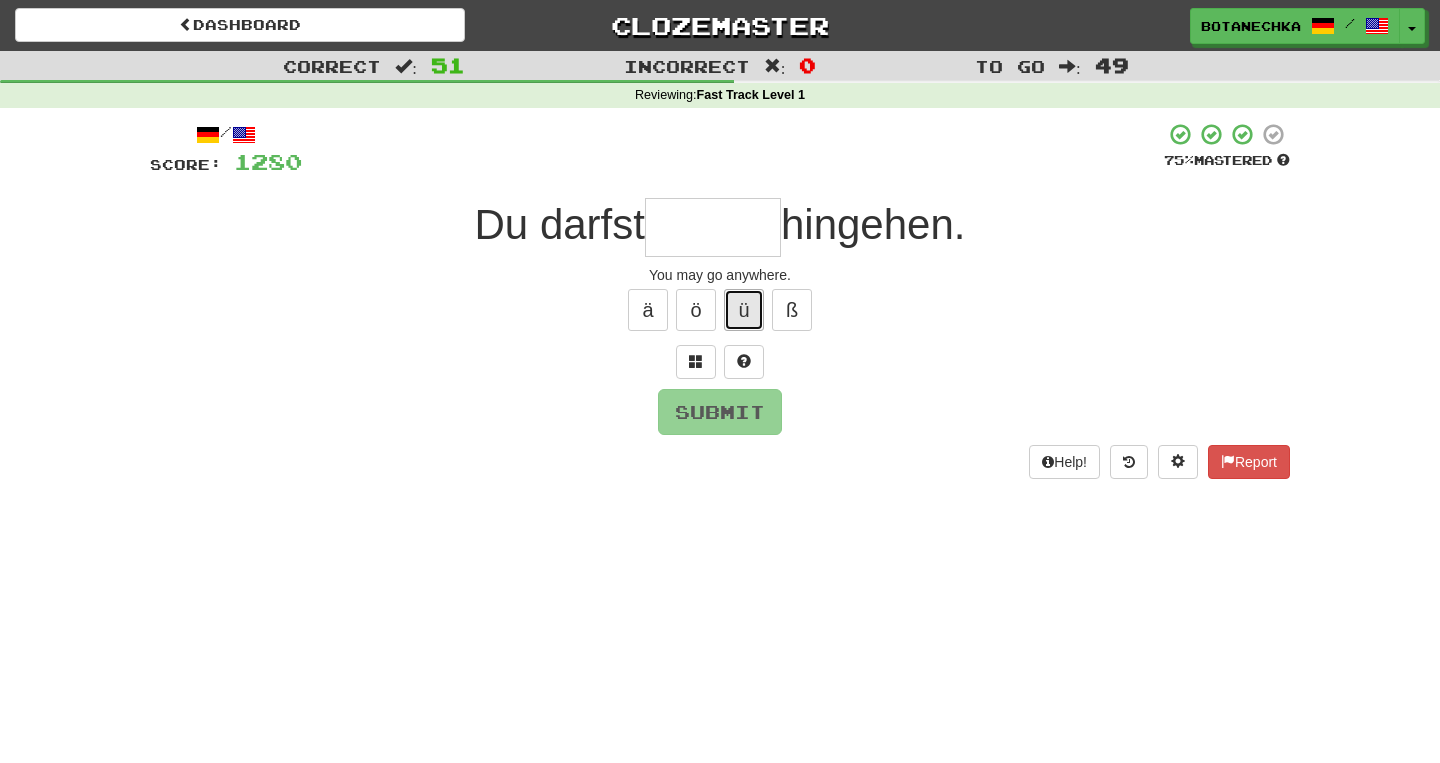 click on "ü" at bounding box center (744, 310) 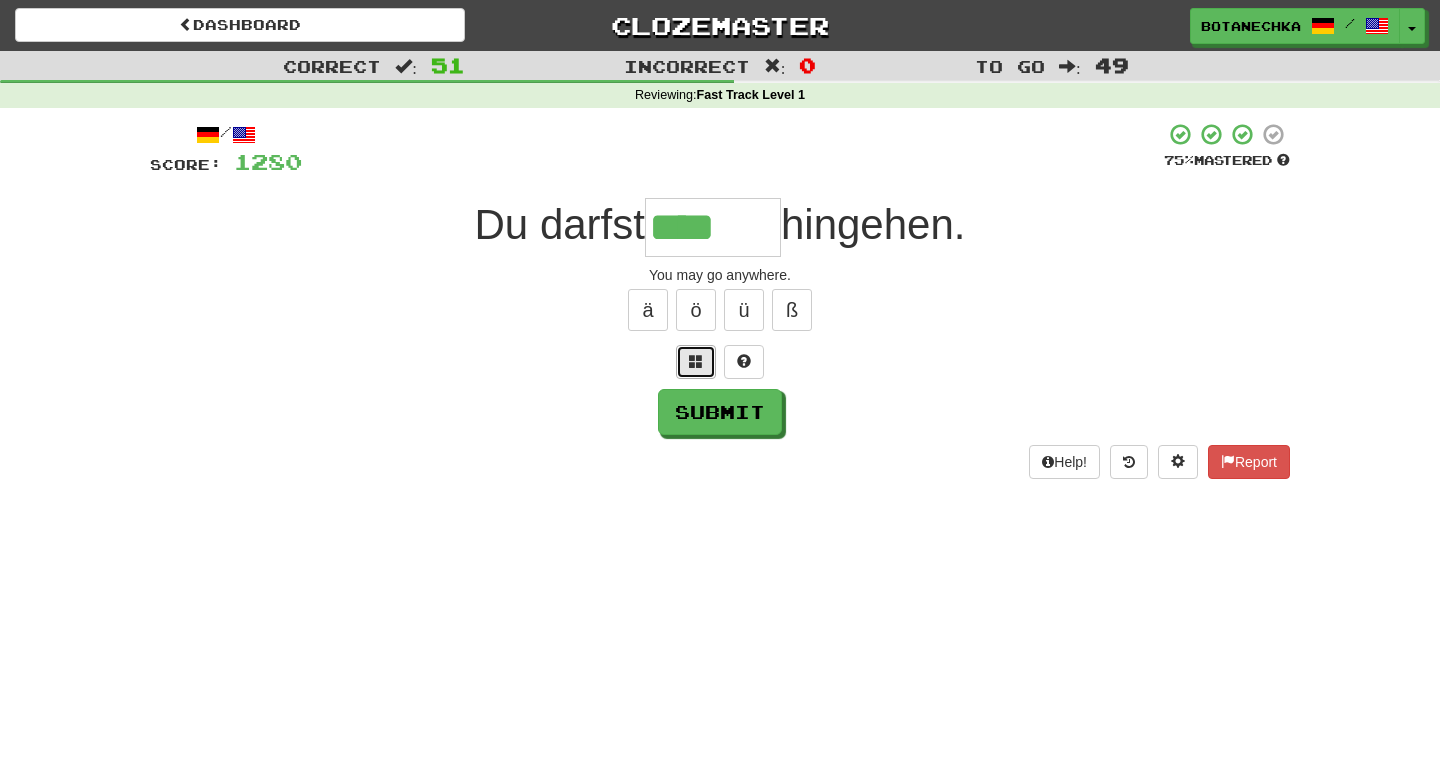 click at bounding box center [696, 361] 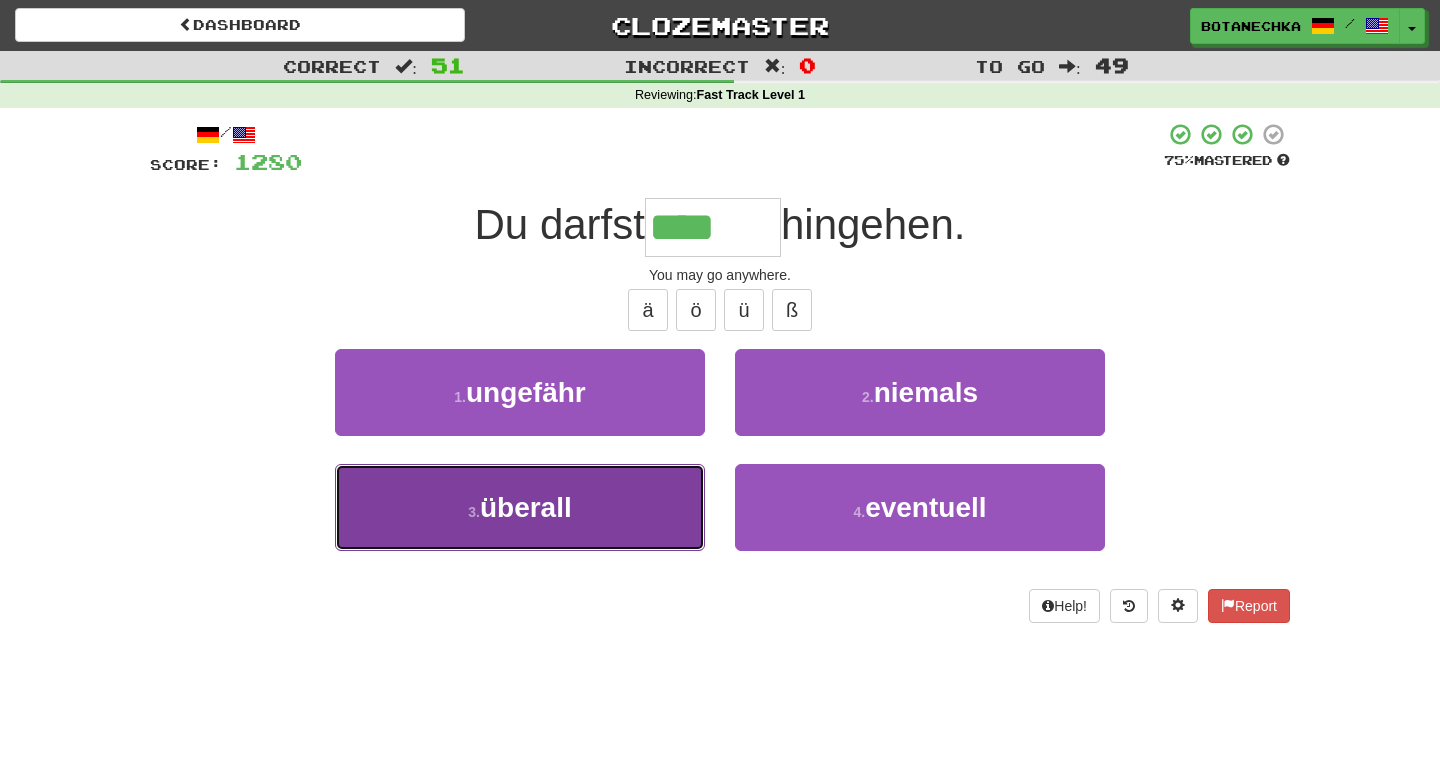 click on "3 .  überall" at bounding box center (520, 507) 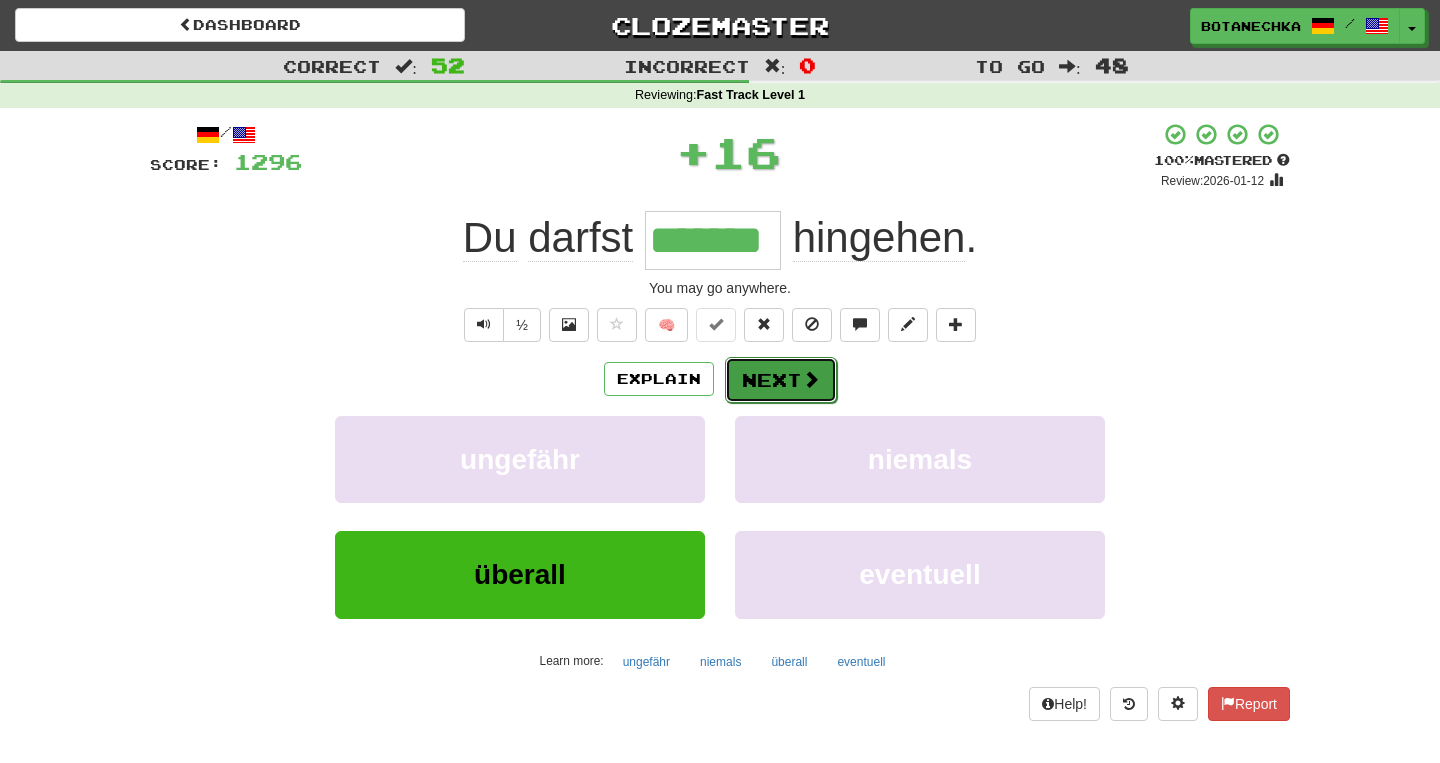 click on "Next" at bounding box center (781, 380) 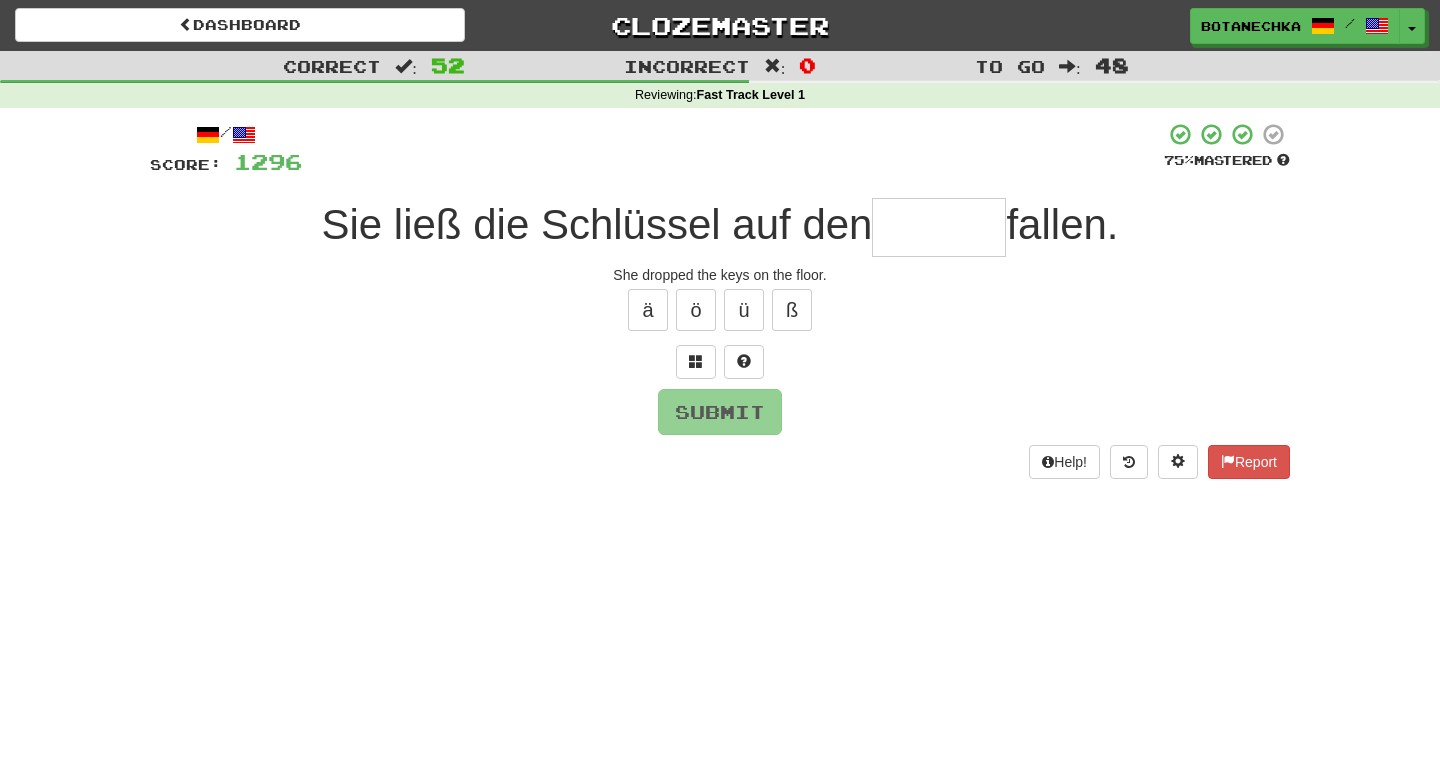 click at bounding box center [939, 227] 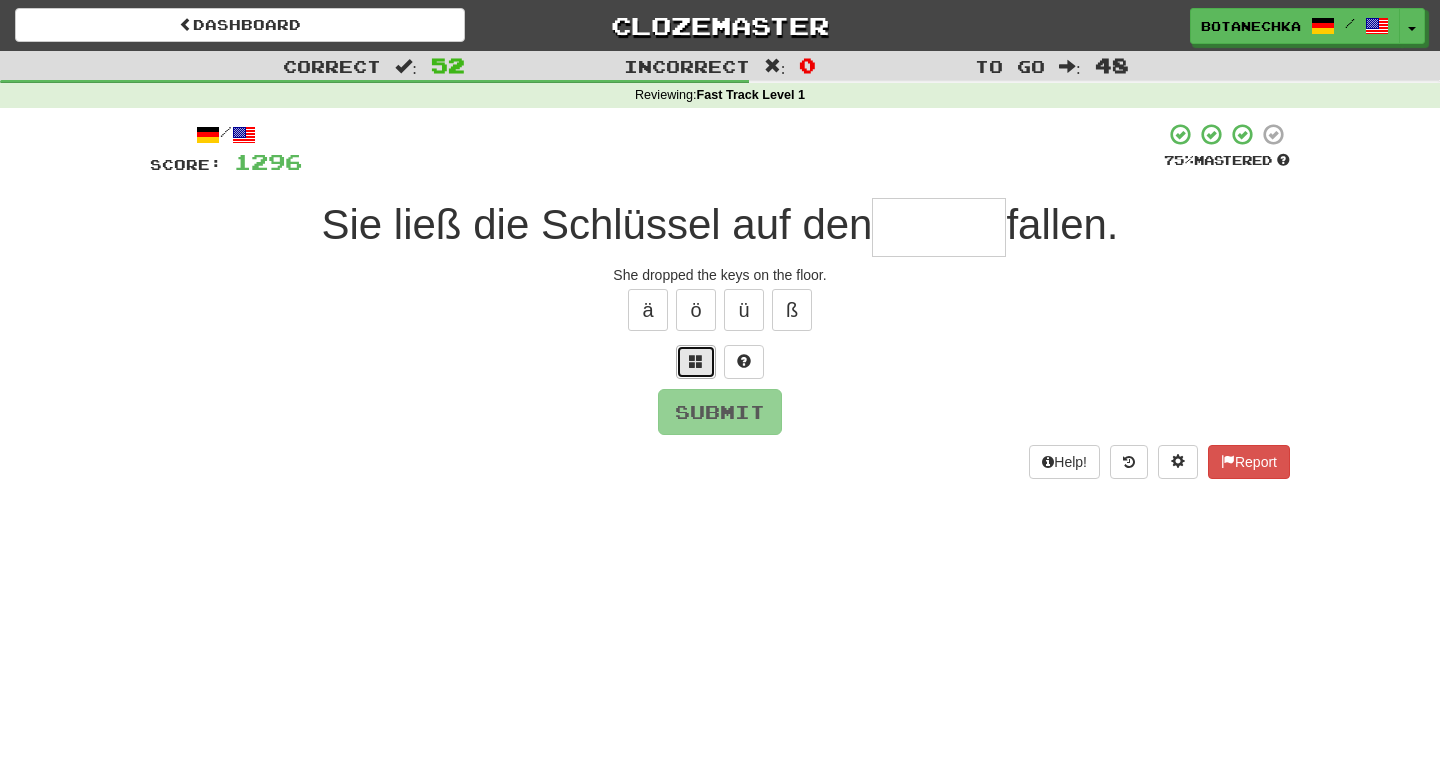 click at bounding box center [696, 361] 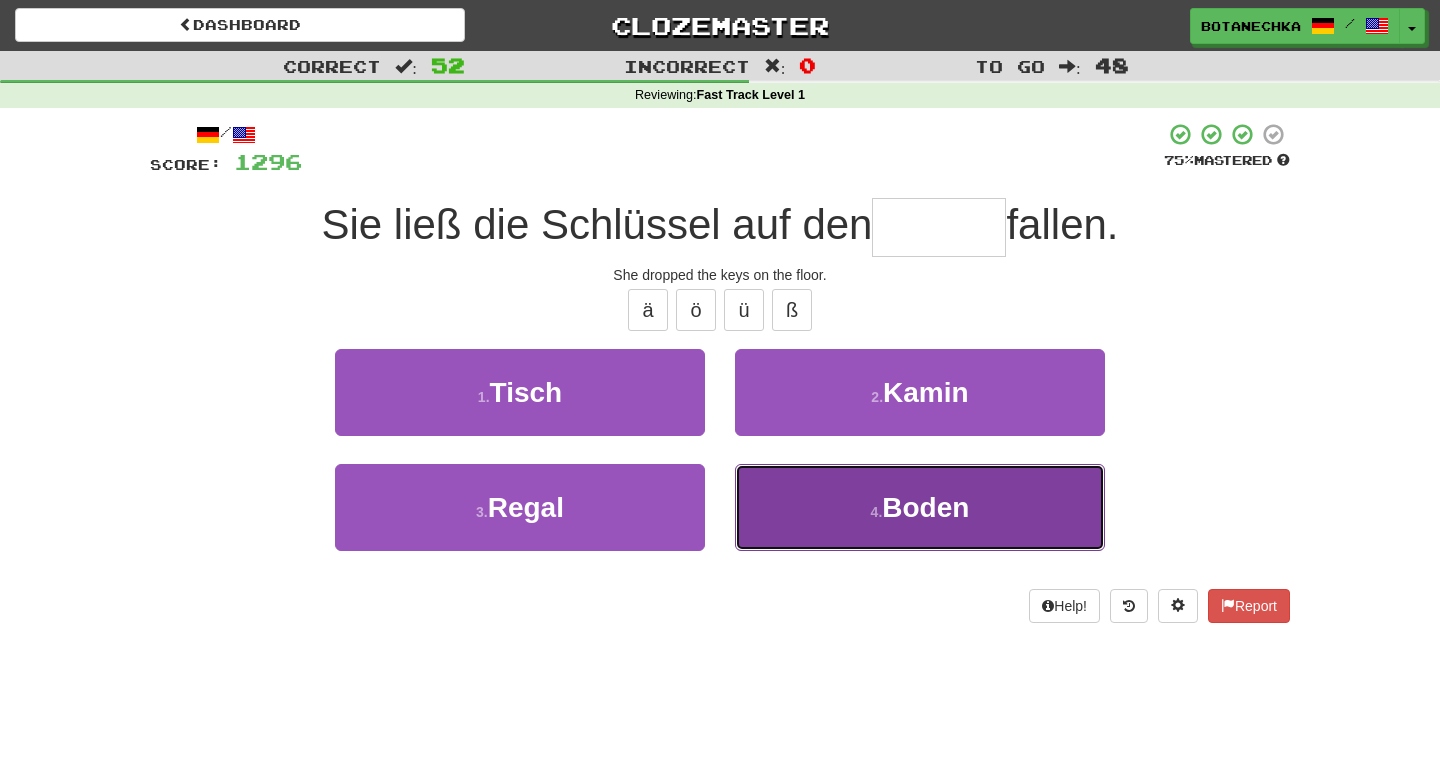 click on "4 .  Boden" at bounding box center [920, 507] 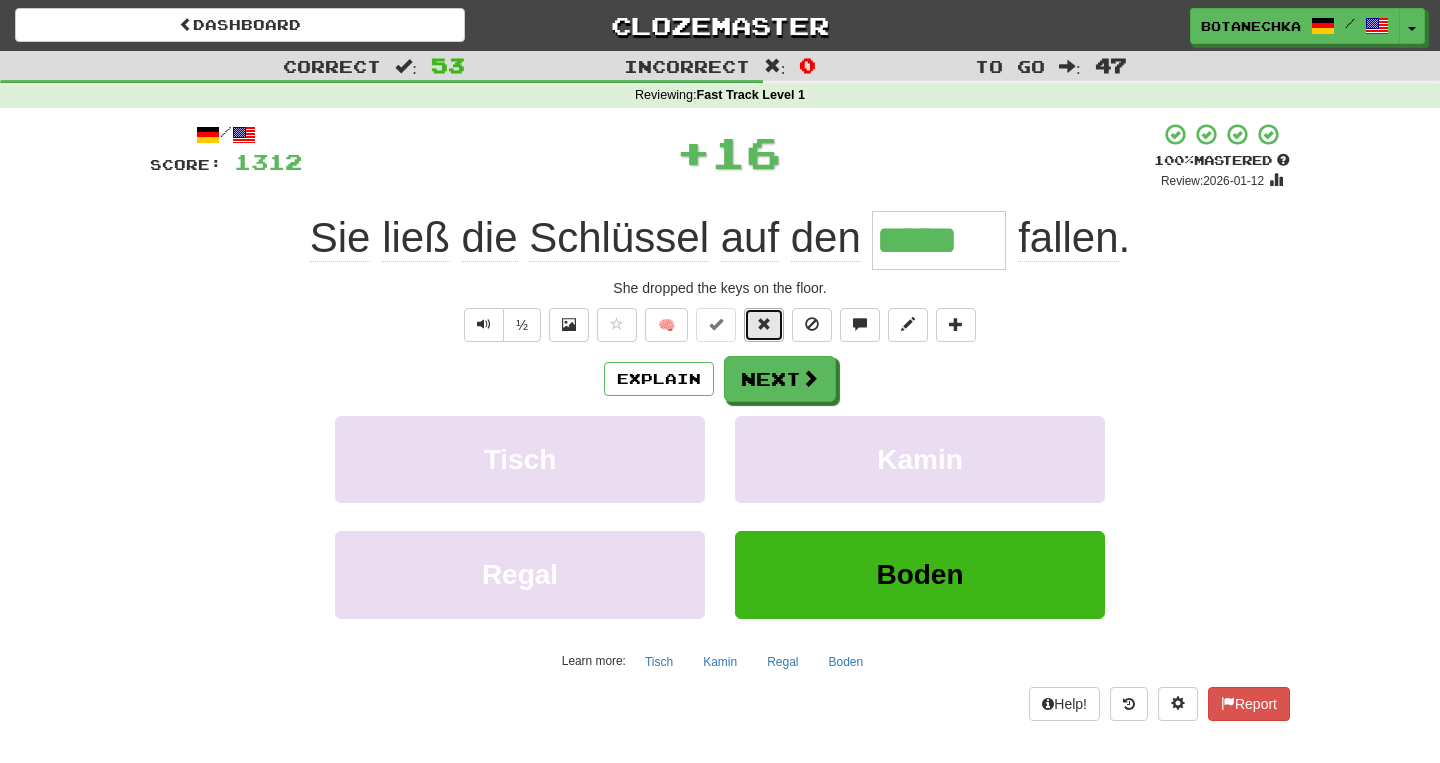 click at bounding box center (764, 324) 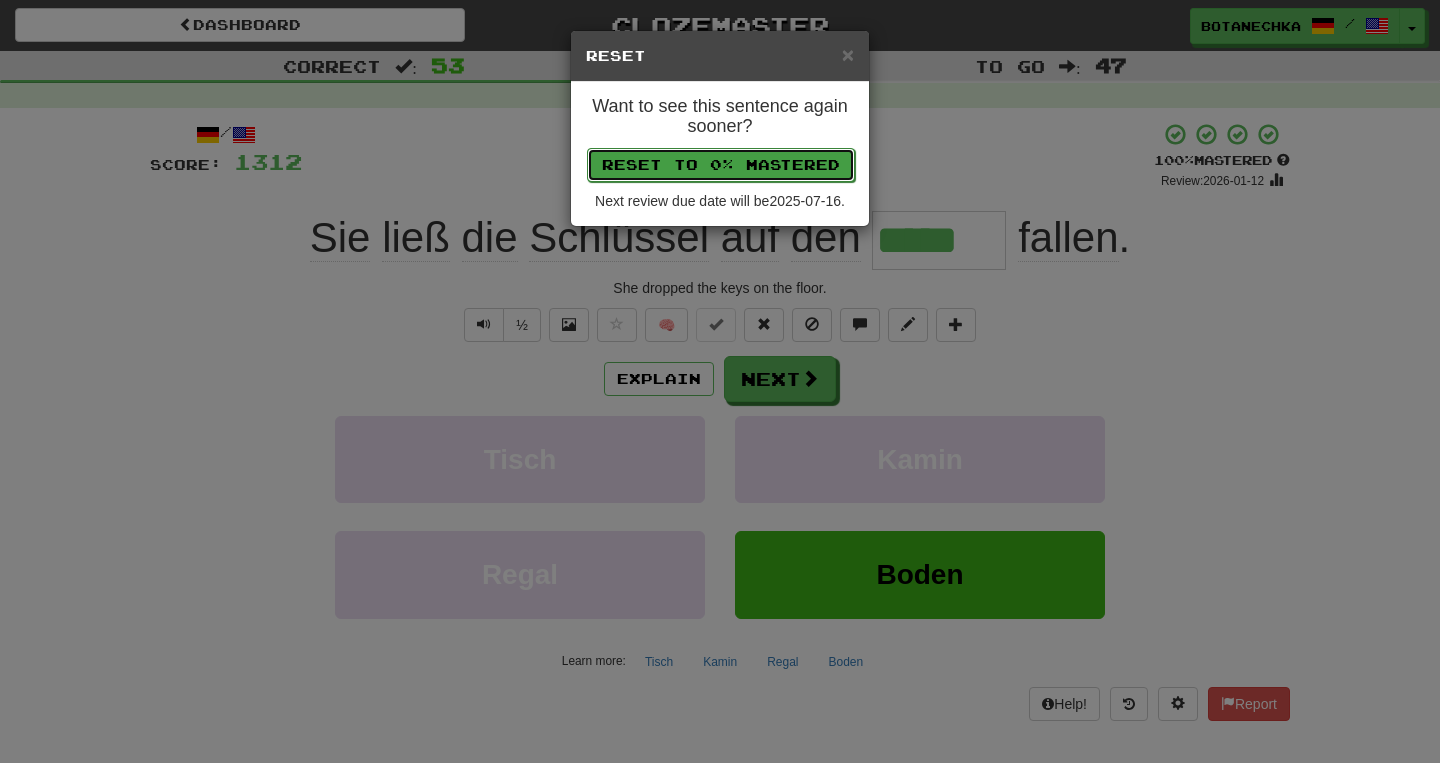 click on "Reset to 0% Mastered" at bounding box center (721, 165) 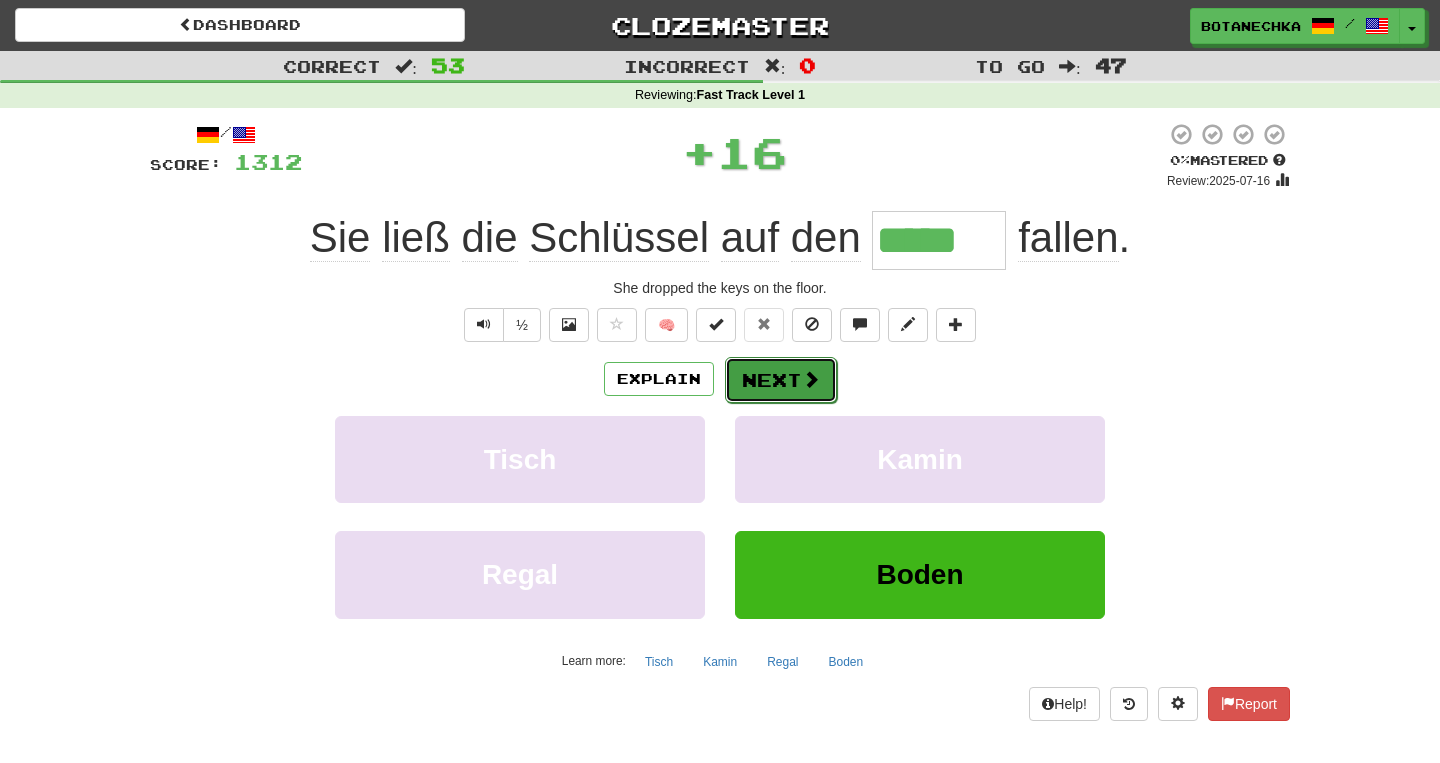 click on "Next" at bounding box center (781, 380) 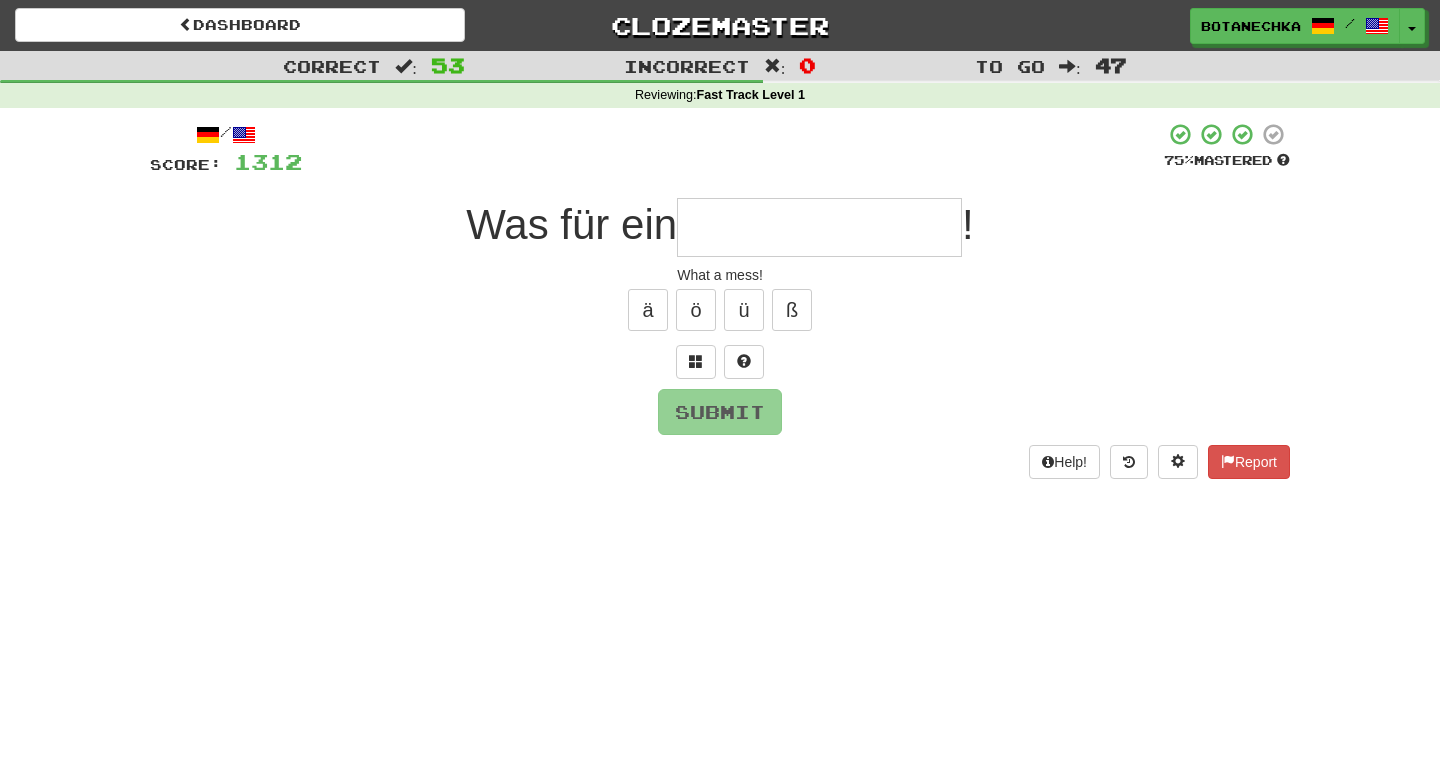 click on "/ Score: 1312 75 % Mastered Was für ein ! What a mess! ä ö ü ß Submit Help! Report" at bounding box center (720, 300) 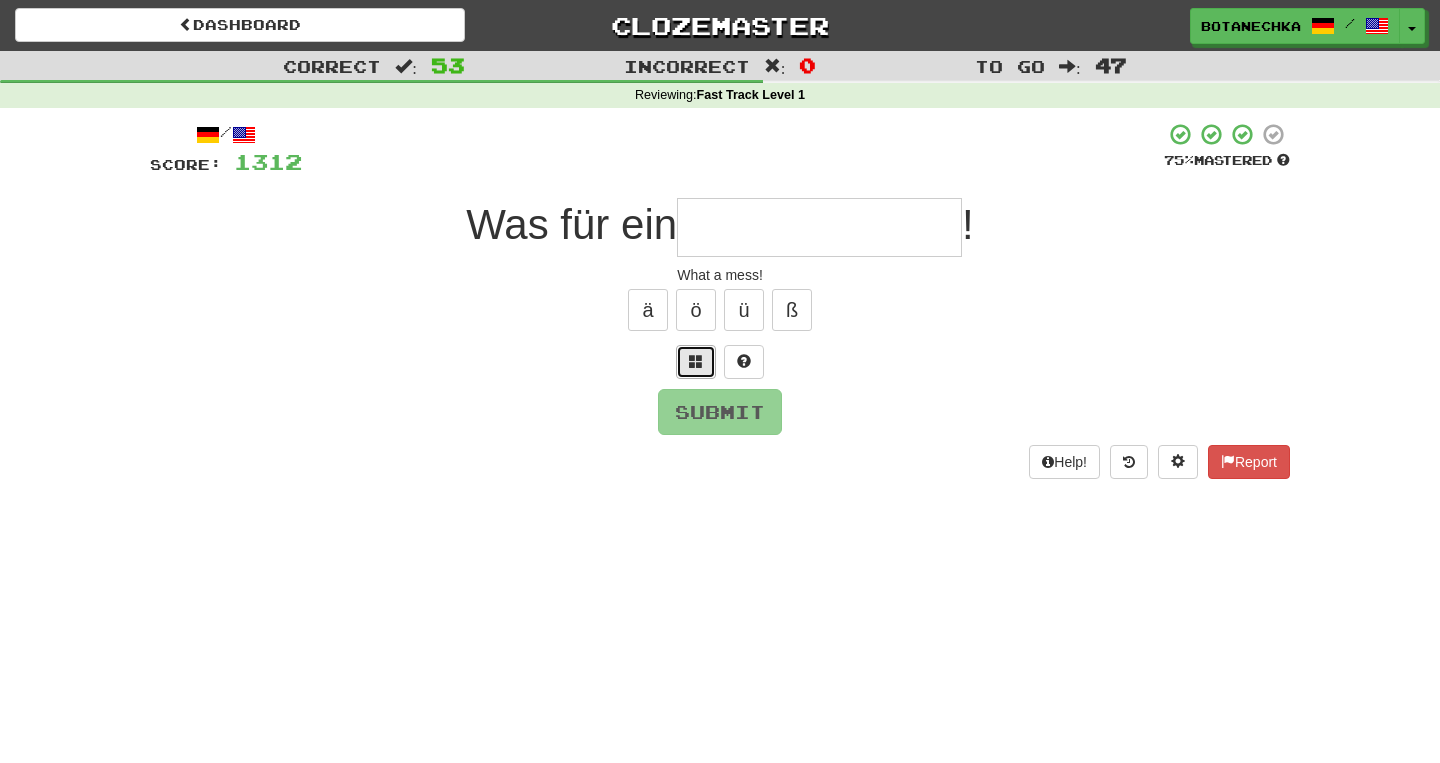 click at bounding box center [696, 361] 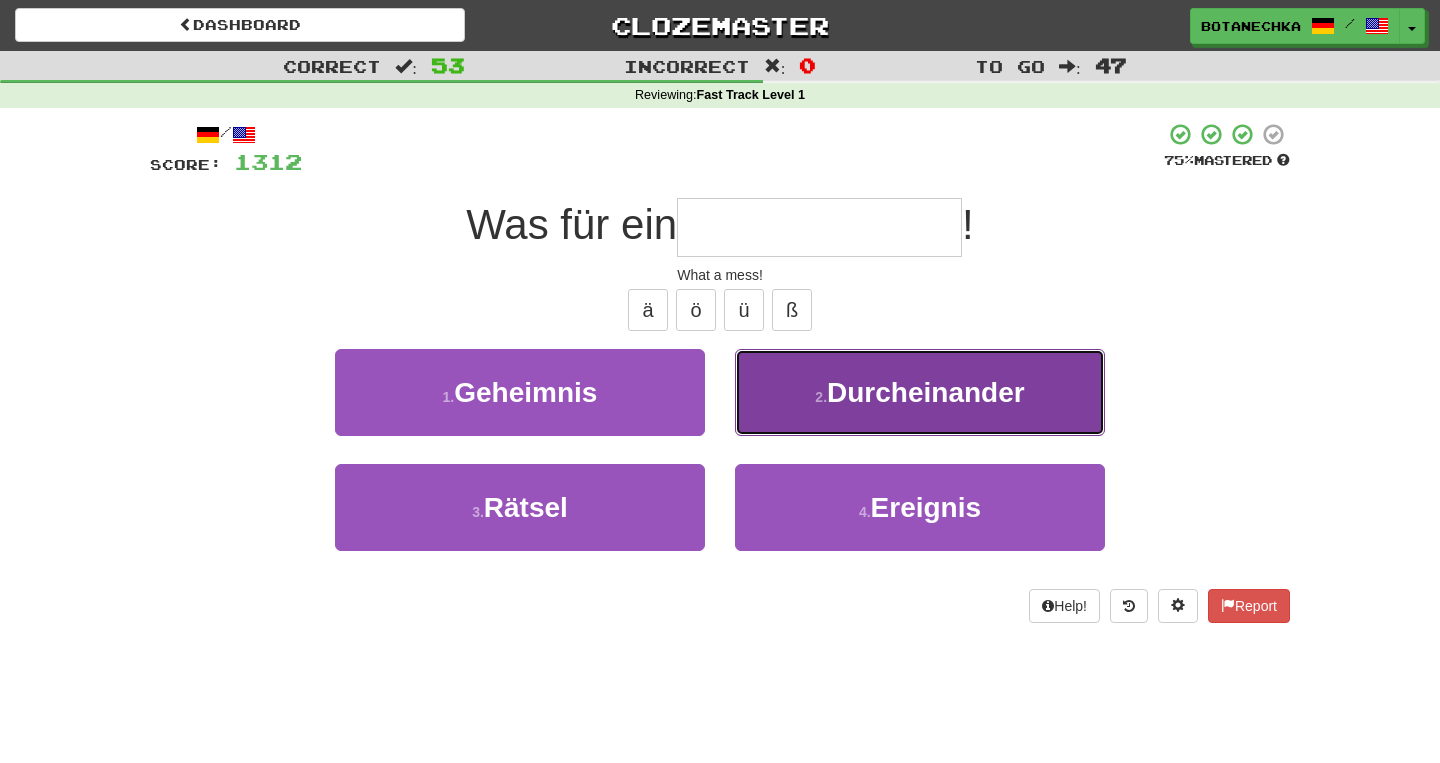 click on "2 .  Durcheinander" at bounding box center [920, 392] 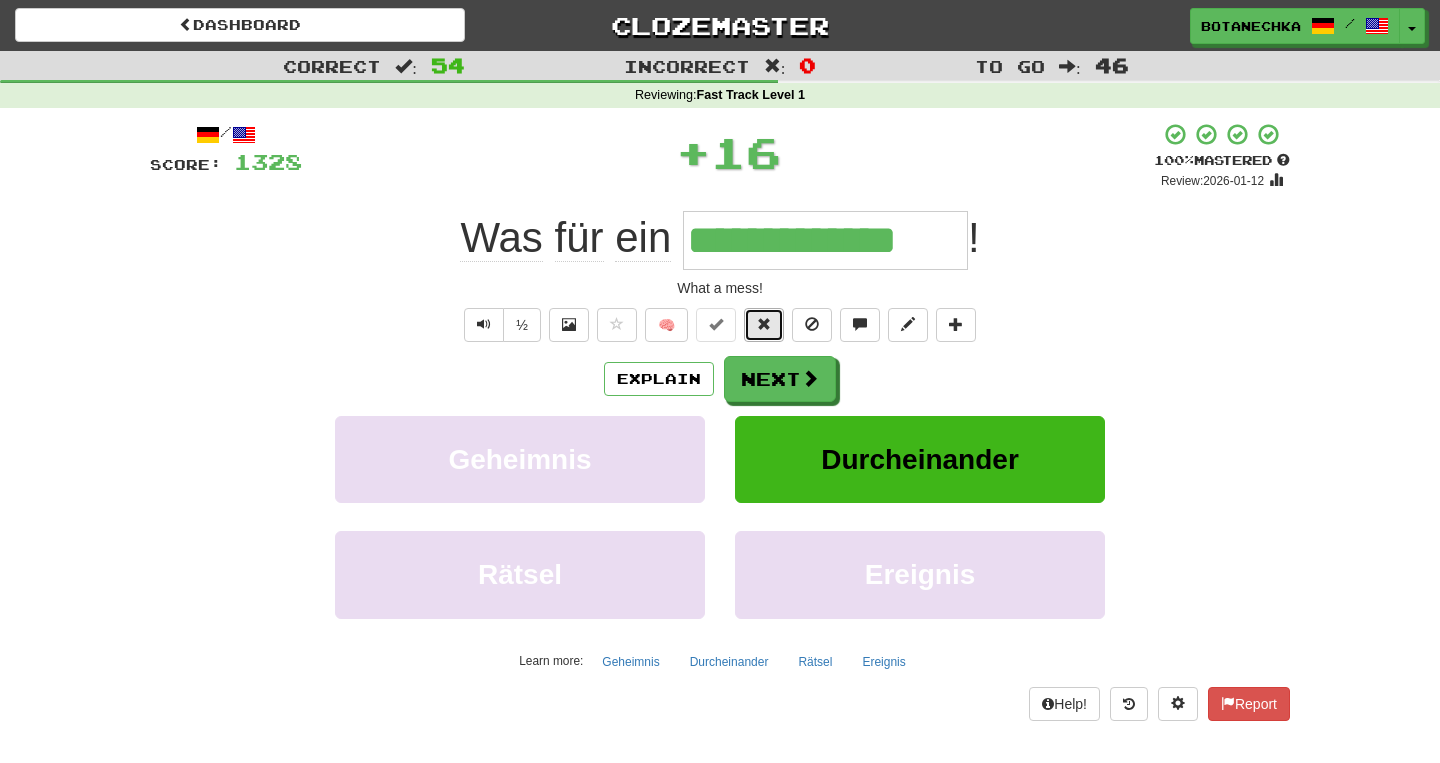 click at bounding box center [764, 325] 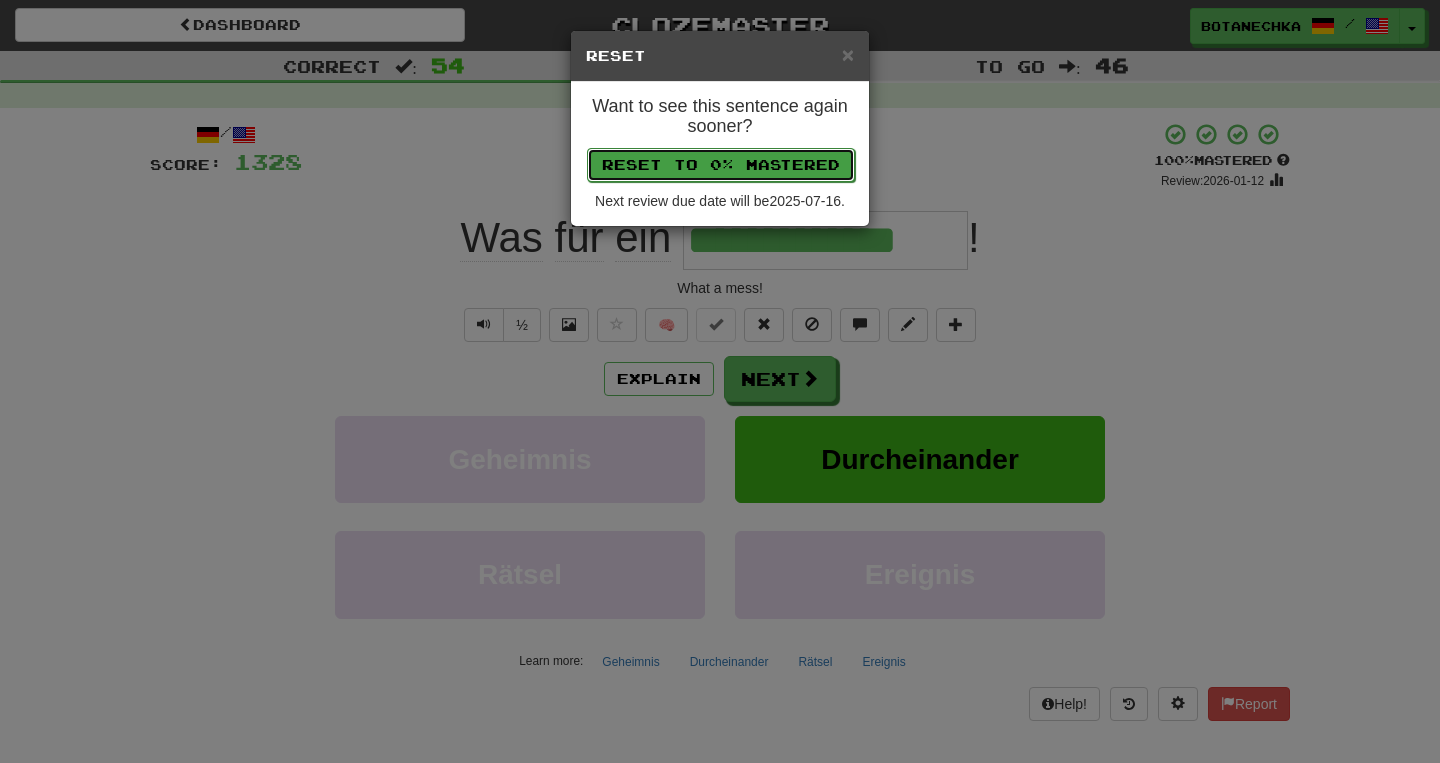 click on "Reset to 0% Mastered" at bounding box center [721, 165] 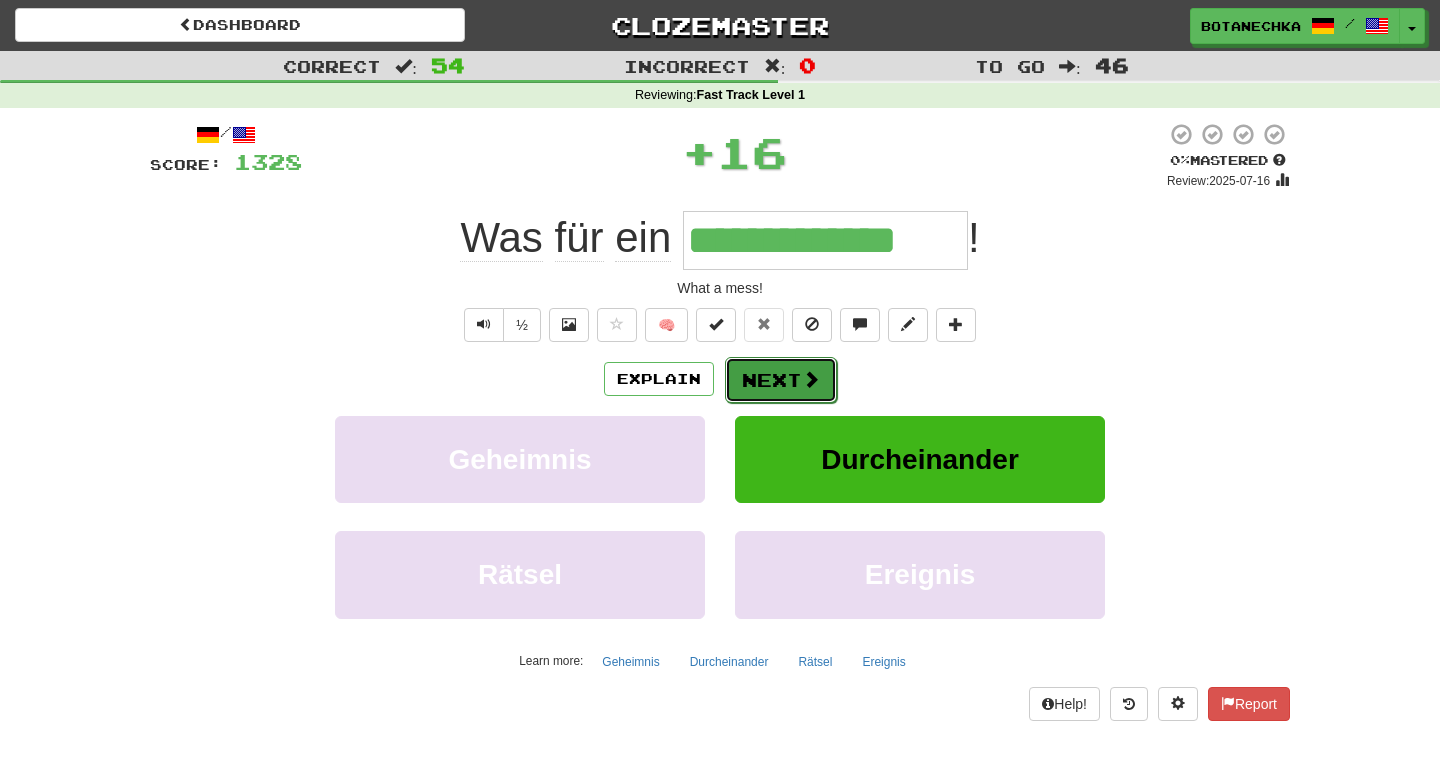 click on "Next" at bounding box center (781, 380) 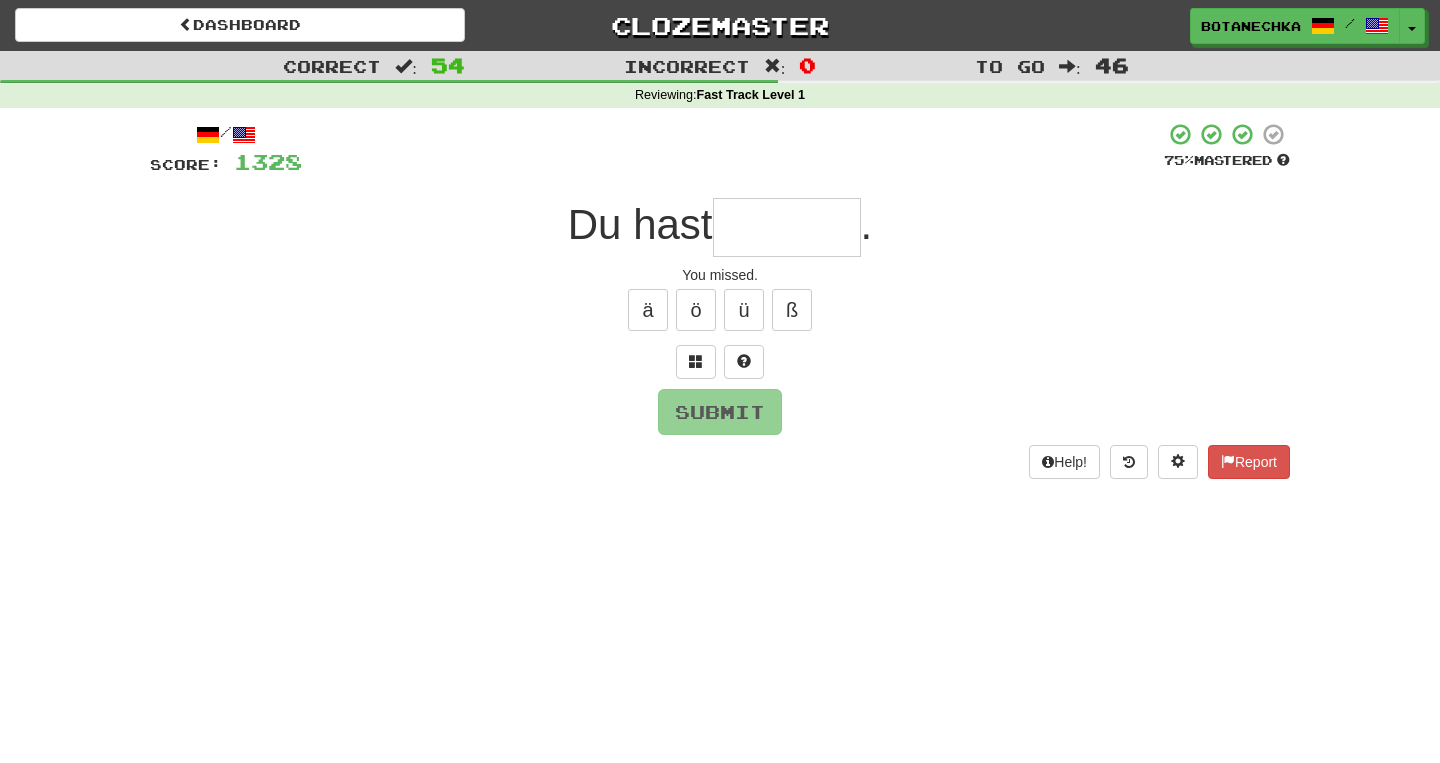 click at bounding box center [787, 227] 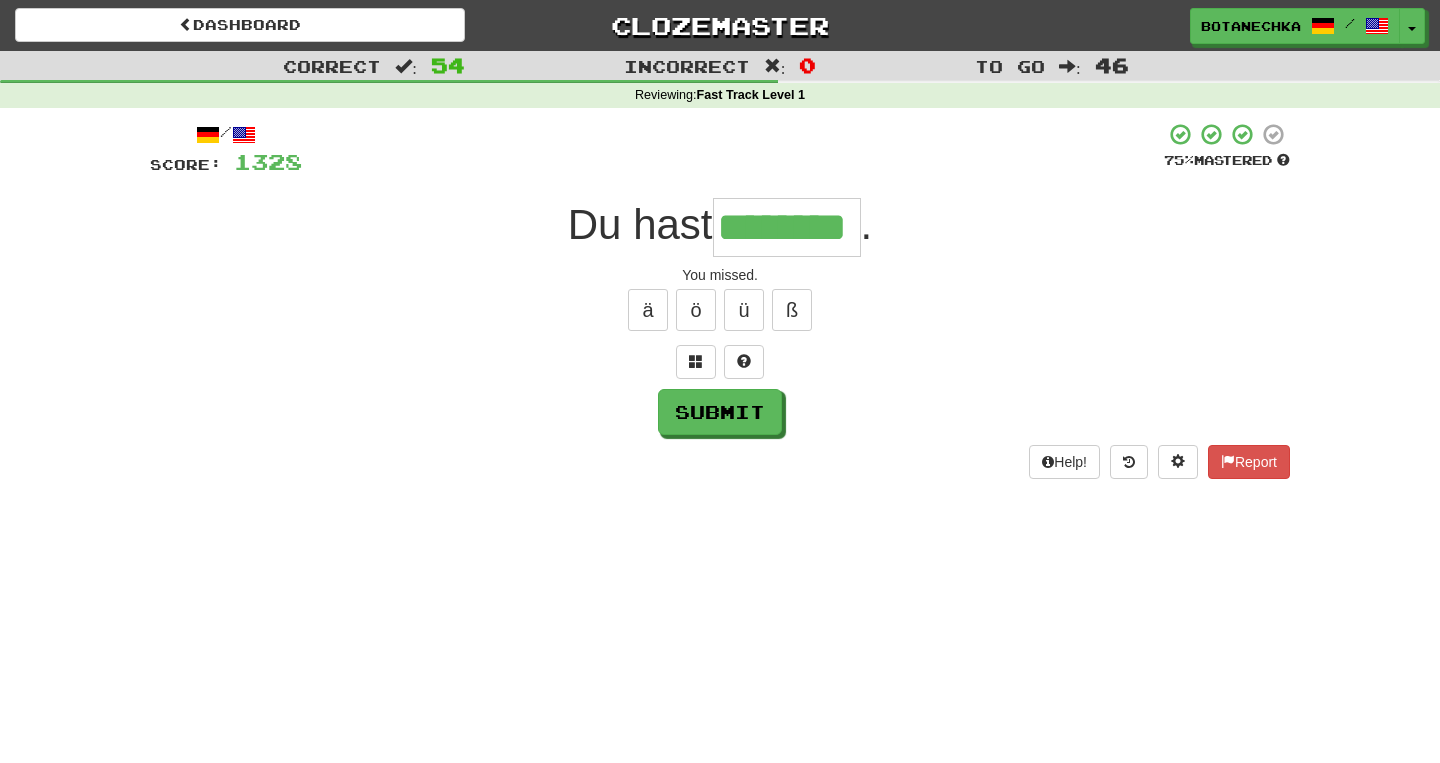 type on "********" 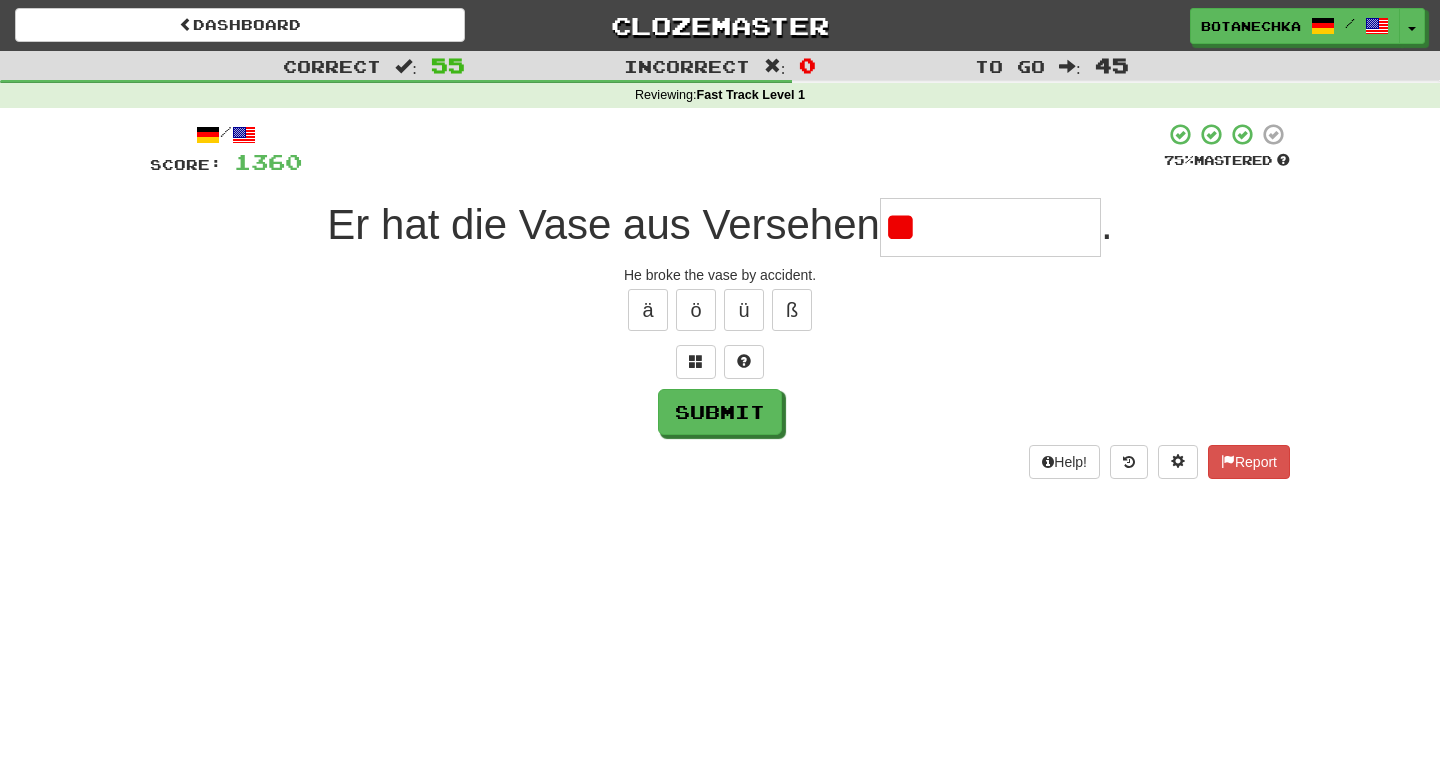 type on "*" 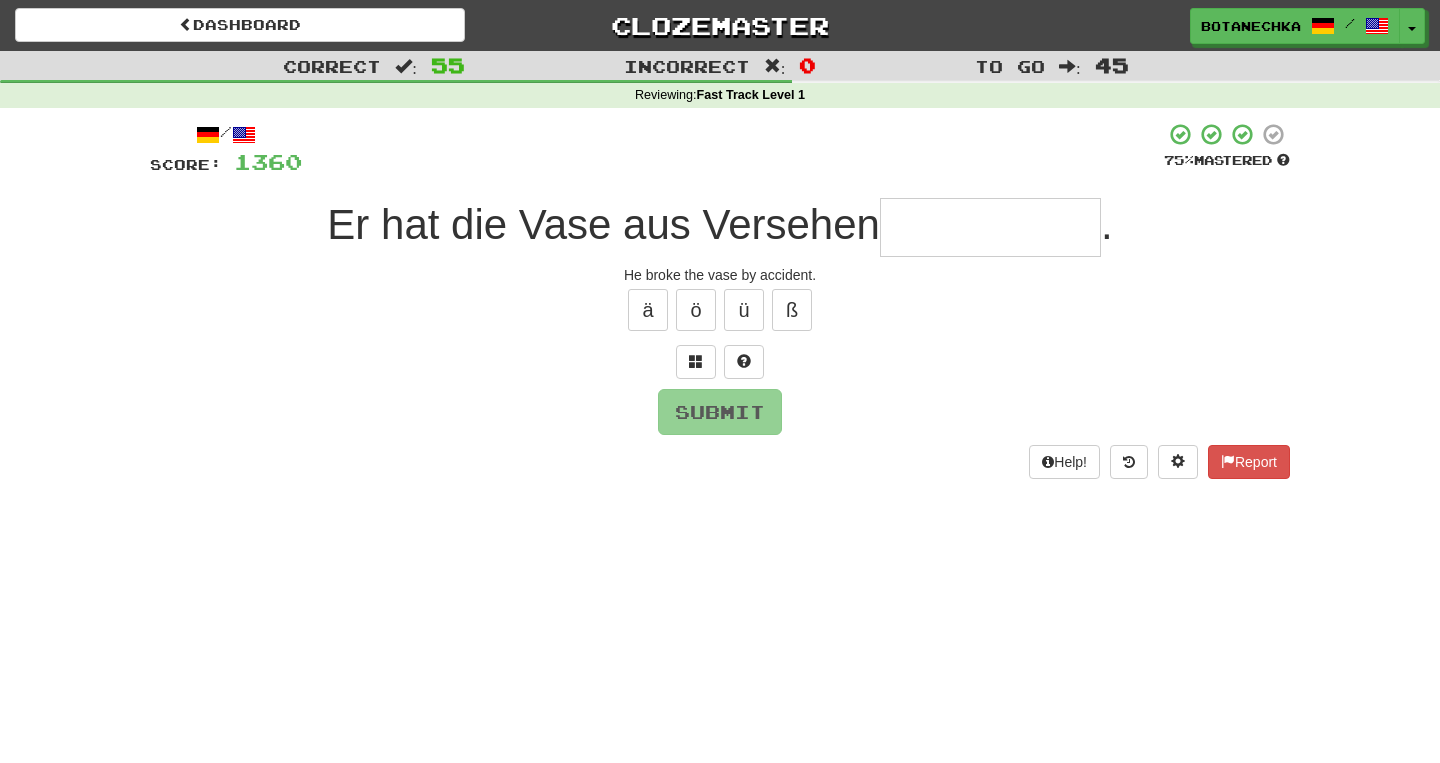type on "*" 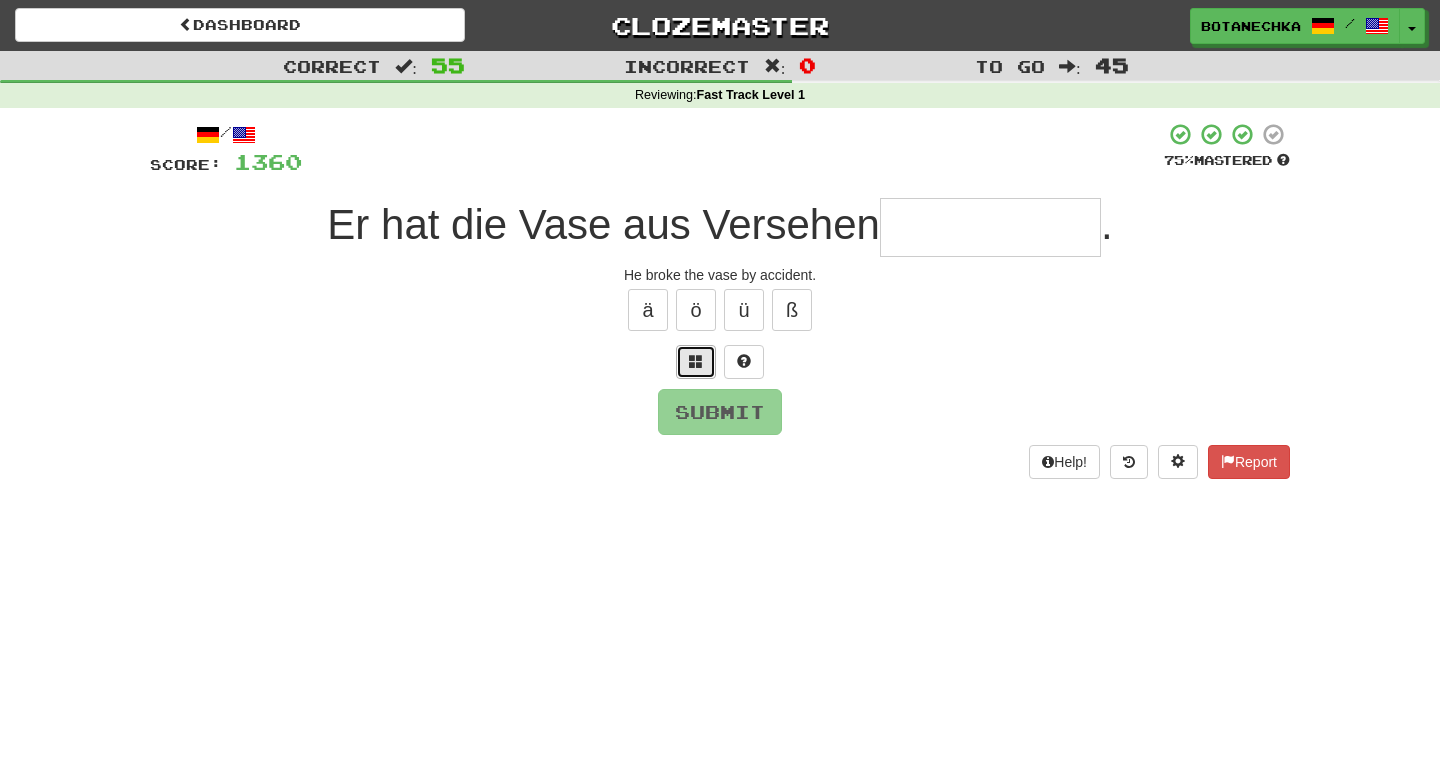 click at bounding box center (696, 362) 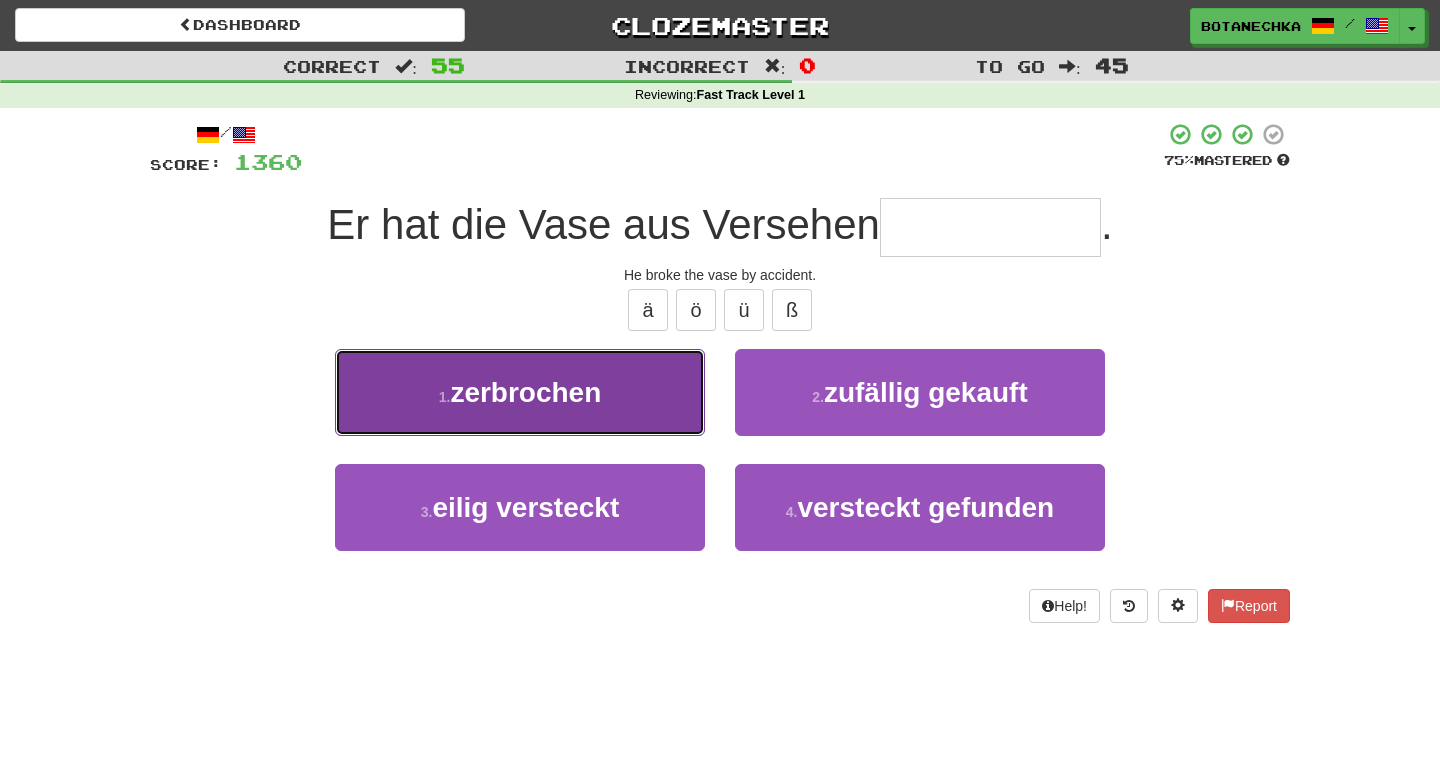 click on "1 .  zerbrochen" at bounding box center [520, 392] 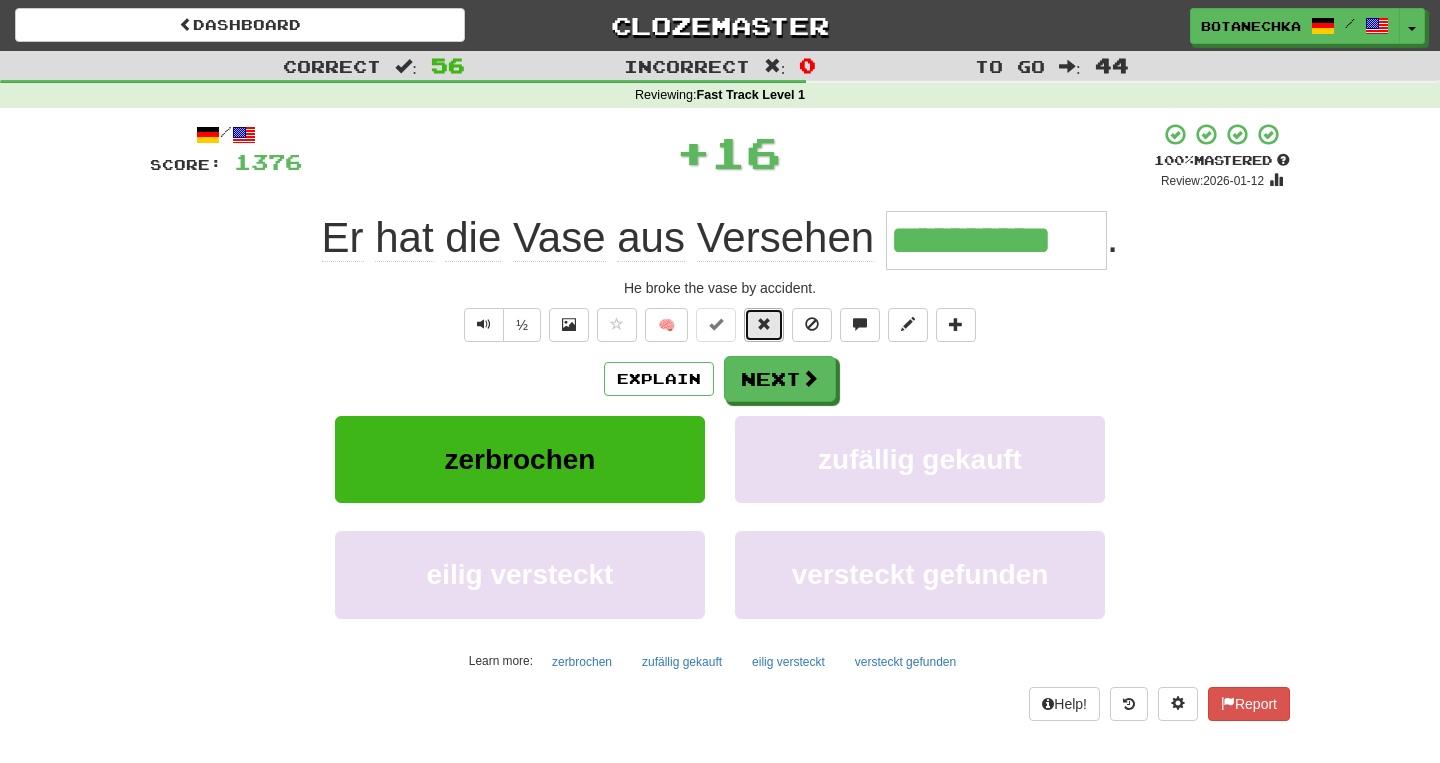 click at bounding box center [764, 324] 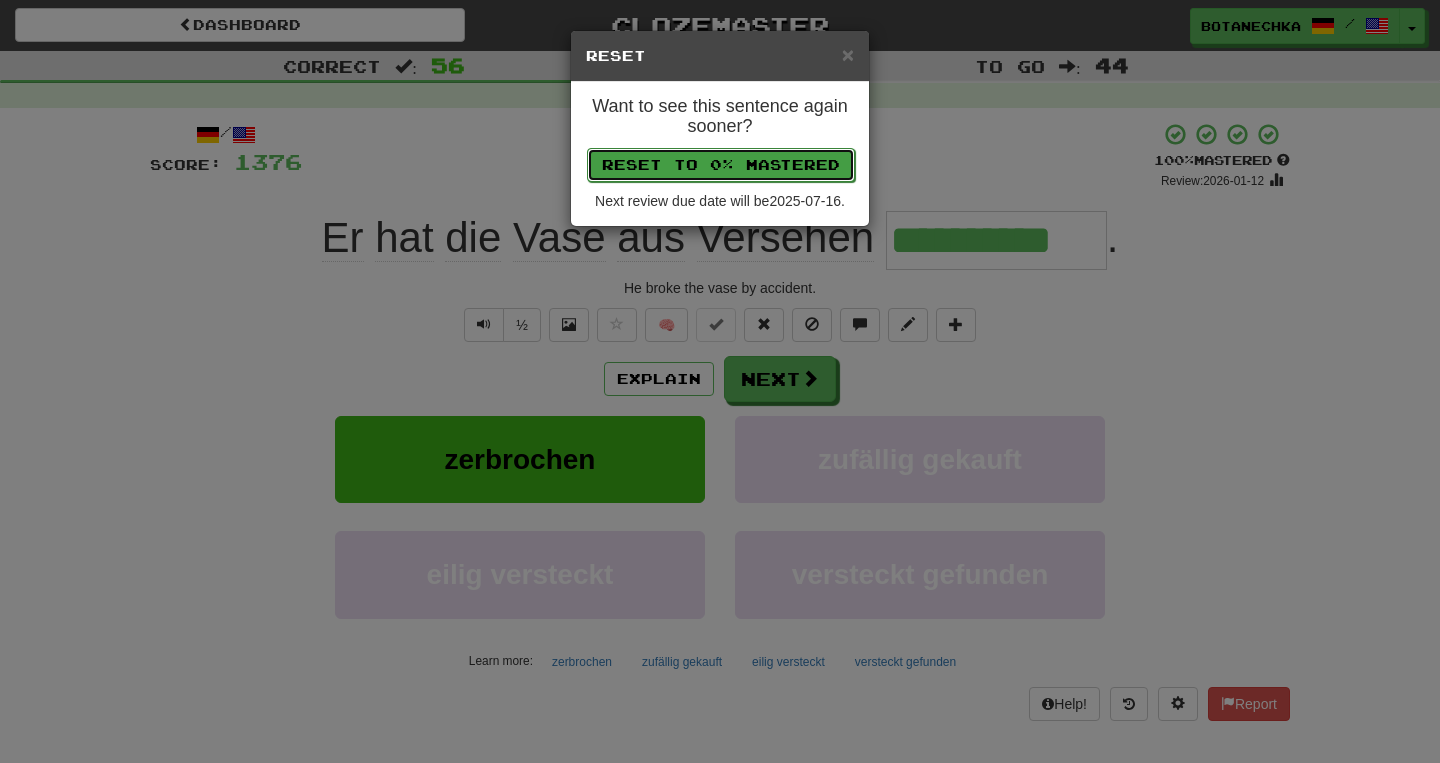 click on "Reset to 0% Mastered" at bounding box center (721, 165) 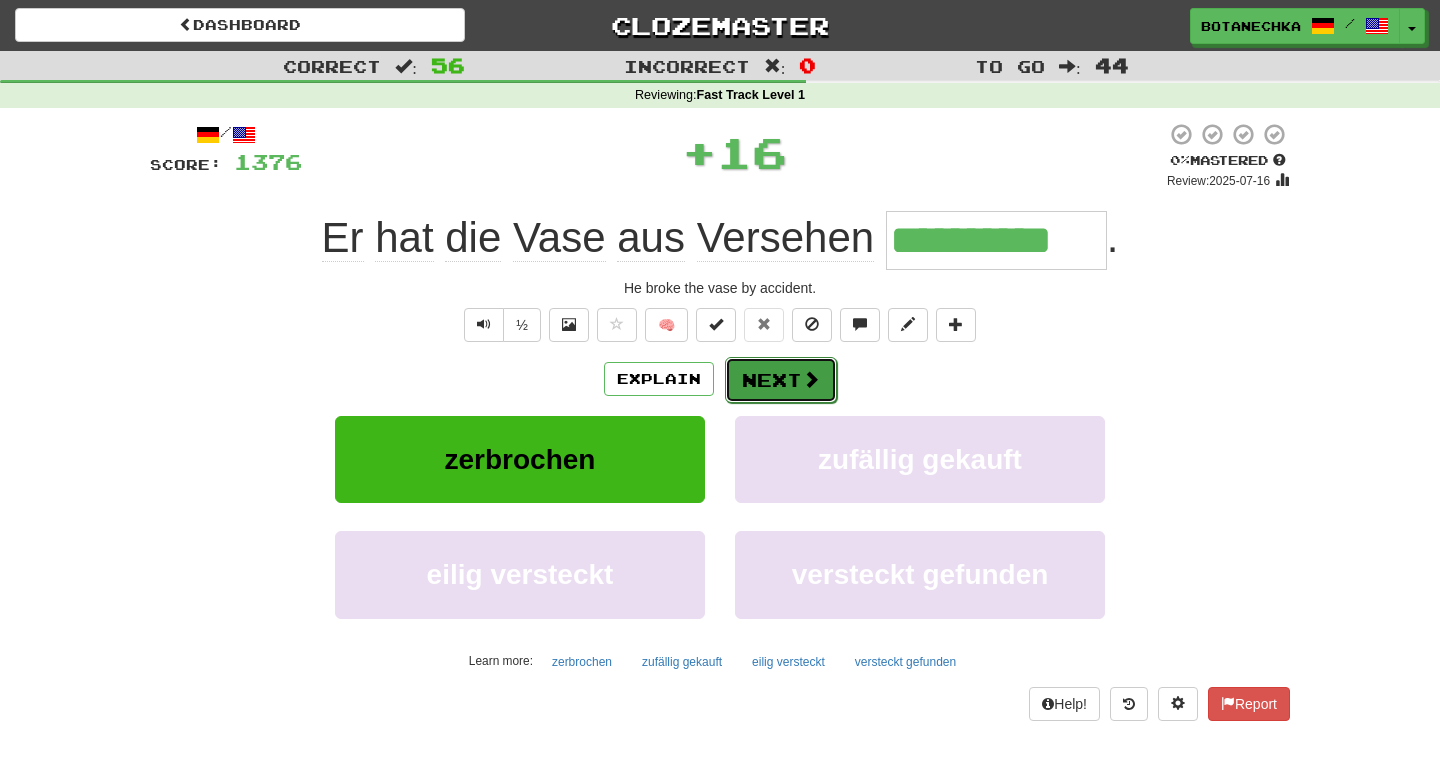 click on "Next" at bounding box center (781, 380) 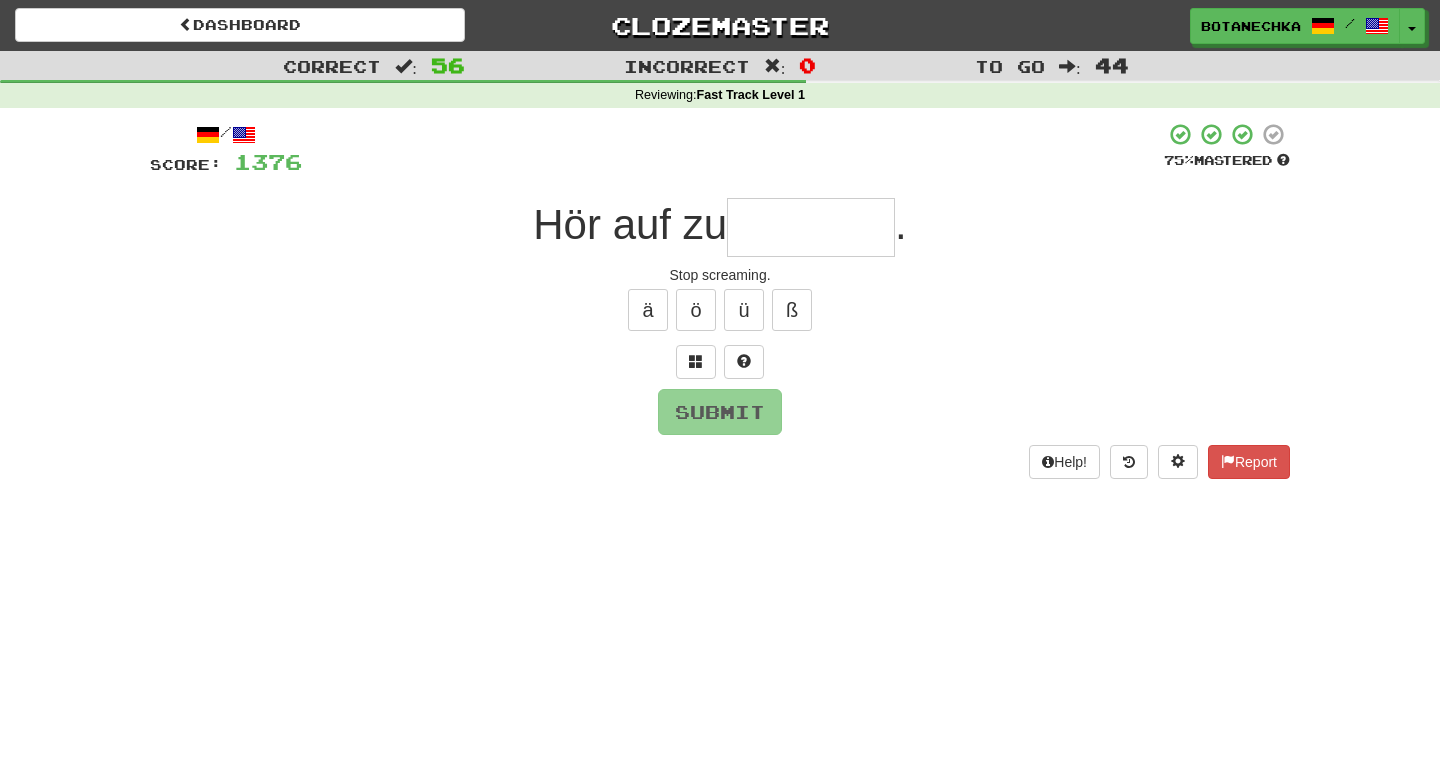 click at bounding box center [811, 227] 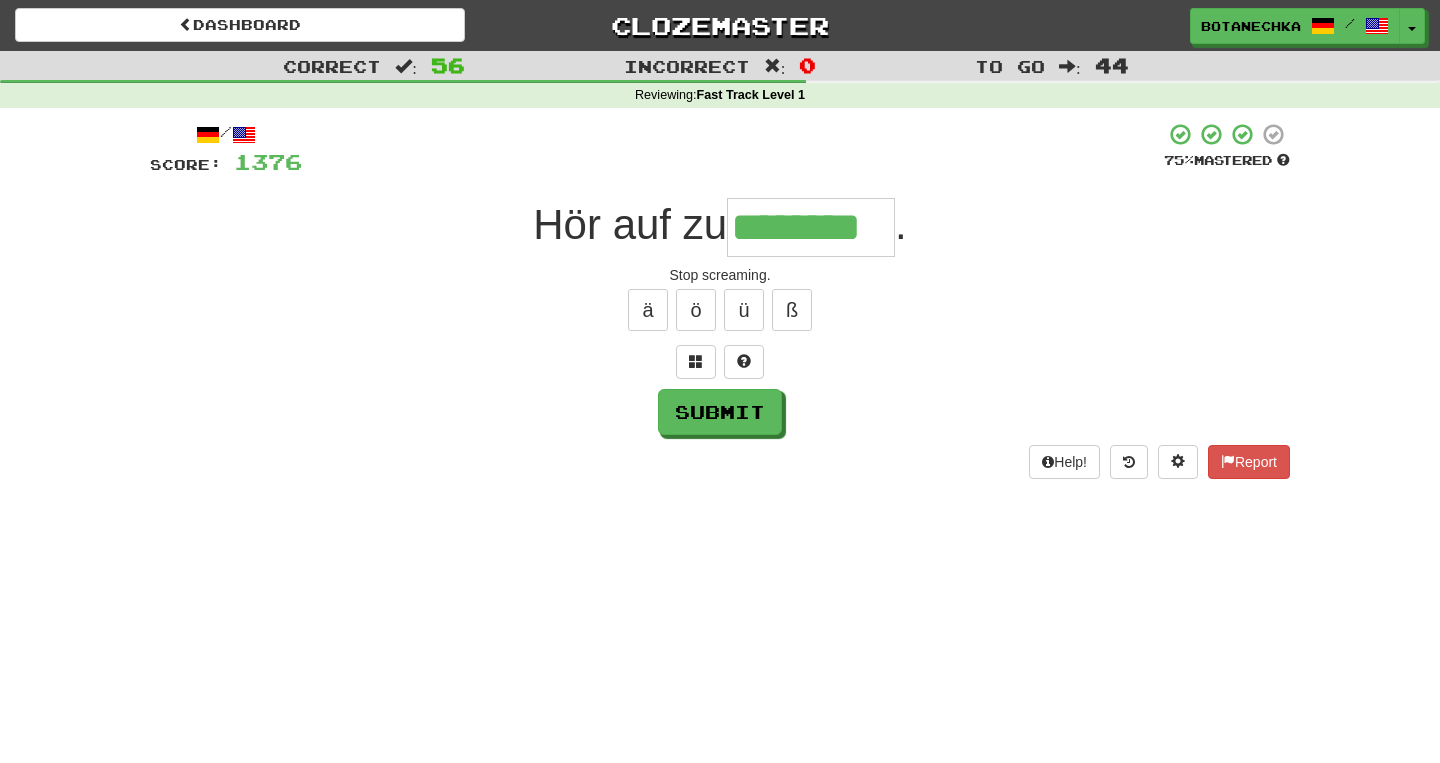 type on "********" 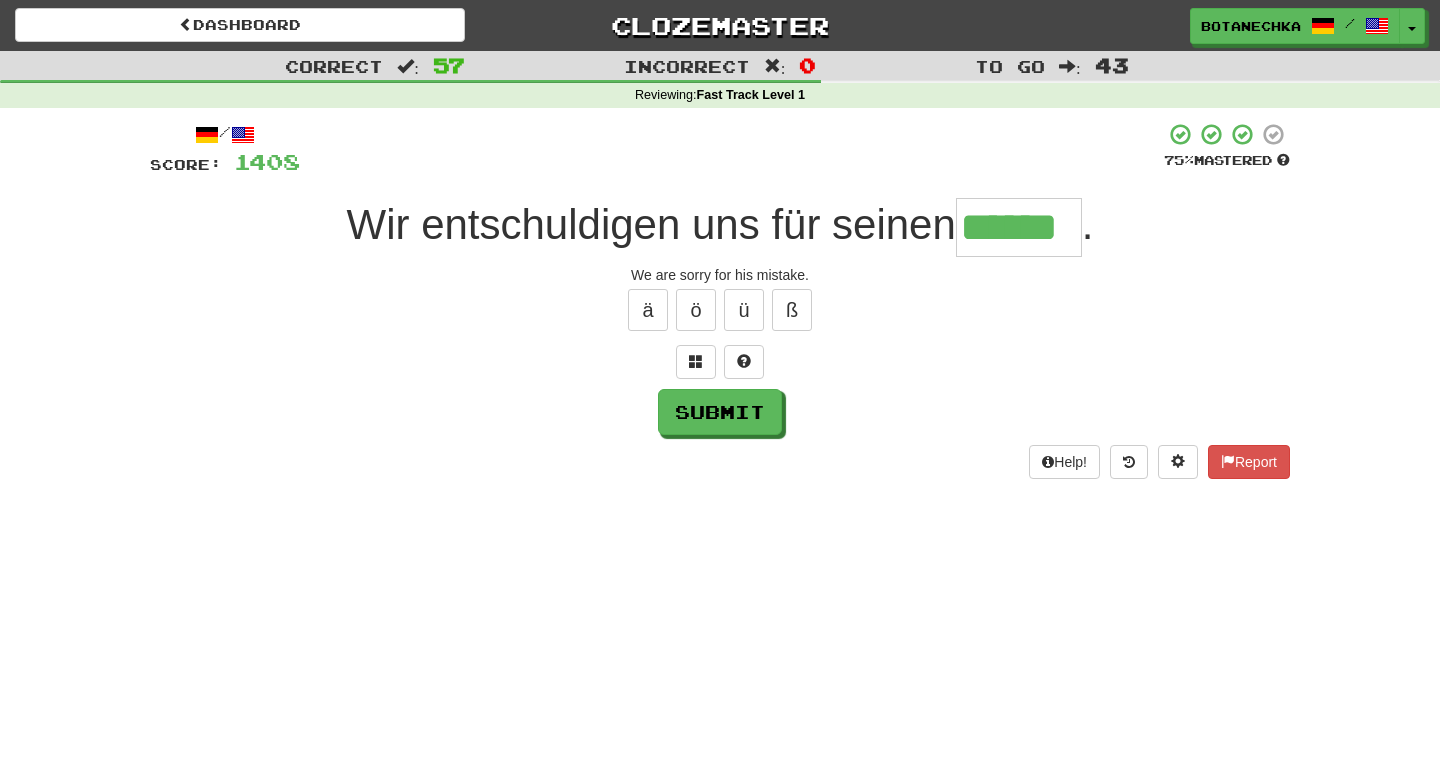 type on "******" 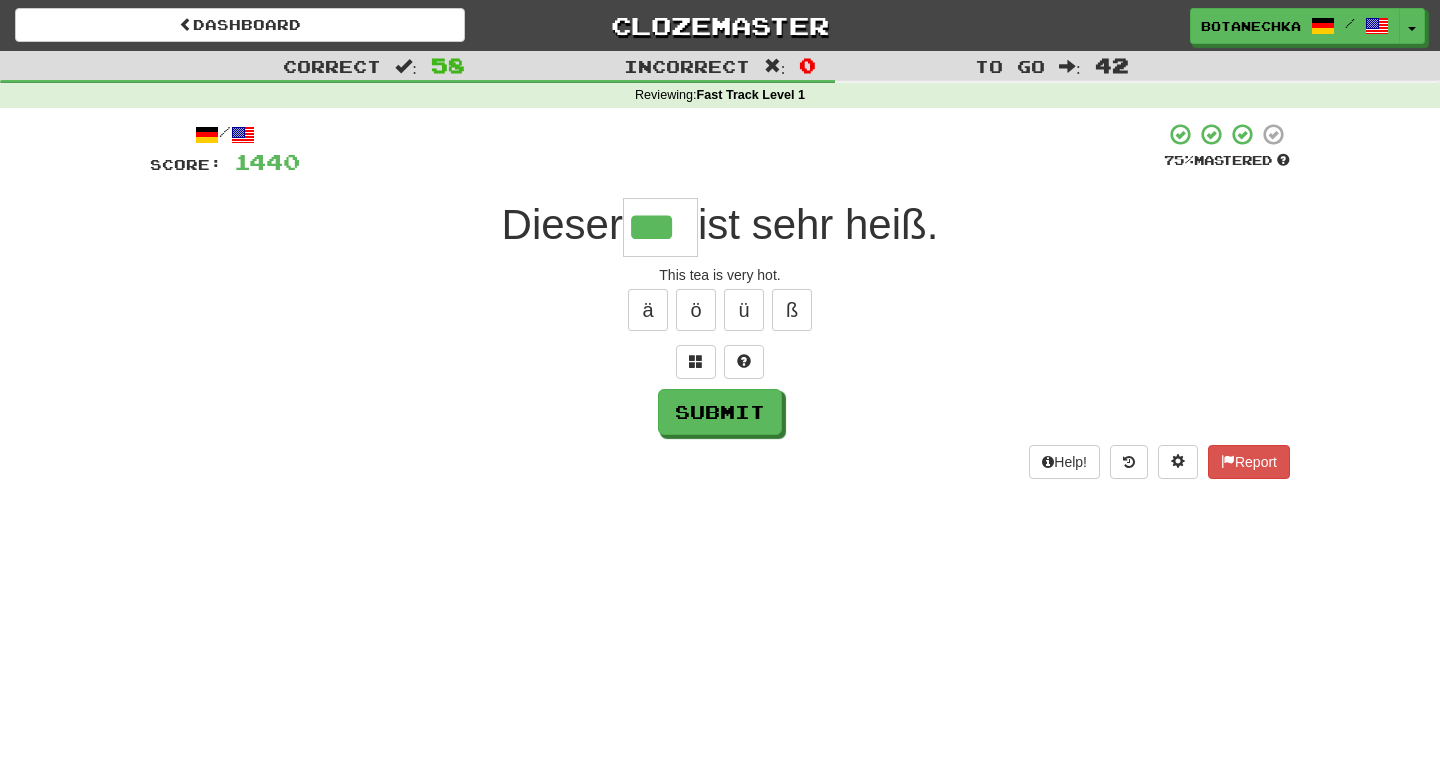 type on "***" 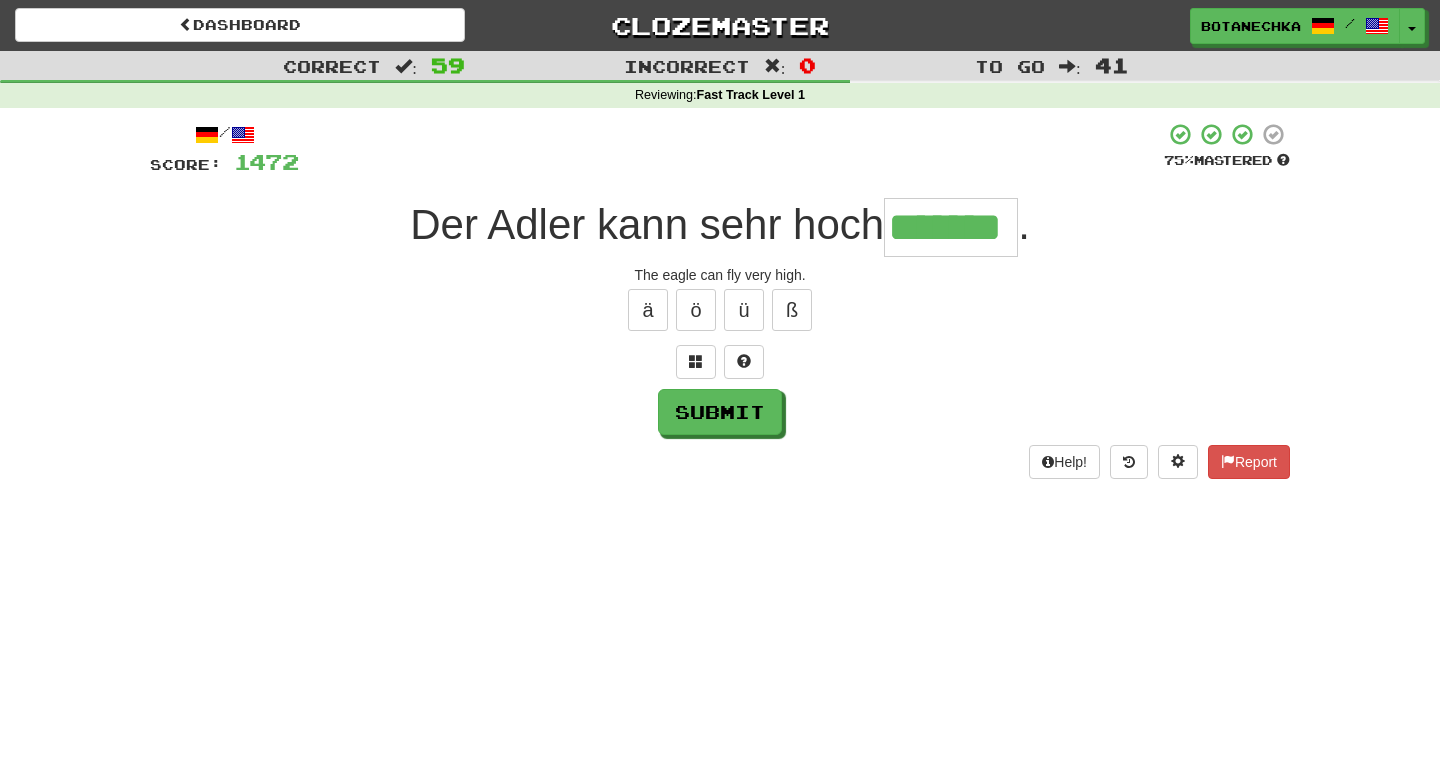 type on "*******" 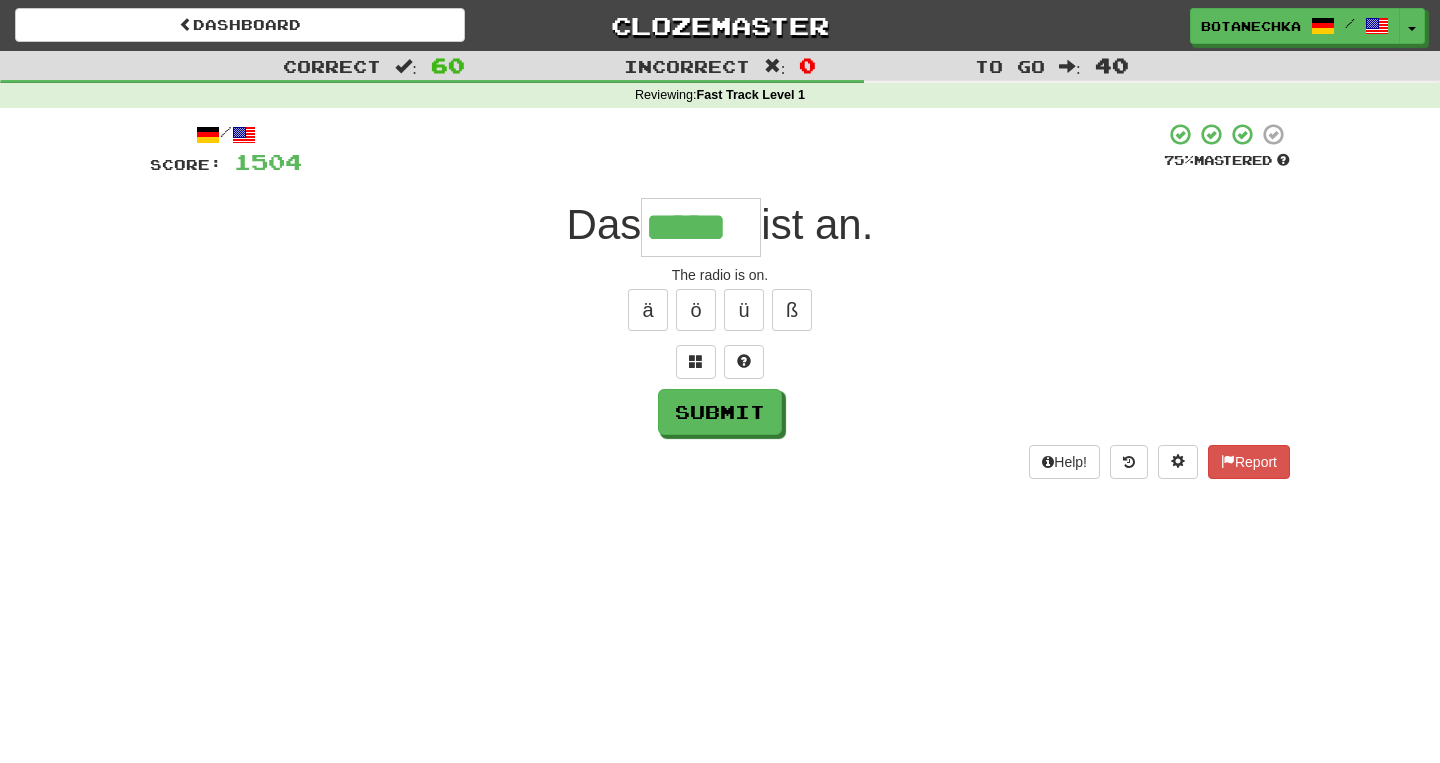 type on "*****" 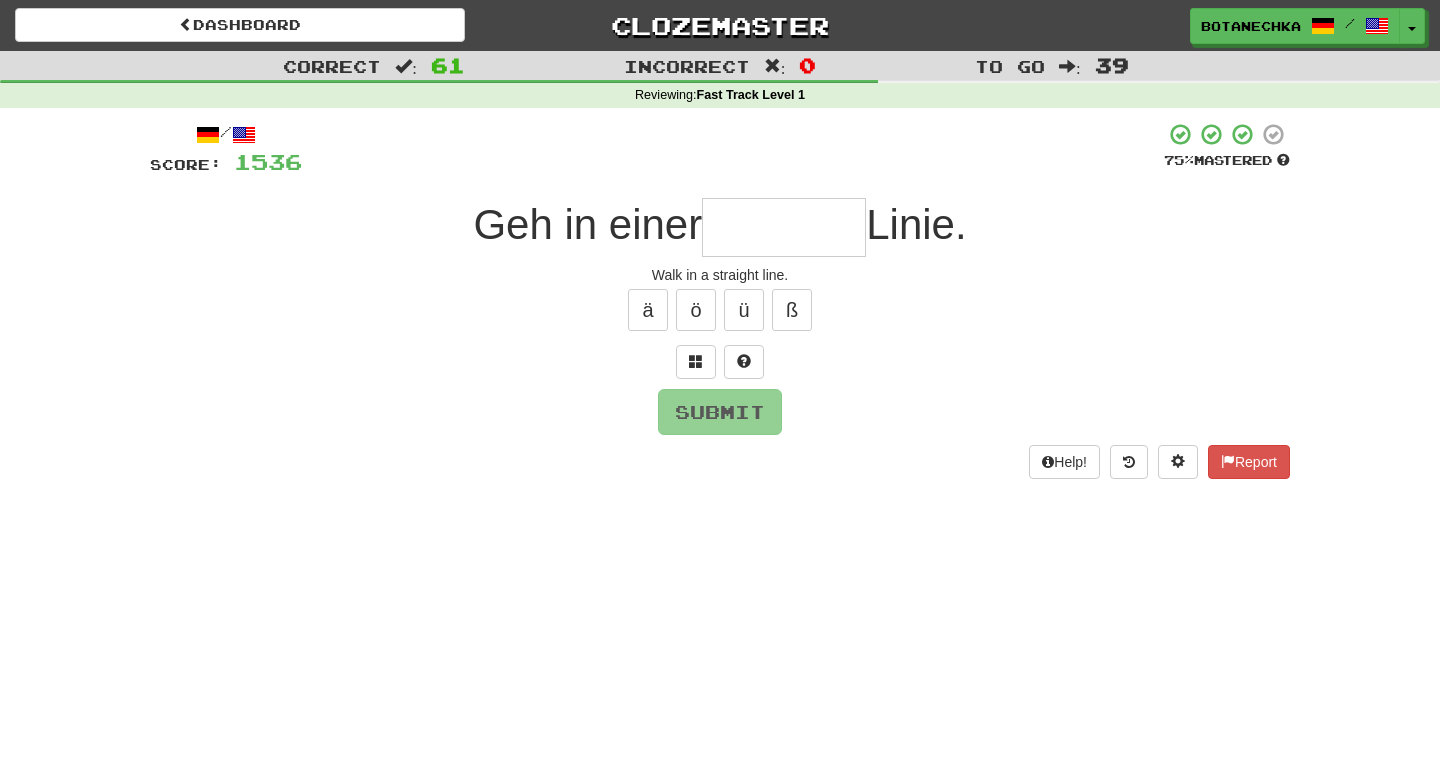 type on "*" 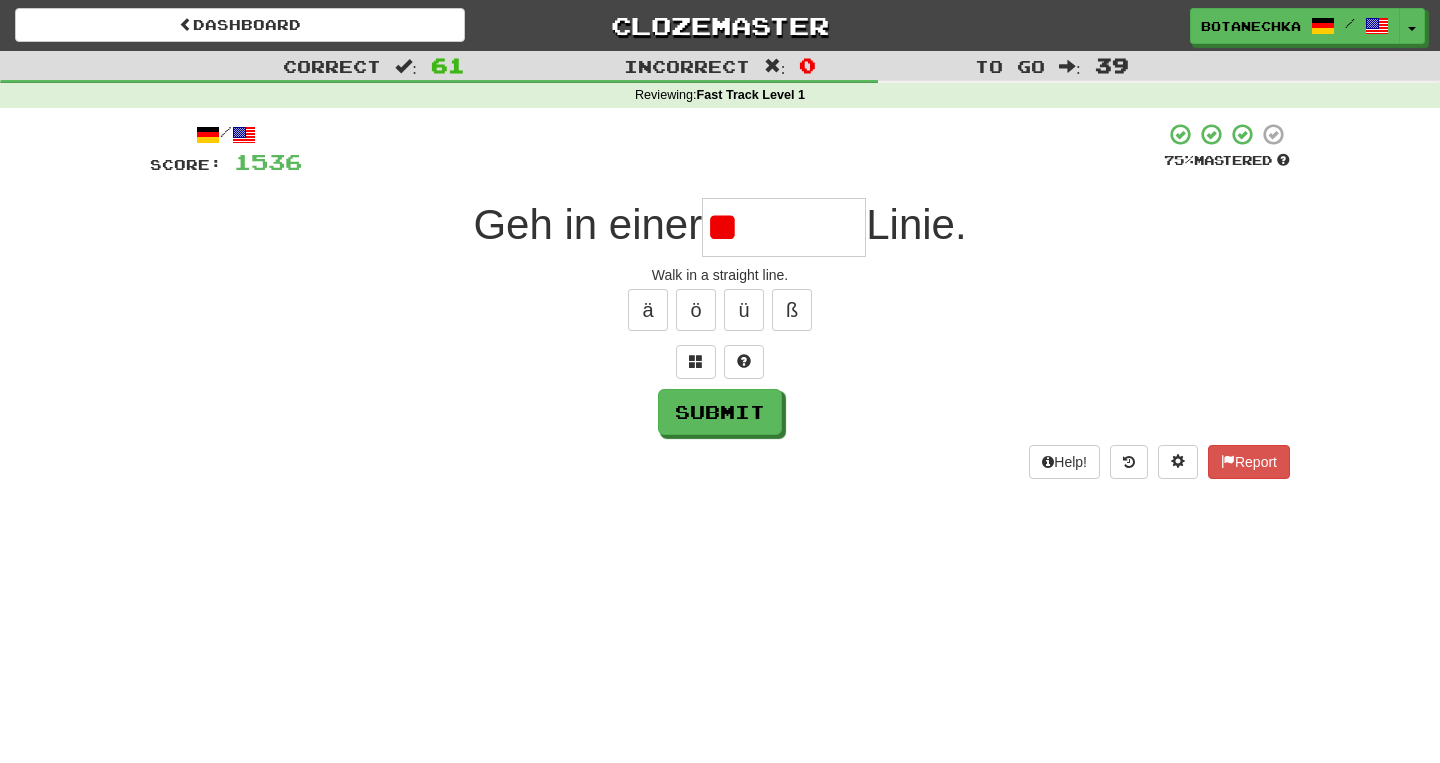 type on "*" 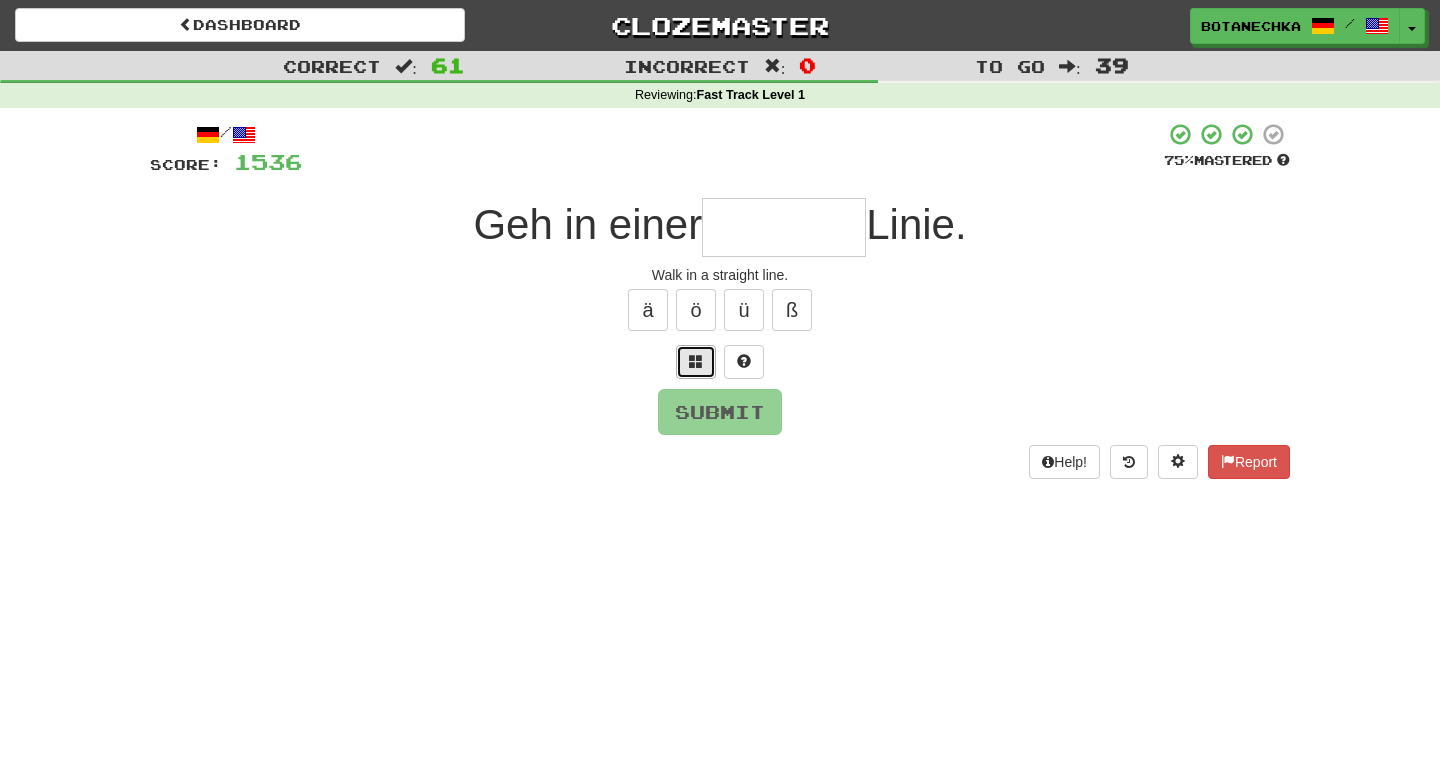 click at bounding box center (696, 361) 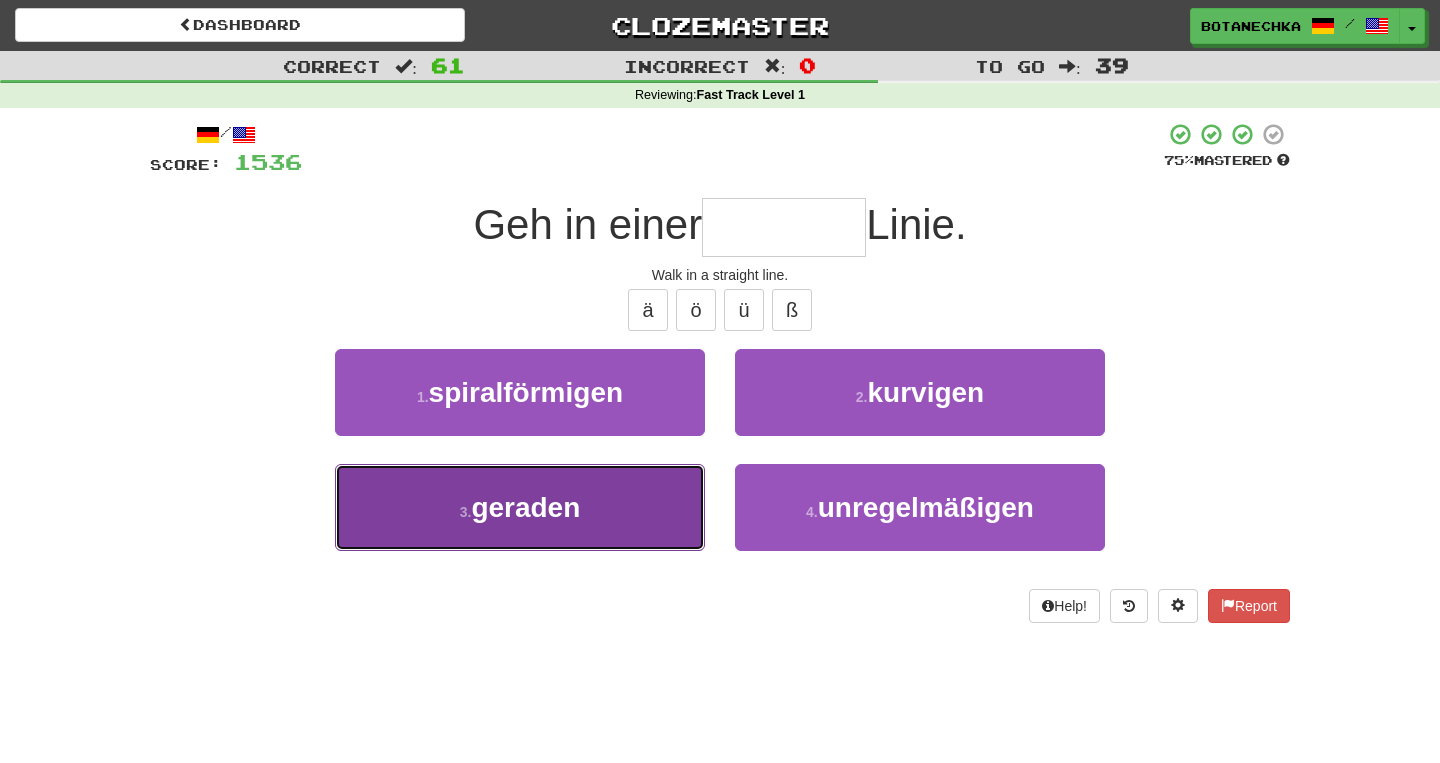click on "3 .  geraden" at bounding box center (520, 507) 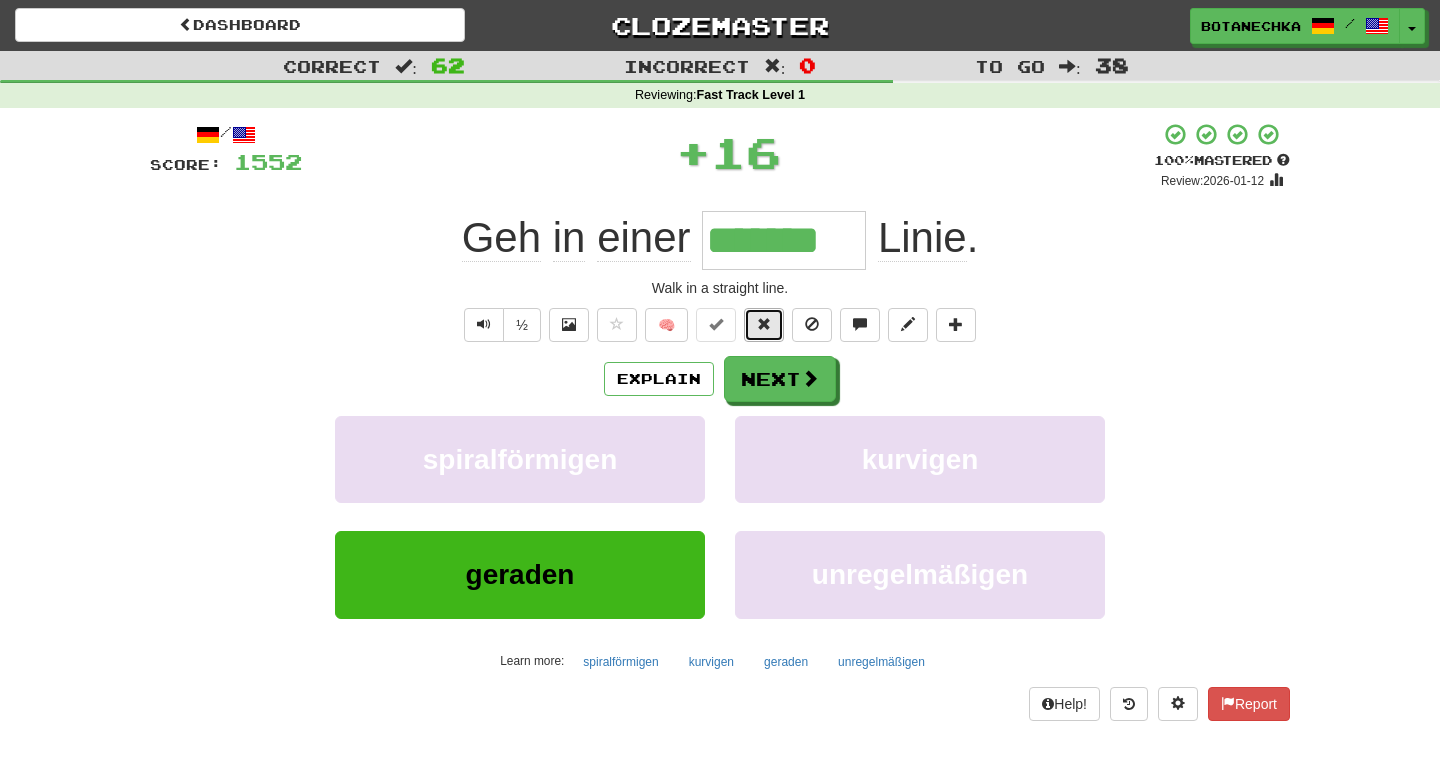 click at bounding box center (764, 325) 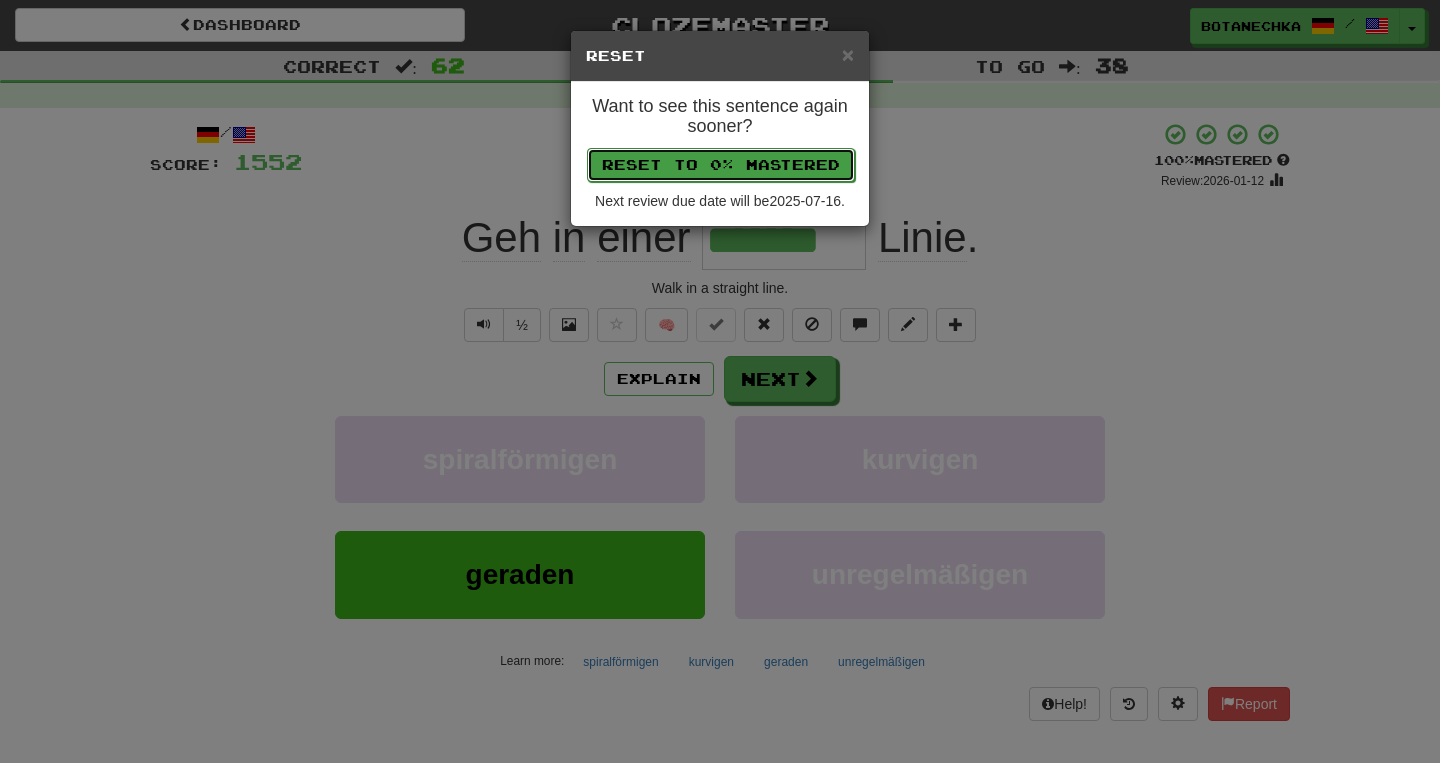 click on "Reset to 0% Mastered" at bounding box center (721, 165) 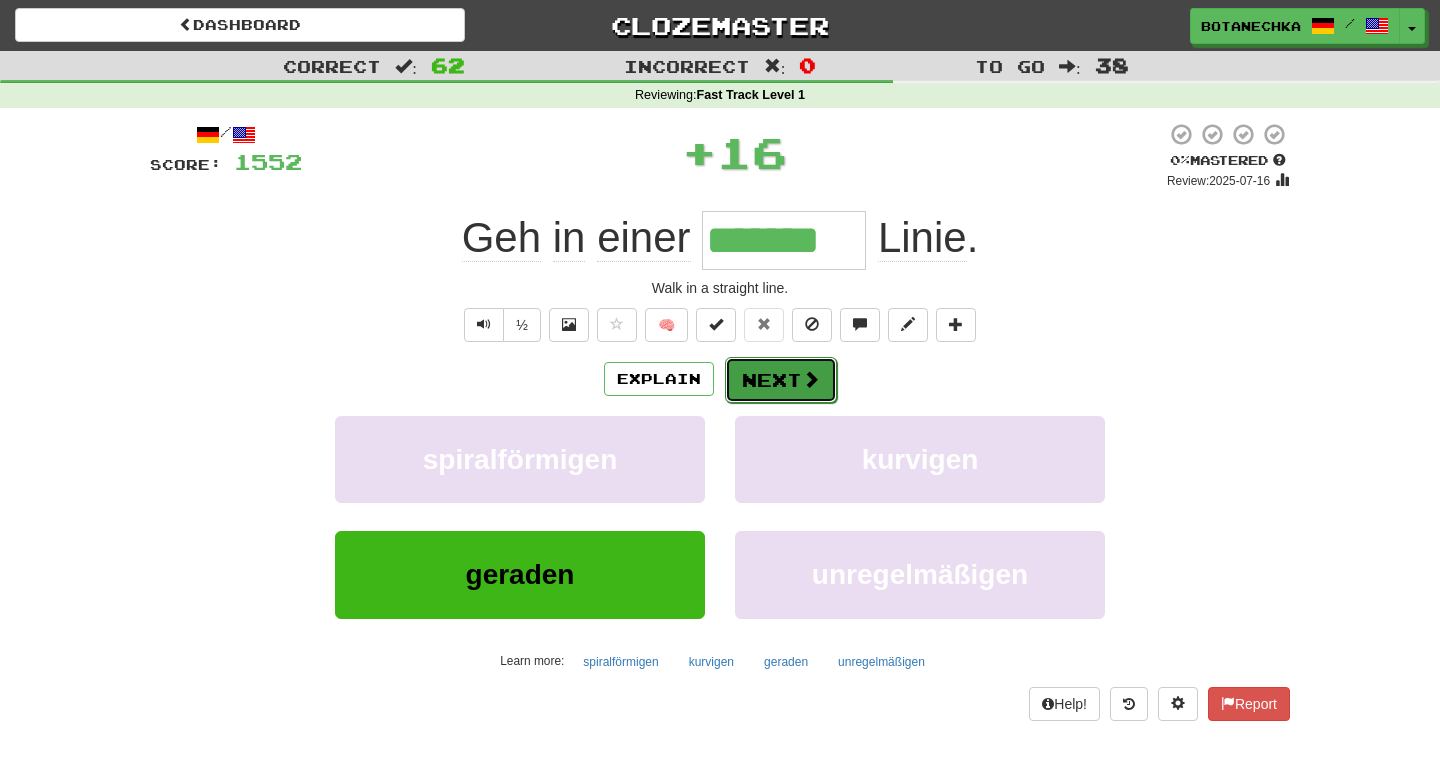 click on "Next" at bounding box center [781, 380] 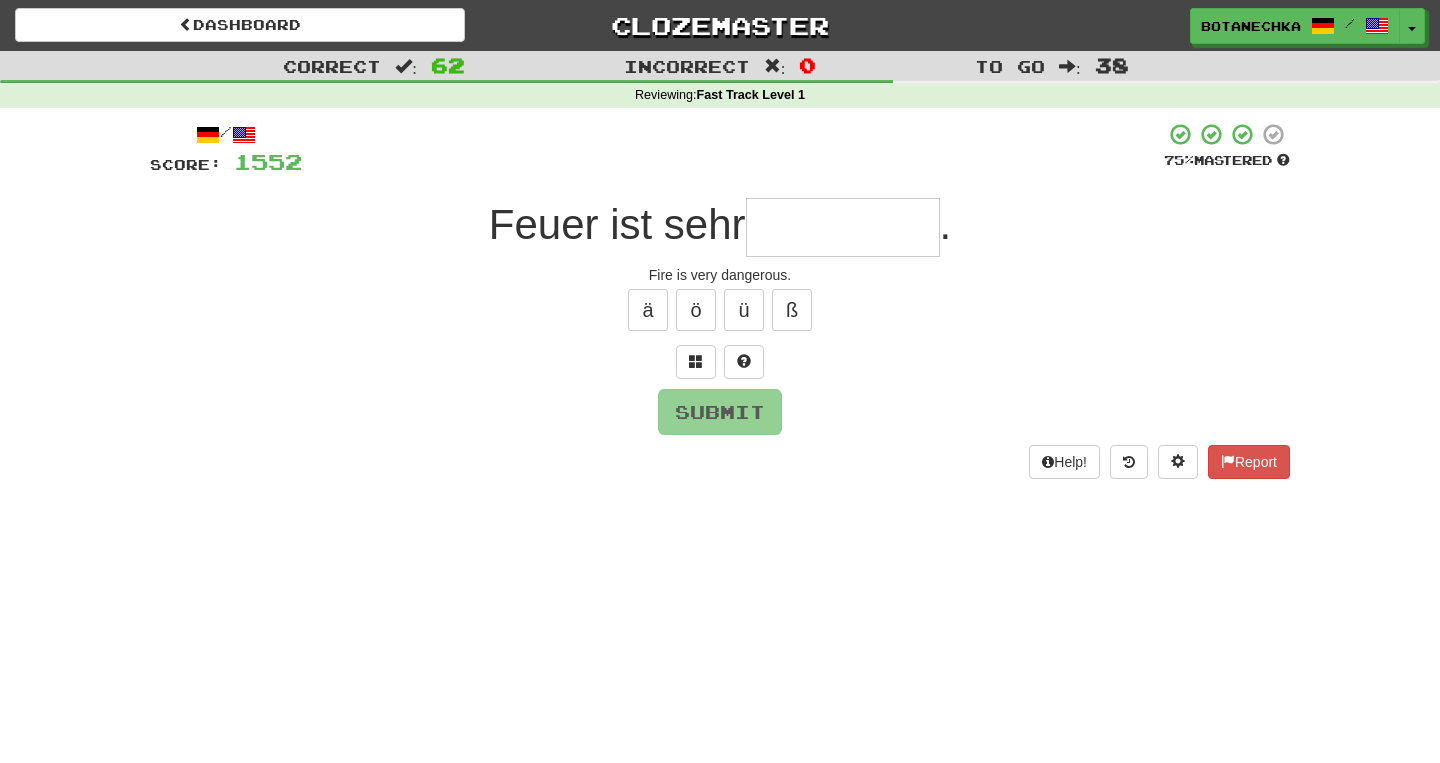 click at bounding box center [843, 227] 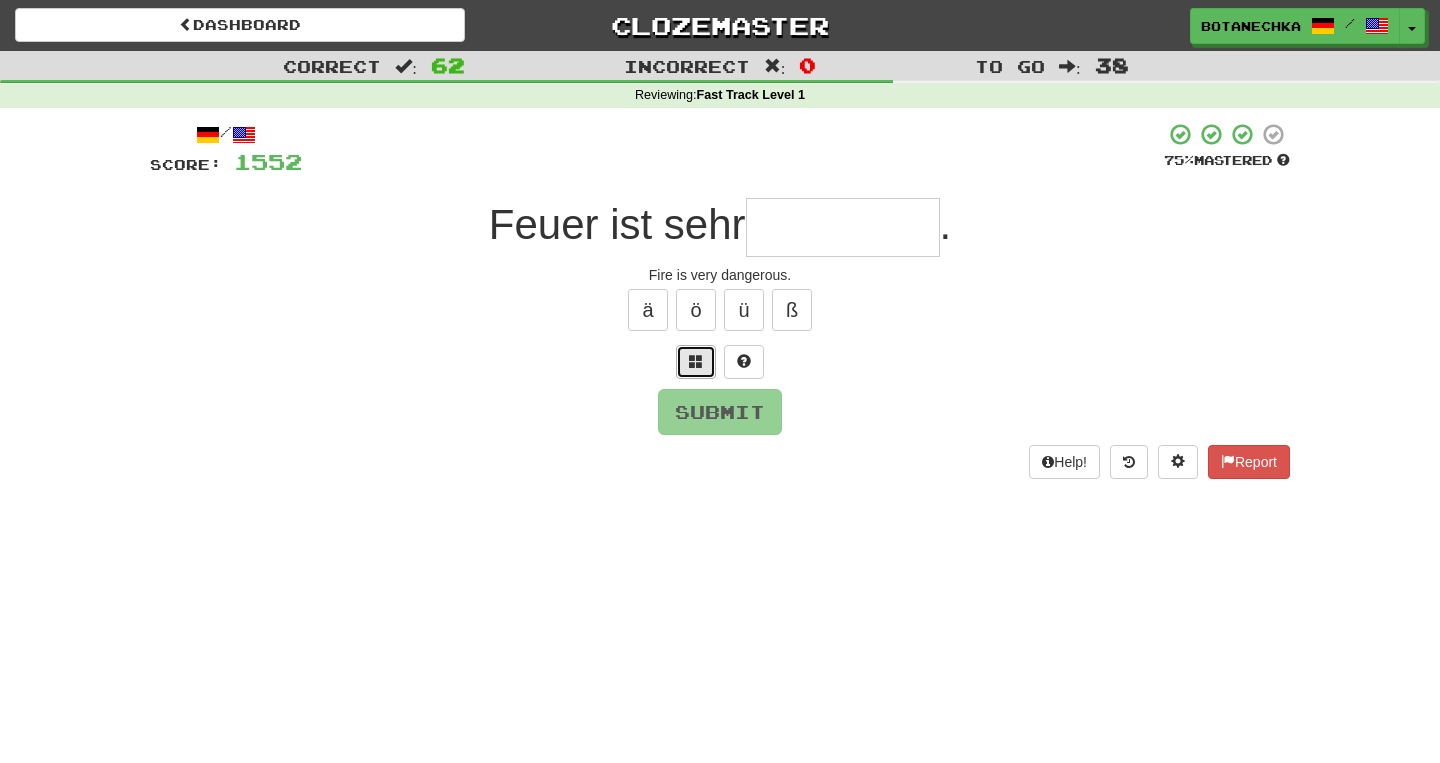 click at bounding box center (696, 361) 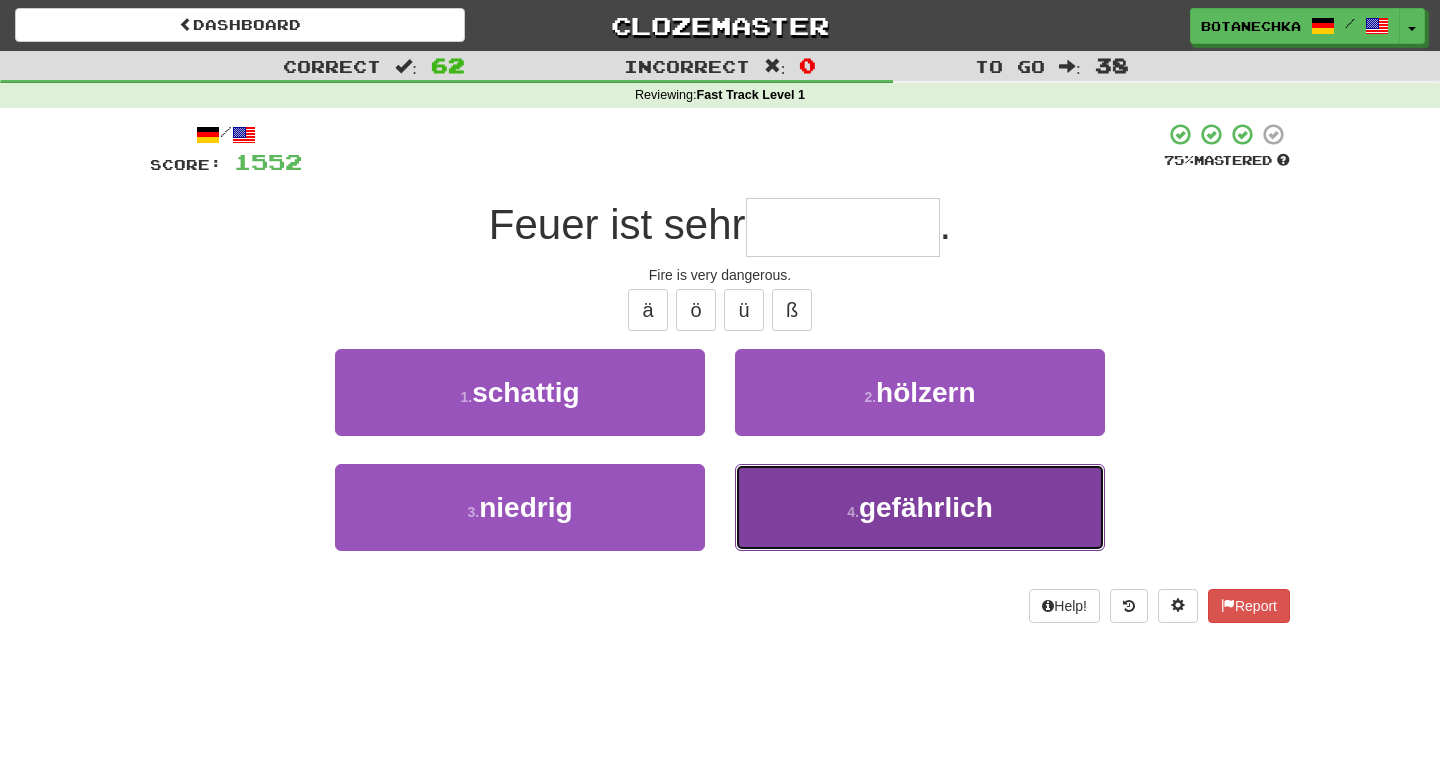 click on "4 .  gefährlich" at bounding box center (920, 507) 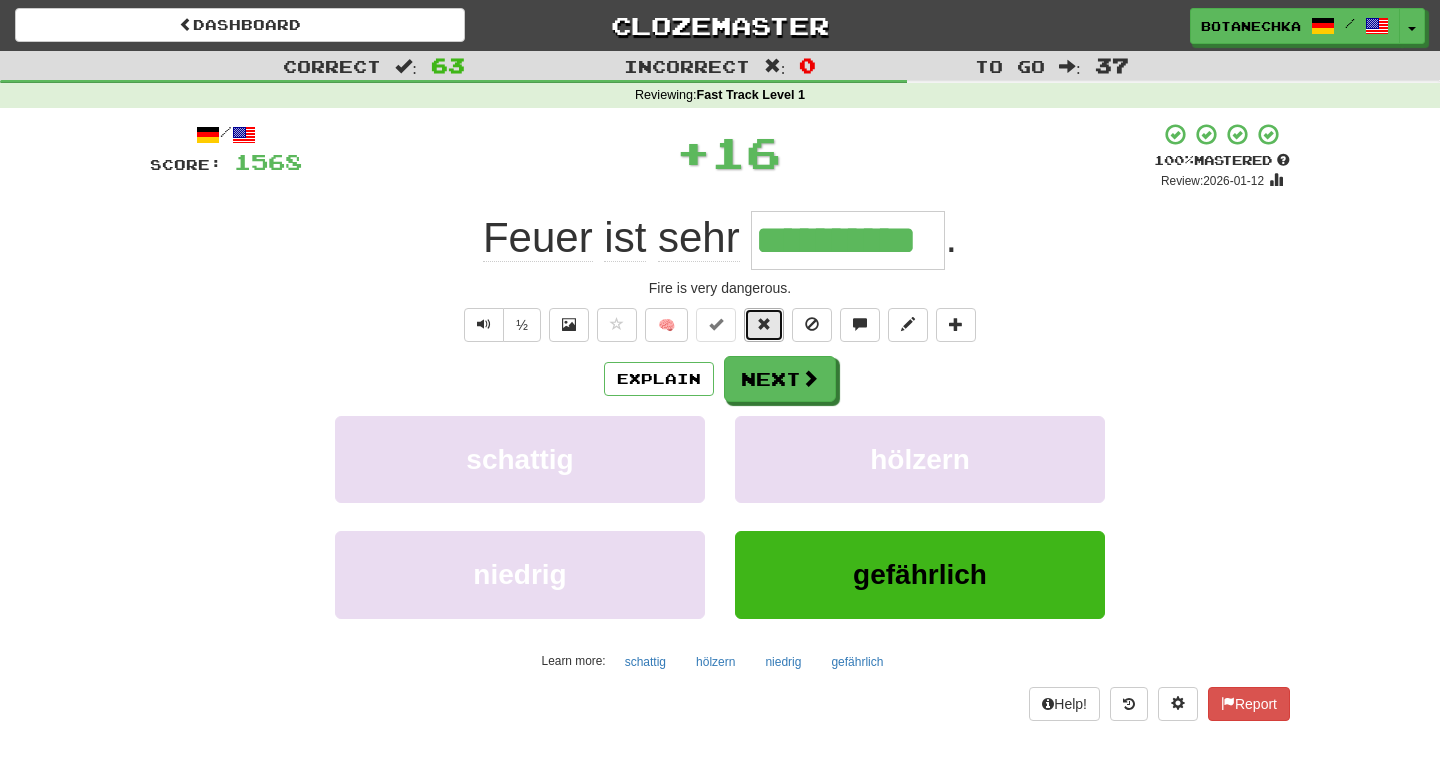 click at bounding box center (764, 325) 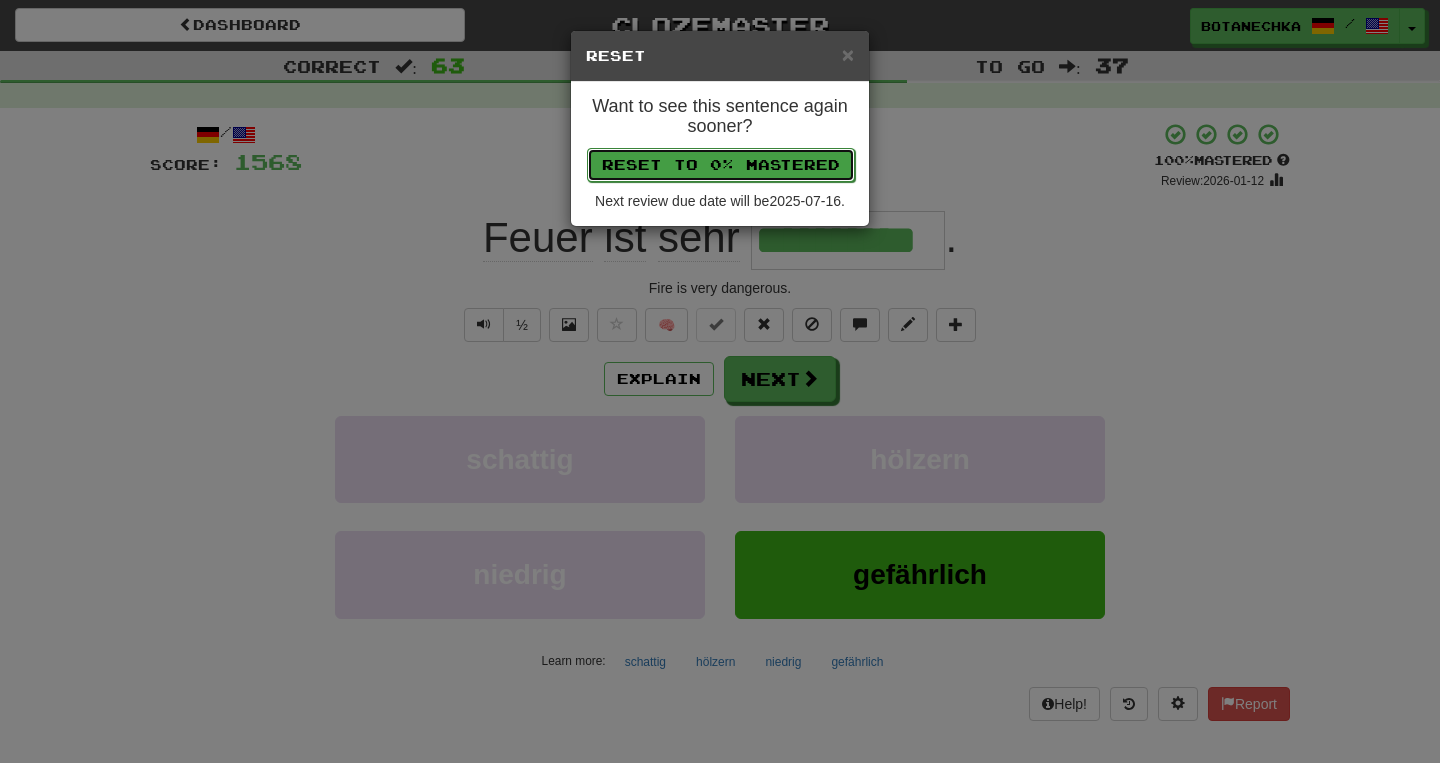 click on "Reset to 0% Mastered" at bounding box center (721, 165) 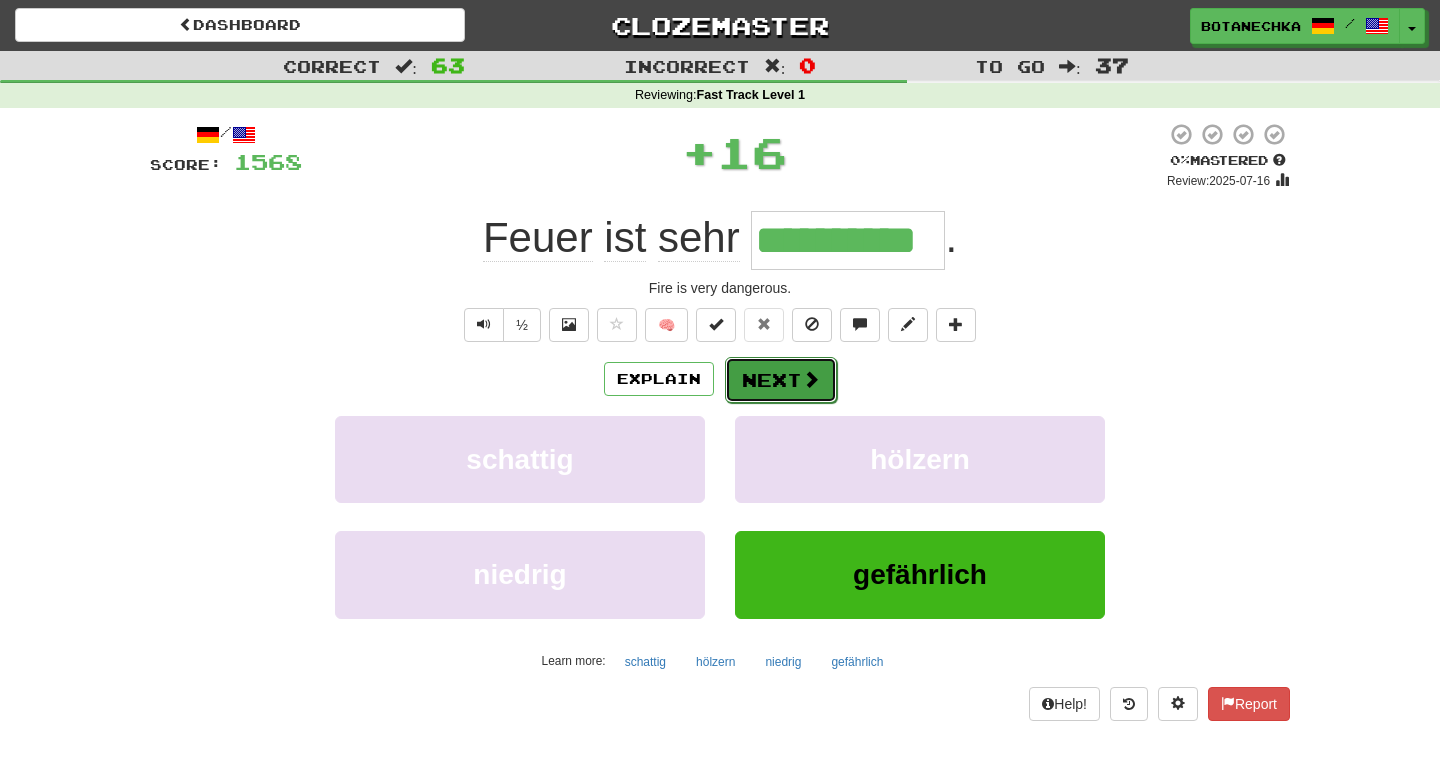 click on "Next" at bounding box center [781, 380] 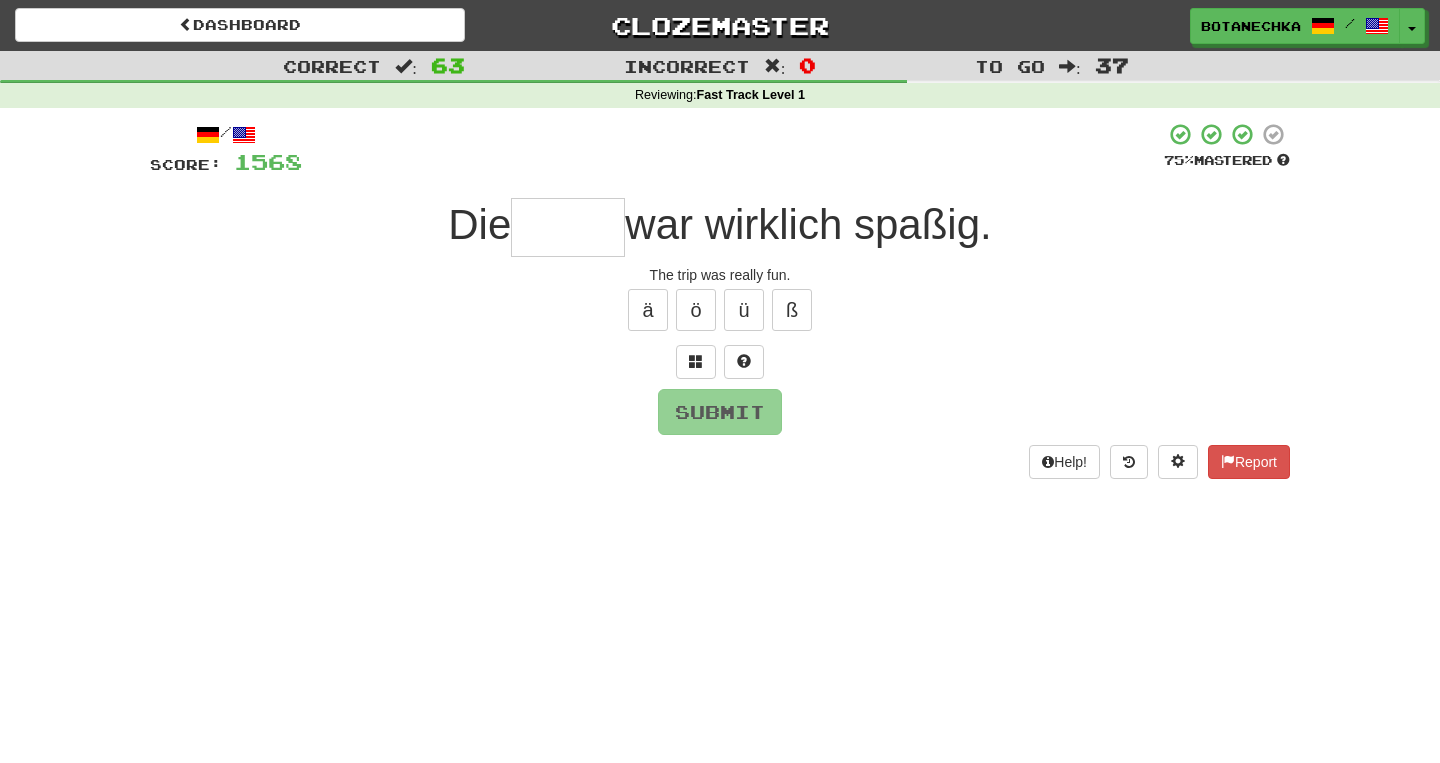 click at bounding box center (568, 227) 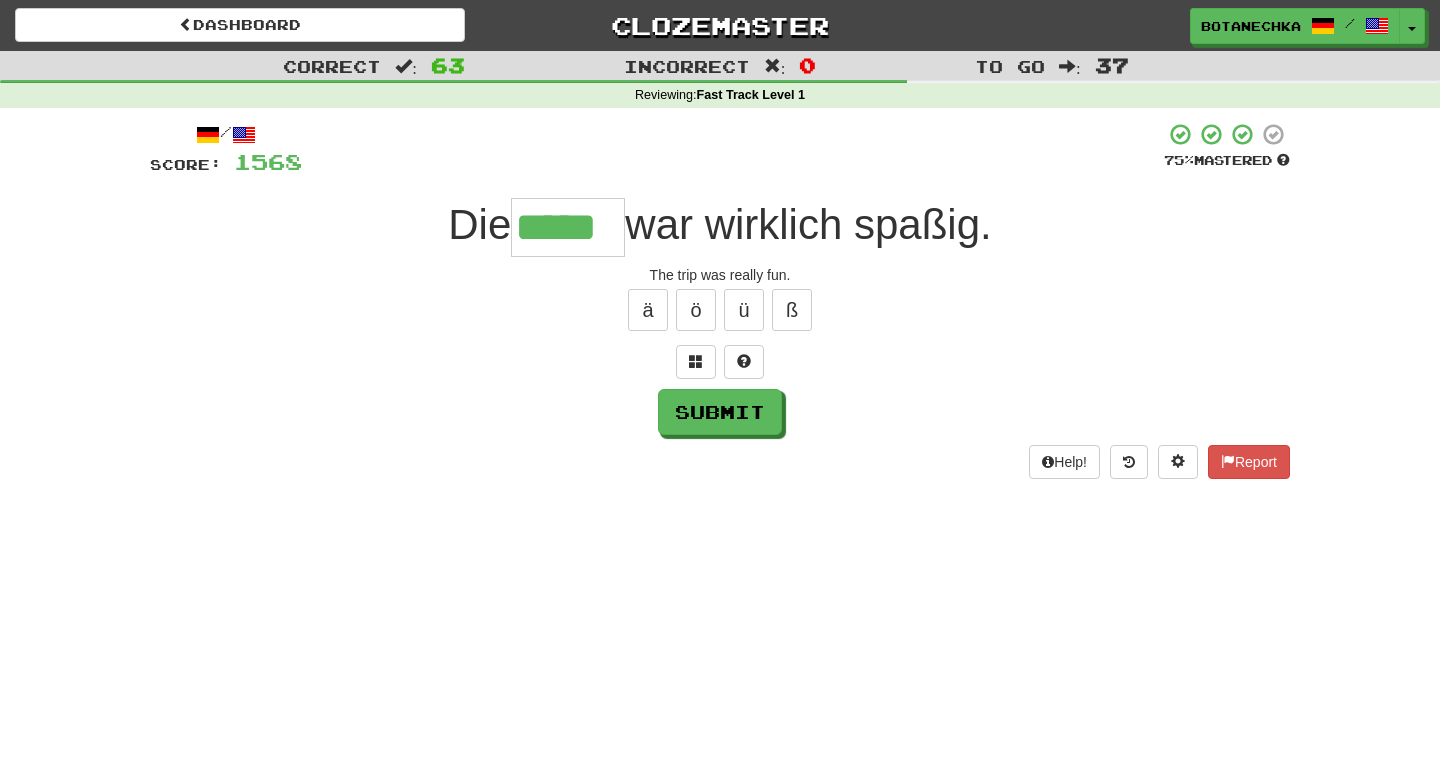 scroll, scrollTop: 0, scrollLeft: 0, axis: both 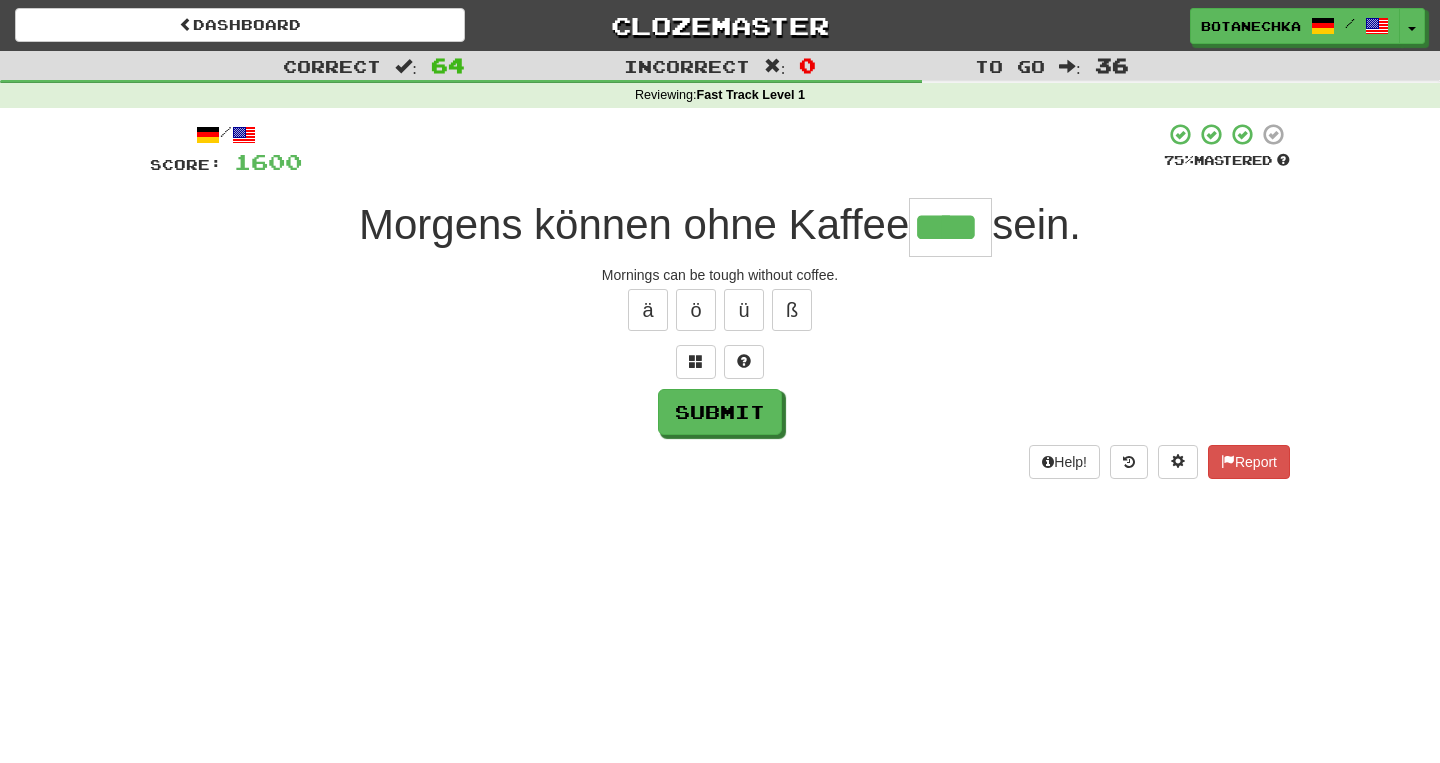 type on "****" 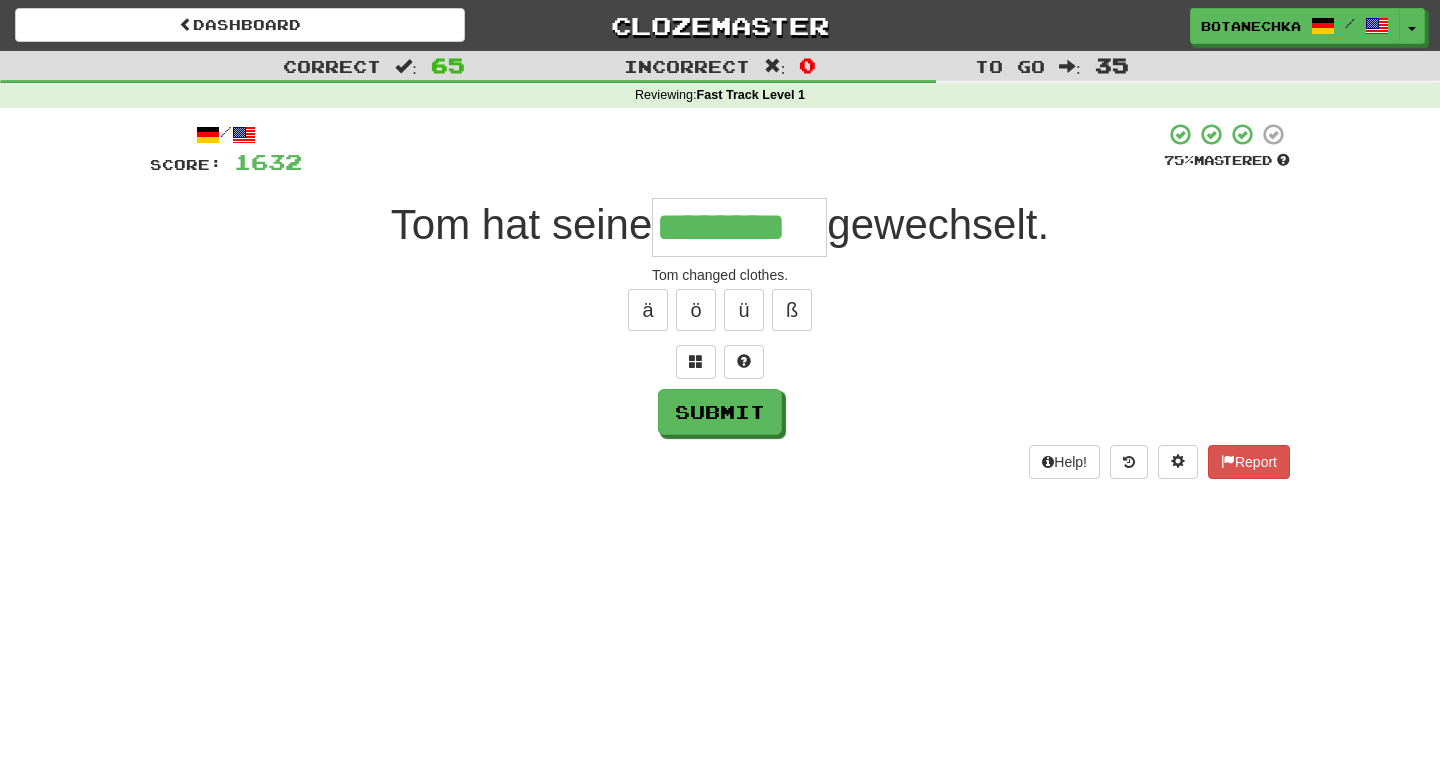 type on "********" 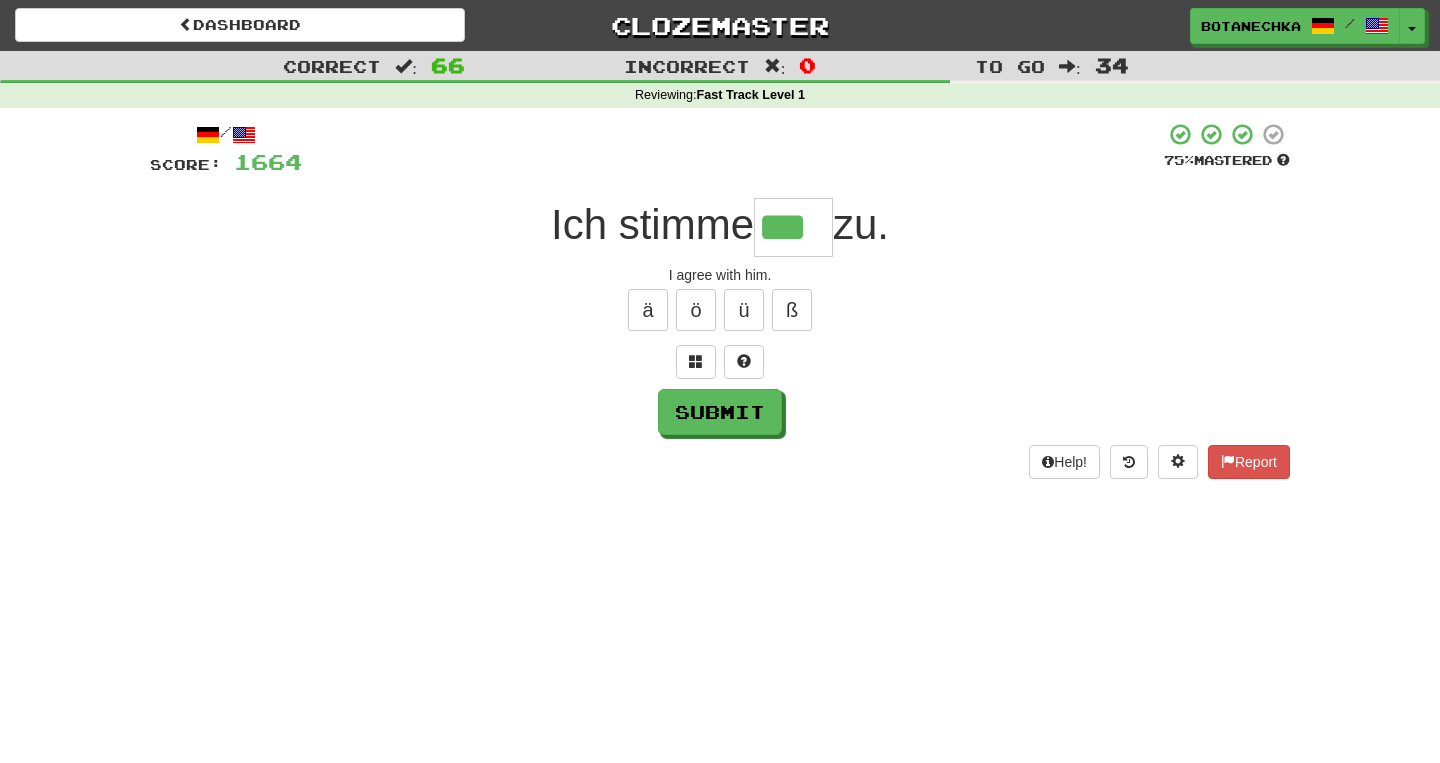 type on "***" 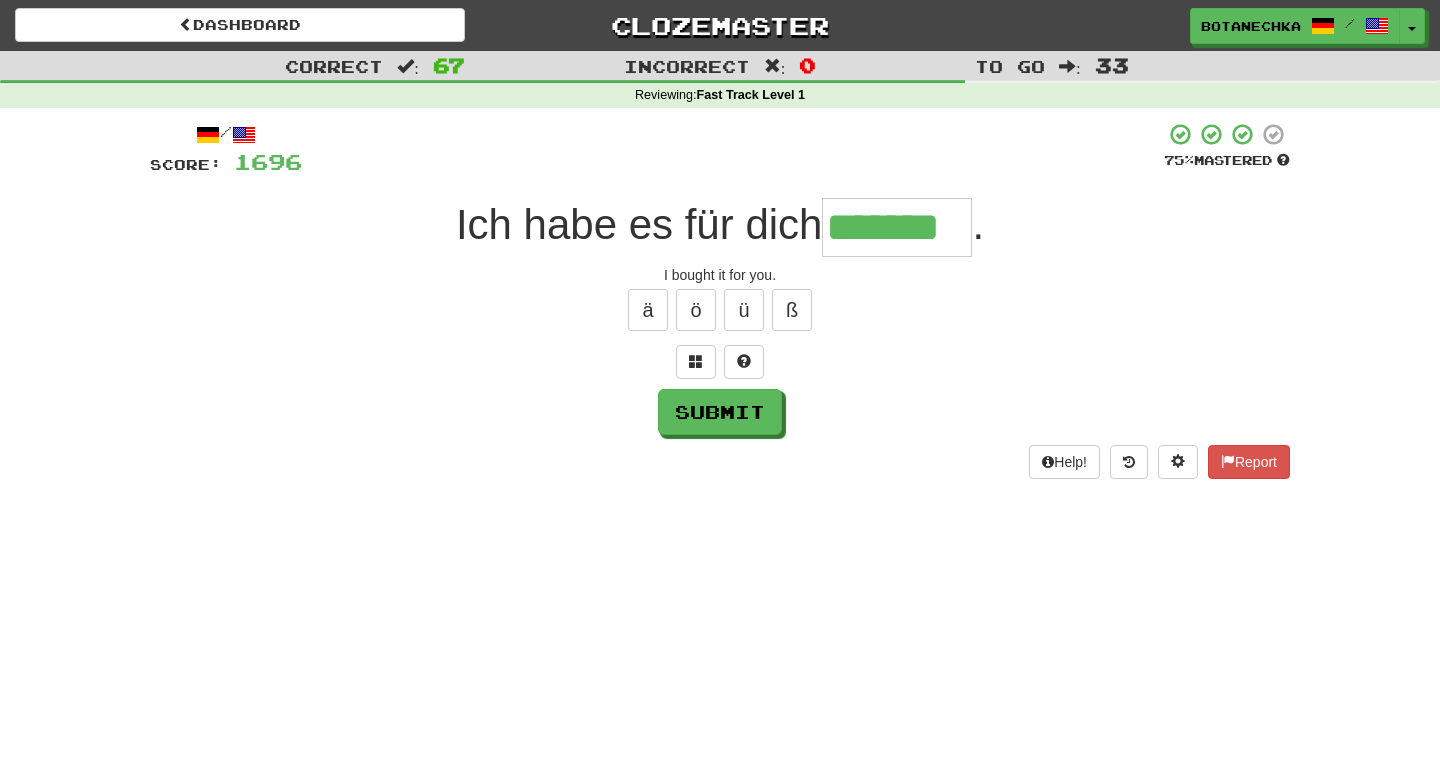 type on "*******" 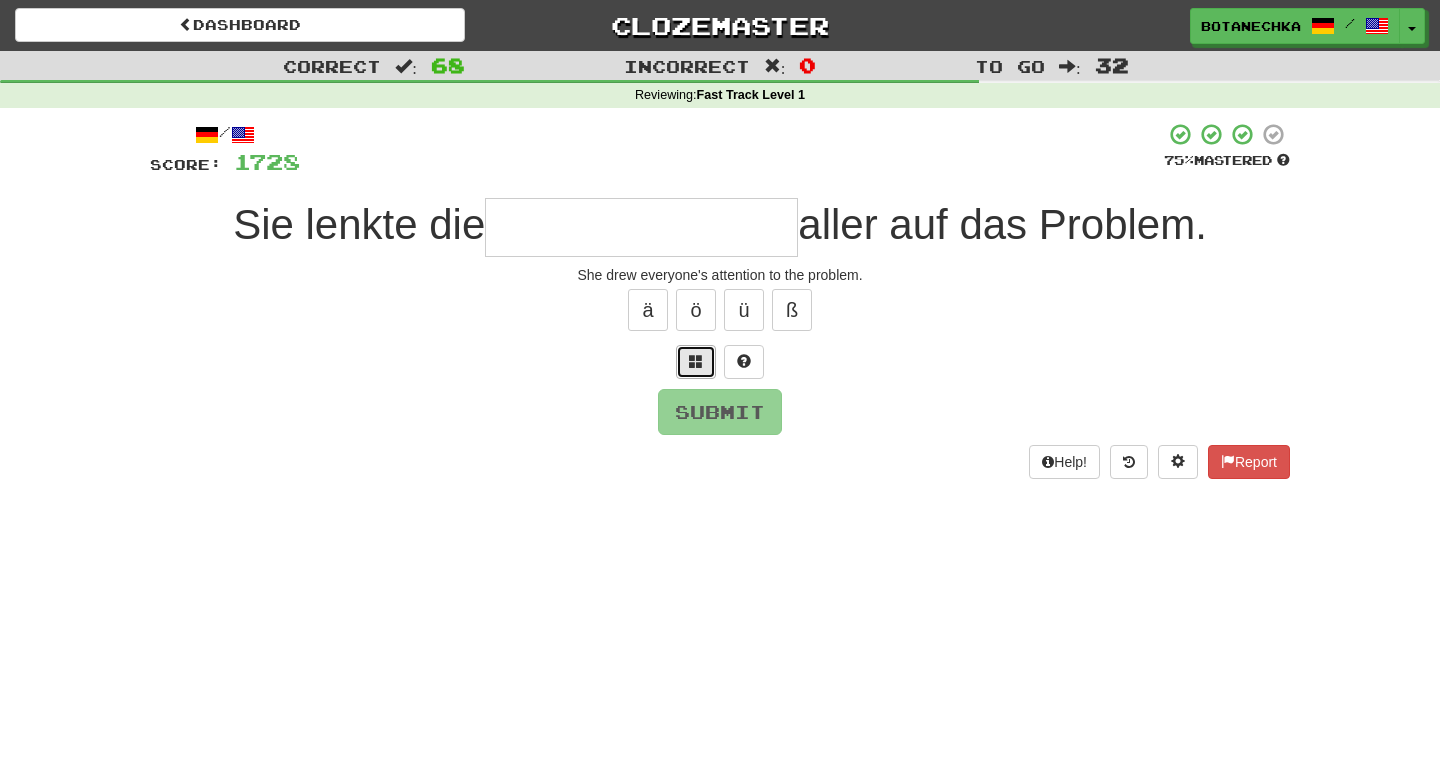 click at bounding box center (696, 361) 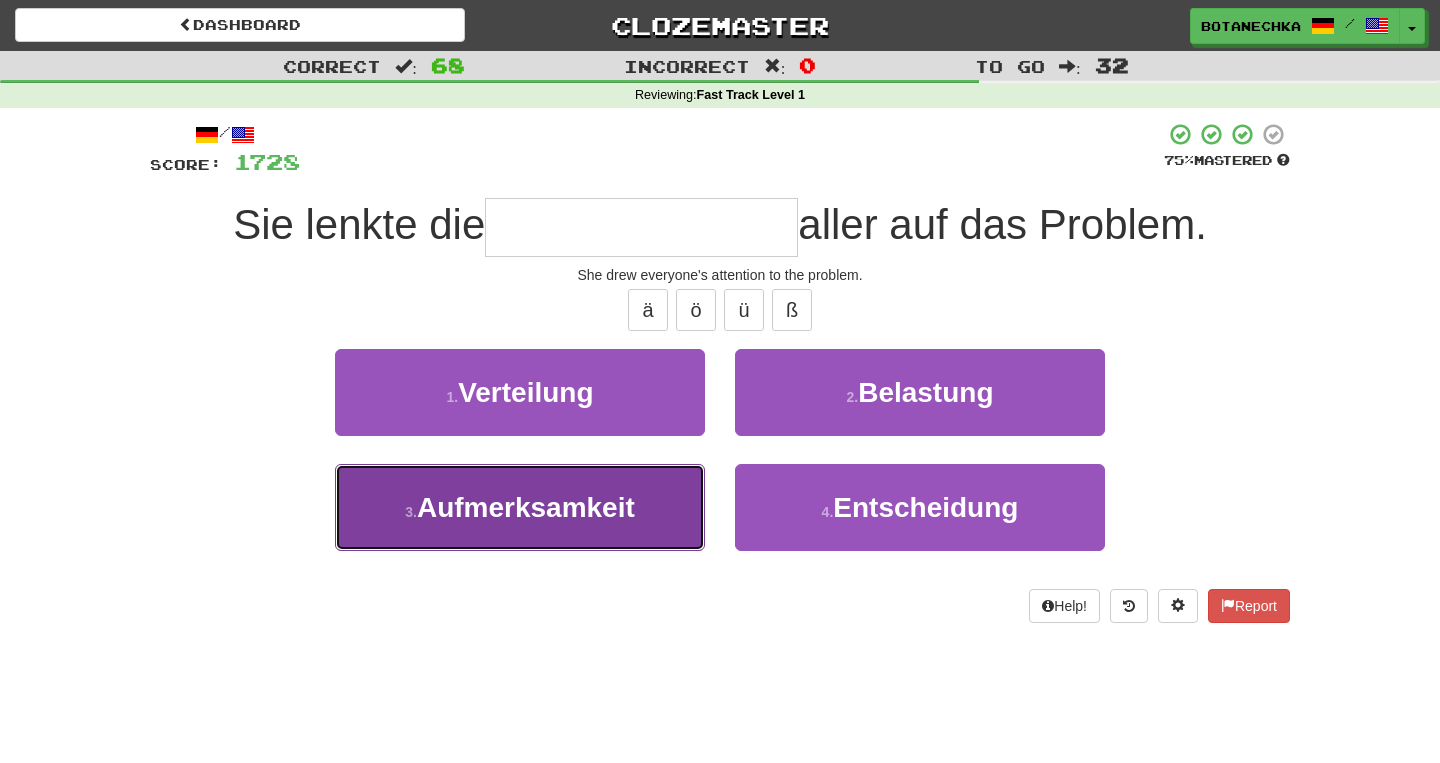 click on "3 .  Aufmerksamkeit" at bounding box center (520, 507) 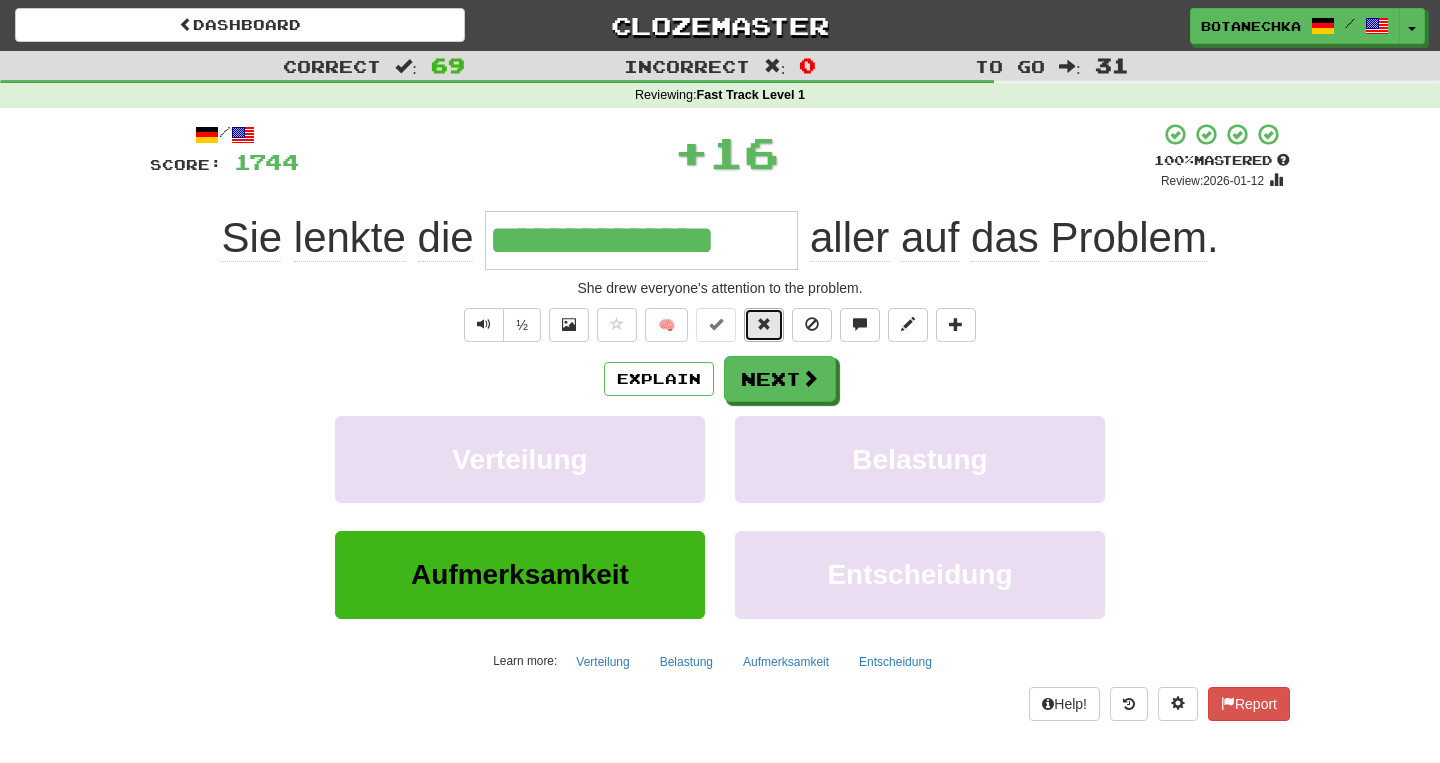 click at bounding box center (764, 324) 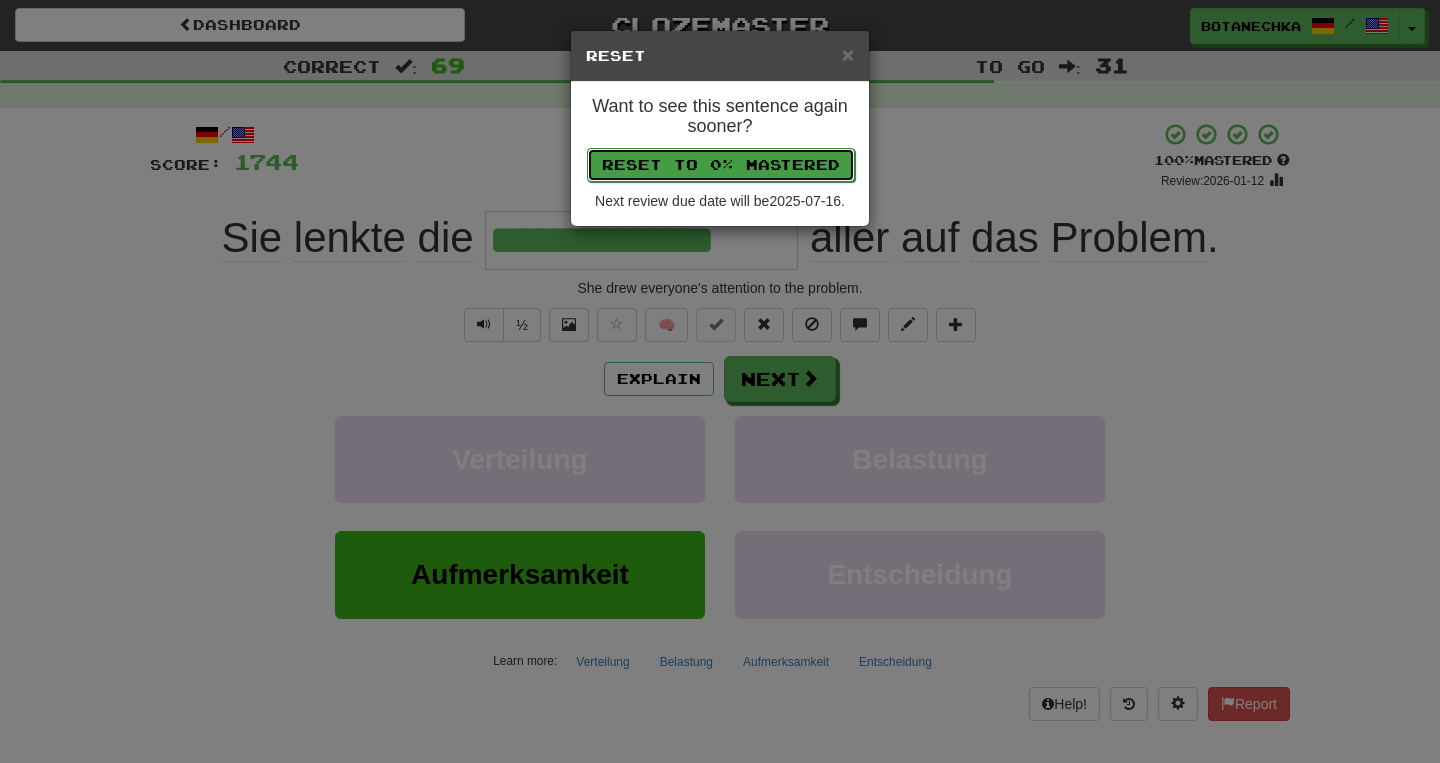 click on "Reset to 0% Mastered" at bounding box center (721, 165) 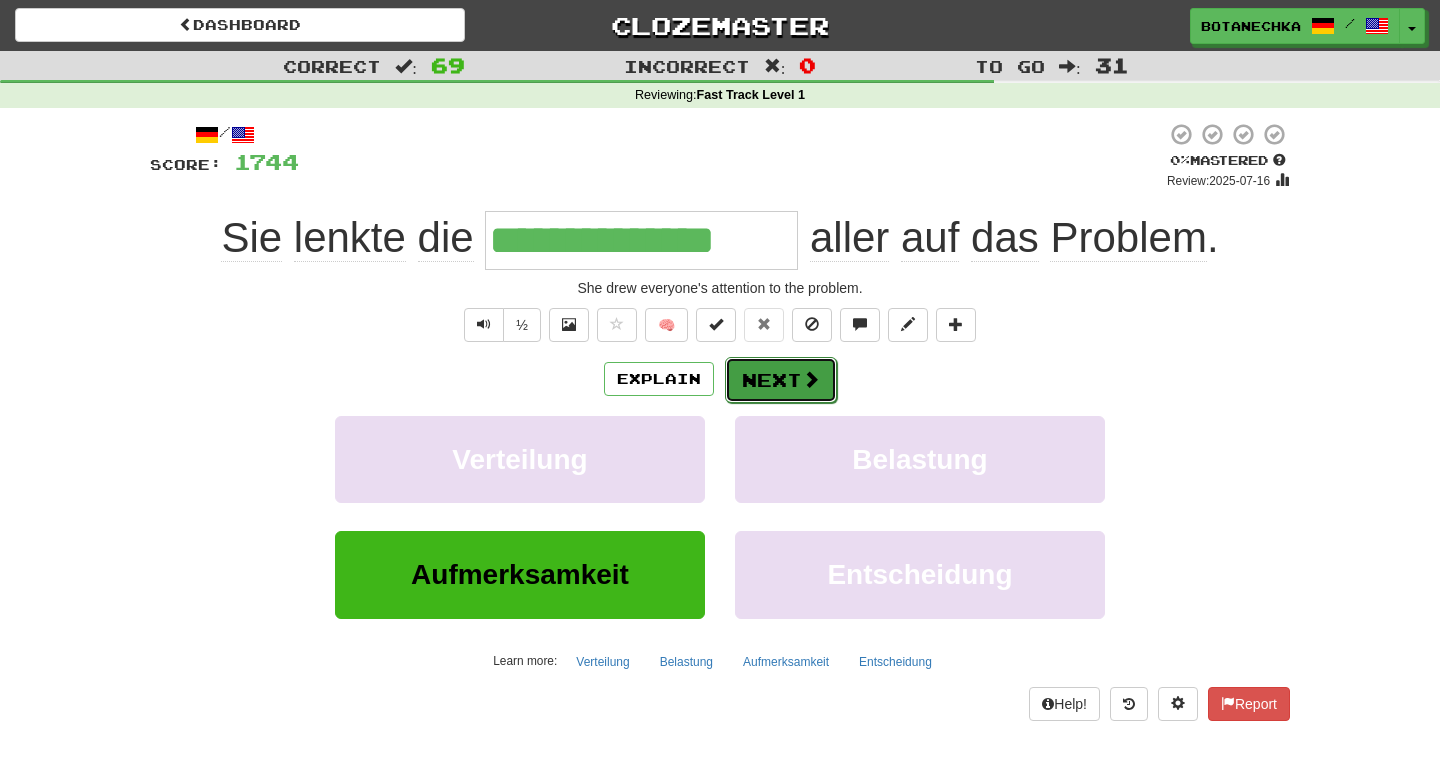 click on "Next" at bounding box center (781, 380) 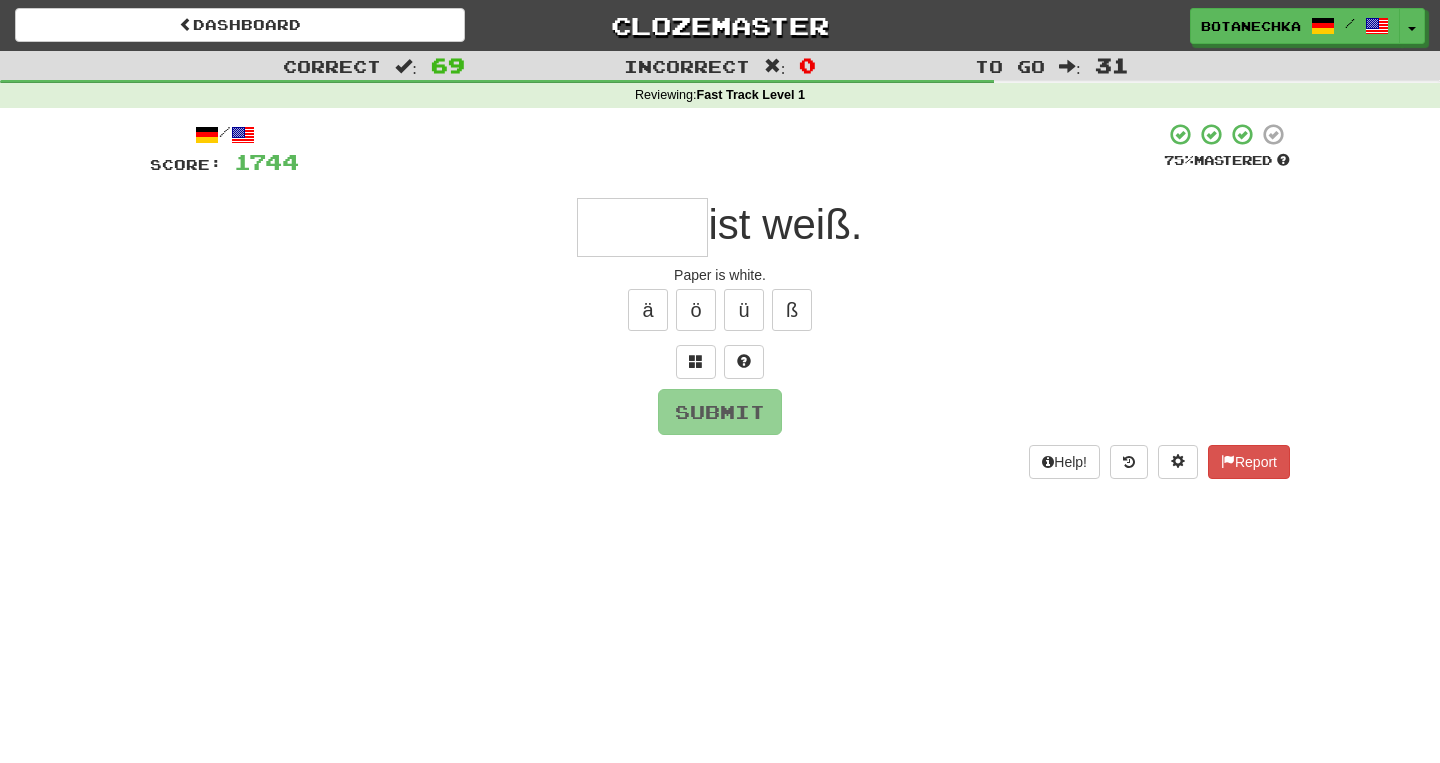 click at bounding box center (642, 227) 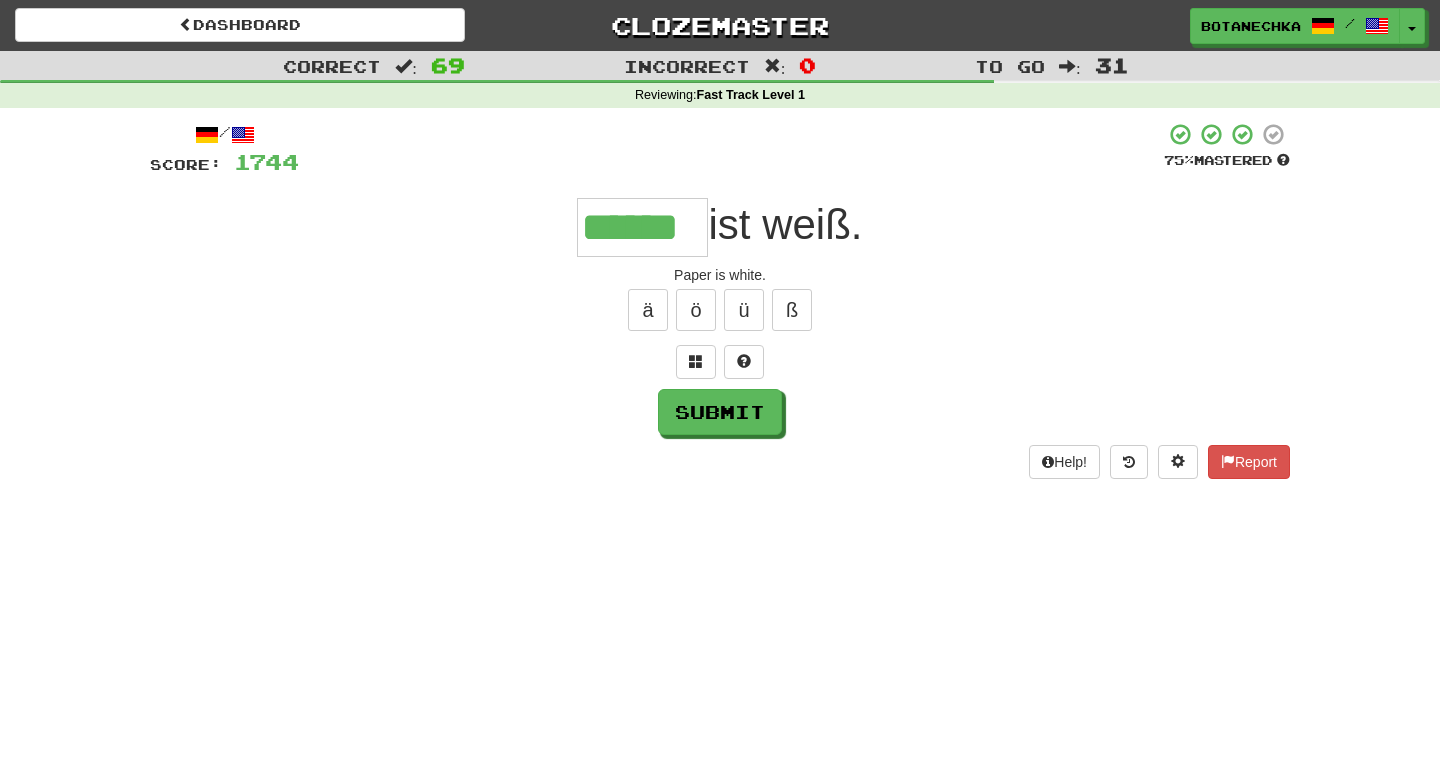 type on "******" 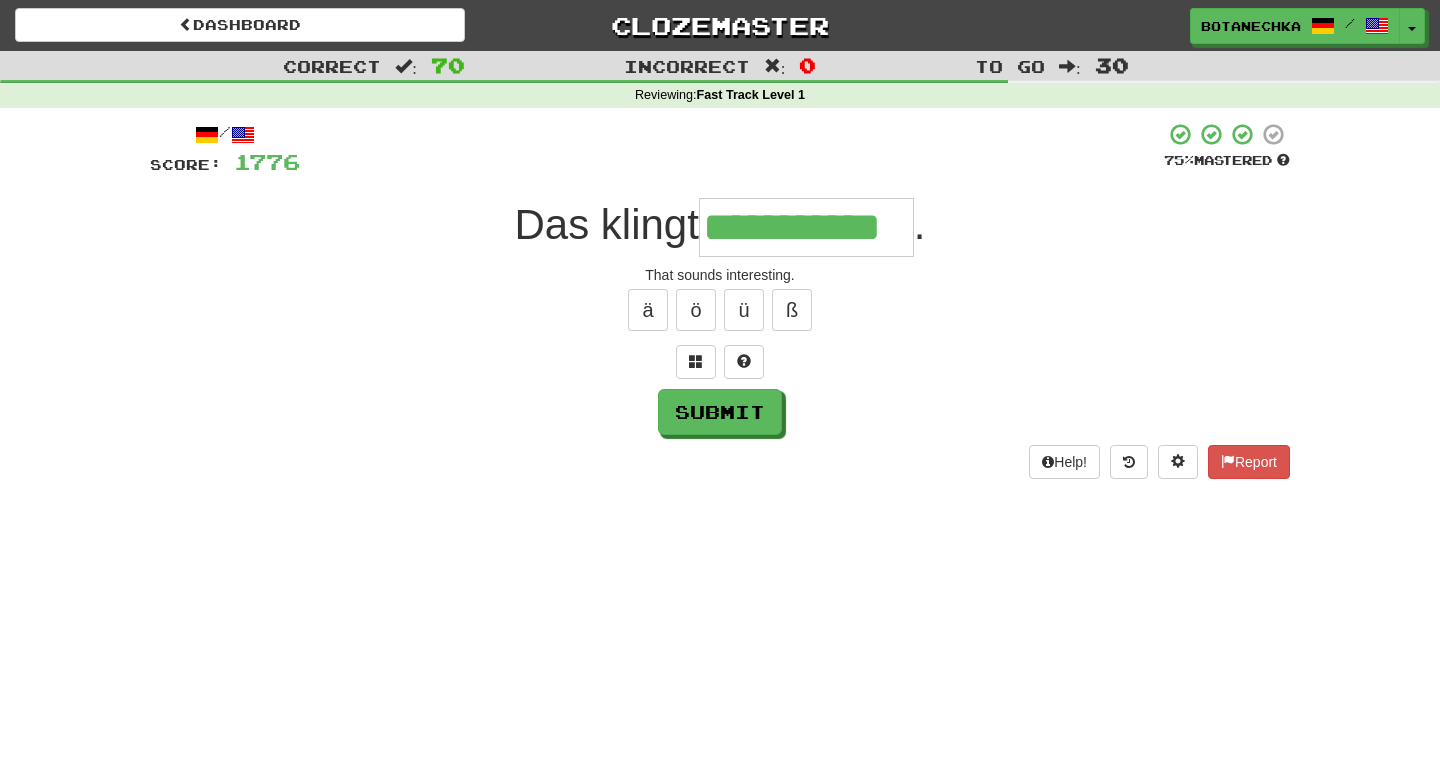 type on "**********" 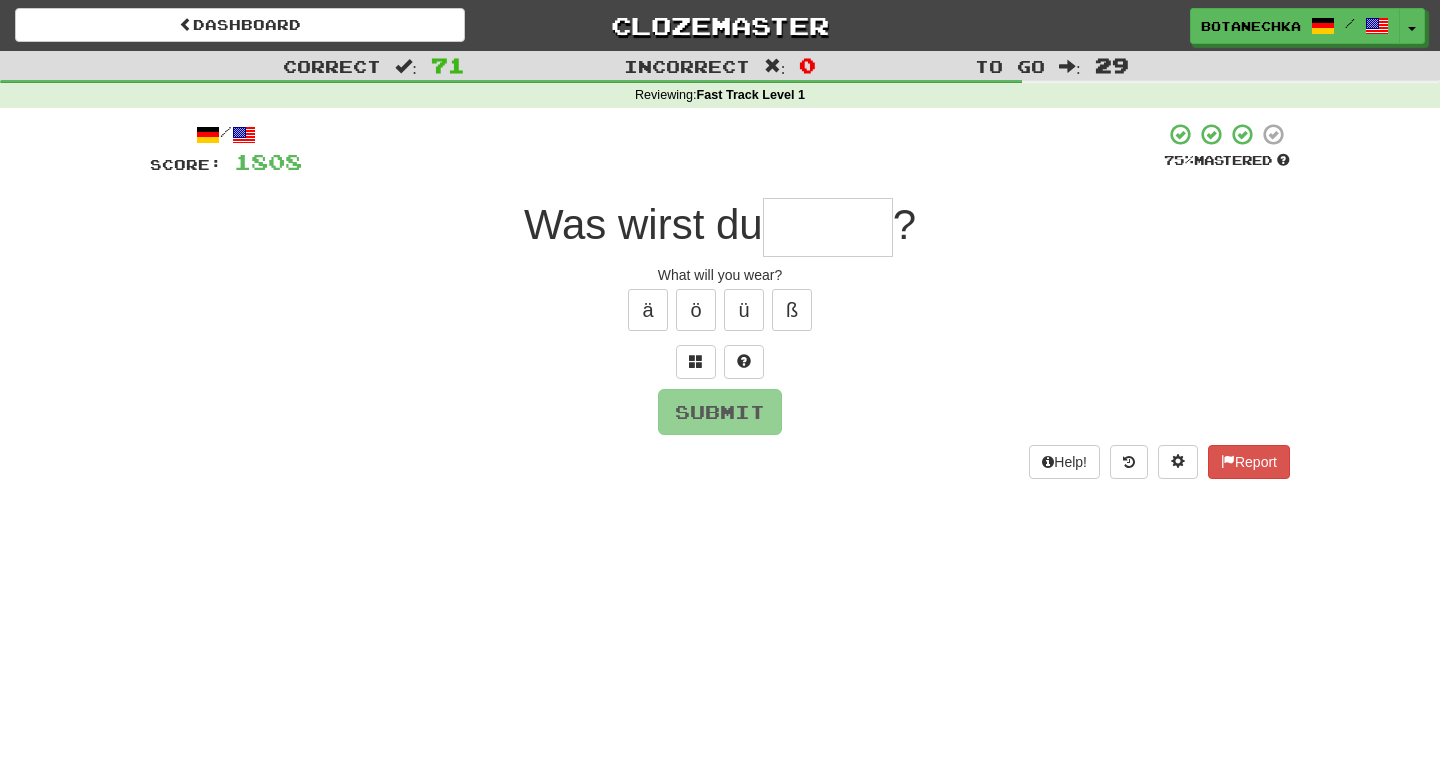 type on "*" 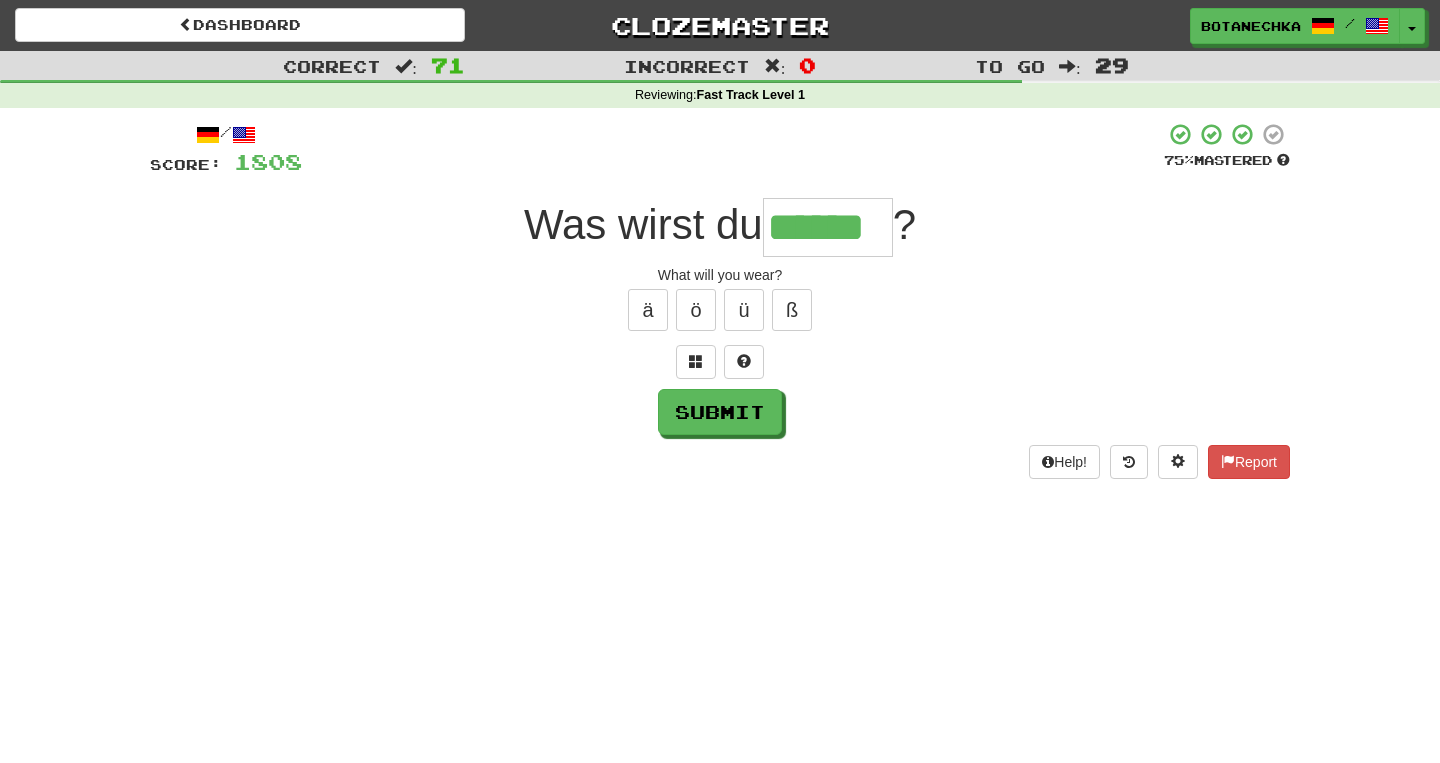 type on "******" 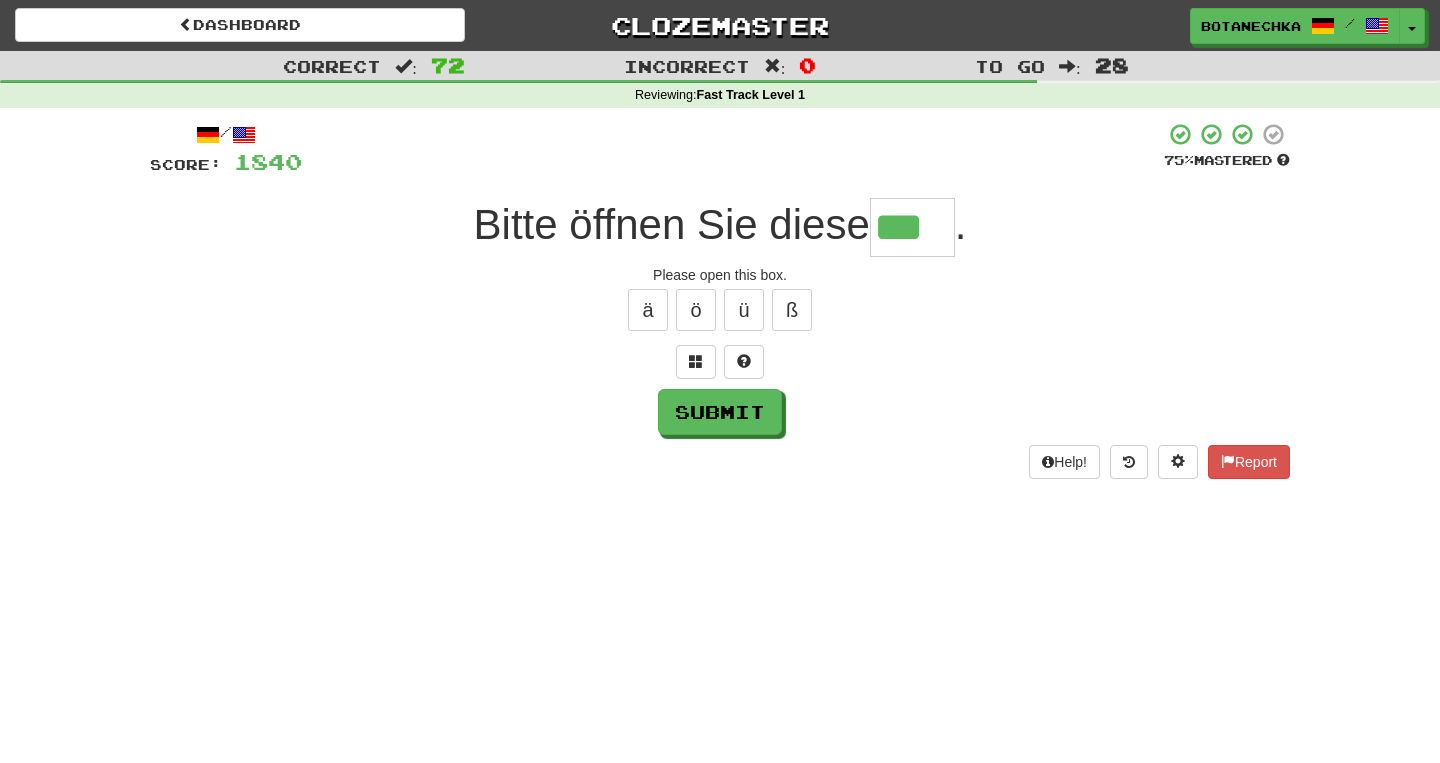 type on "***" 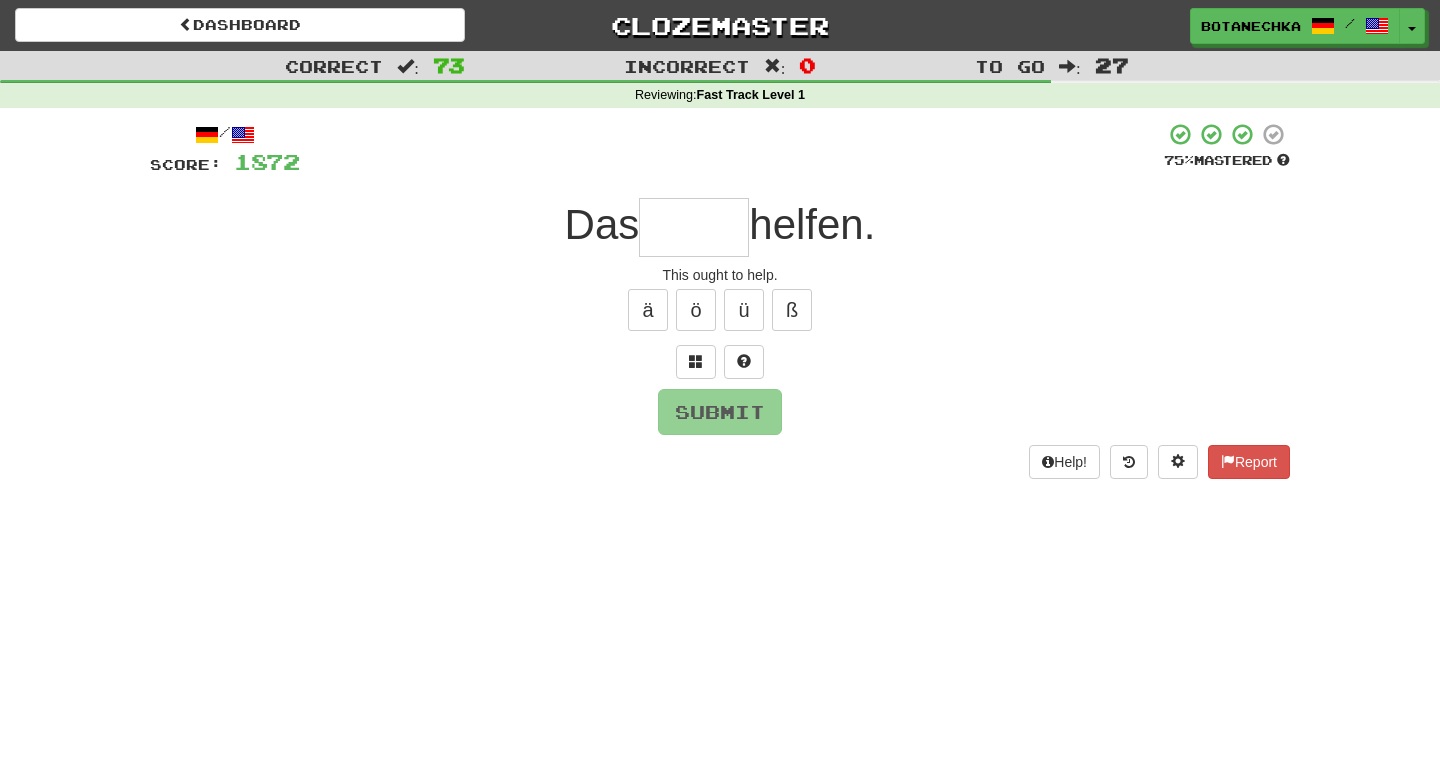 type on "*" 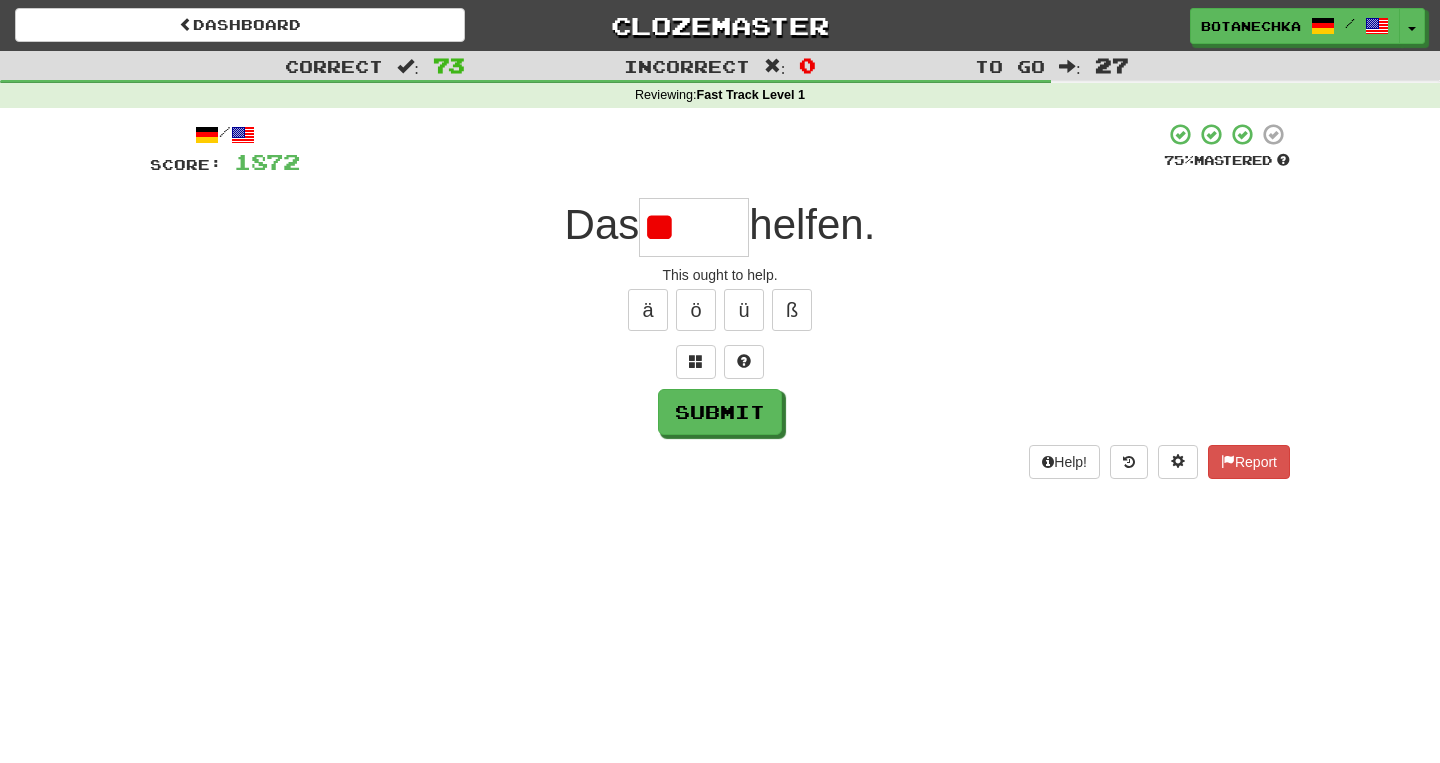 type on "*" 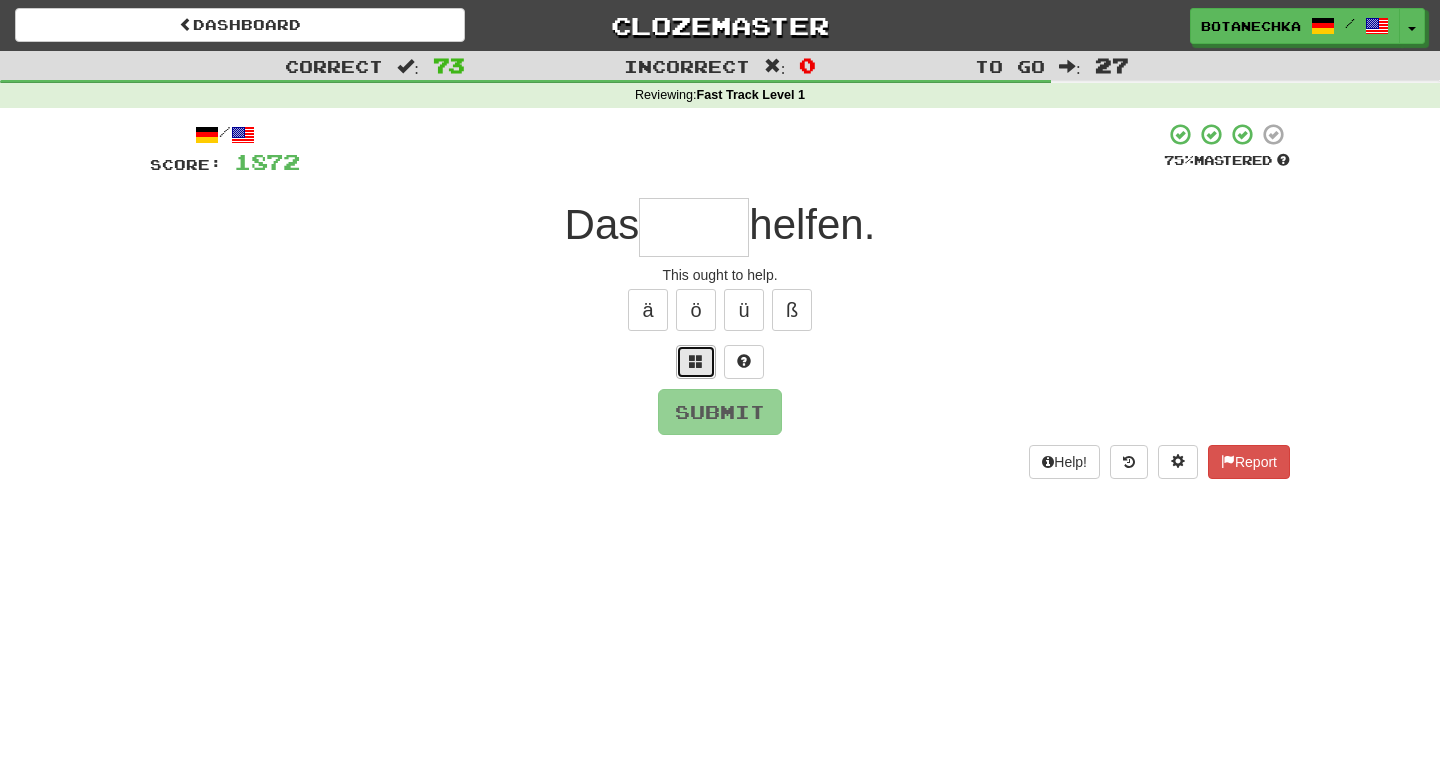 click at bounding box center [696, 361] 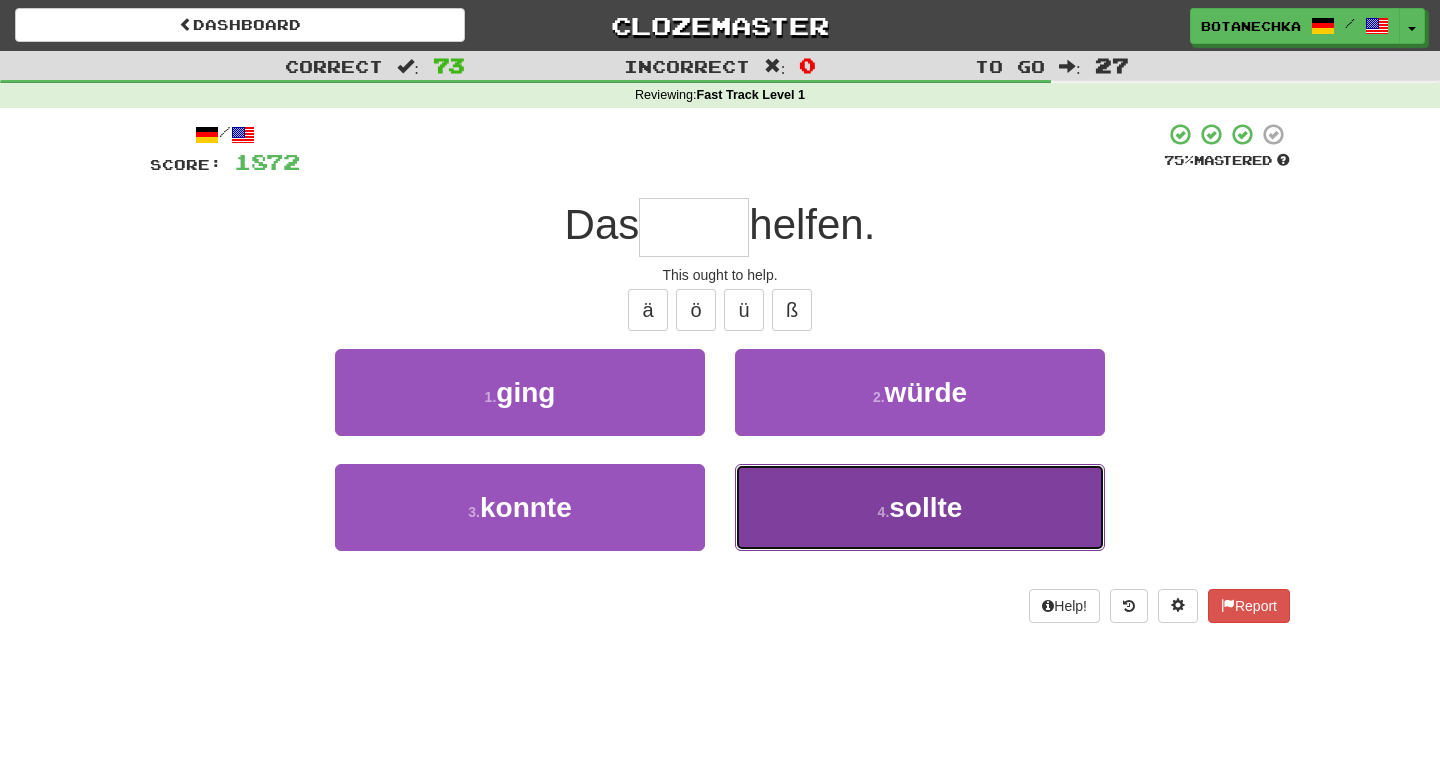 click on "4 .  sollte" at bounding box center (920, 507) 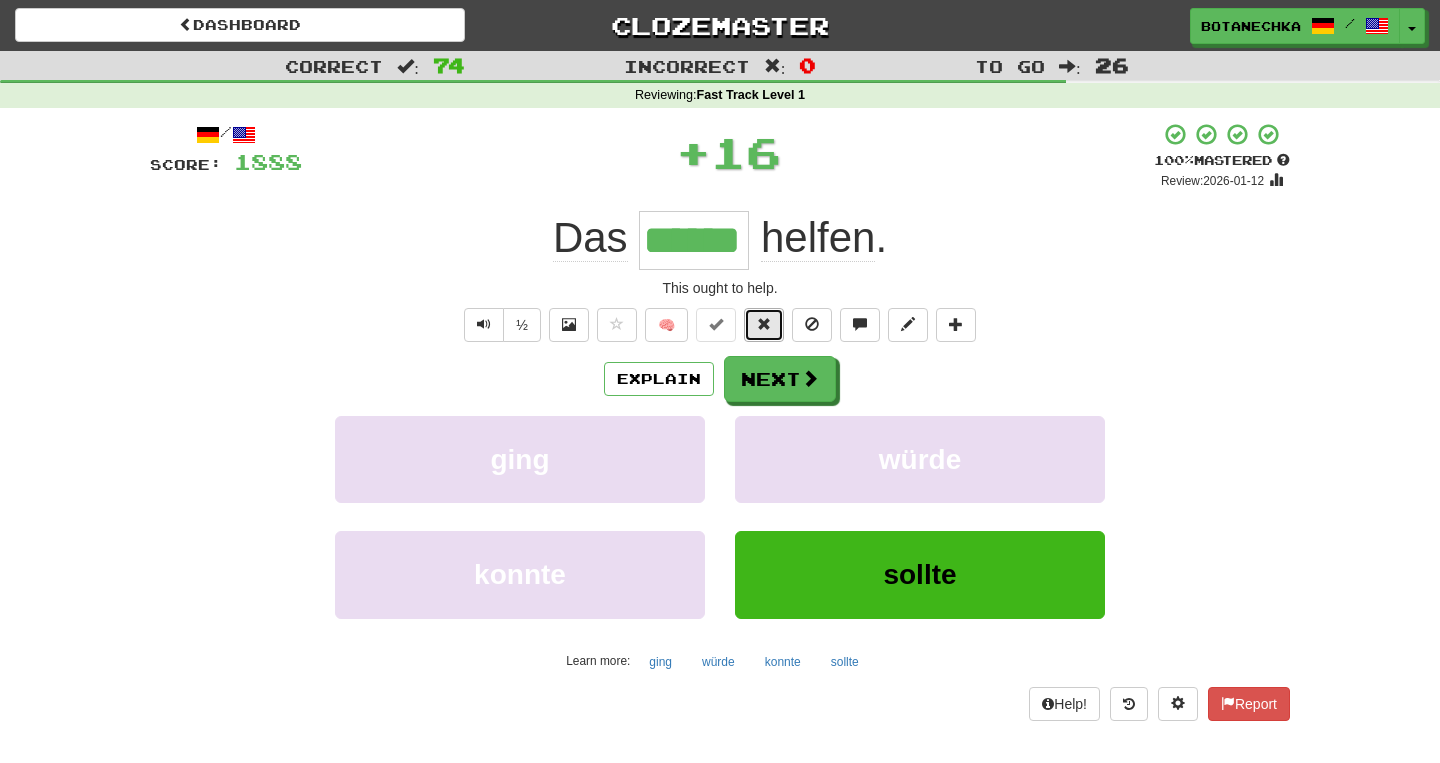 click at bounding box center (764, 324) 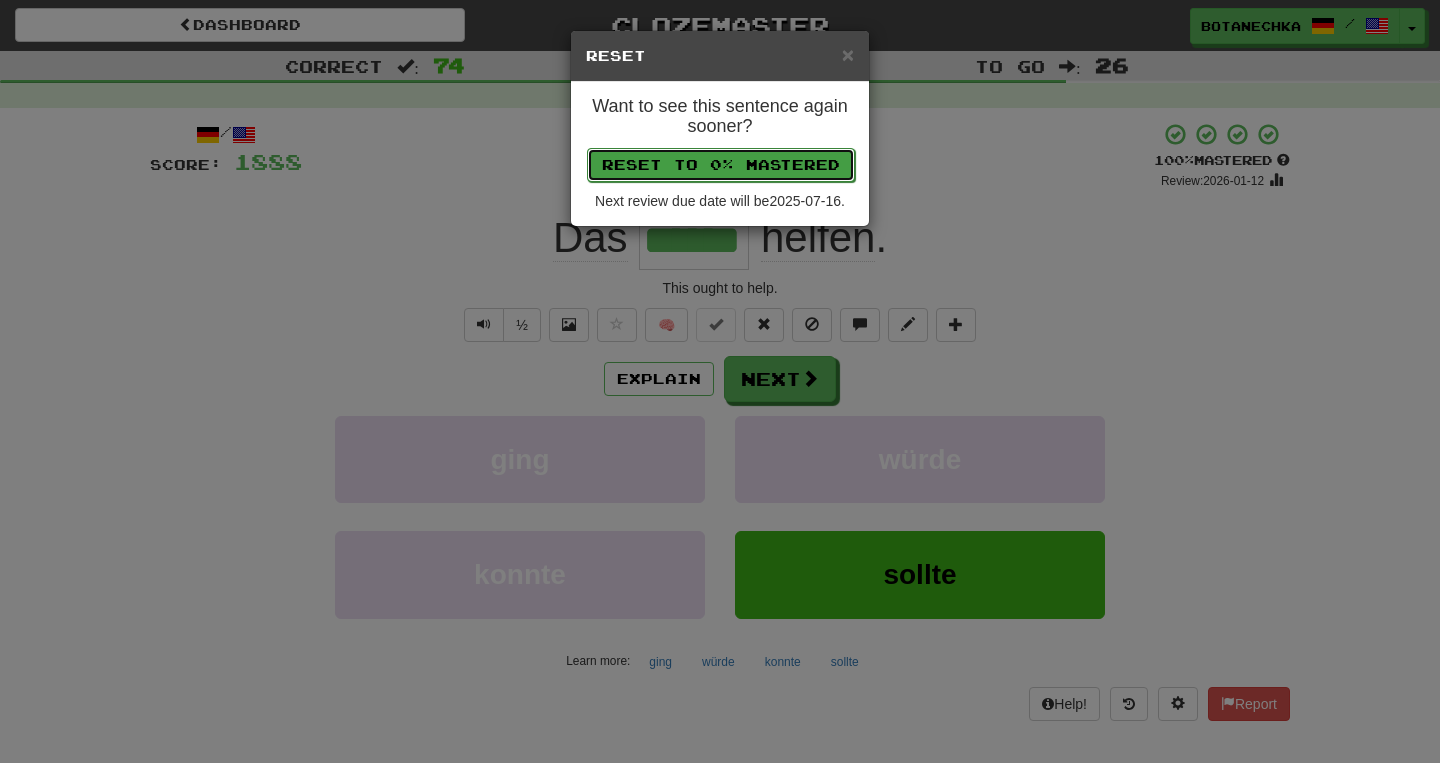 click on "Reset to 0% Mastered" at bounding box center [721, 165] 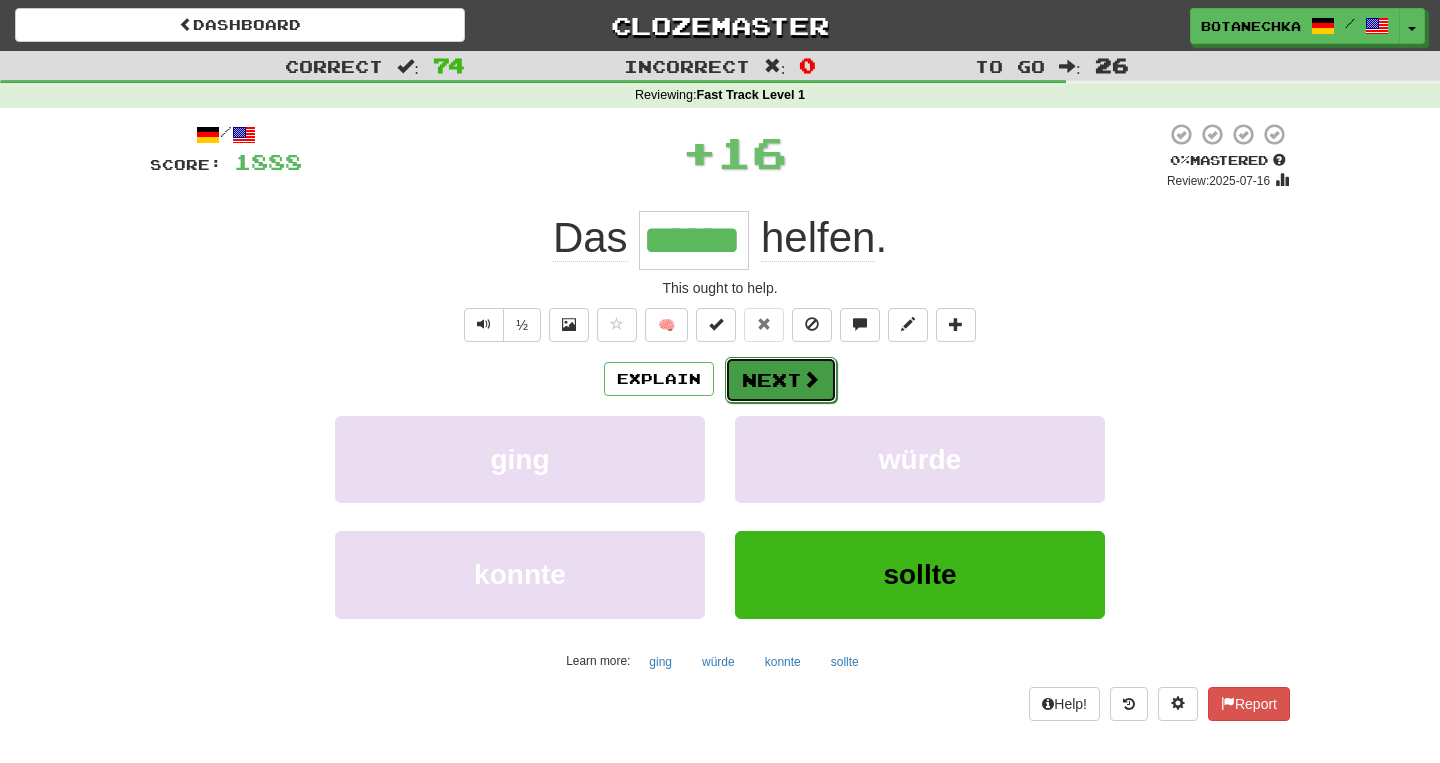 click on "Next" at bounding box center [781, 380] 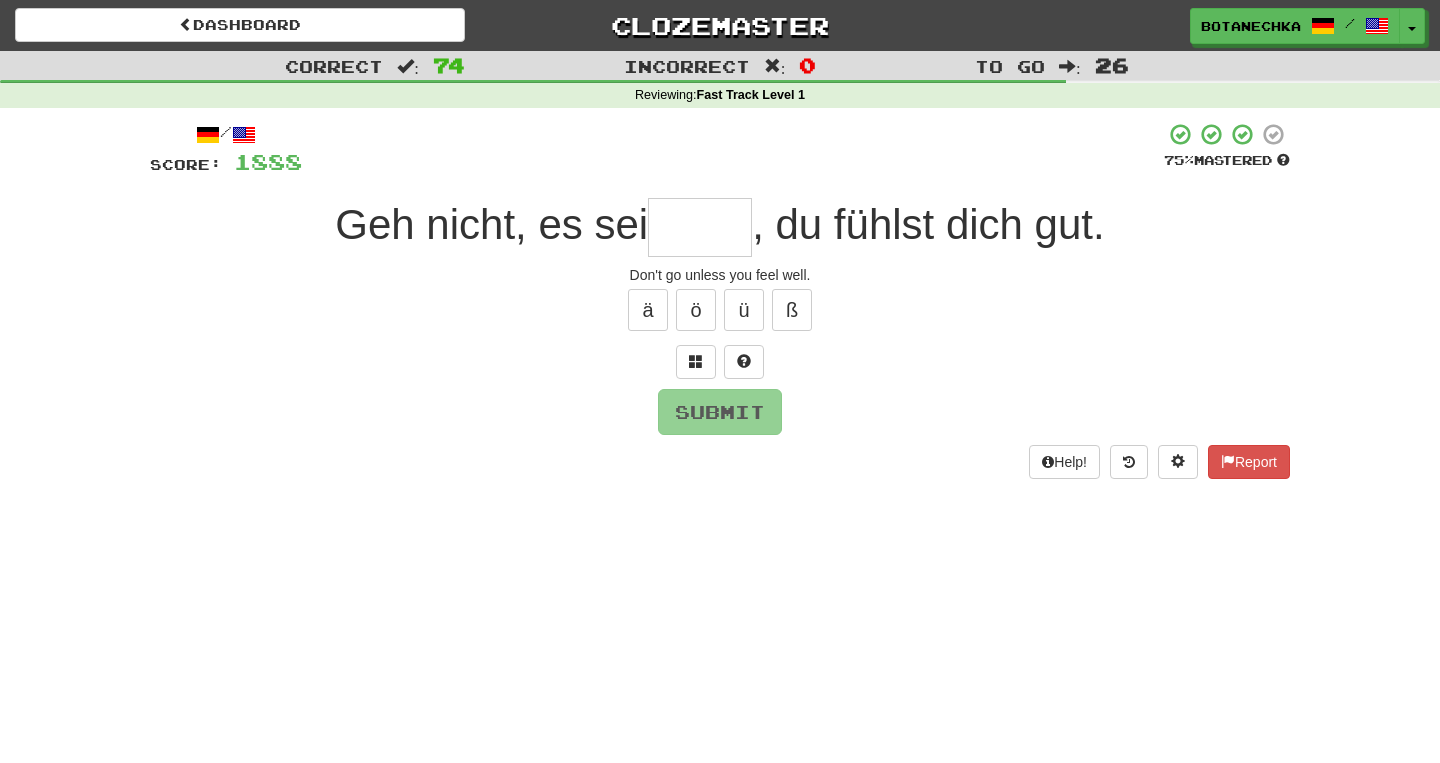 click at bounding box center (700, 227) 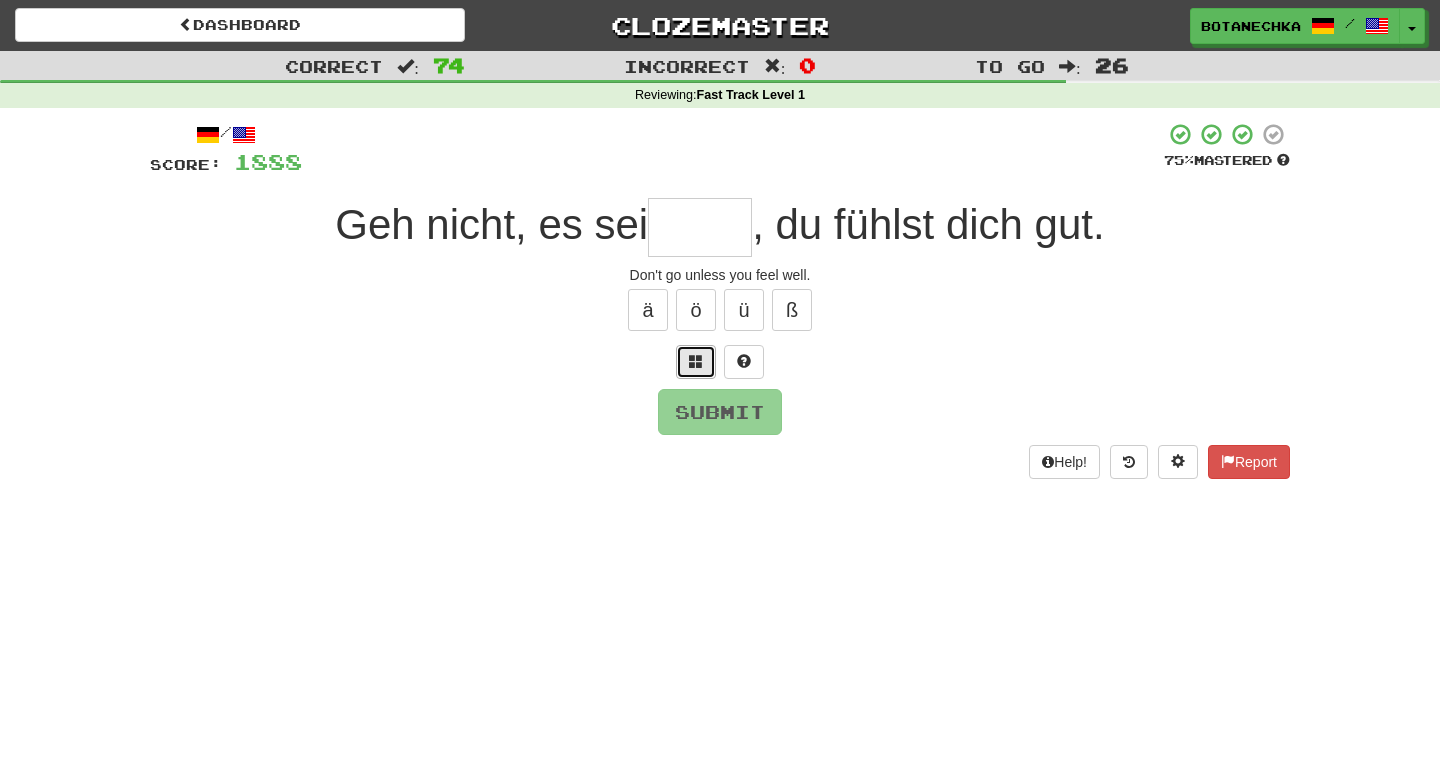 click at bounding box center (696, 362) 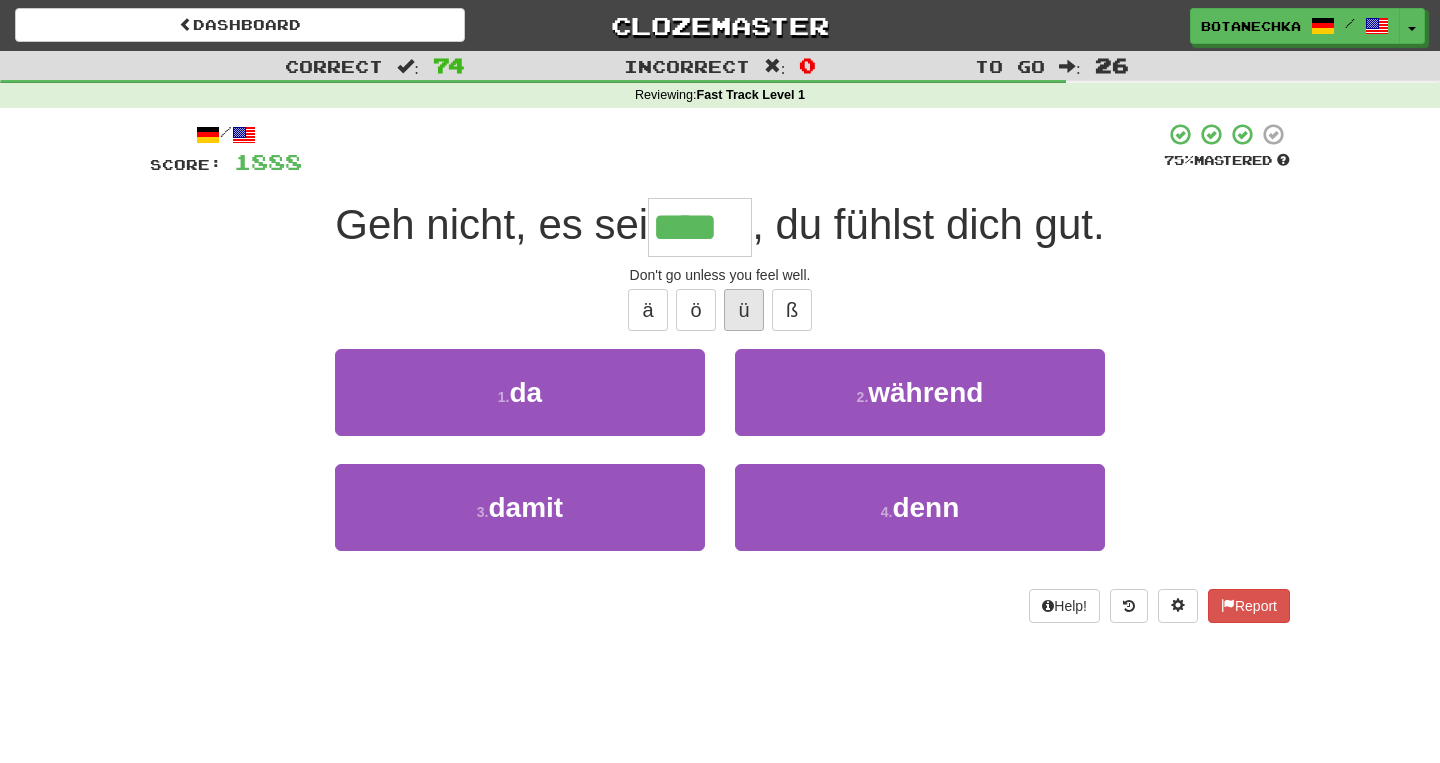 type on "****" 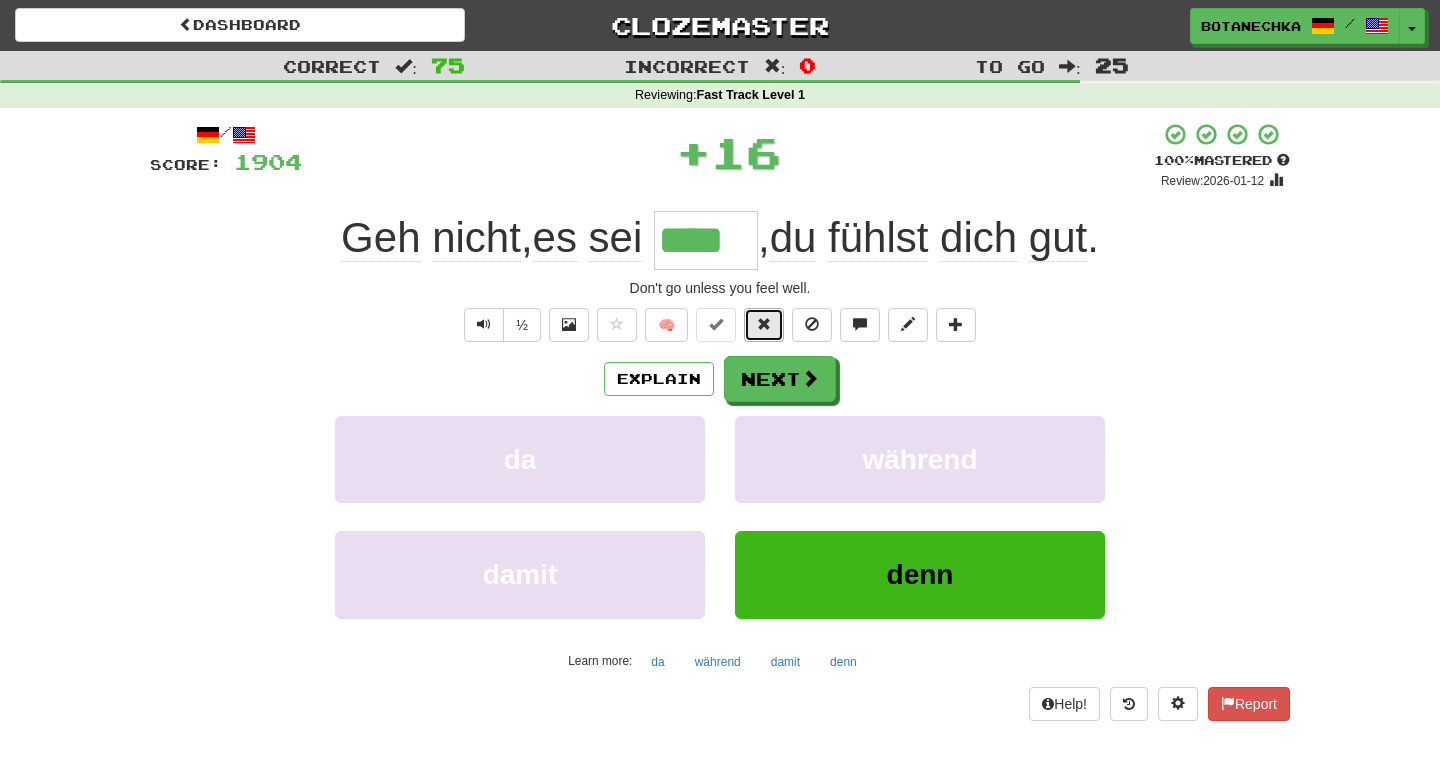 click at bounding box center (764, 324) 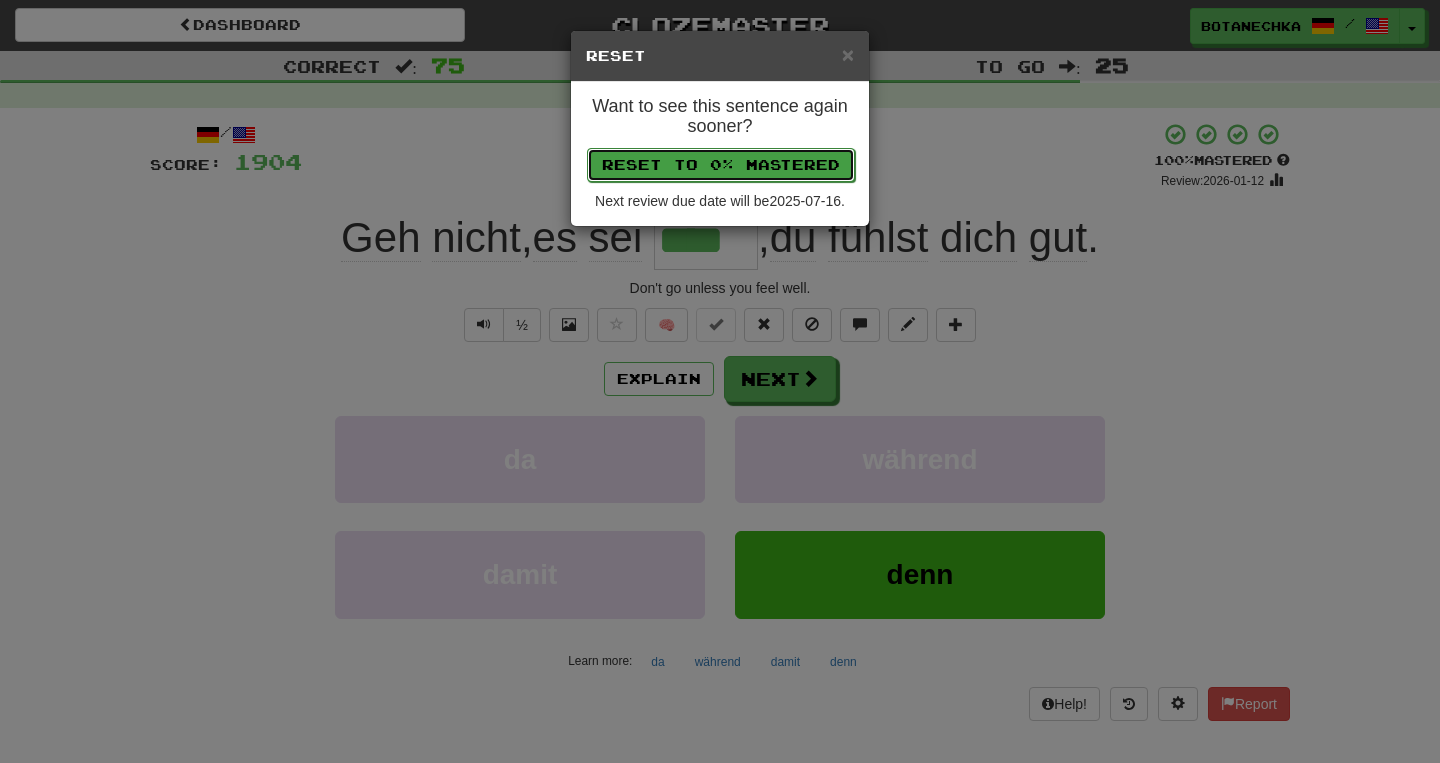 click on "Reset to 0% Mastered" at bounding box center (721, 165) 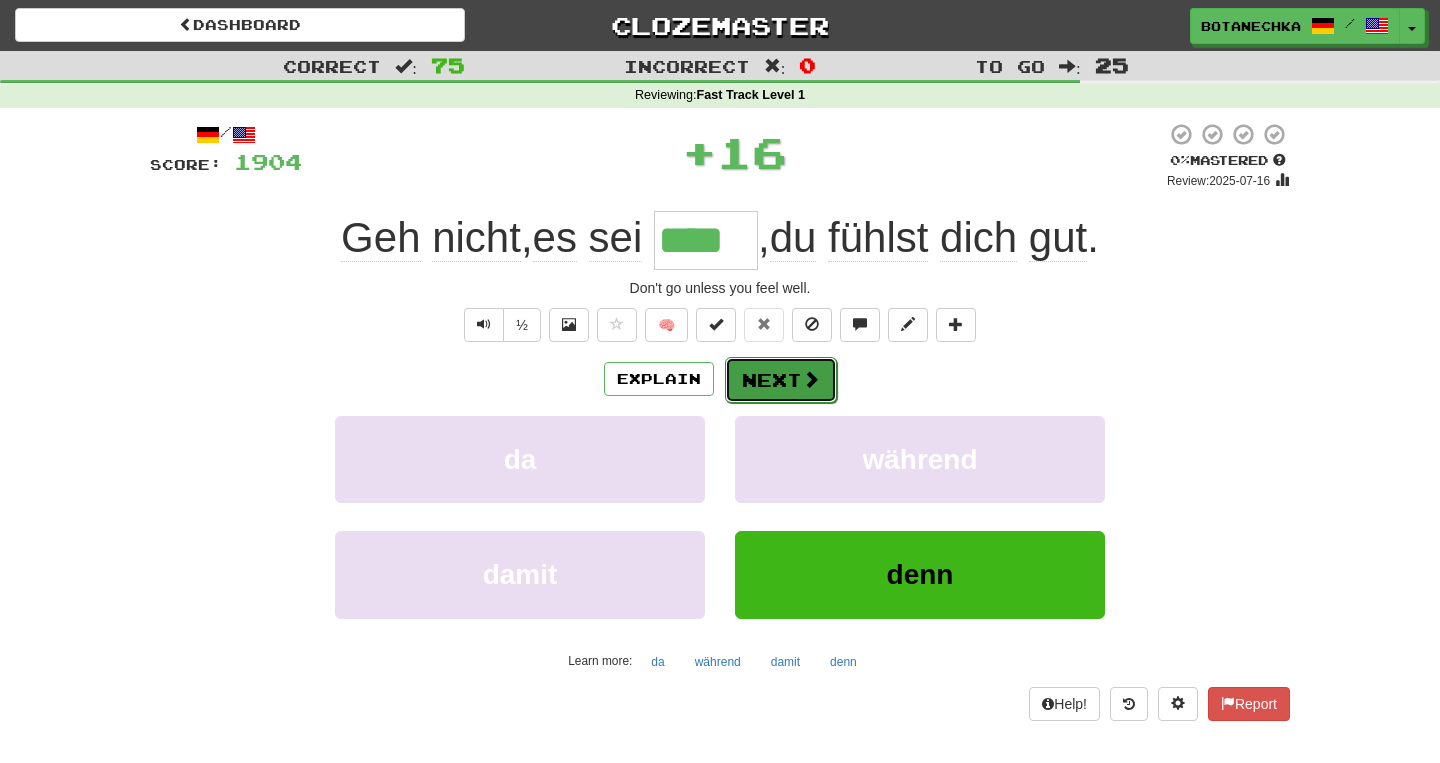 click on "Next" at bounding box center [781, 380] 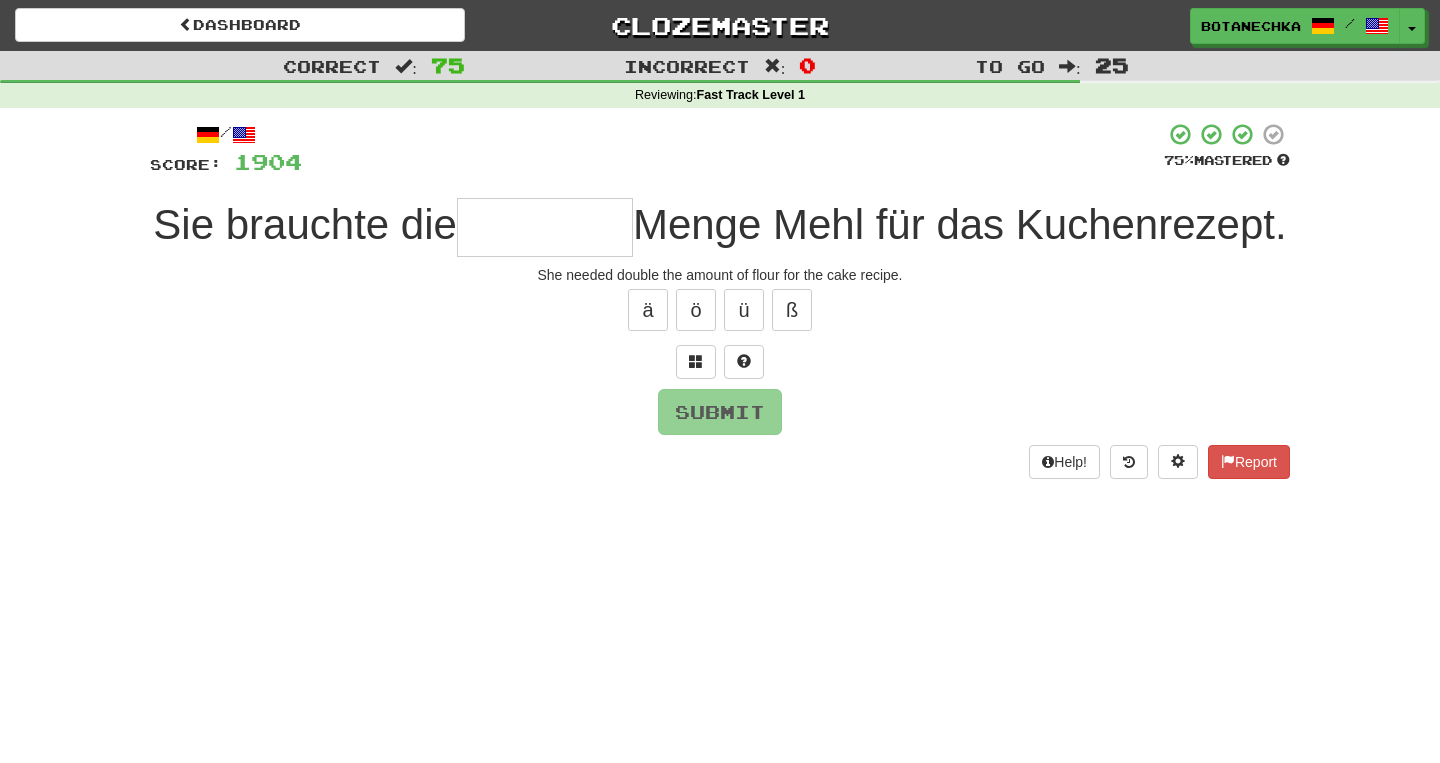 click on "Sie brauchte die" at bounding box center (305, 224) 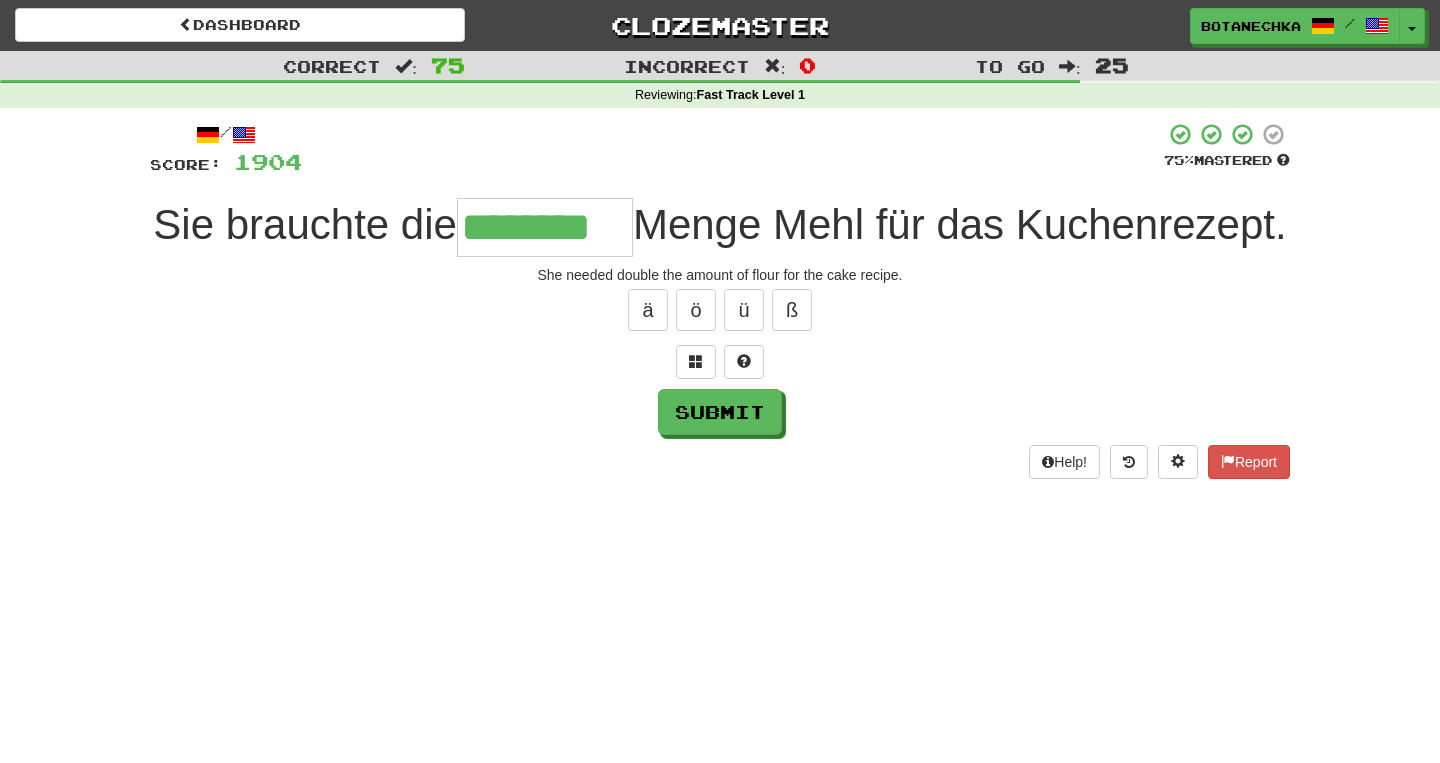 type on "********" 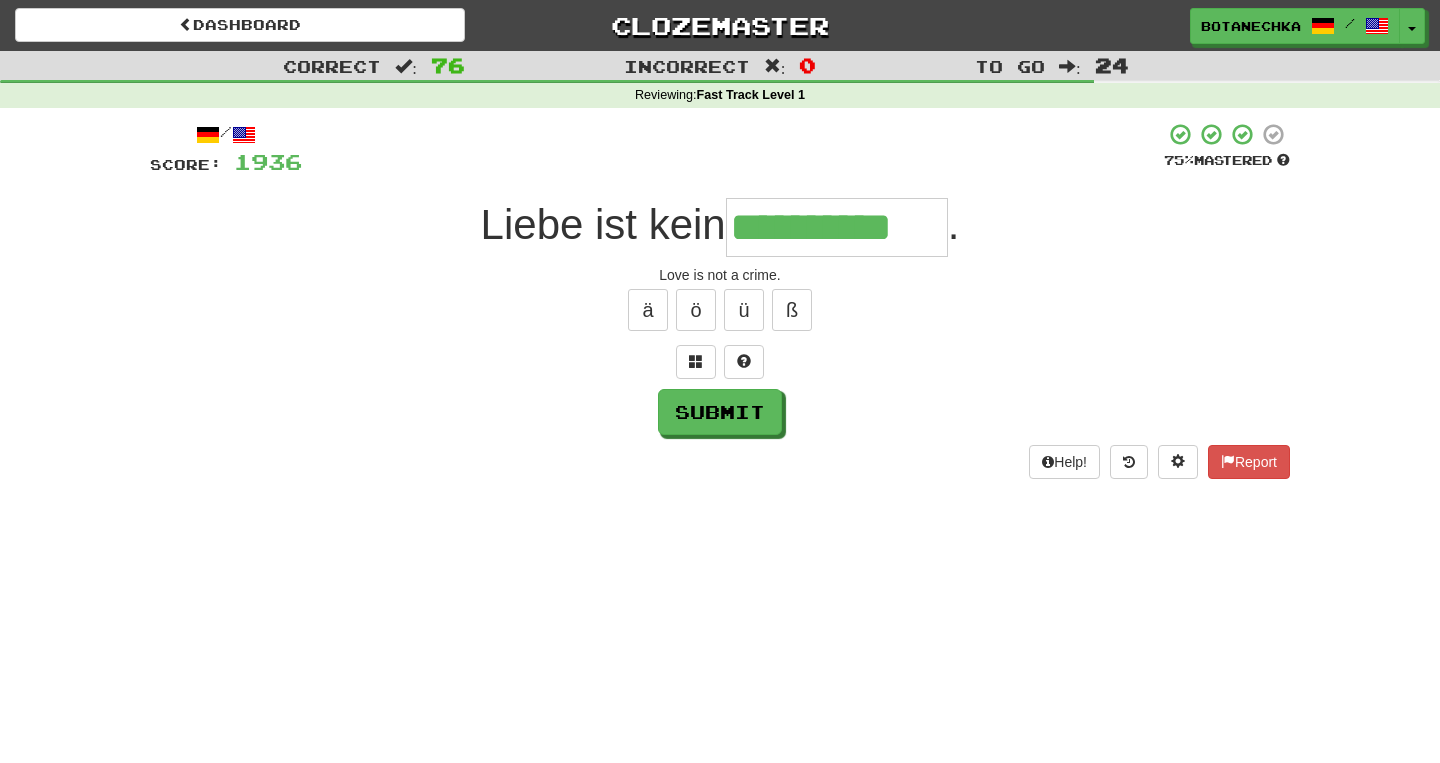 scroll, scrollTop: 0, scrollLeft: 0, axis: both 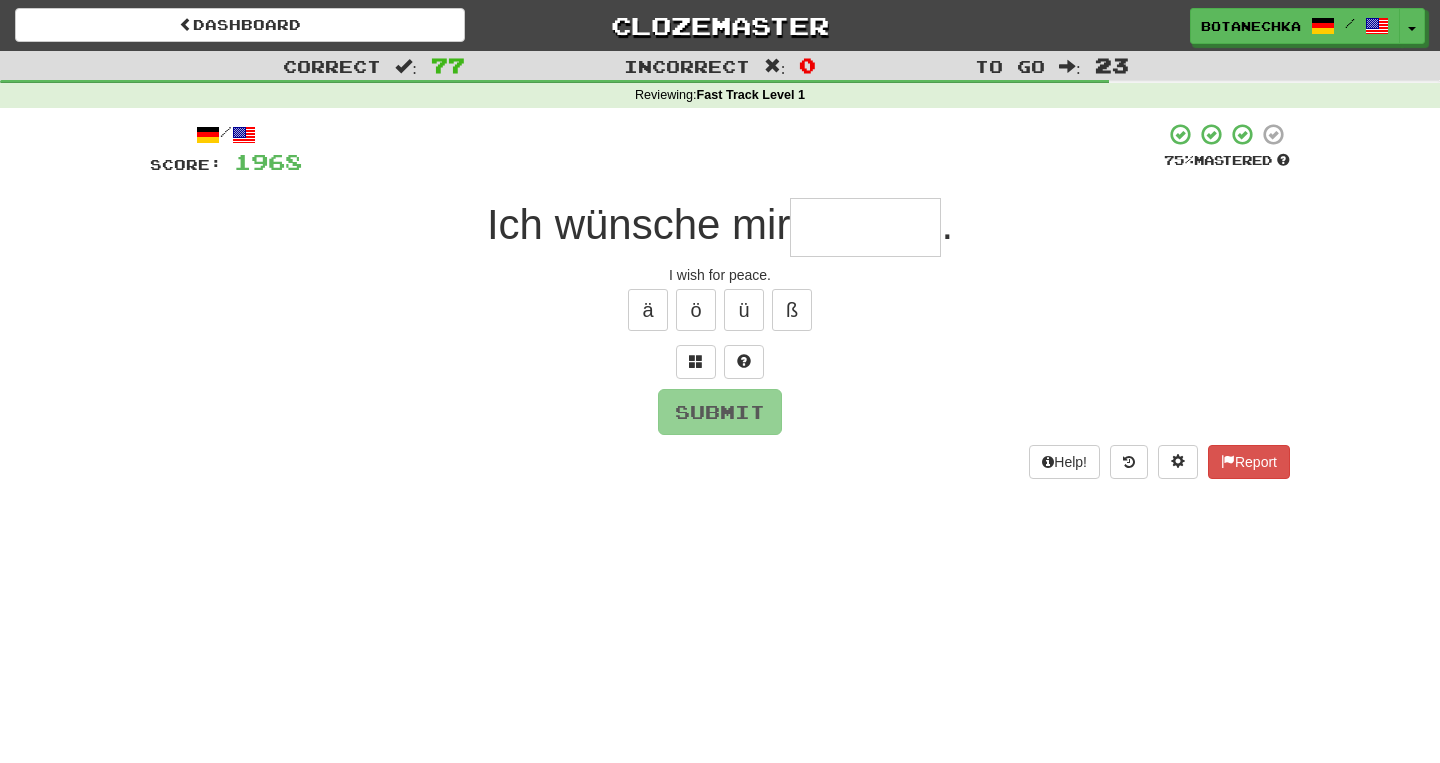 type on "*" 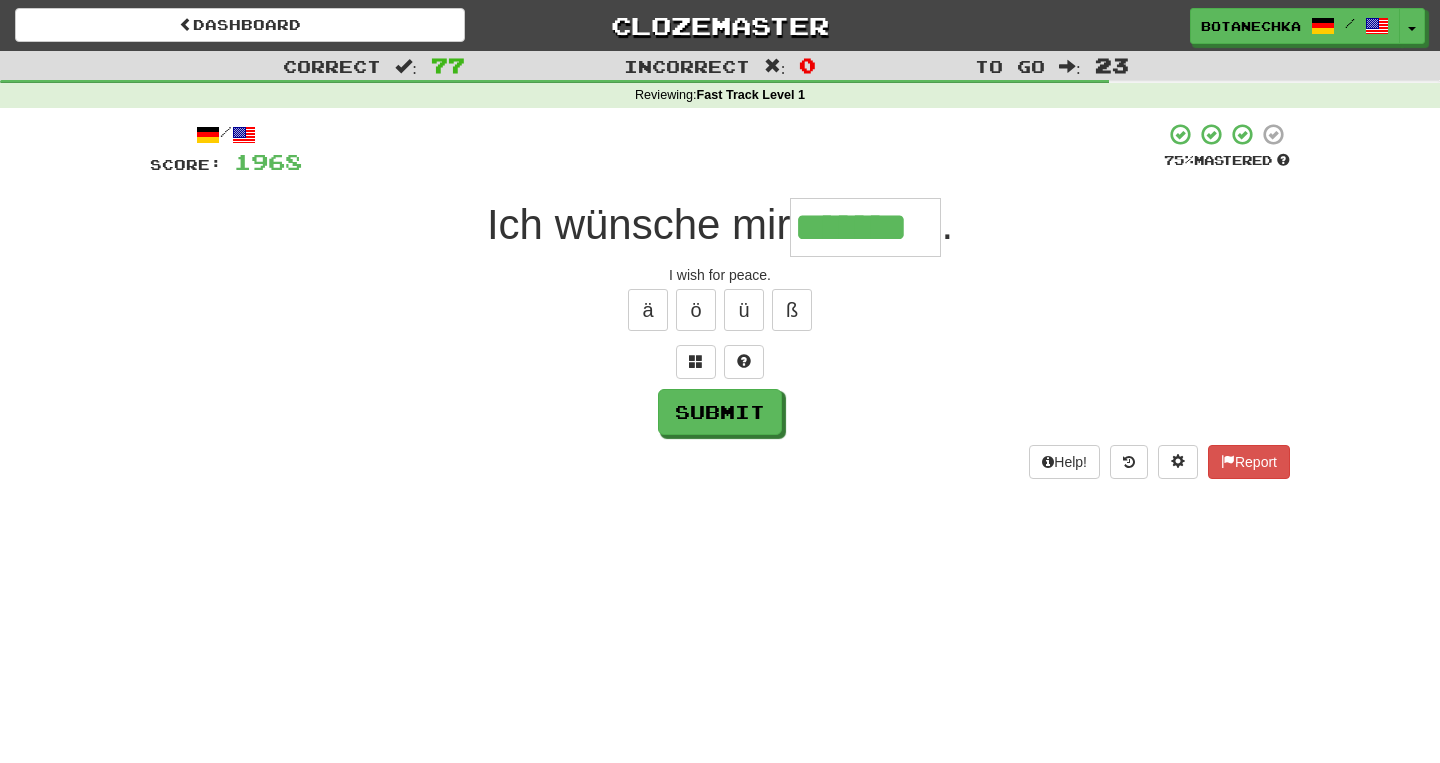 type on "*******" 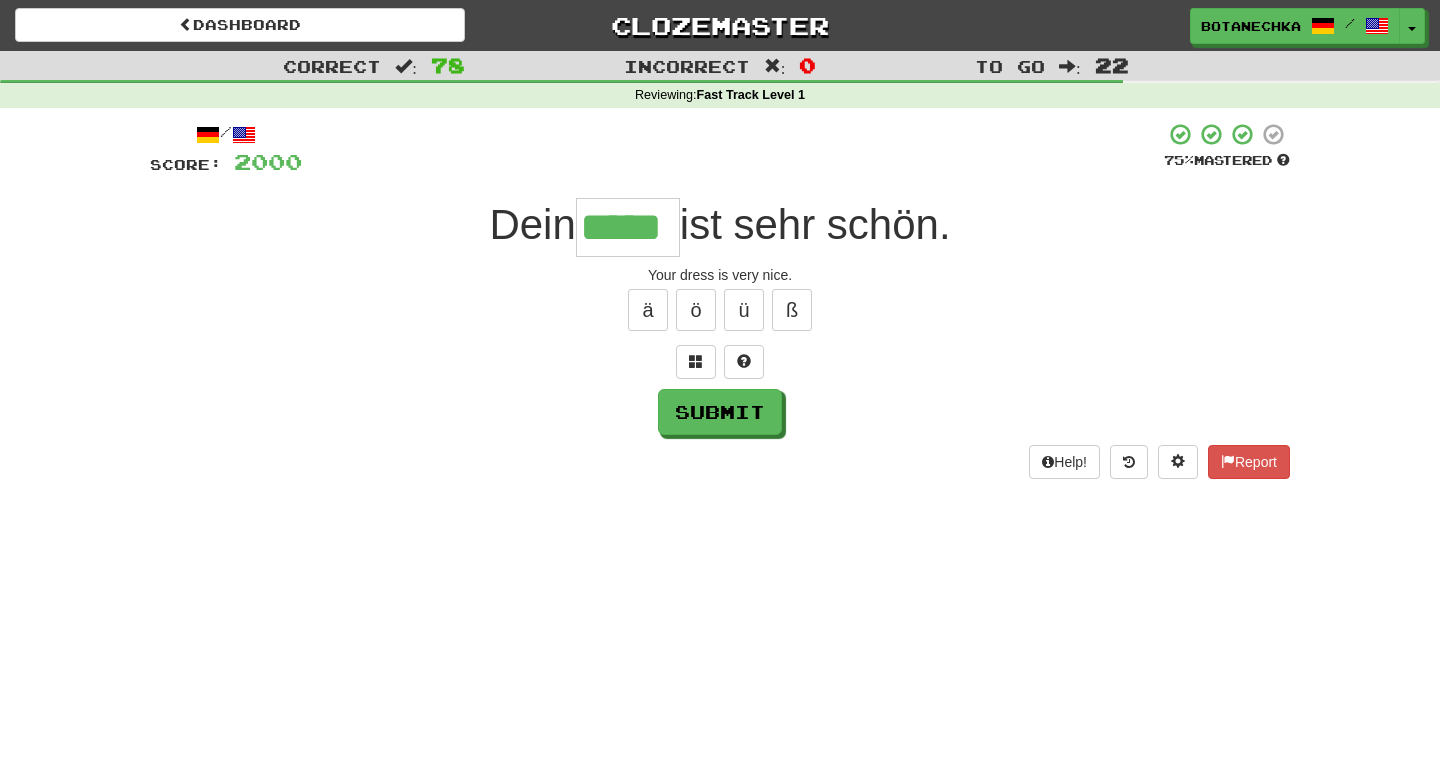 type on "*****" 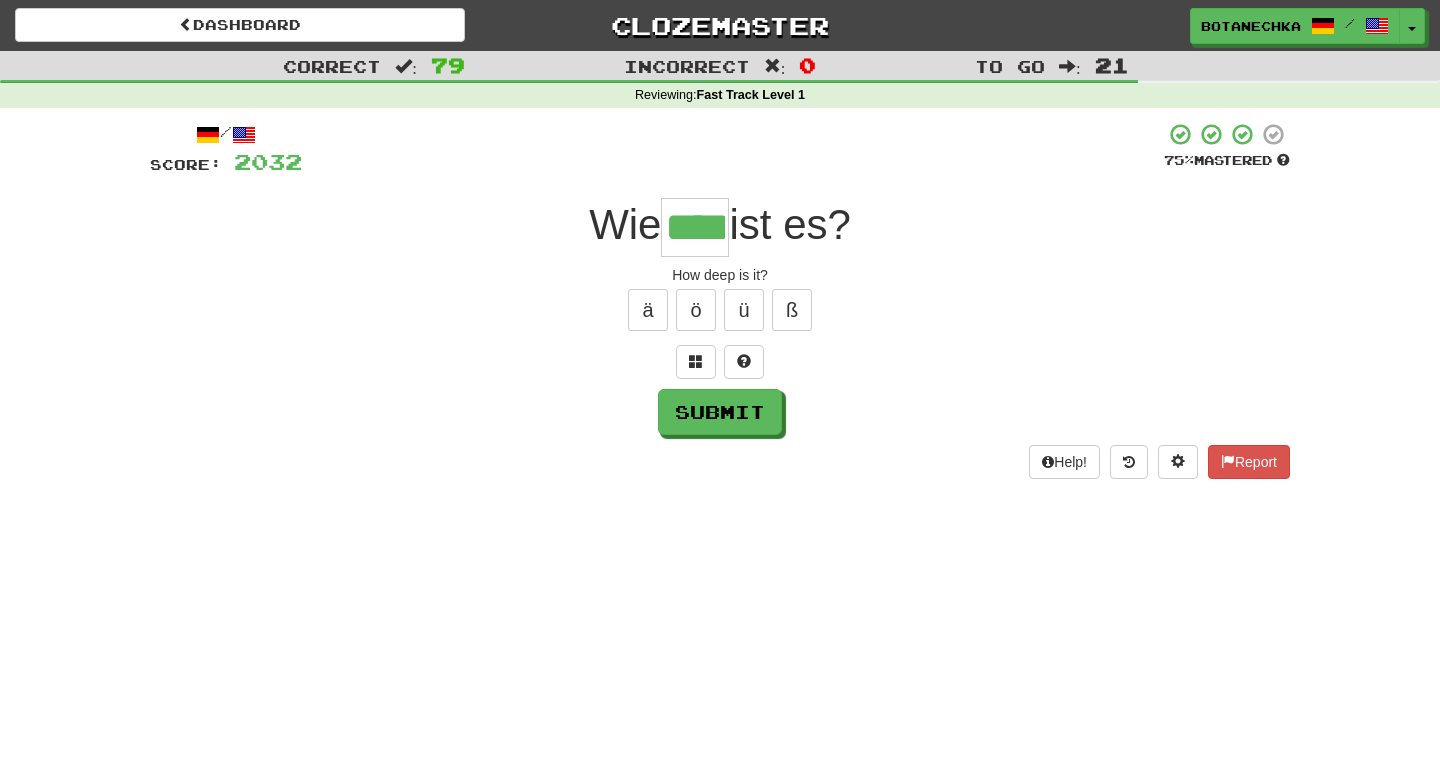 type on "****" 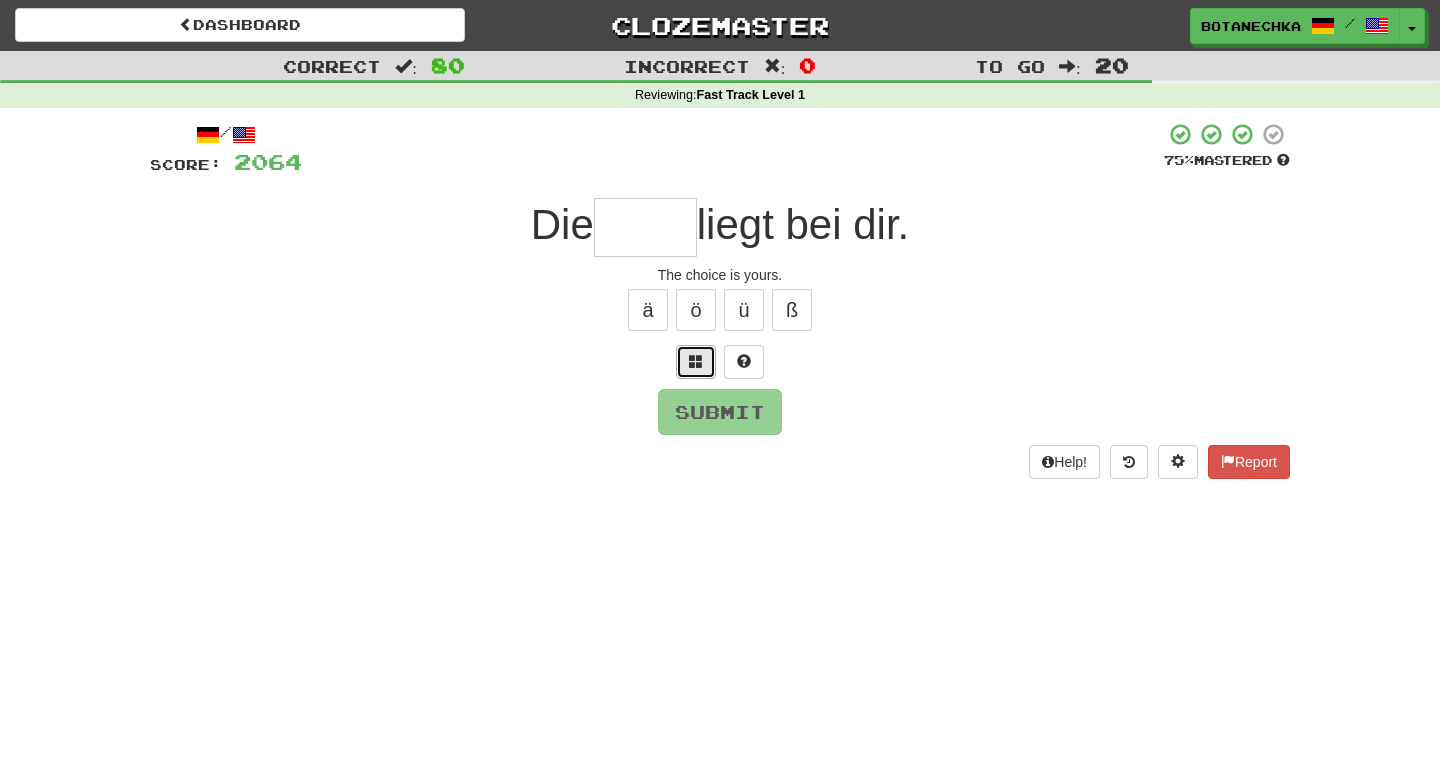 click at bounding box center (696, 362) 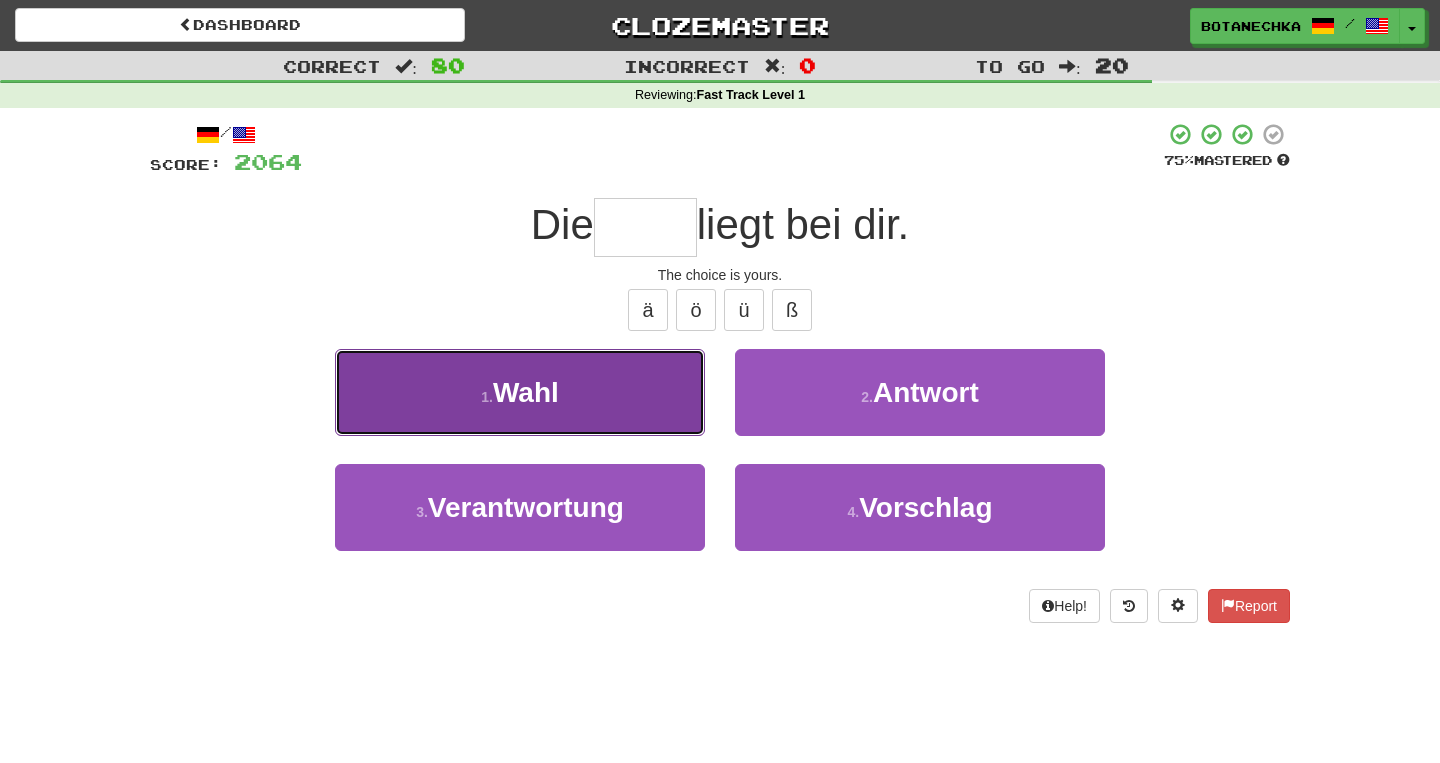 click on "1 .  Wahl" at bounding box center (520, 392) 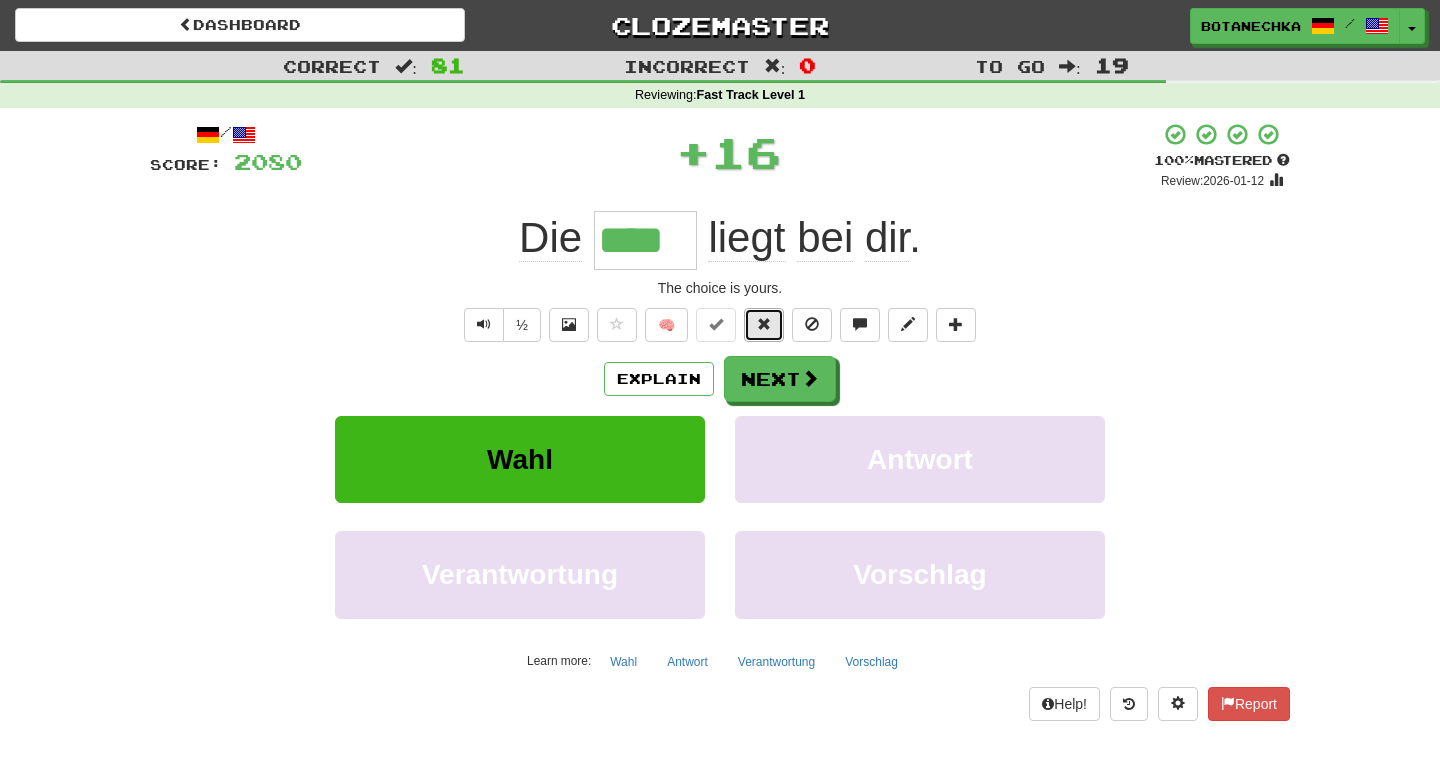 click at bounding box center [764, 325] 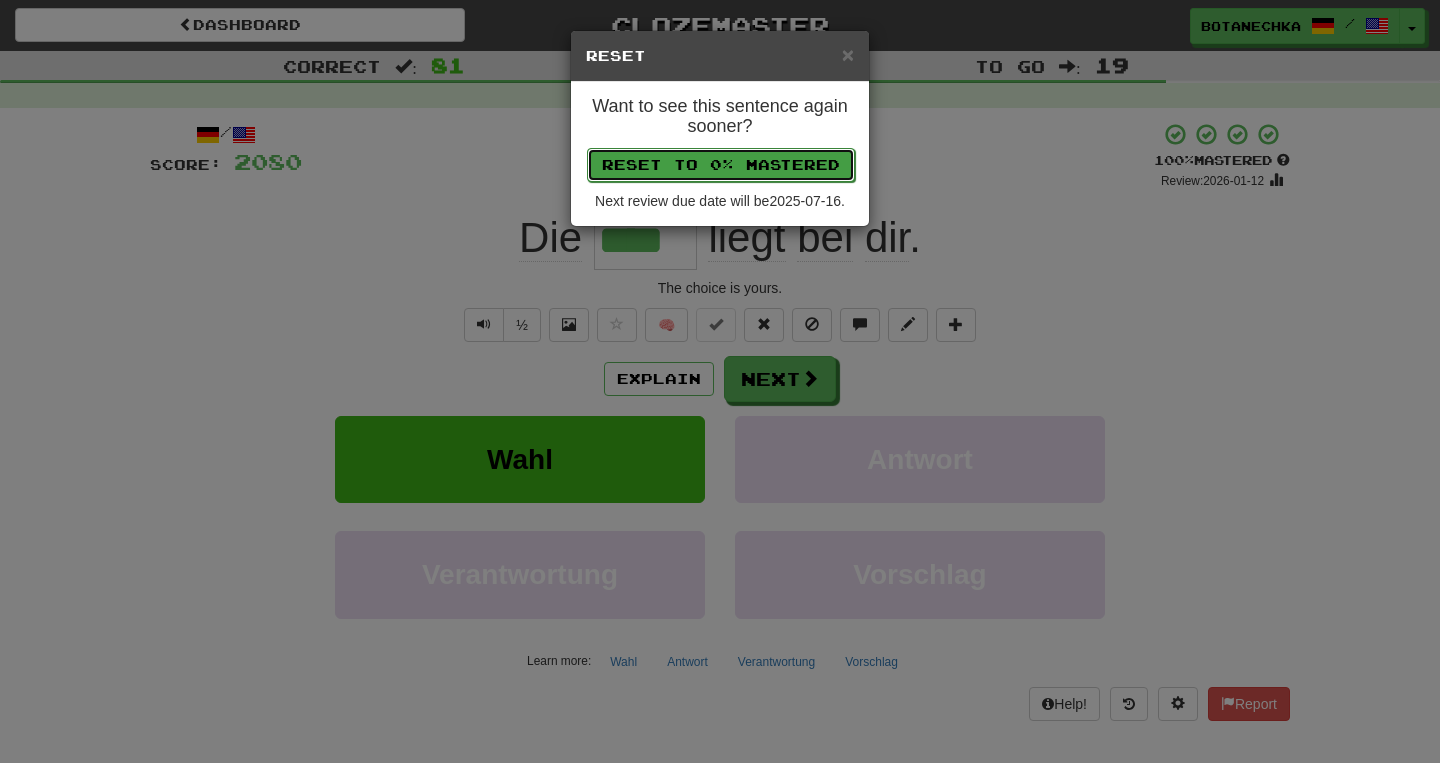 click on "Reset to 0% Mastered" at bounding box center (721, 165) 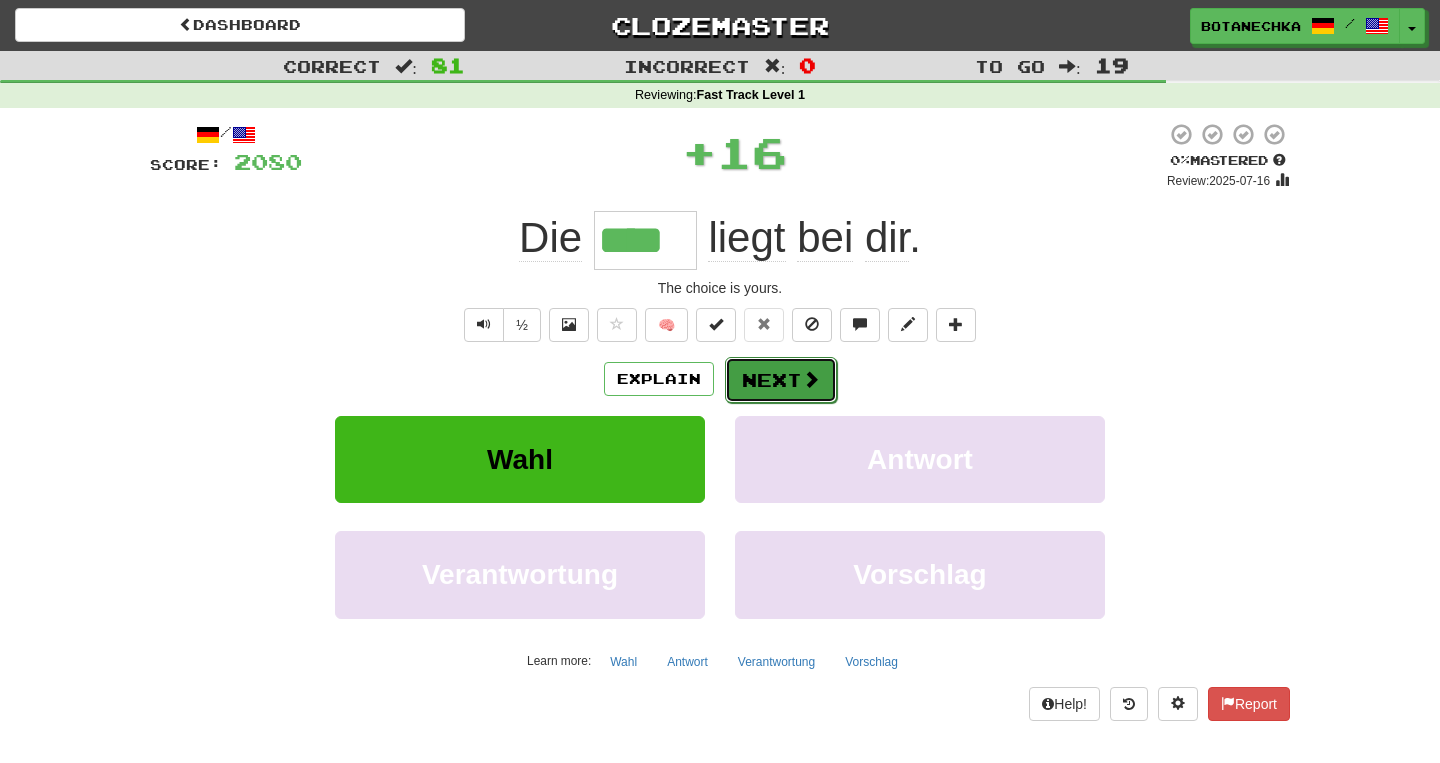 click on "Next" at bounding box center (781, 380) 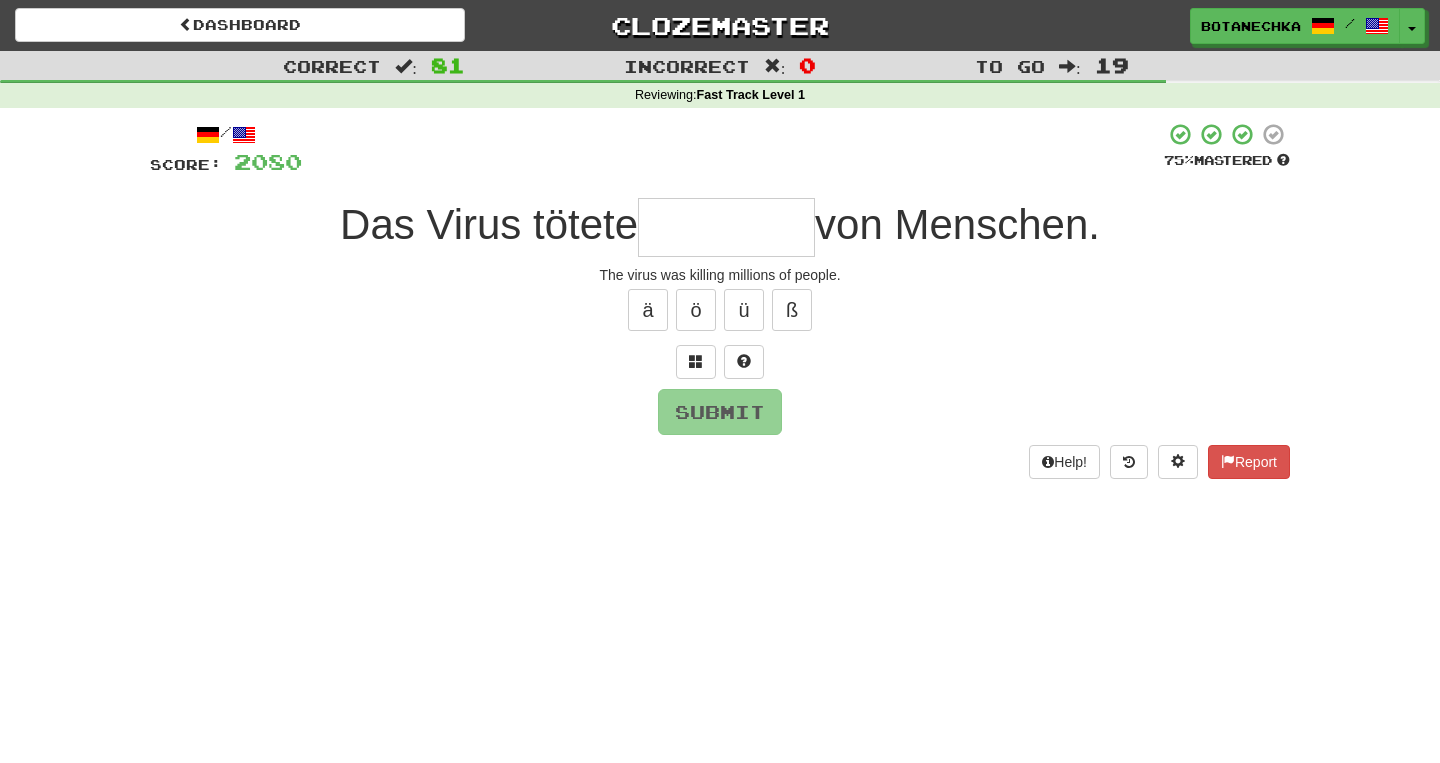click at bounding box center [726, 227] 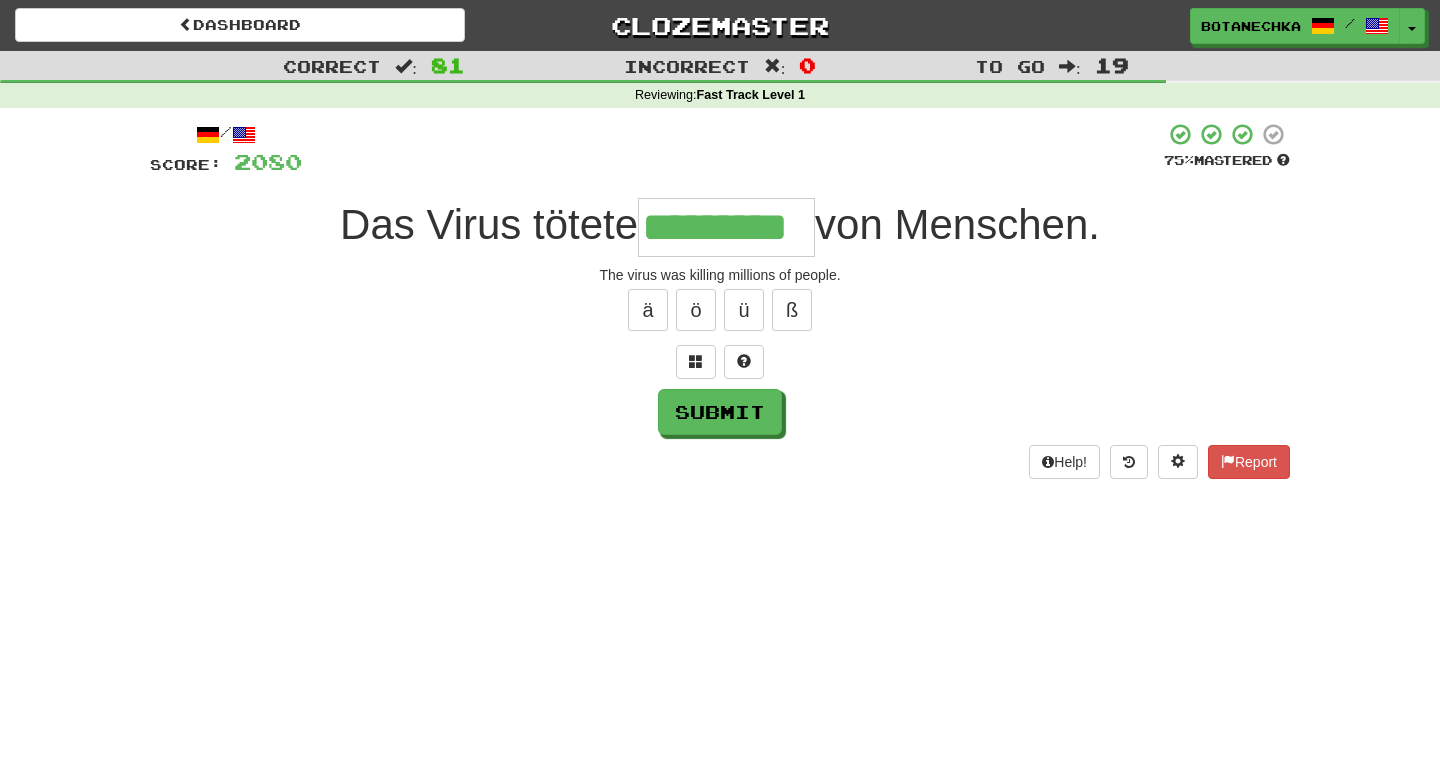 type on "*********" 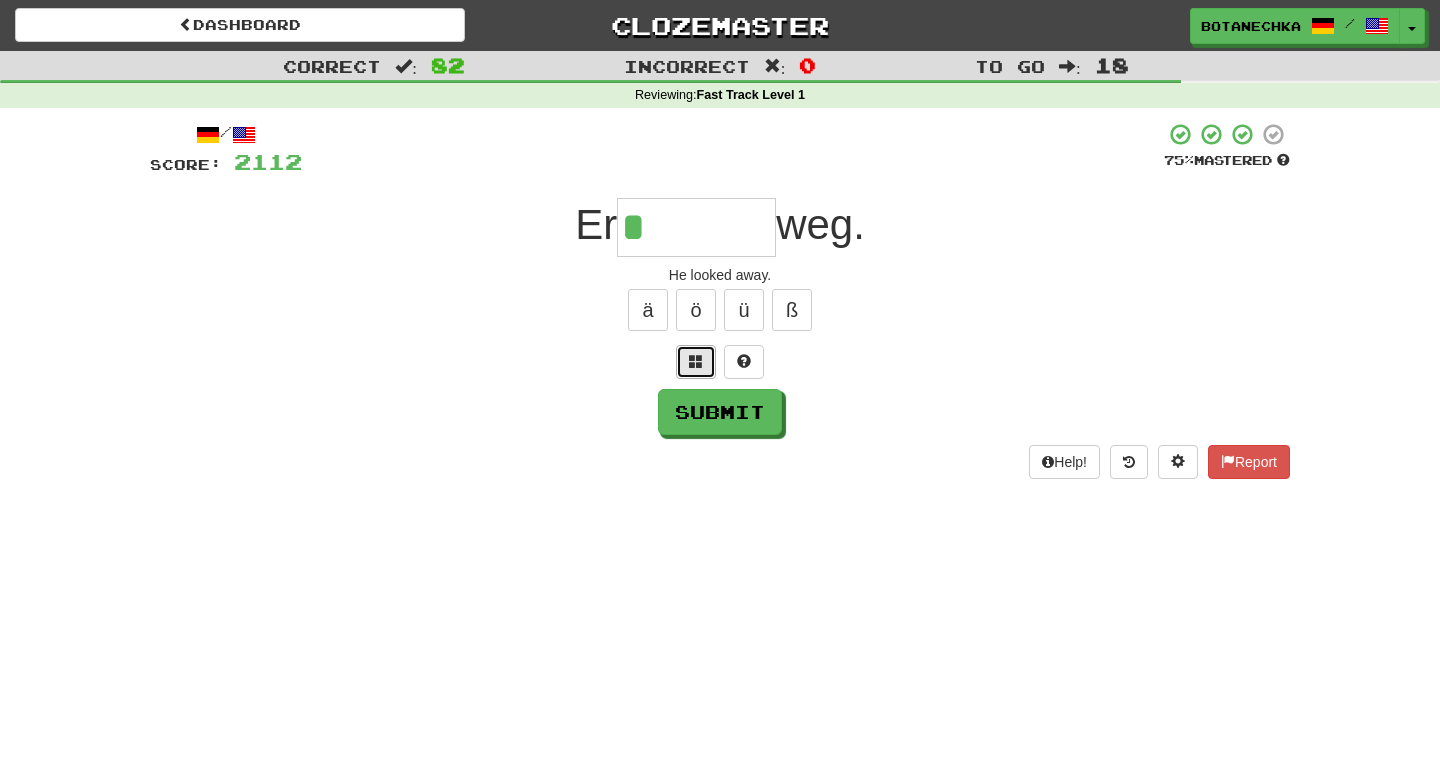 click at bounding box center (696, 361) 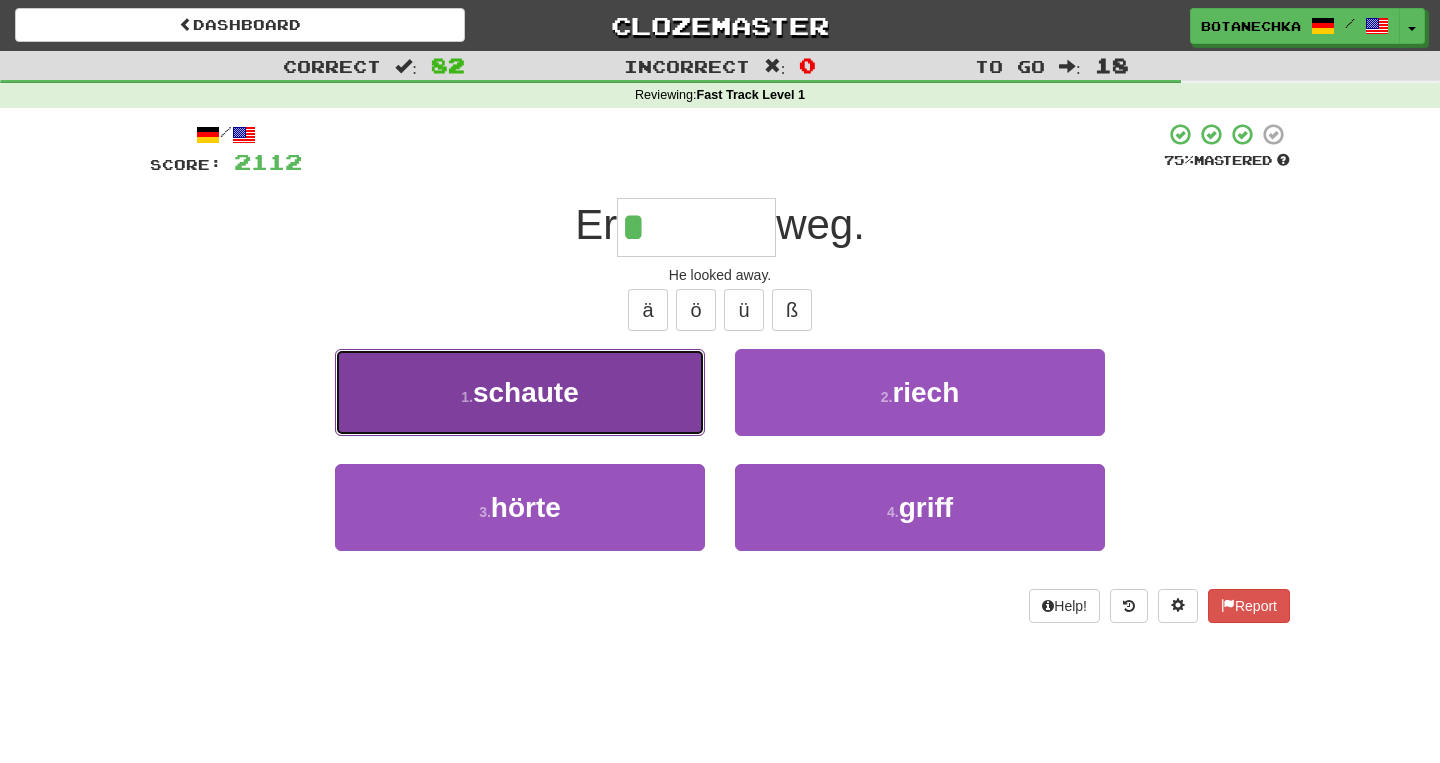 click on "1 .  schaute" at bounding box center [520, 392] 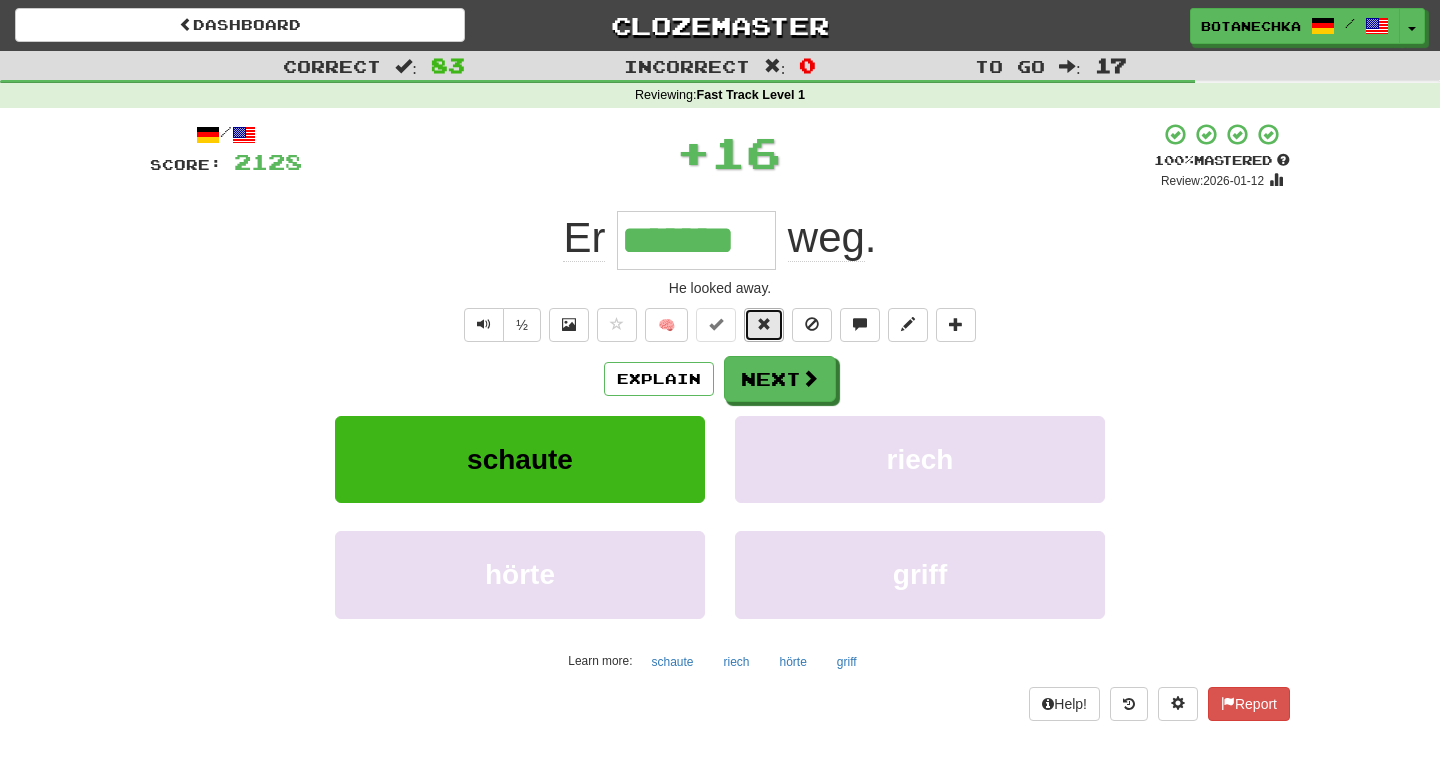 click at bounding box center [764, 325] 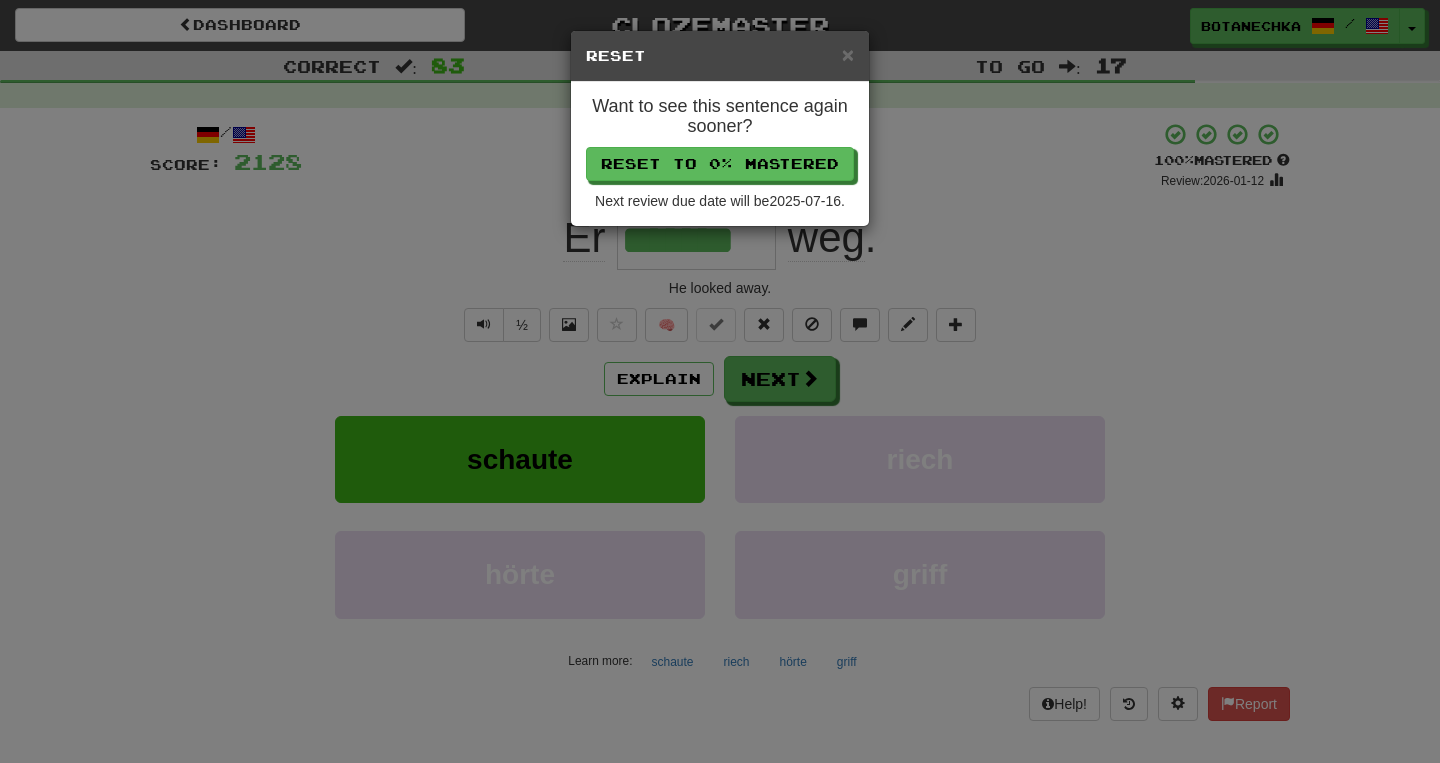 click on "Want to see this sentence again sooner? Reset to 0% Mastered Next review due date will be 2025-07-16 ." at bounding box center [720, 154] 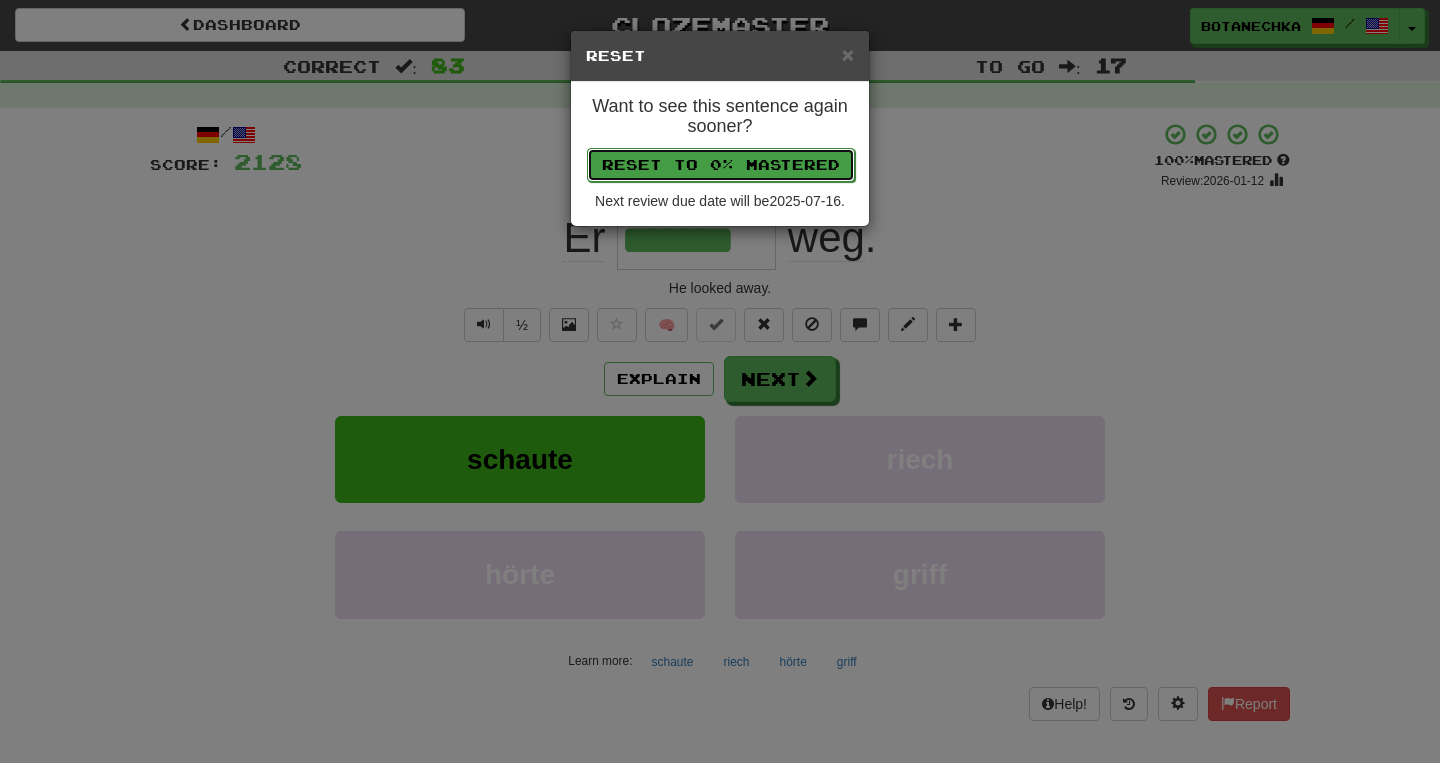 click on "Reset to 0% Mastered" at bounding box center (721, 165) 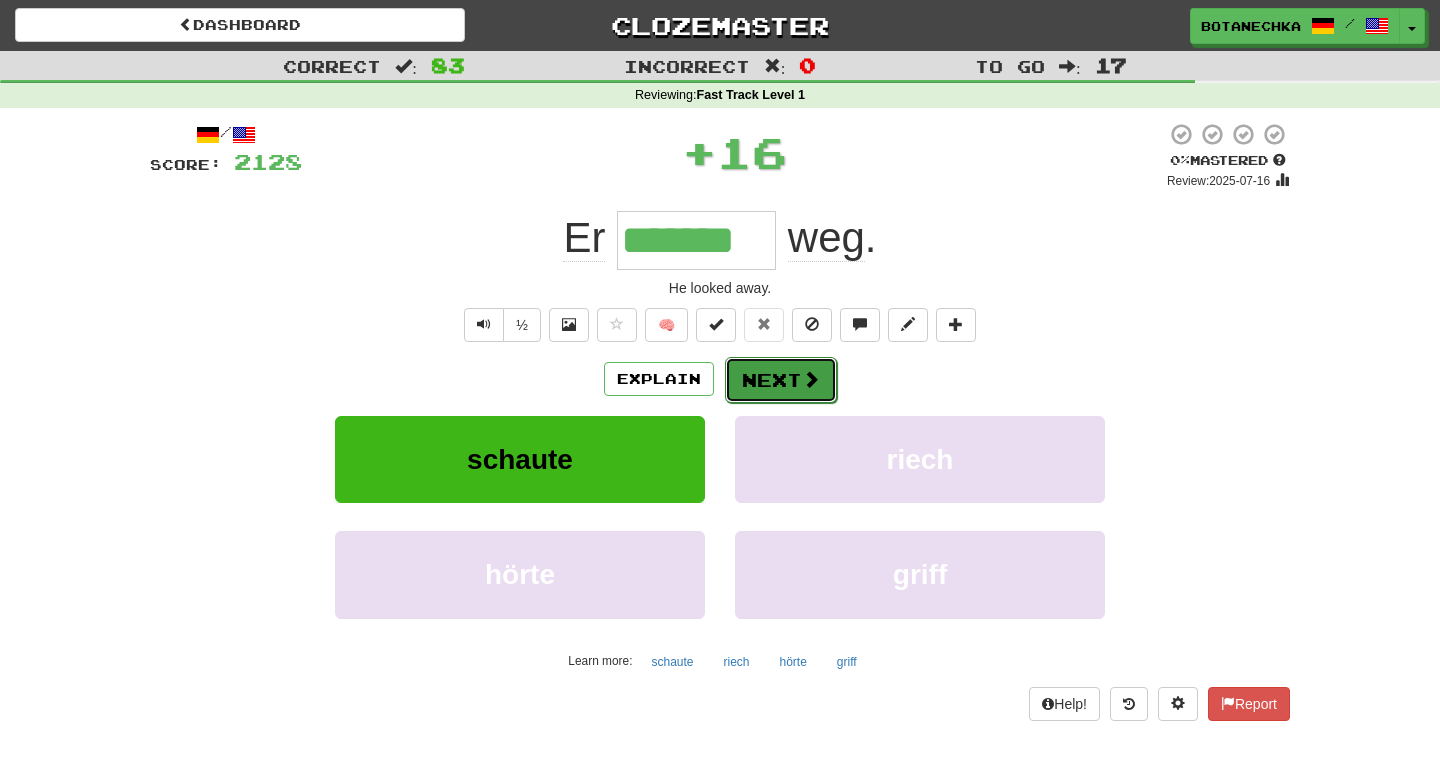 click on "Next" at bounding box center (781, 380) 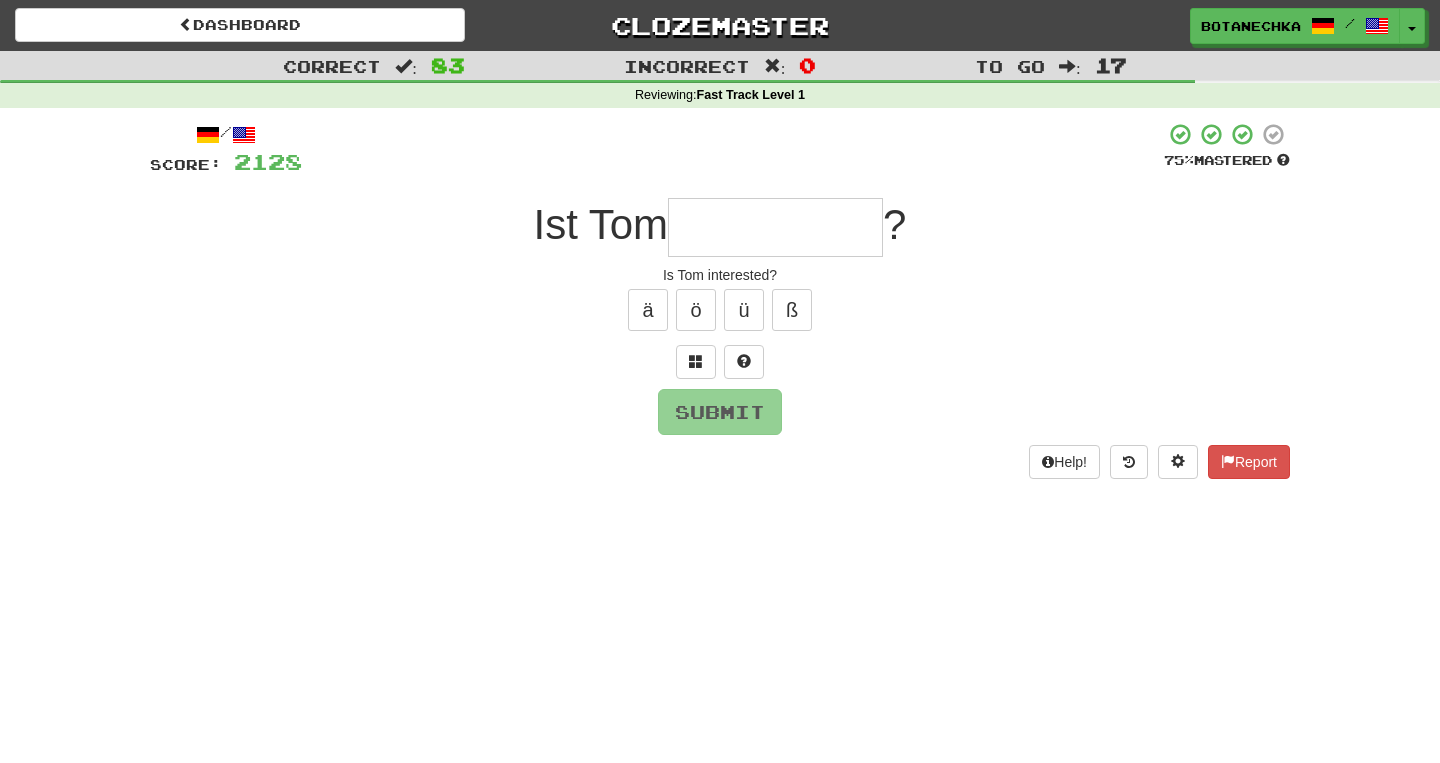 click at bounding box center [775, 227] 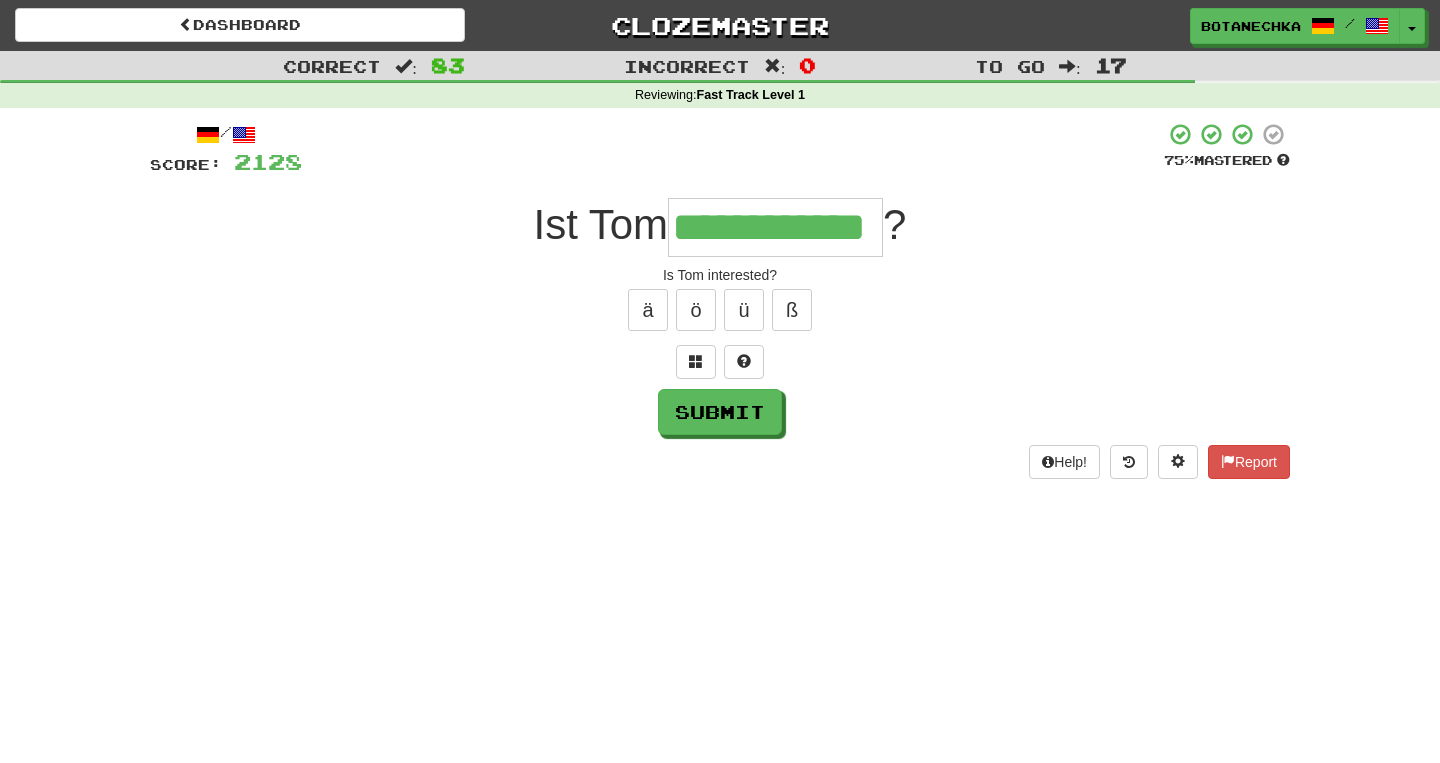 type on "**********" 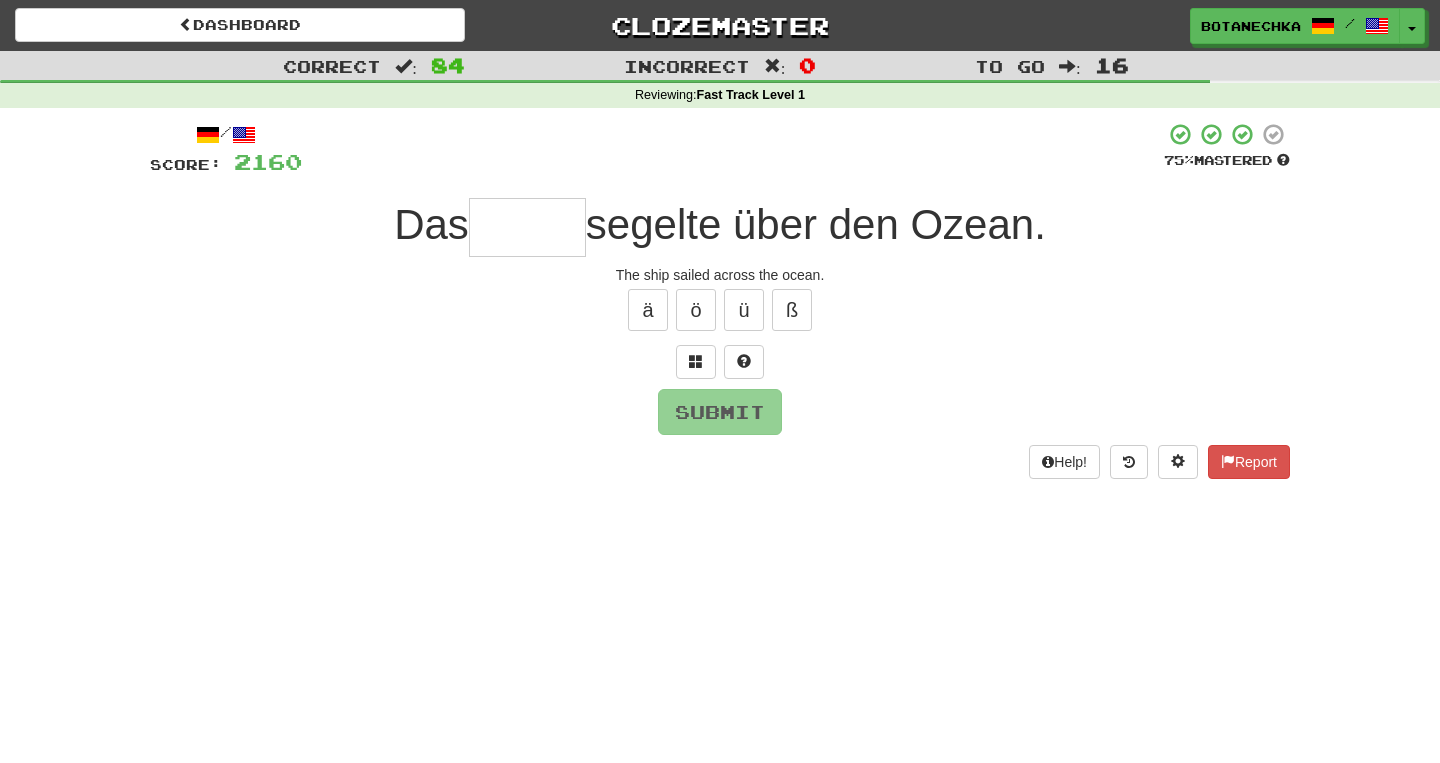 type on "*" 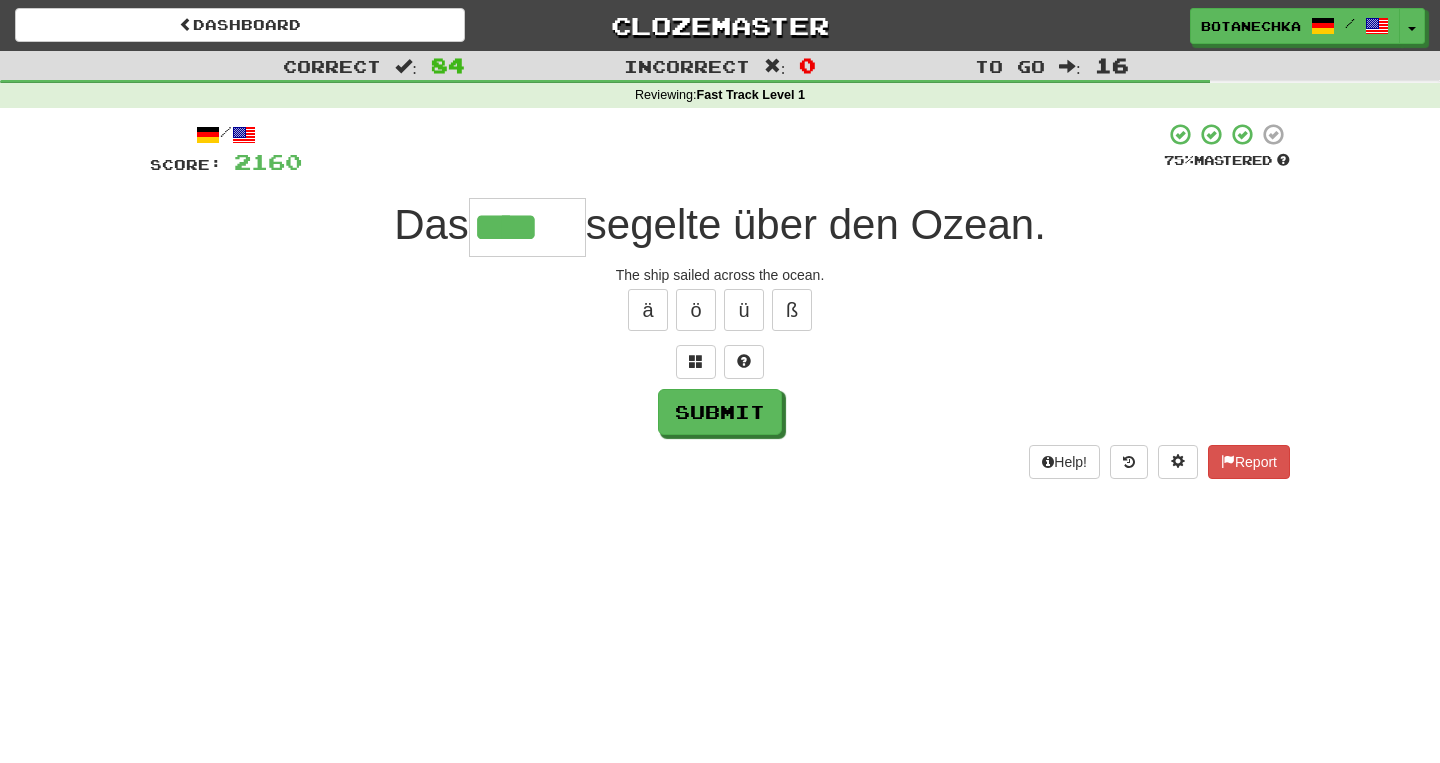 scroll, scrollTop: 0, scrollLeft: 0, axis: both 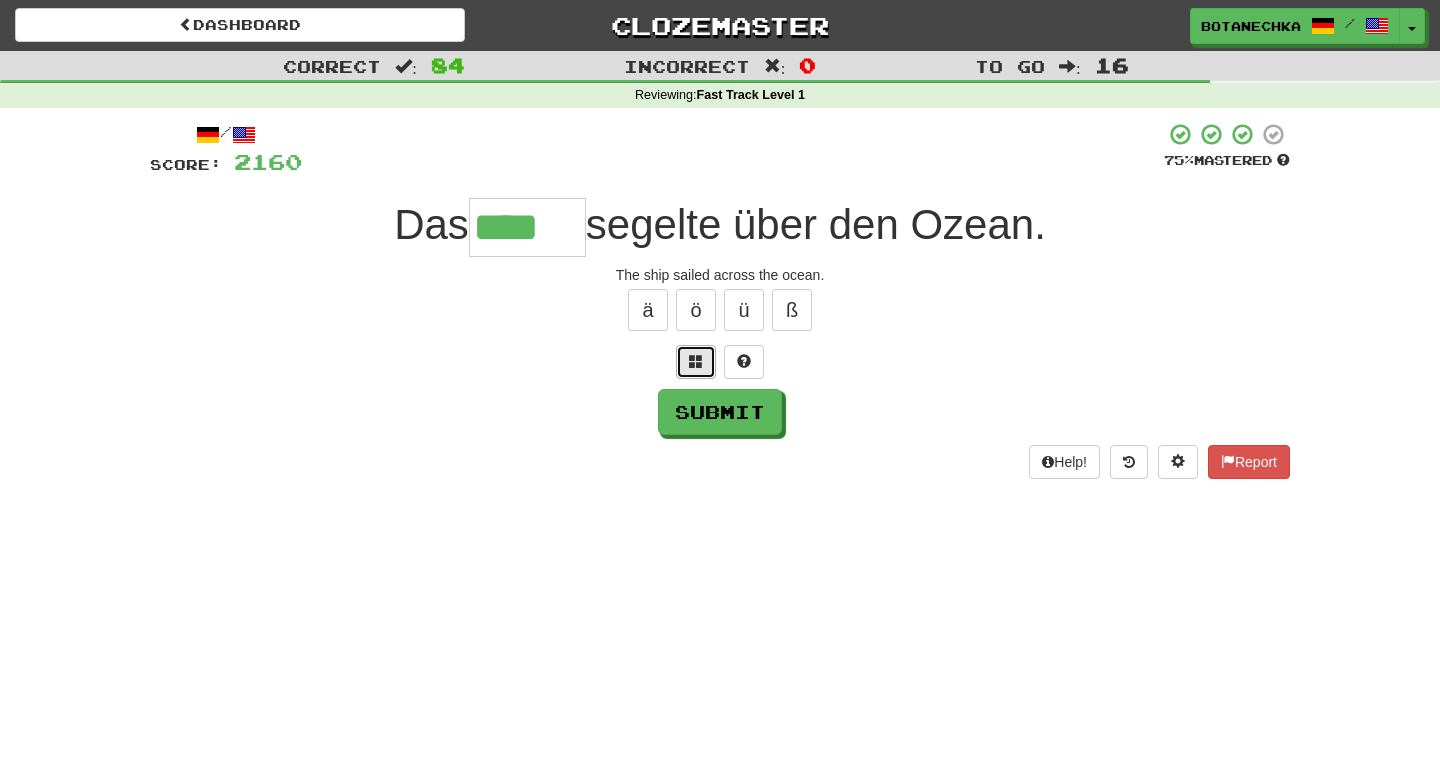 click at bounding box center (696, 362) 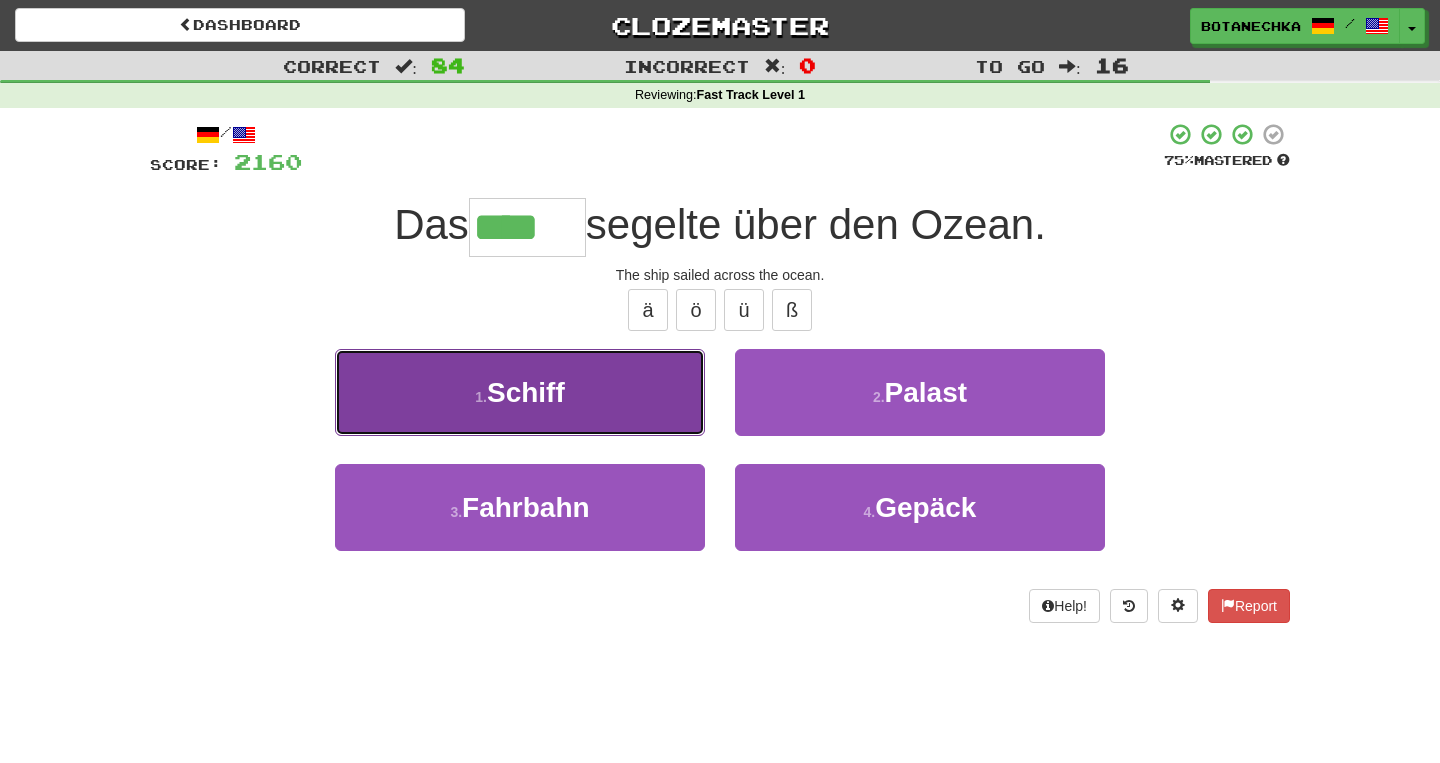 click on "1 .  Schiff" at bounding box center (520, 392) 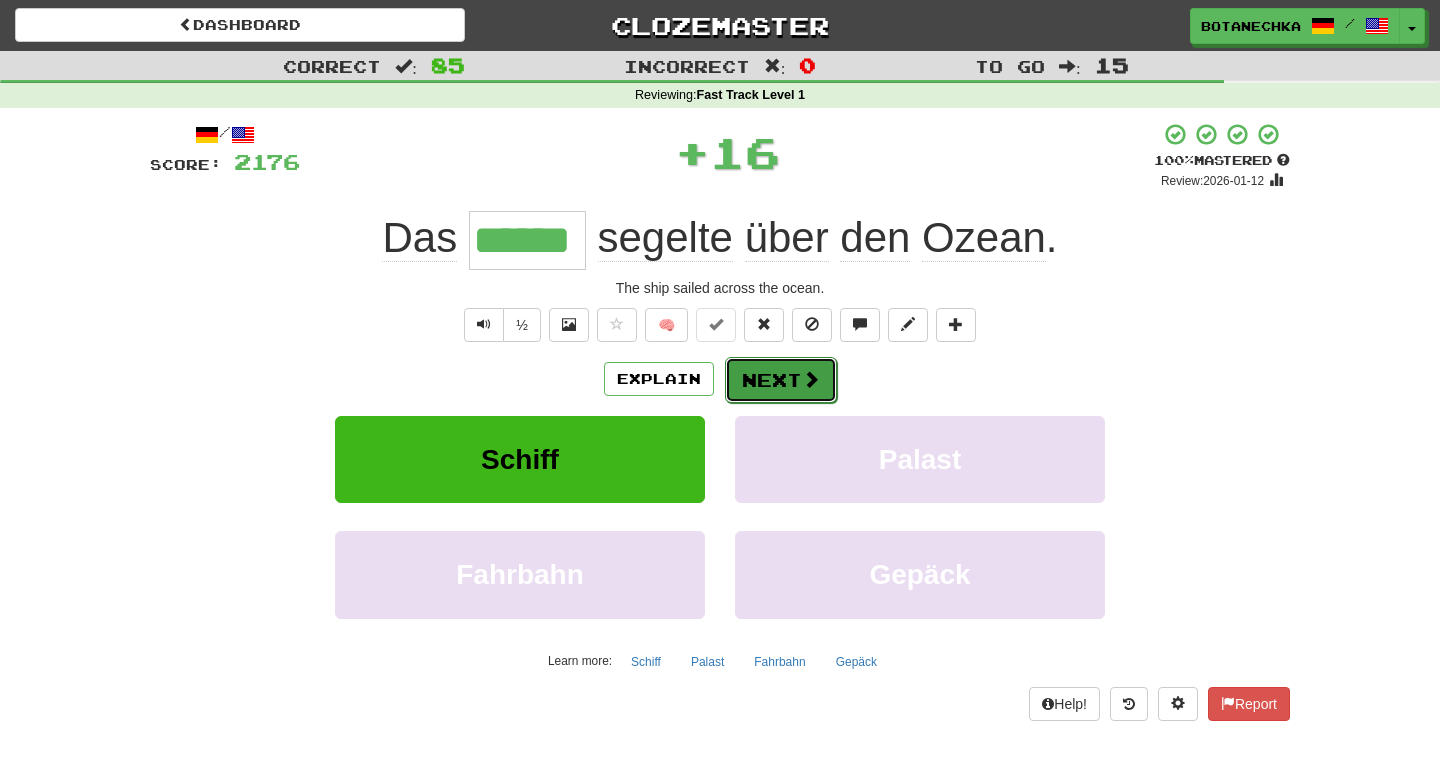 click on "Next" at bounding box center (781, 380) 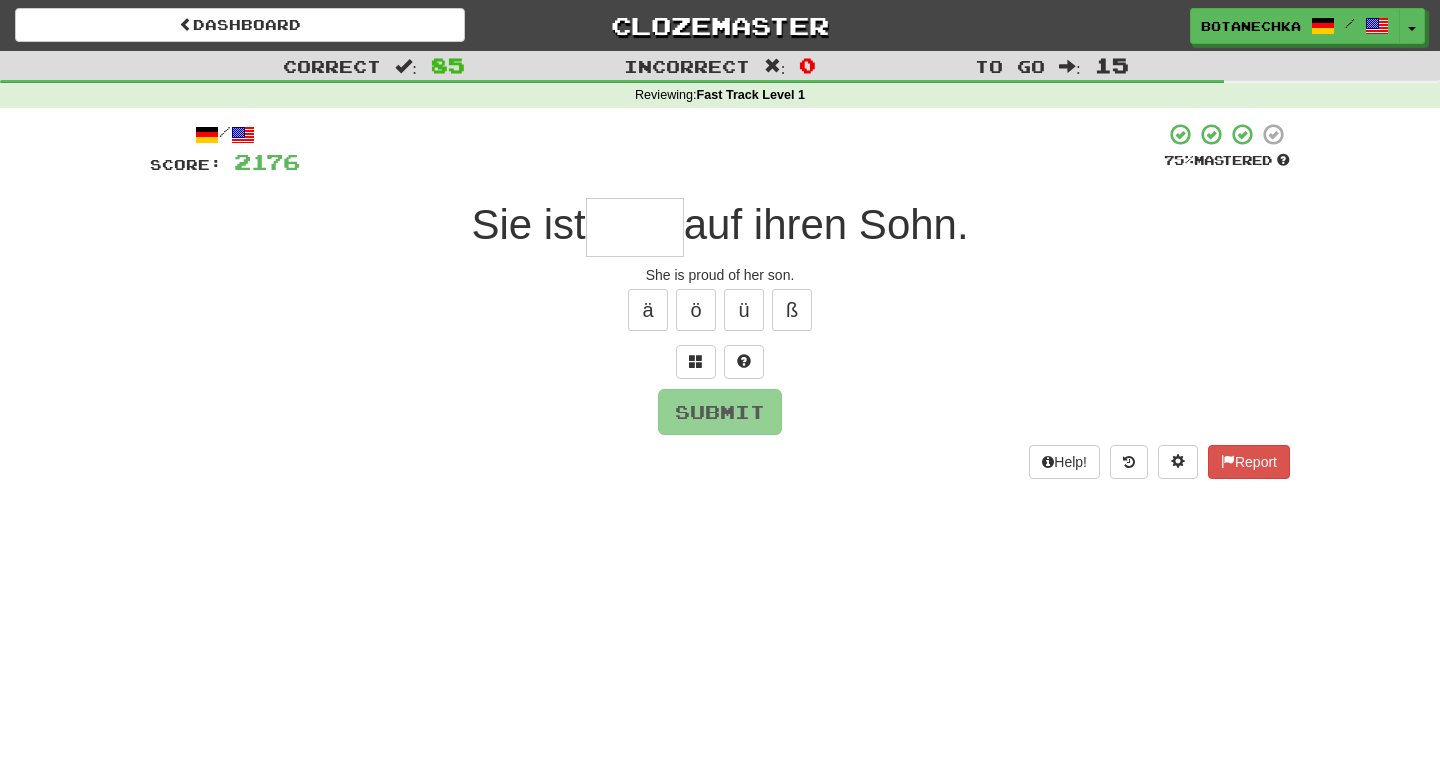 click at bounding box center [635, 227] 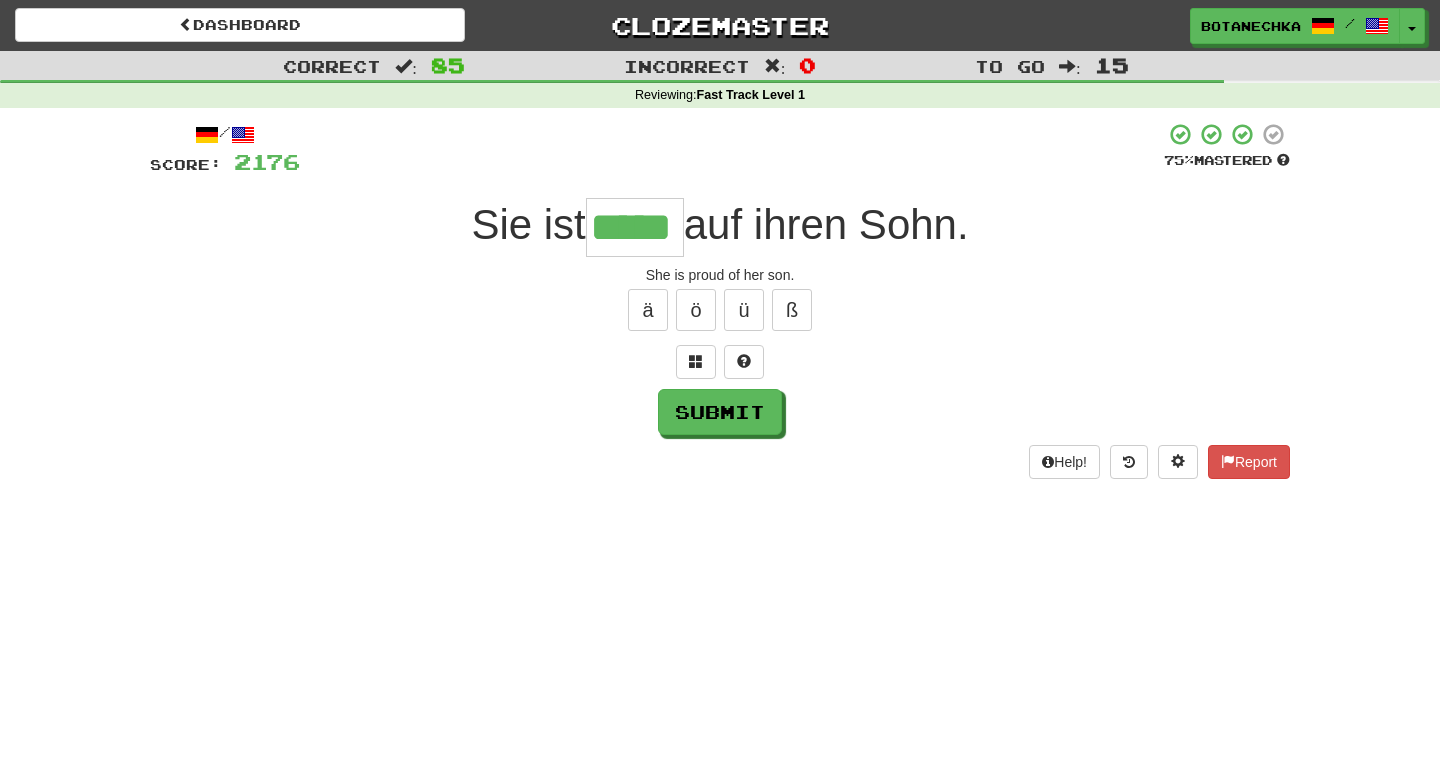 type on "*****" 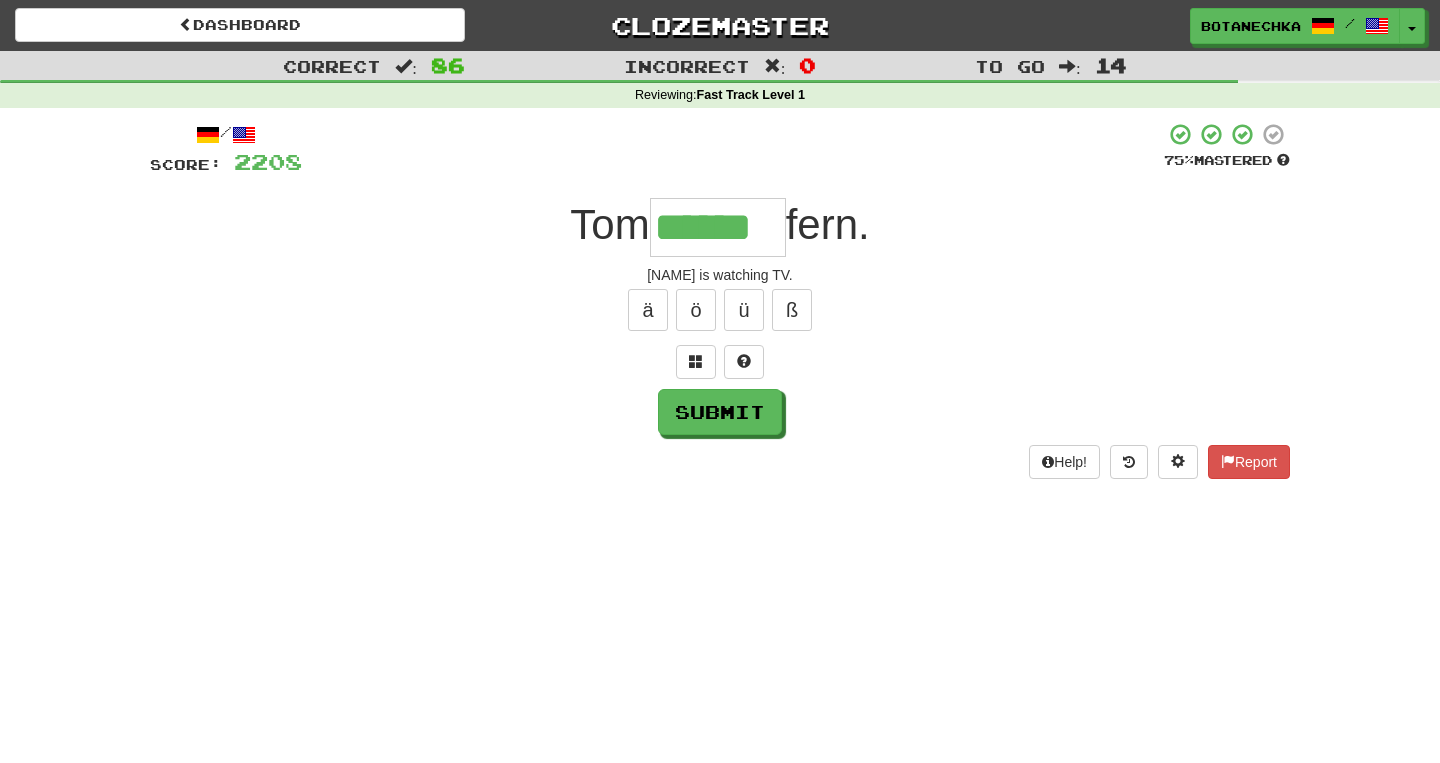 type on "******" 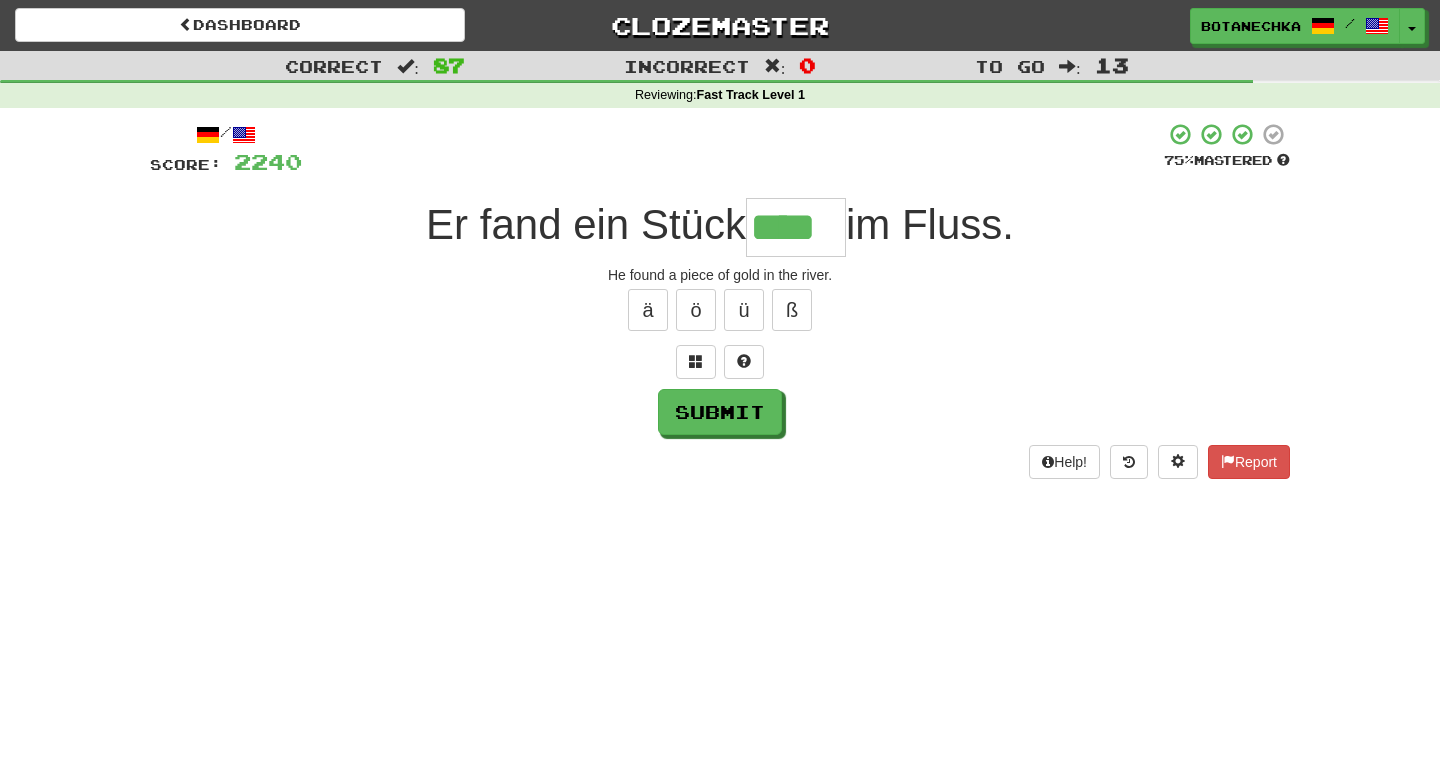 type on "****" 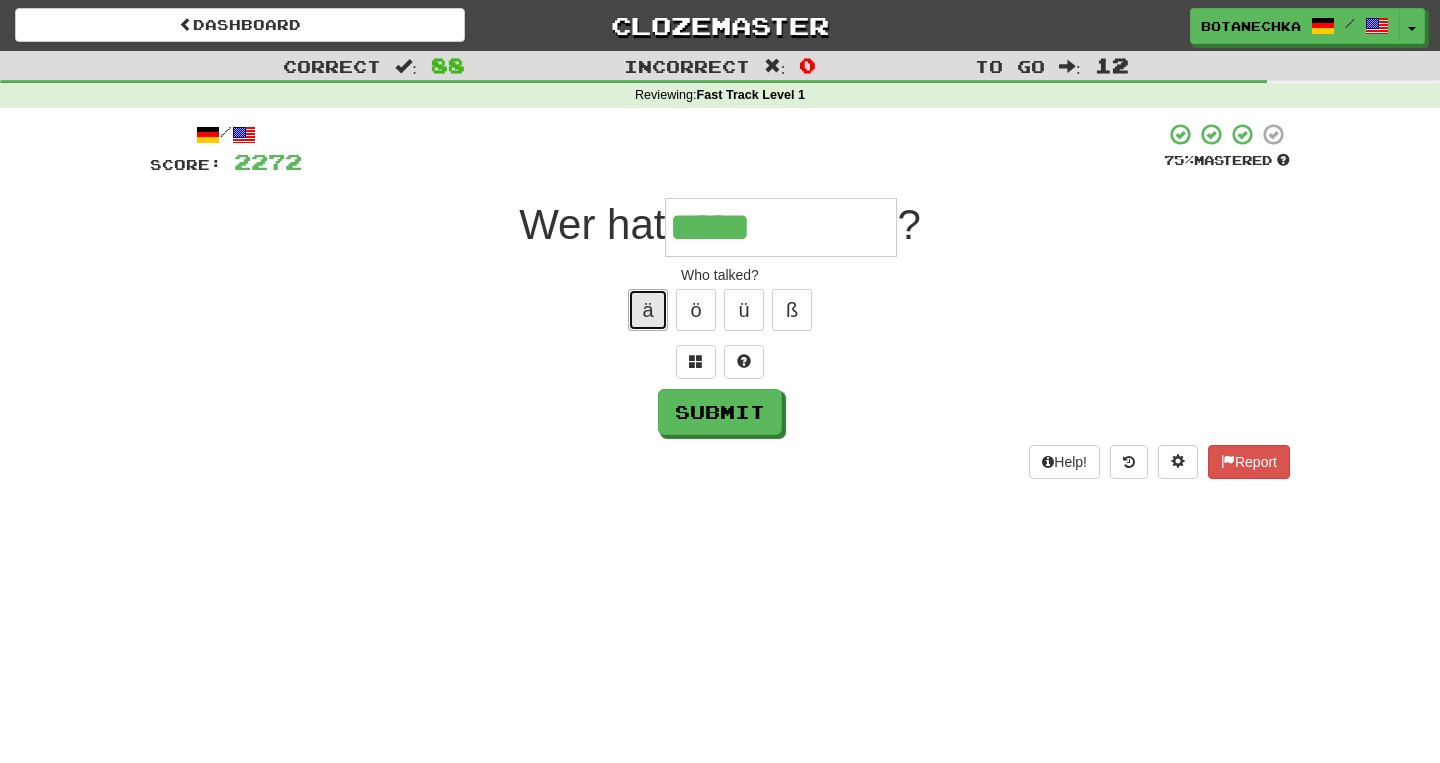 click on "ä" at bounding box center [648, 310] 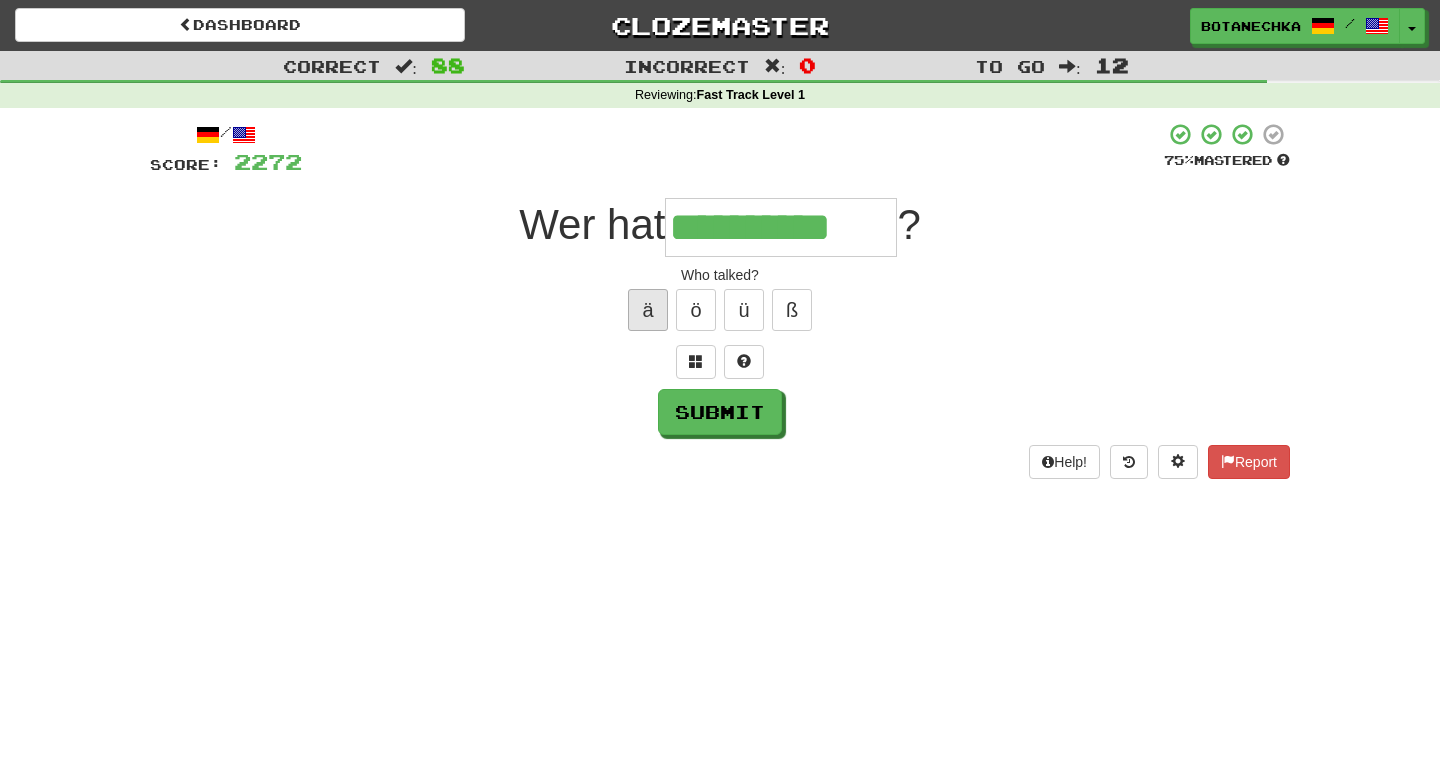 type on "**********" 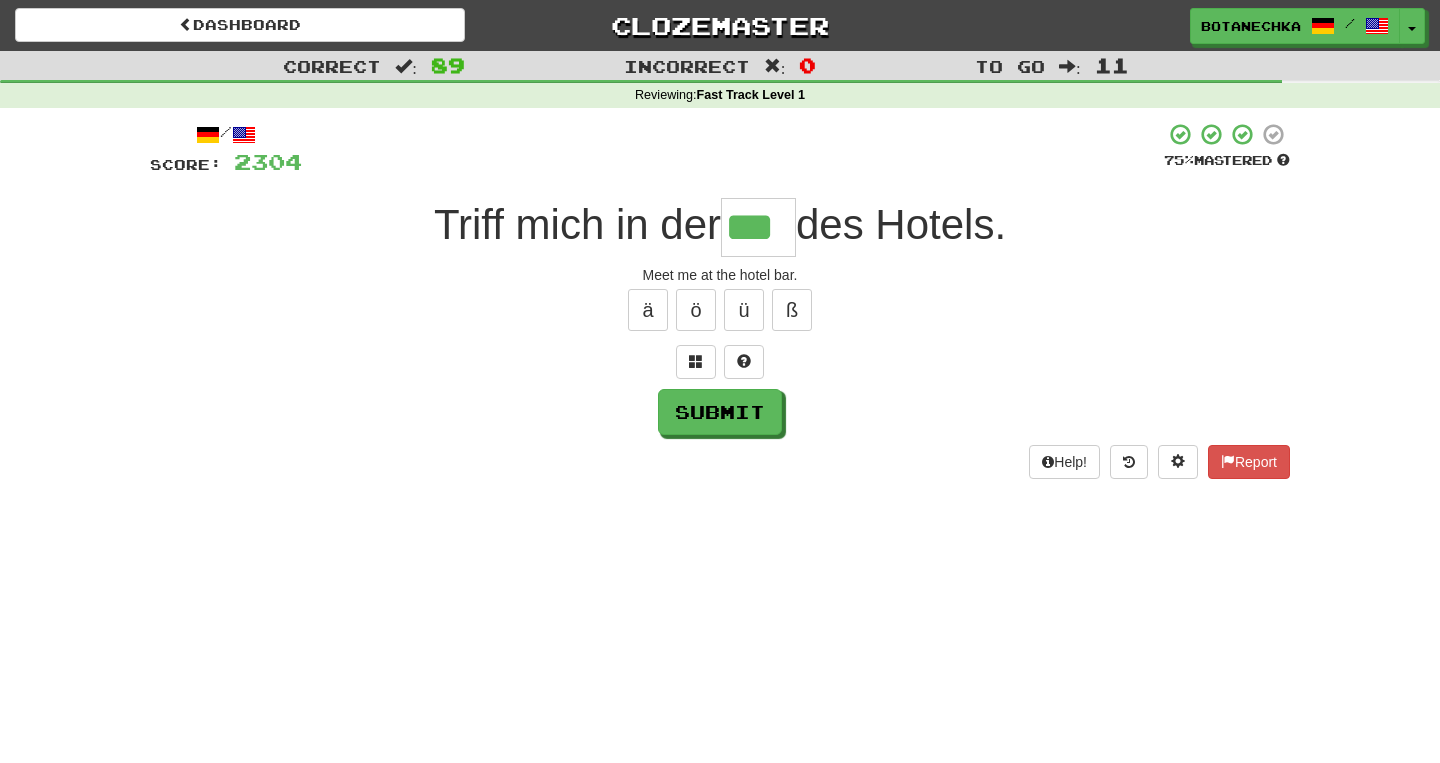 type on "***" 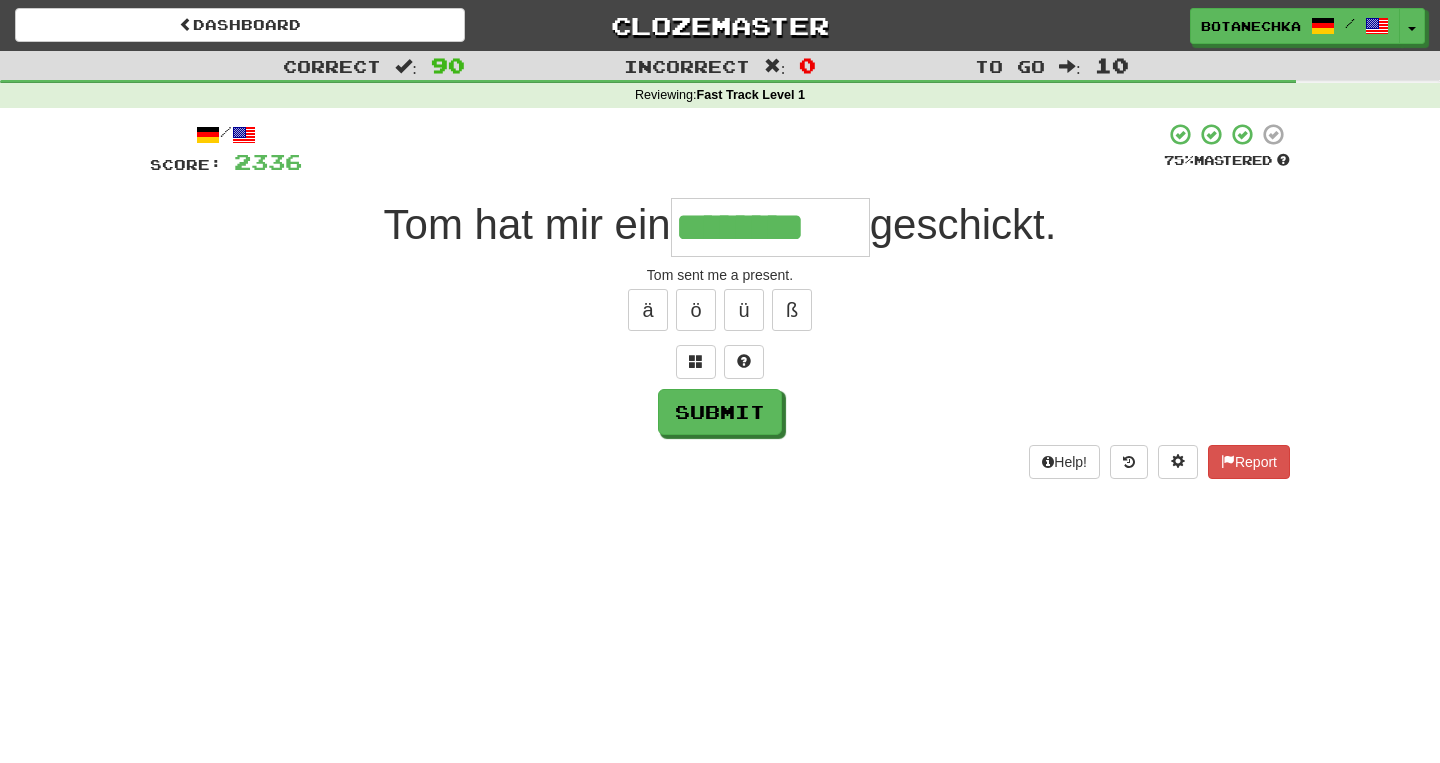 type on "********" 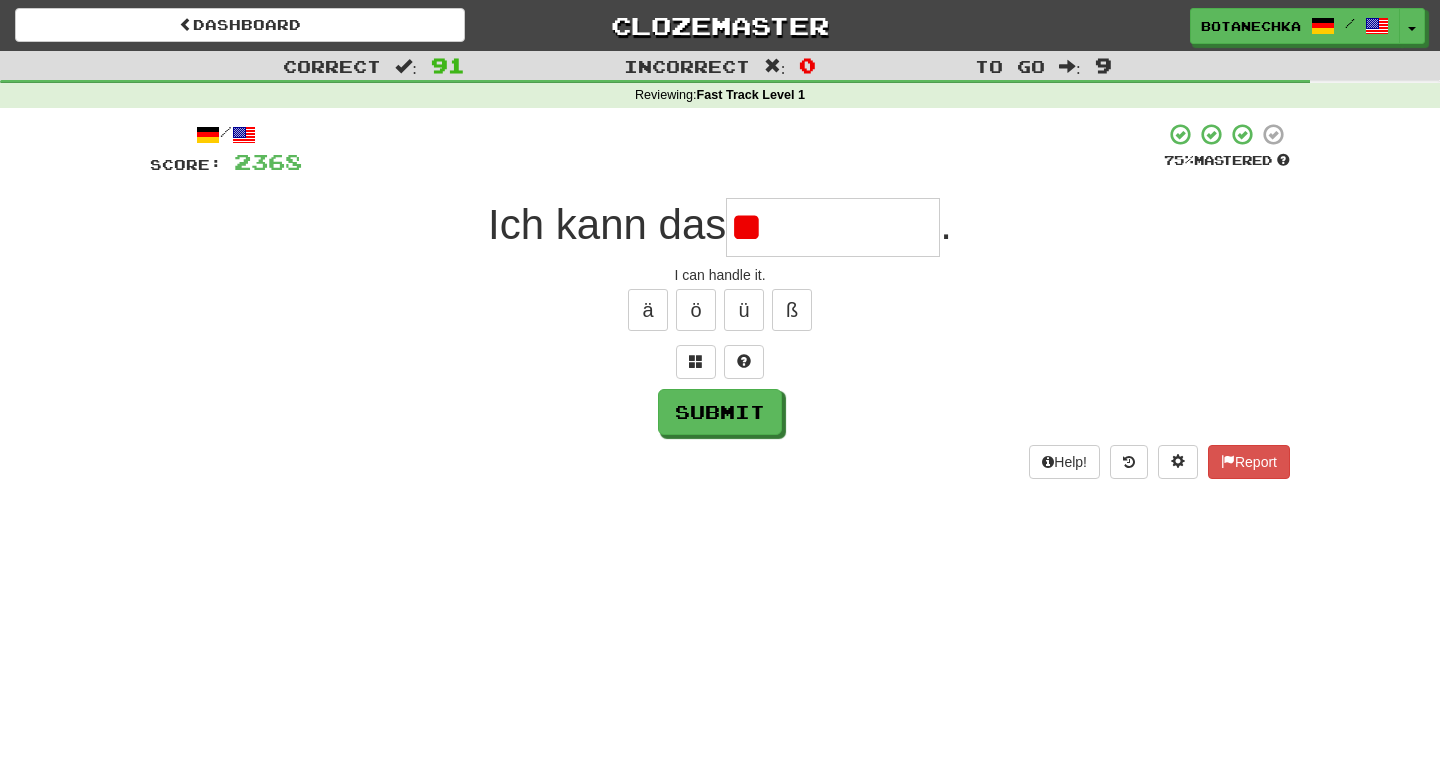 type on "*" 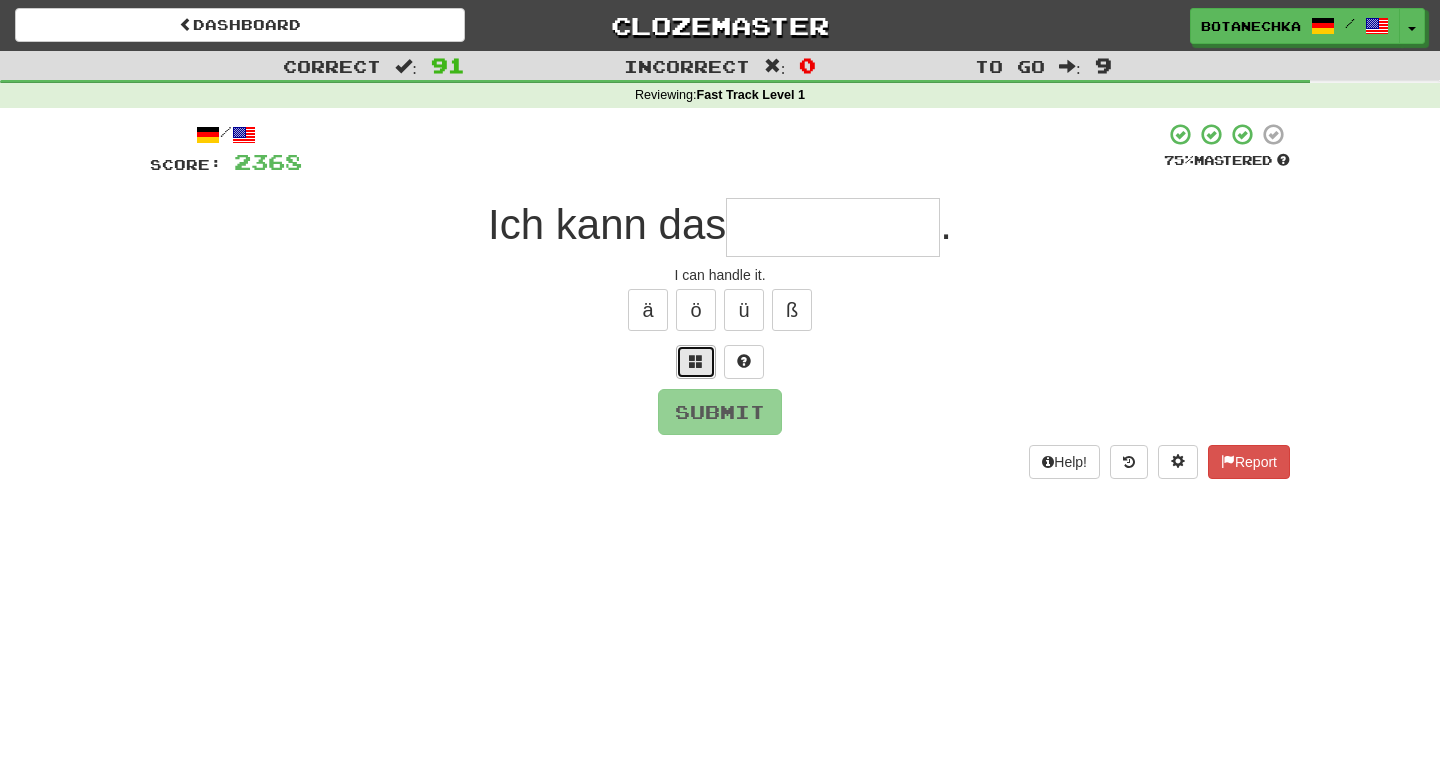 click at bounding box center (696, 361) 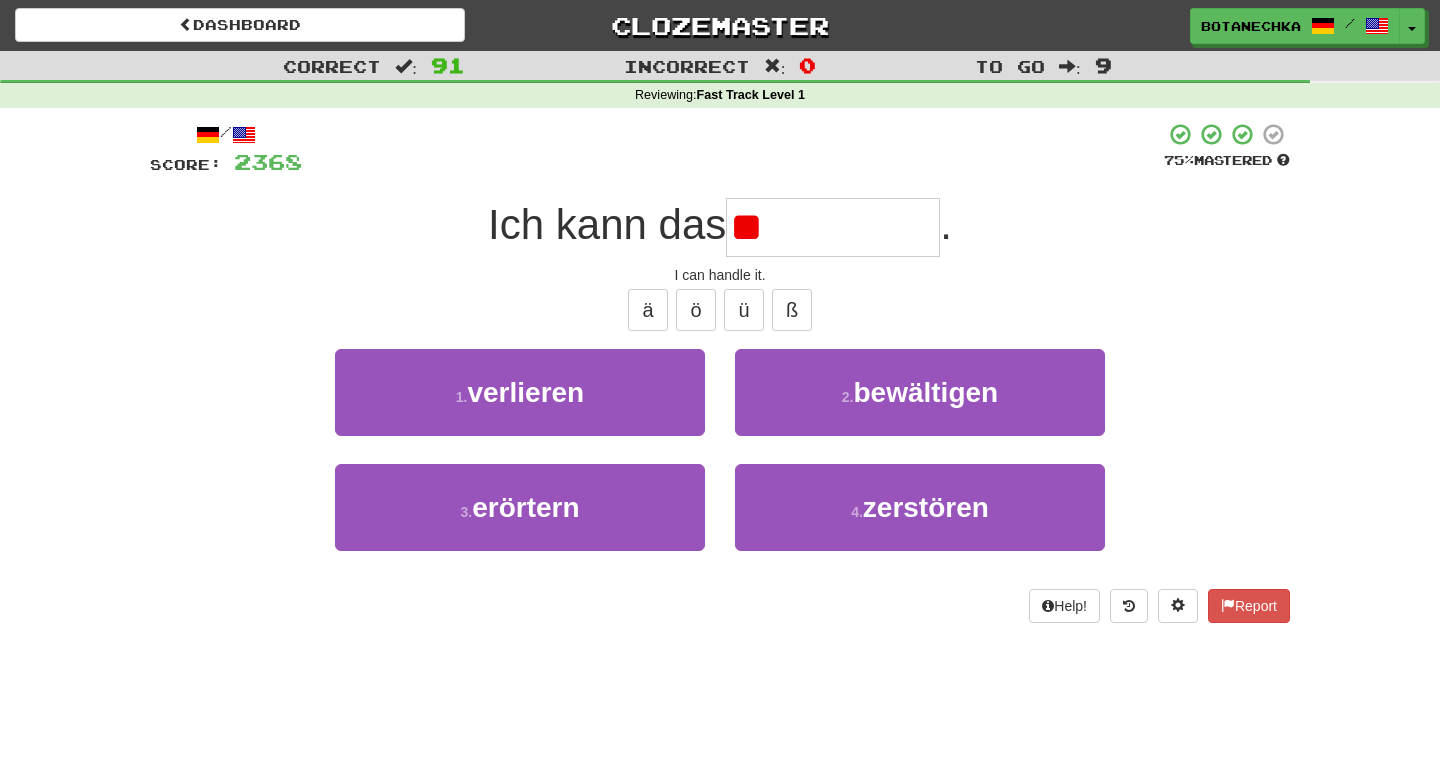 type on "*" 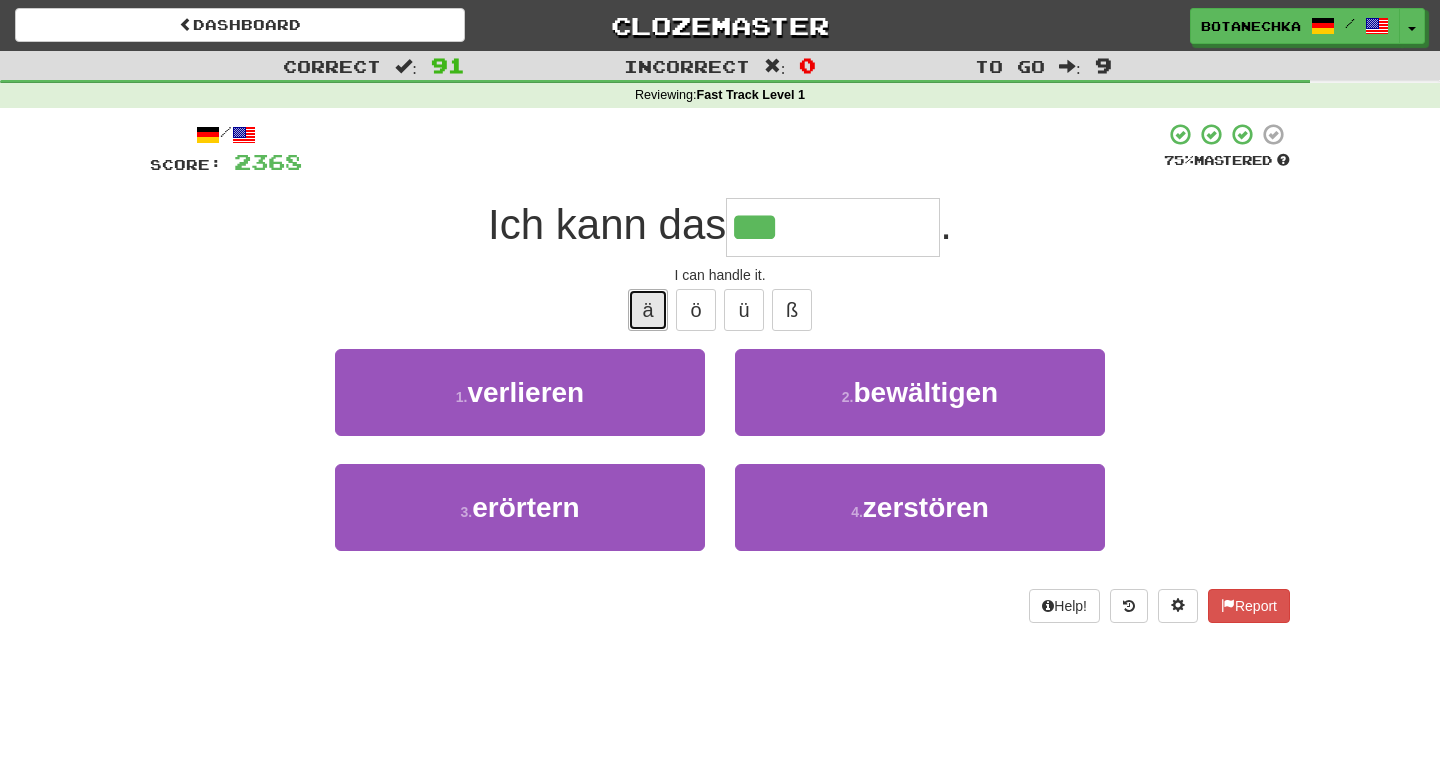 click on "ä" at bounding box center (648, 310) 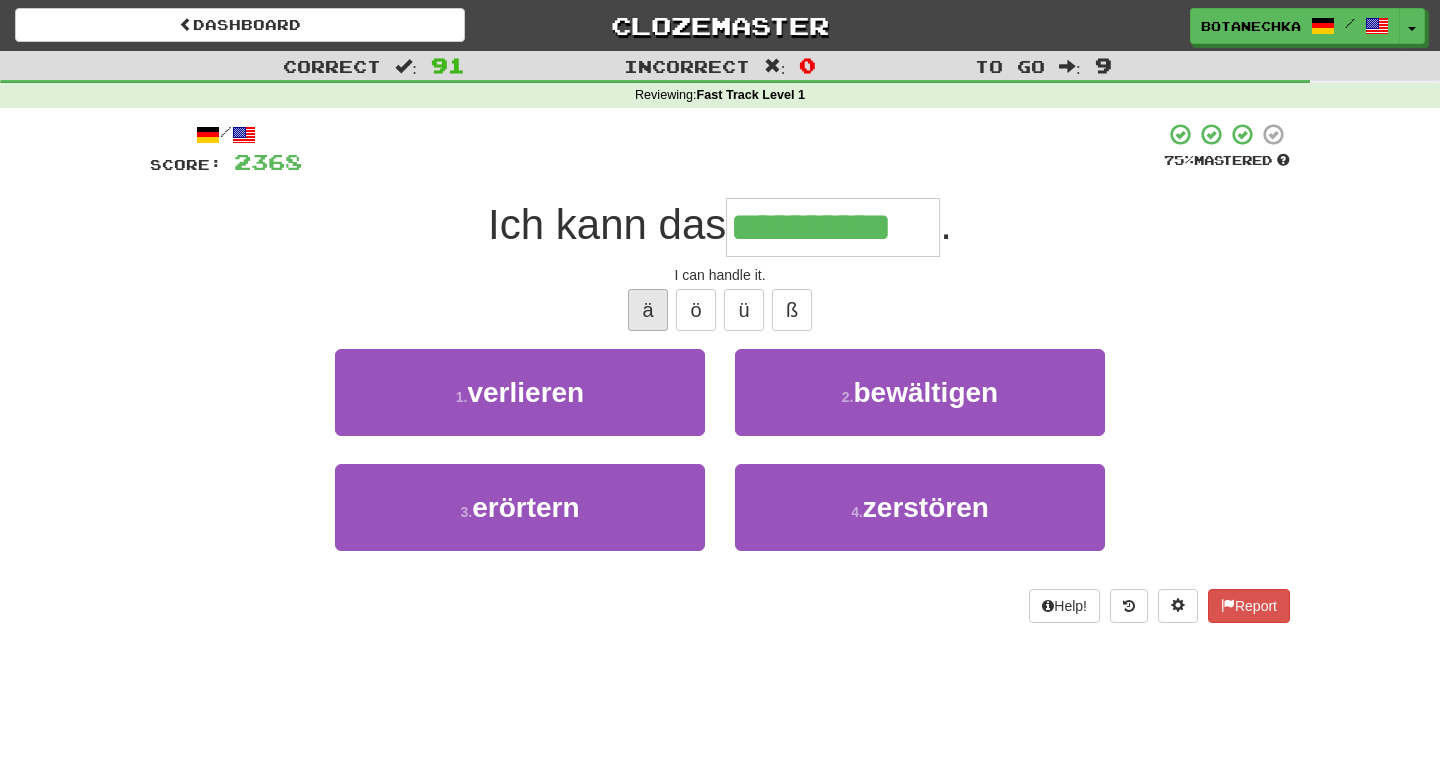 type on "**********" 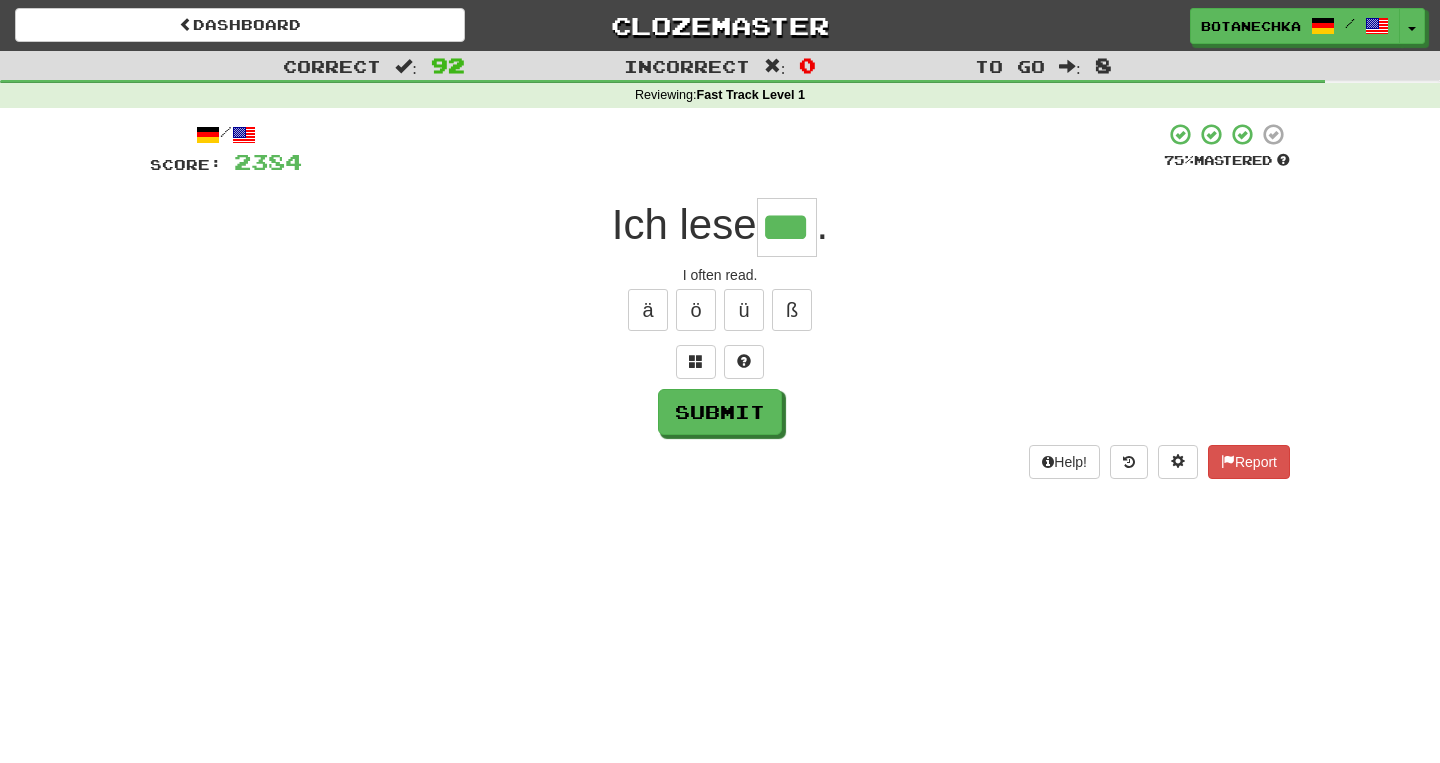 type on "***" 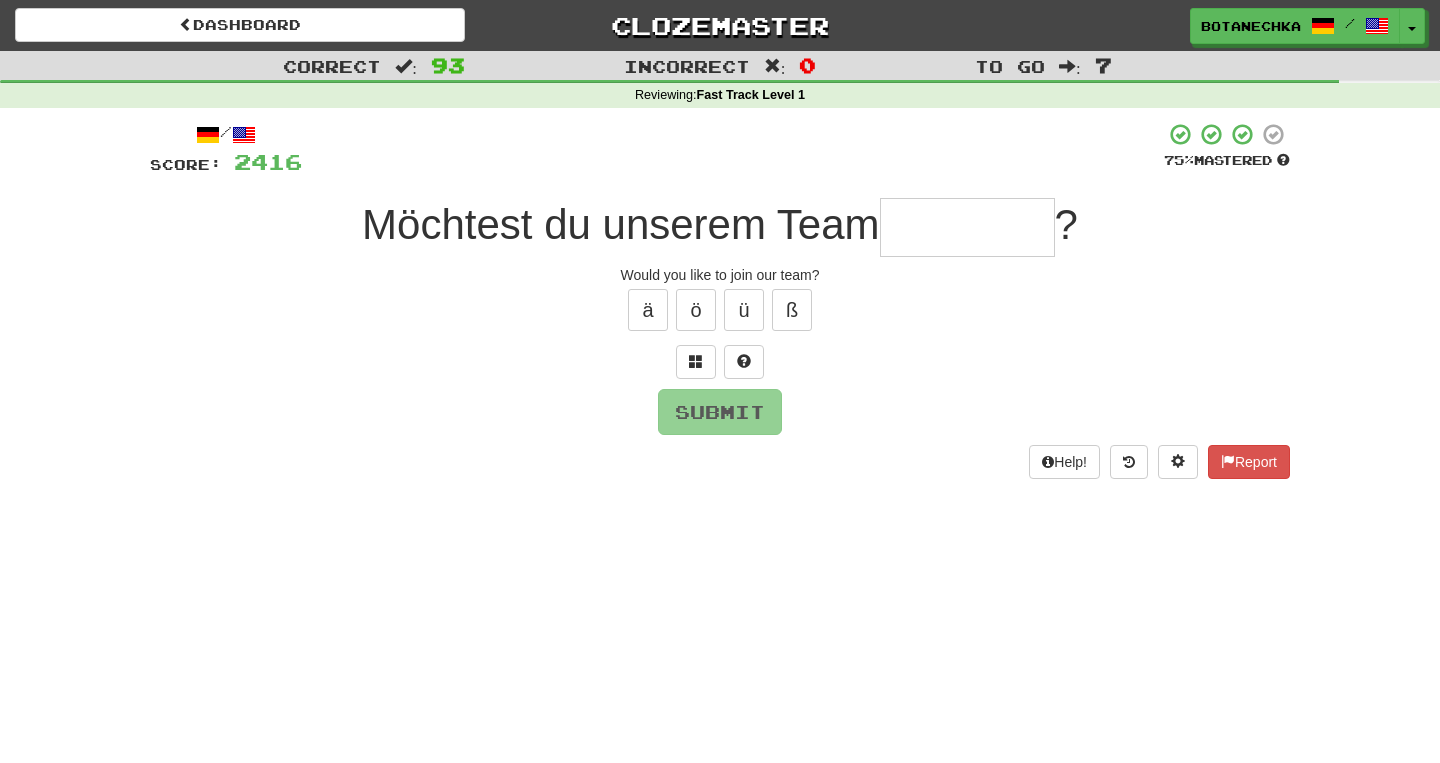 type on "*" 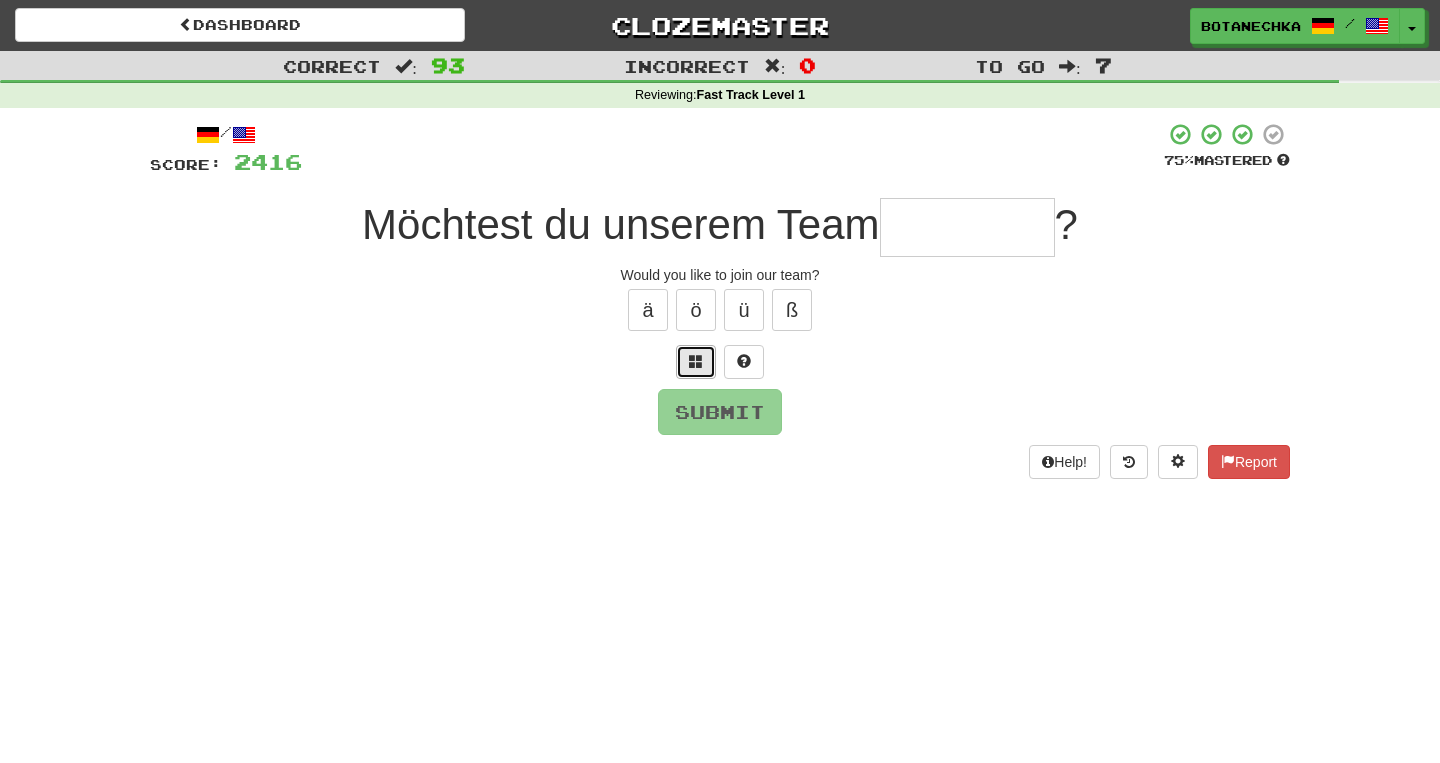 click at bounding box center [696, 362] 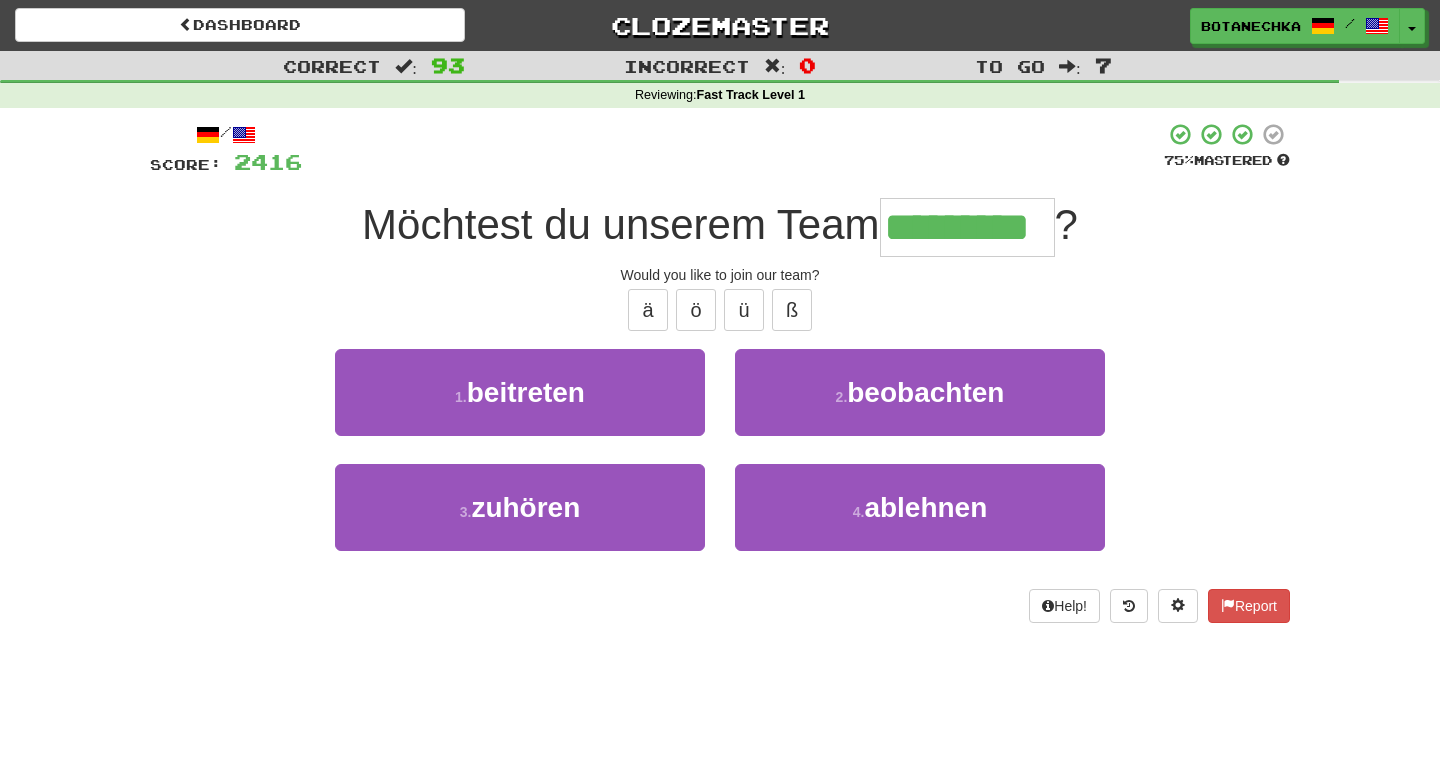 type on "*********" 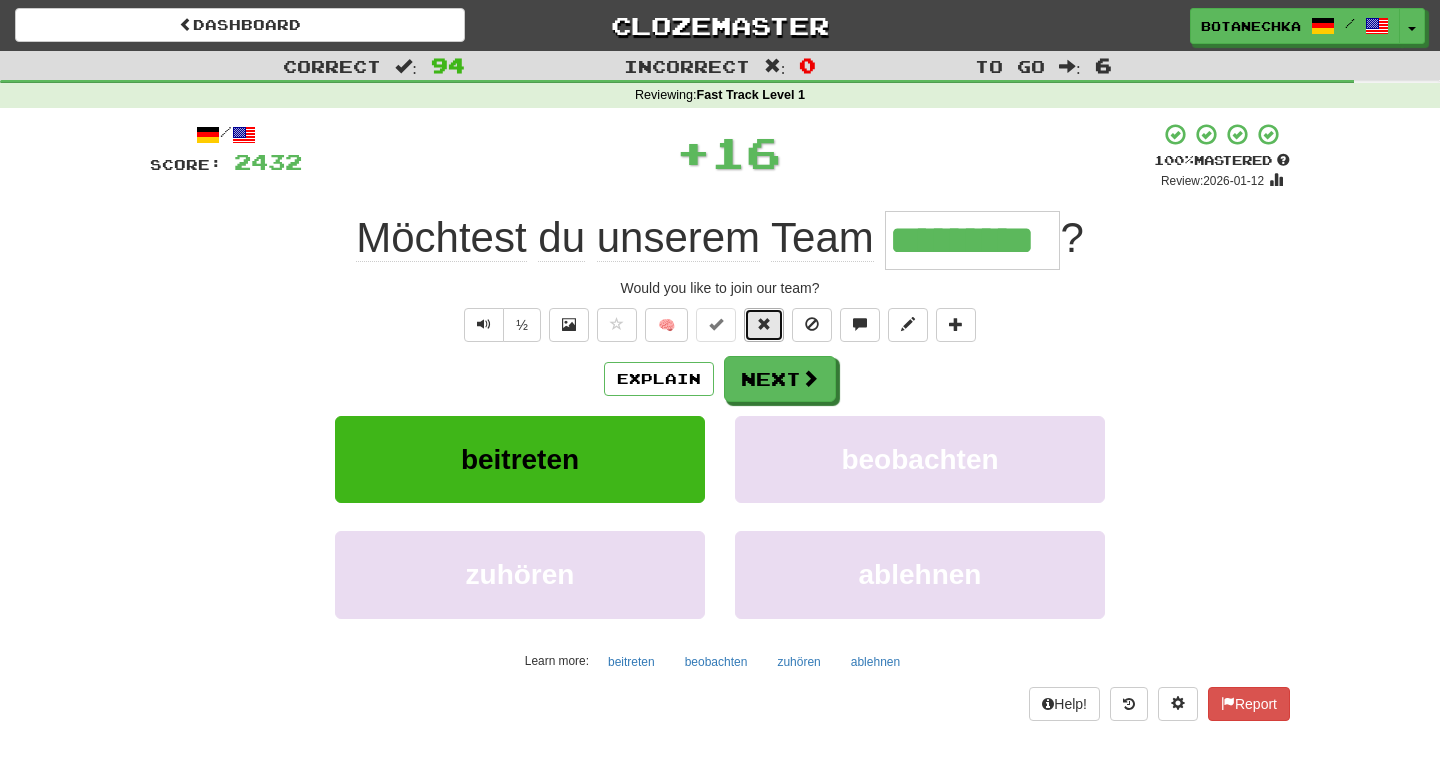 click at bounding box center [764, 324] 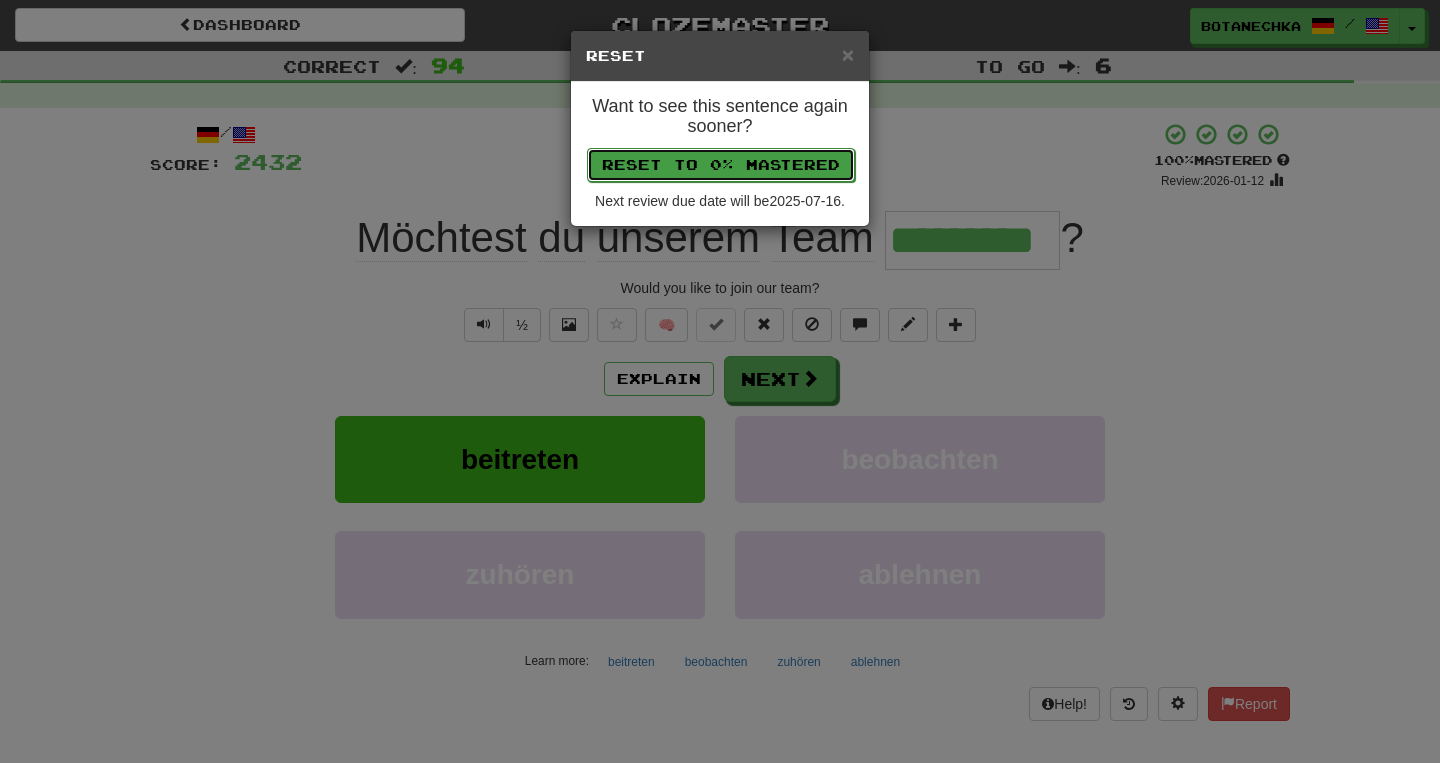 click on "Reset to 0% Mastered" at bounding box center [721, 165] 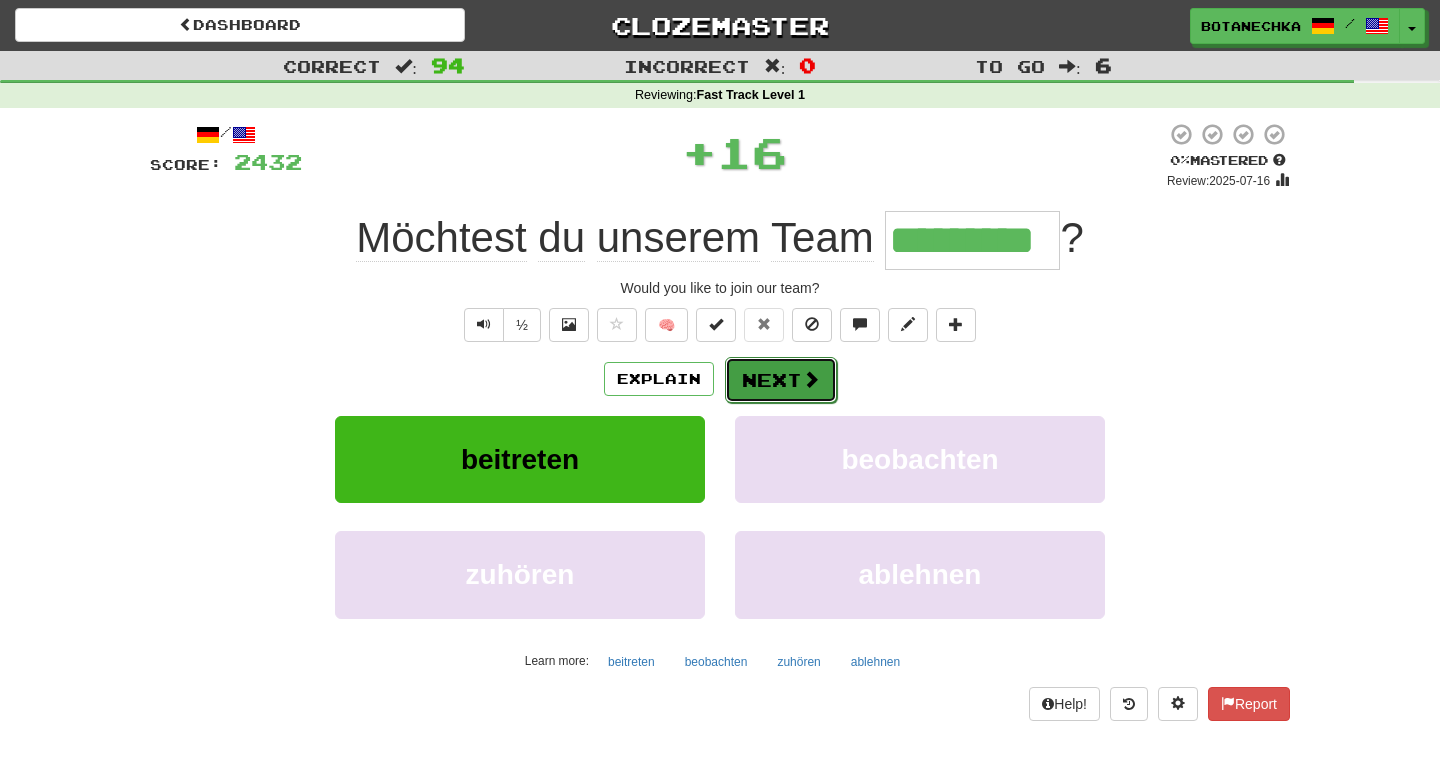 click on "Next" at bounding box center [781, 380] 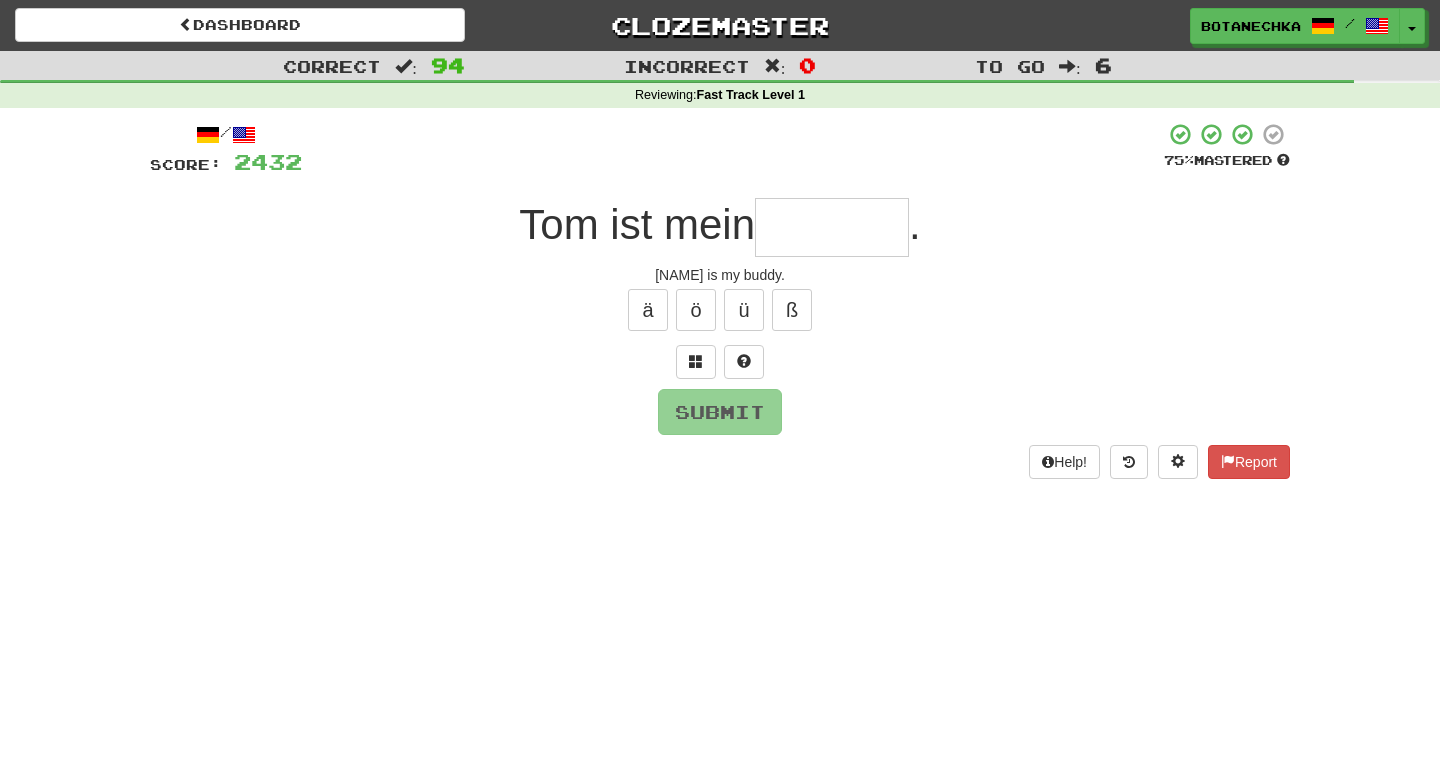 click at bounding box center [832, 227] 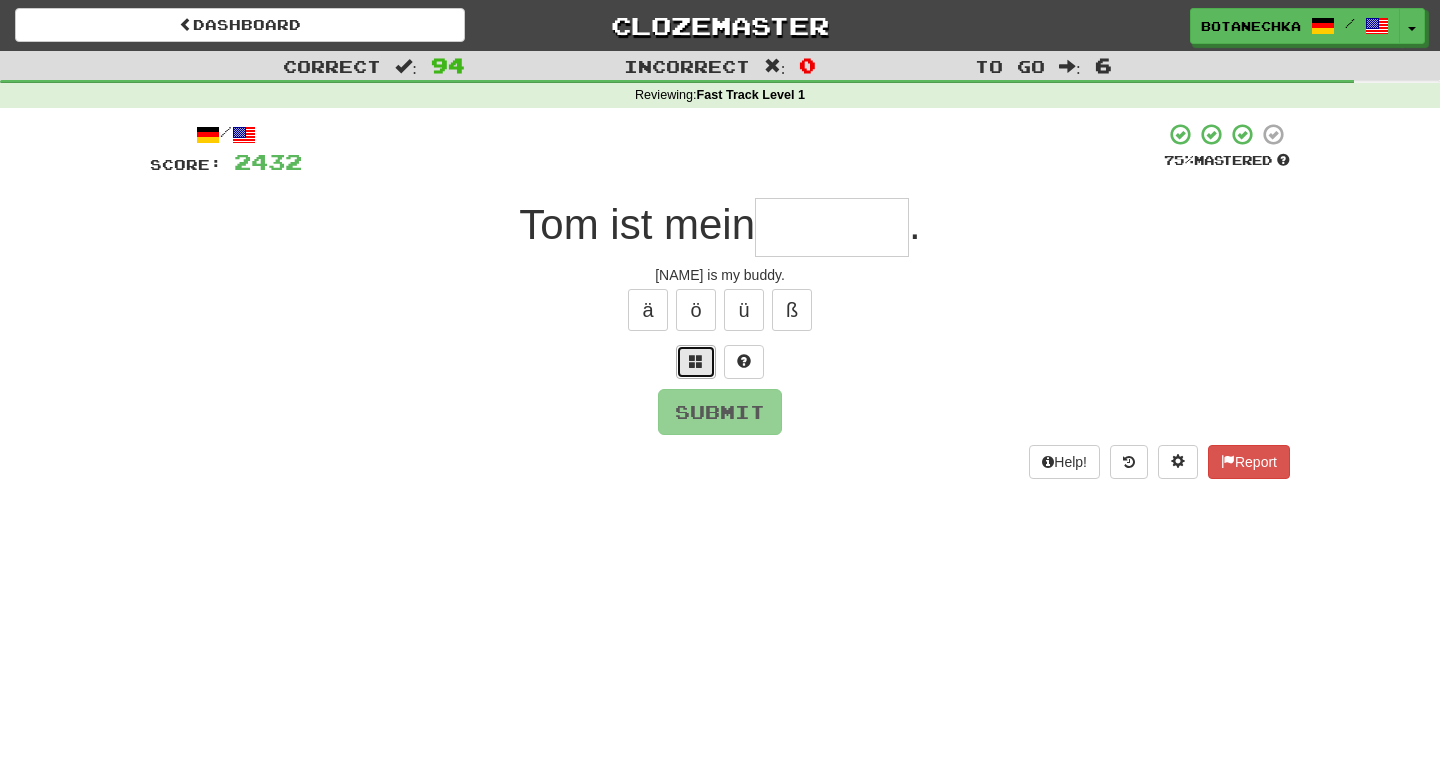 click at bounding box center [696, 361] 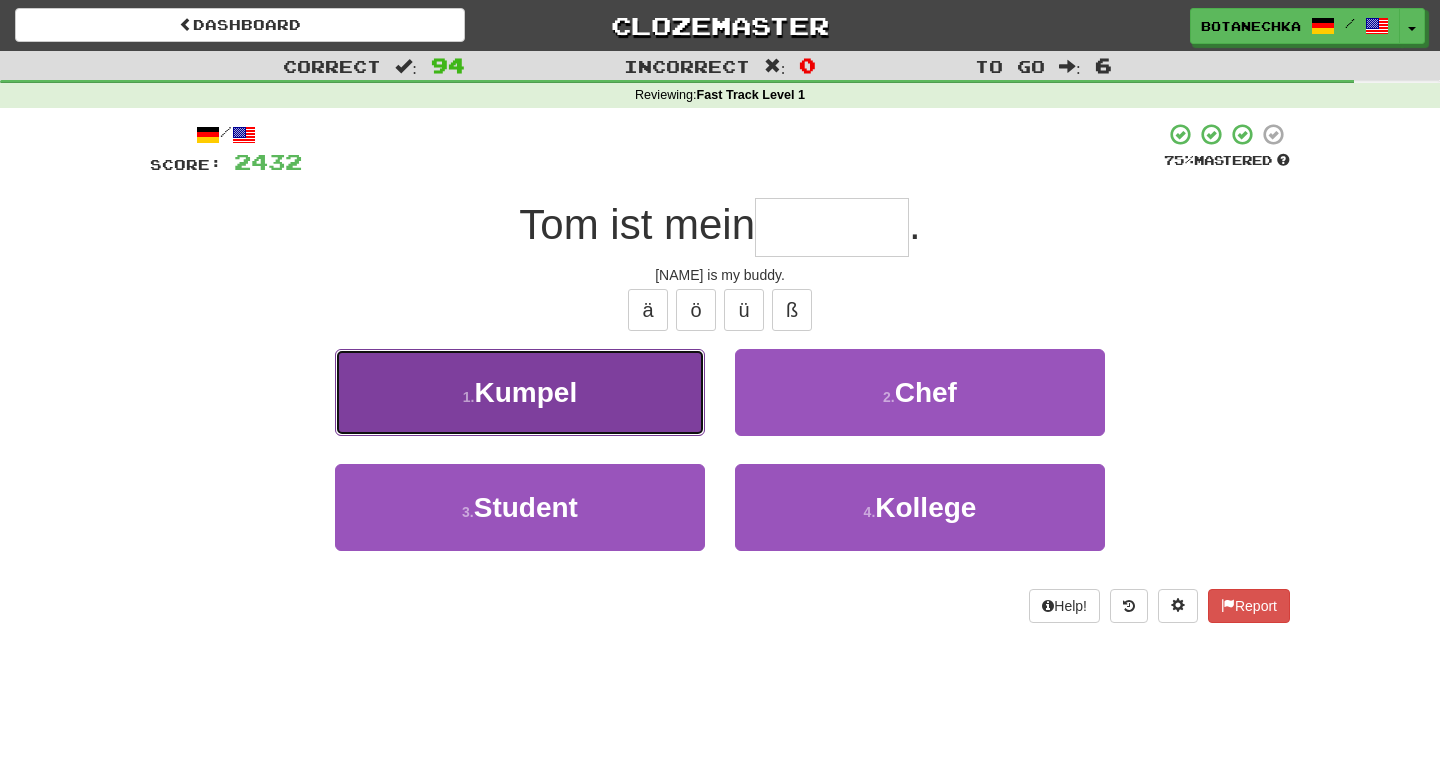 click on "1 .  Kumpel" at bounding box center (520, 392) 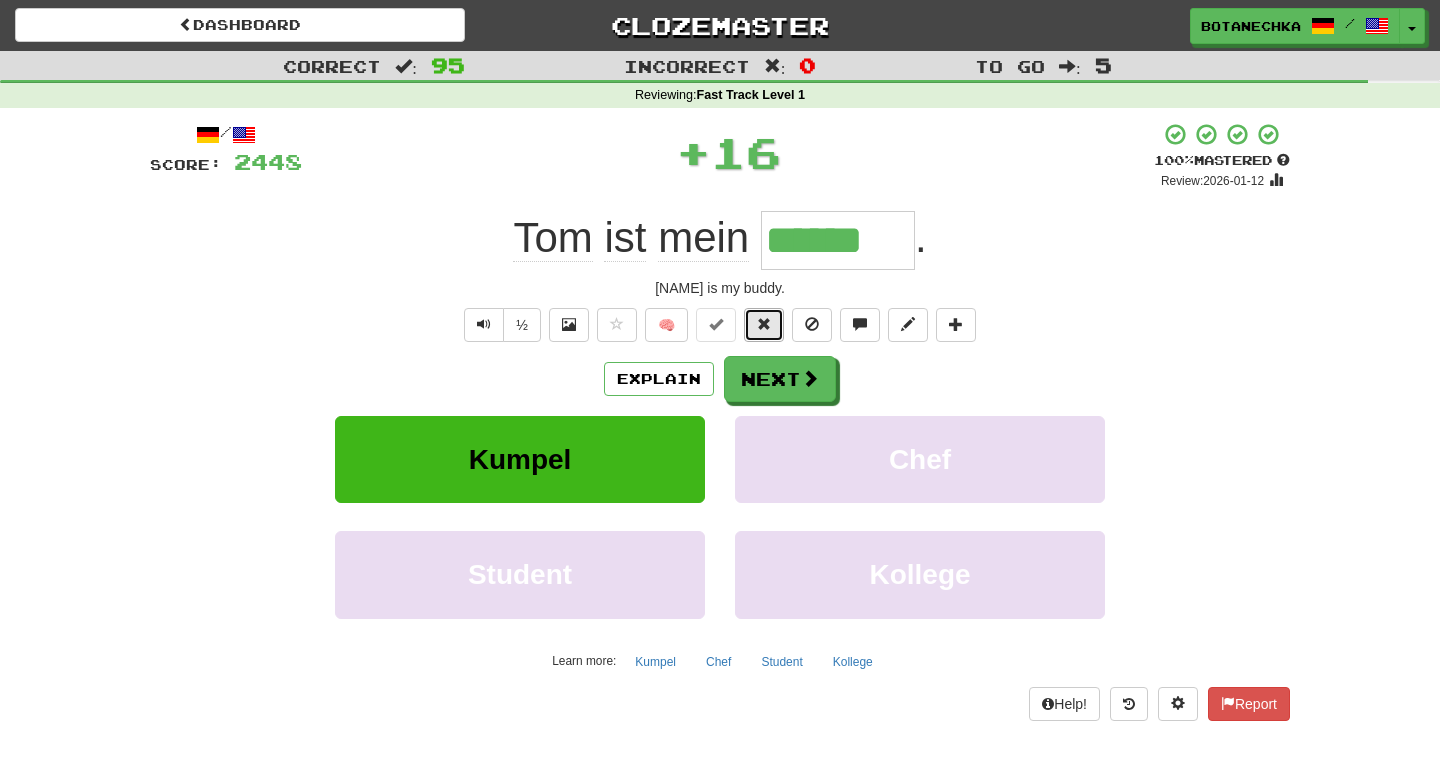 click at bounding box center [764, 324] 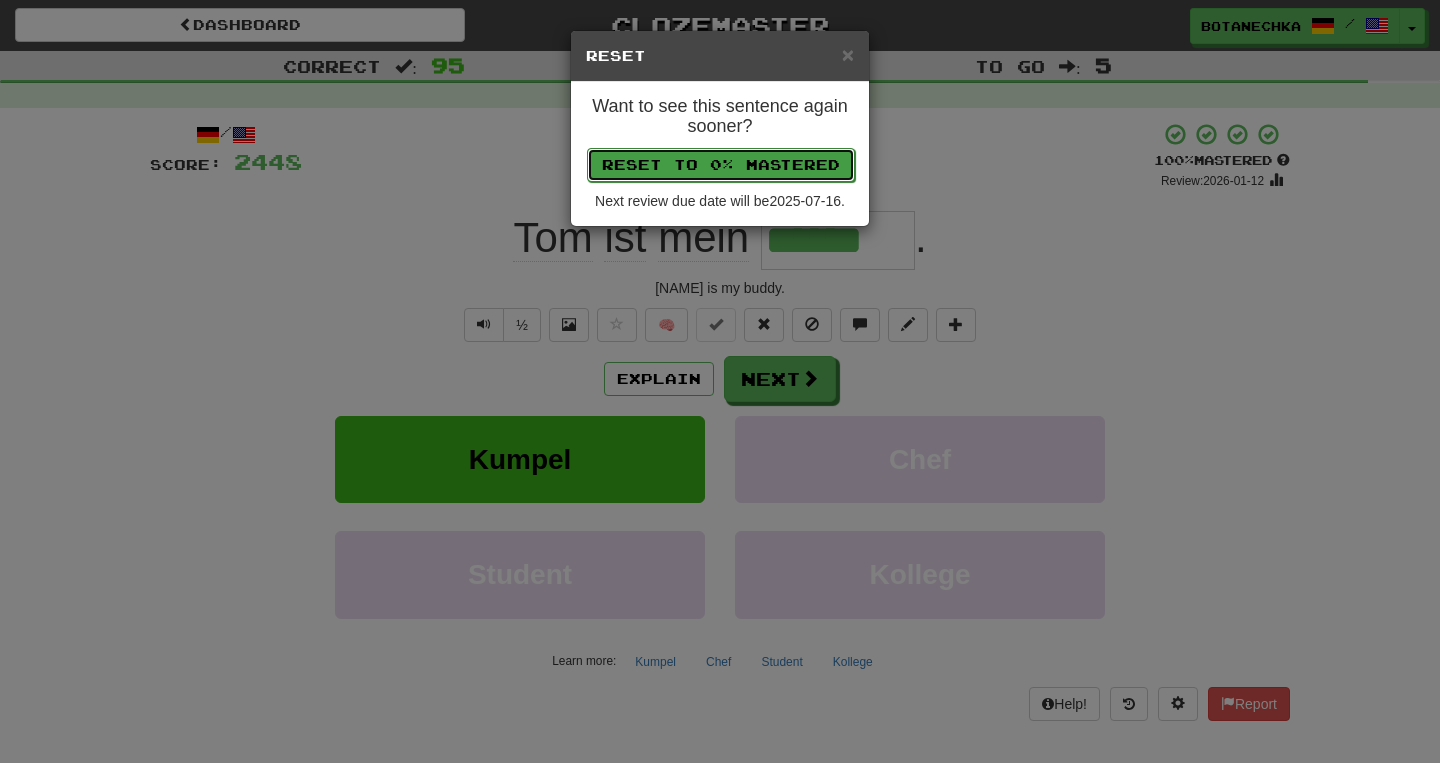 click on "Reset to 0% Mastered" at bounding box center (721, 165) 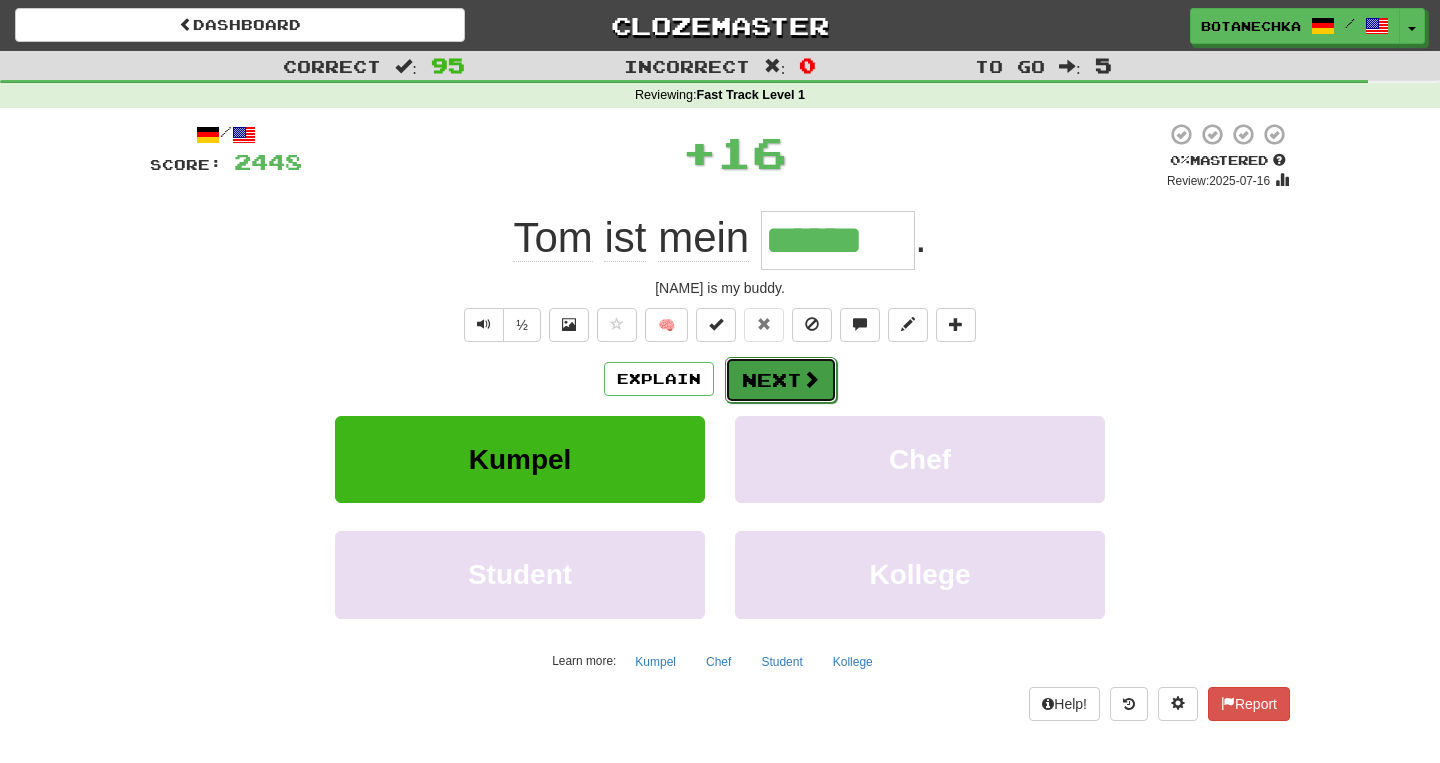 click on "Next" at bounding box center [781, 380] 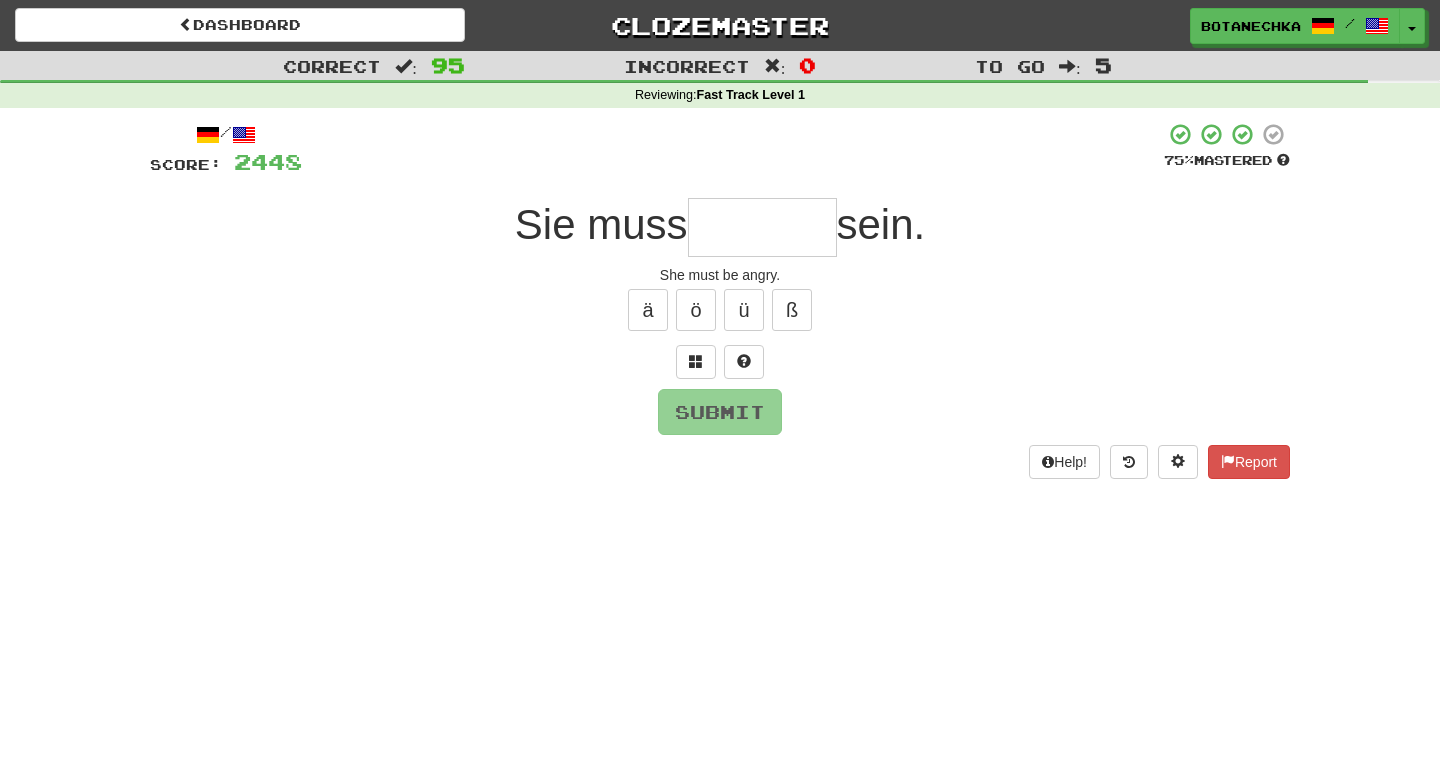 click at bounding box center (762, 227) 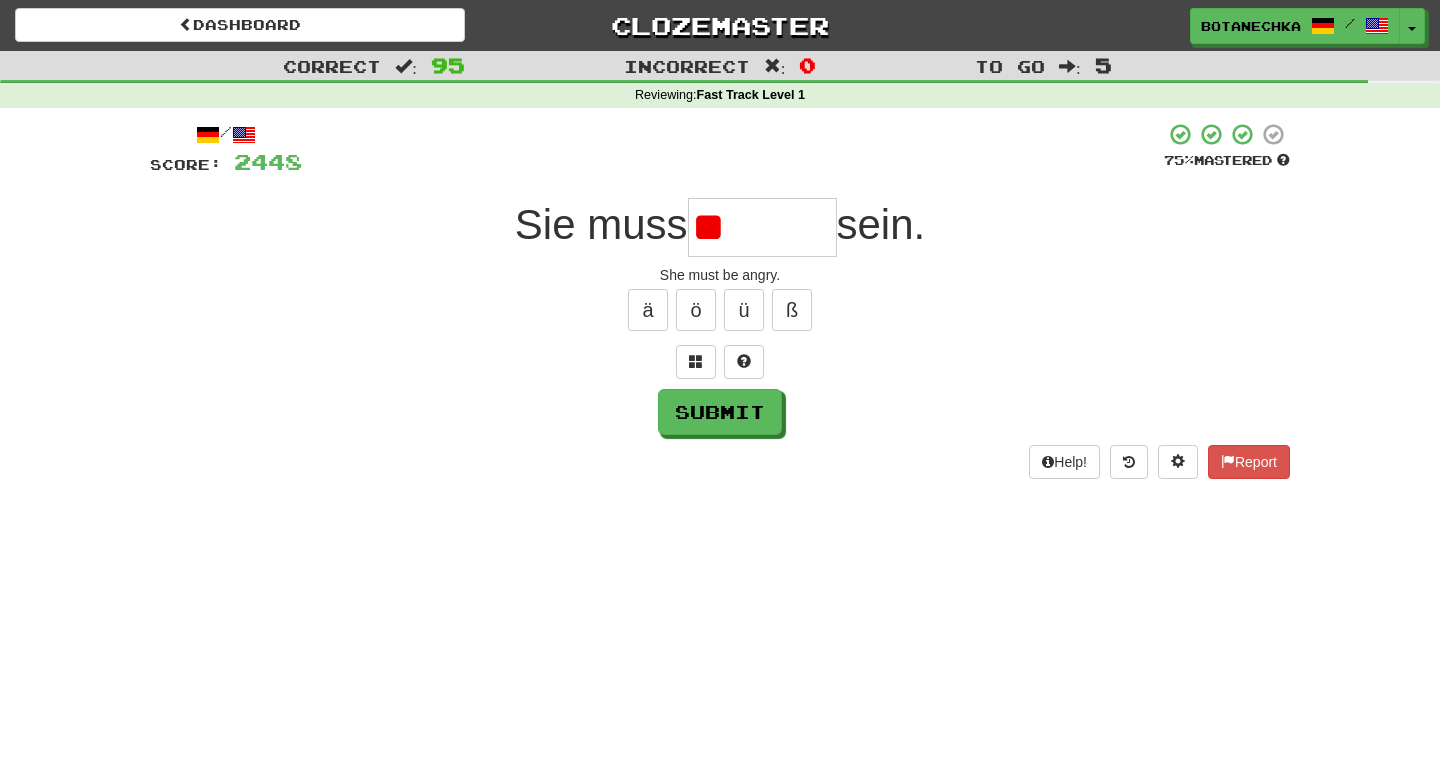 type on "*" 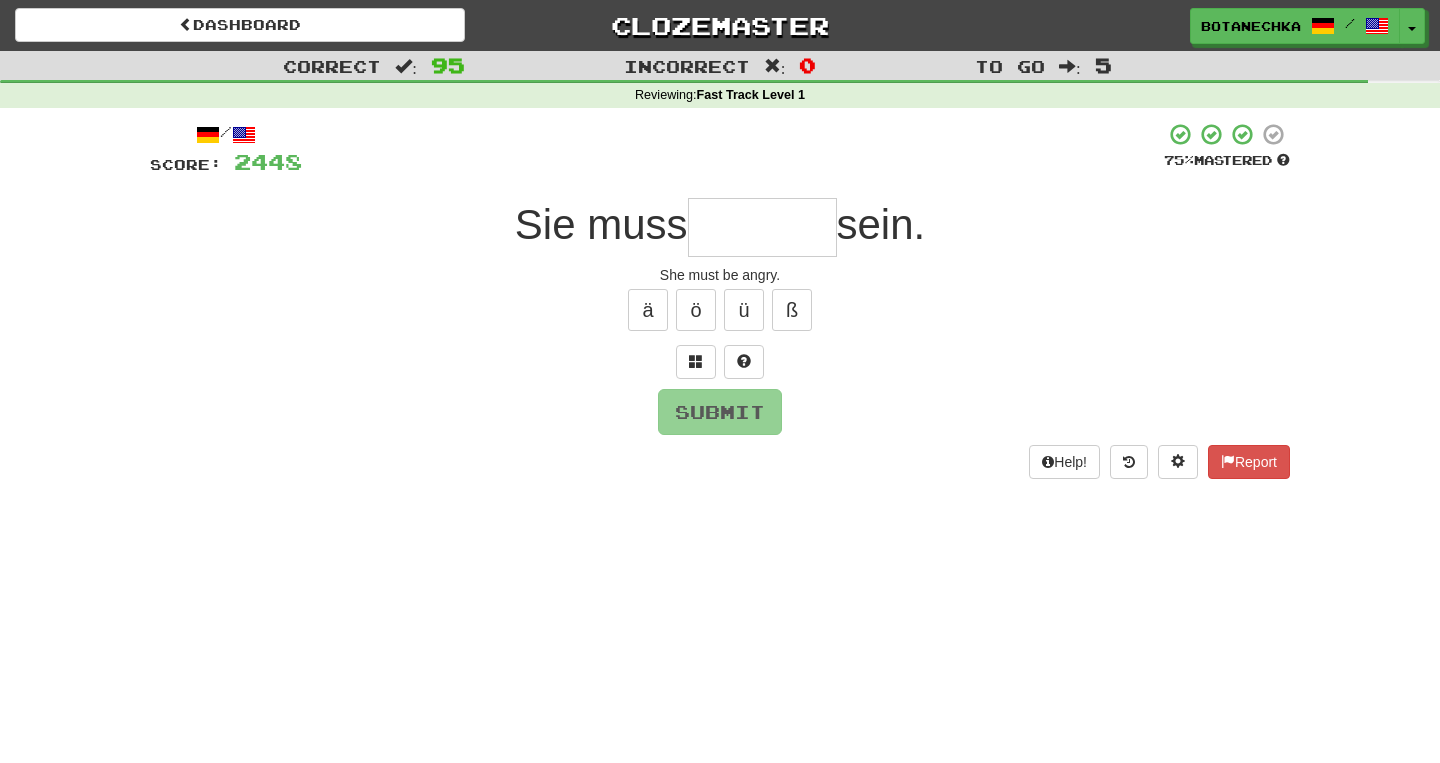click on "/  Score:   2448 75 %  Mastered Sie muss   sein. She must be angry. ä ö ü ß Submit  Help!  Report" at bounding box center (720, 300) 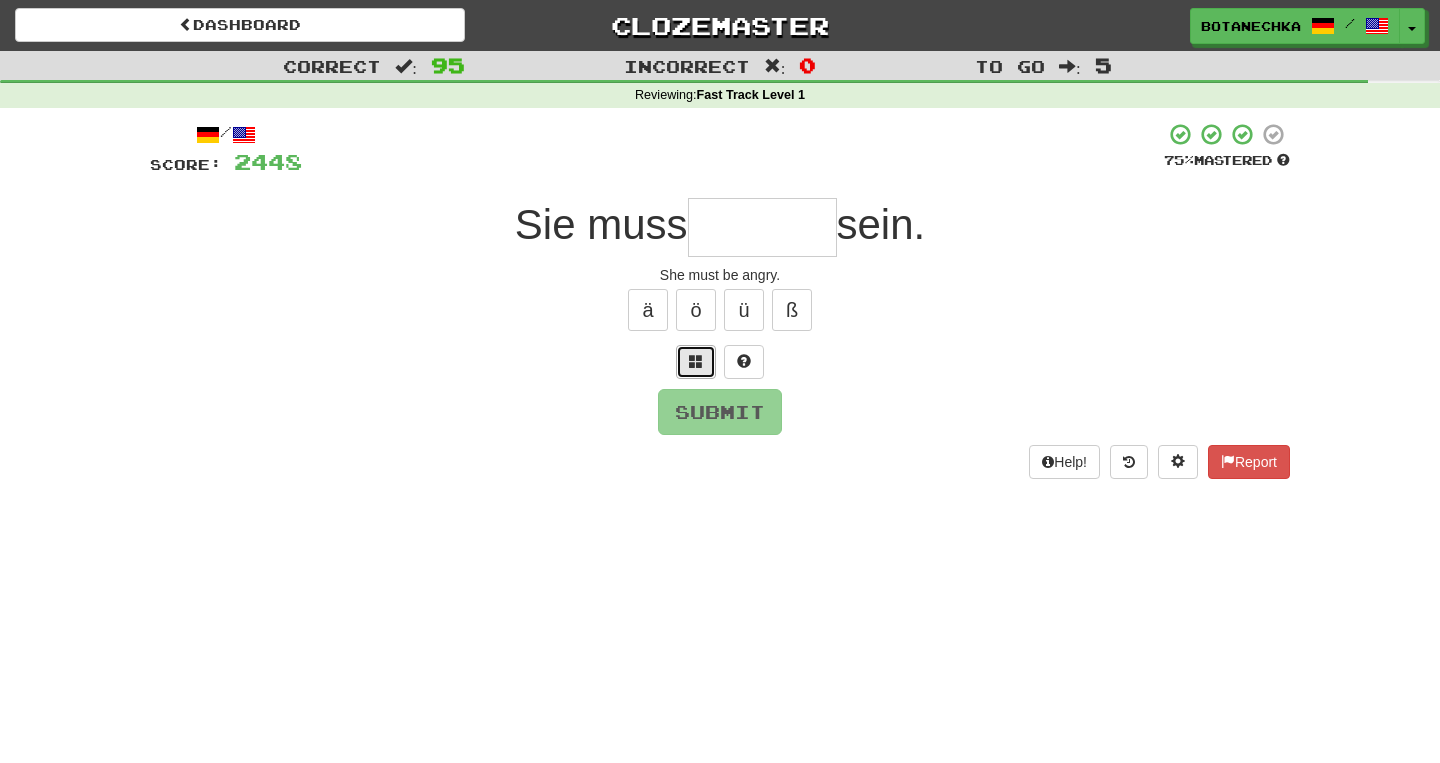 click at bounding box center [696, 361] 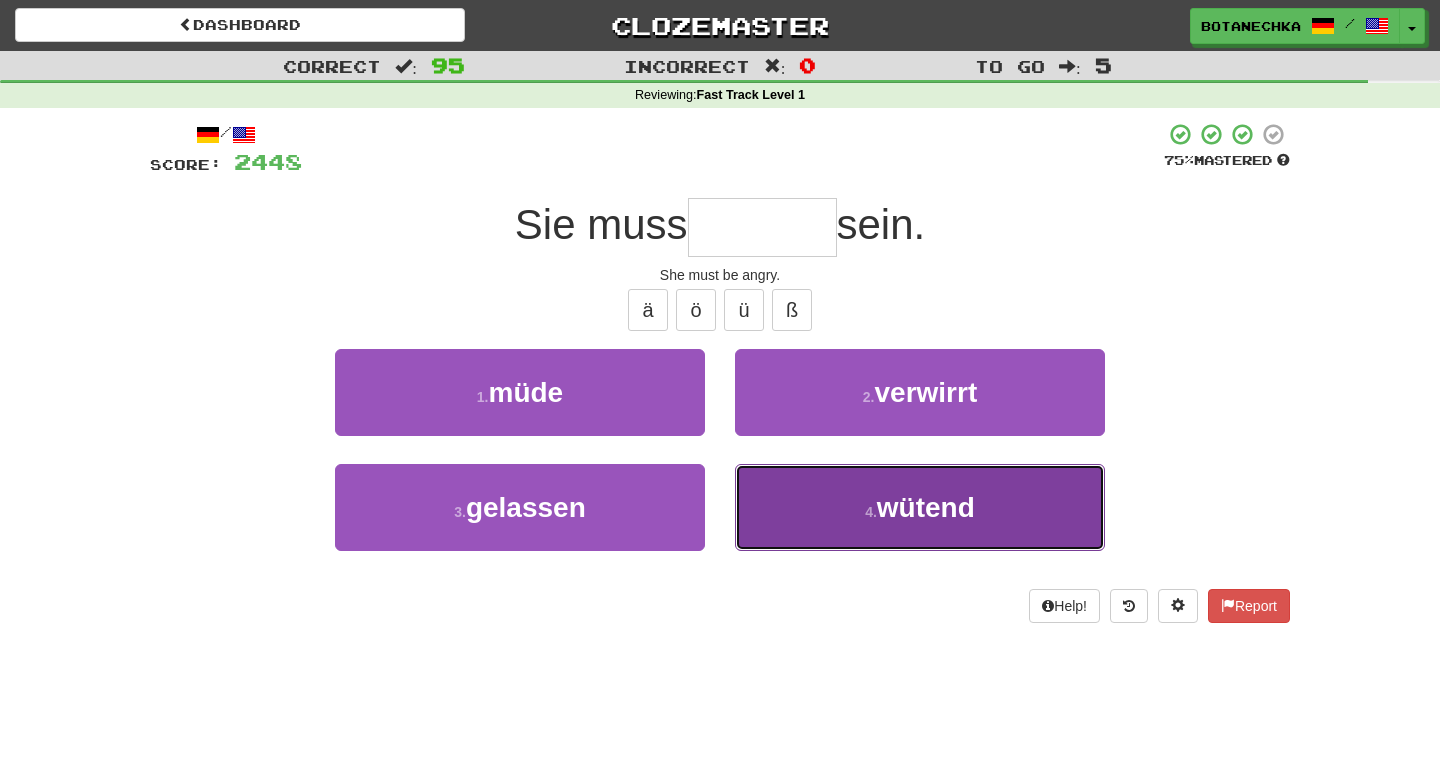 click on "4 .  wütend" at bounding box center (920, 507) 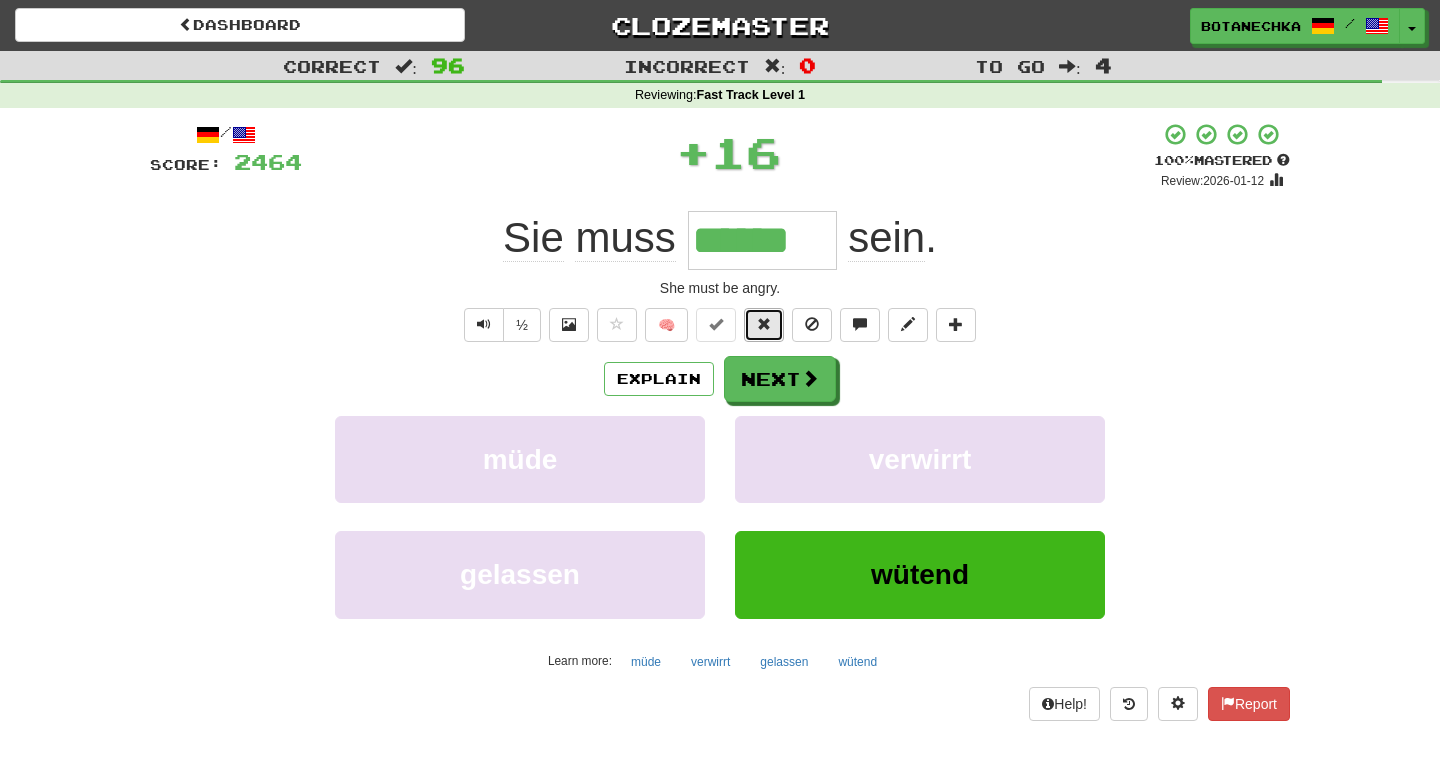 click at bounding box center (764, 324) 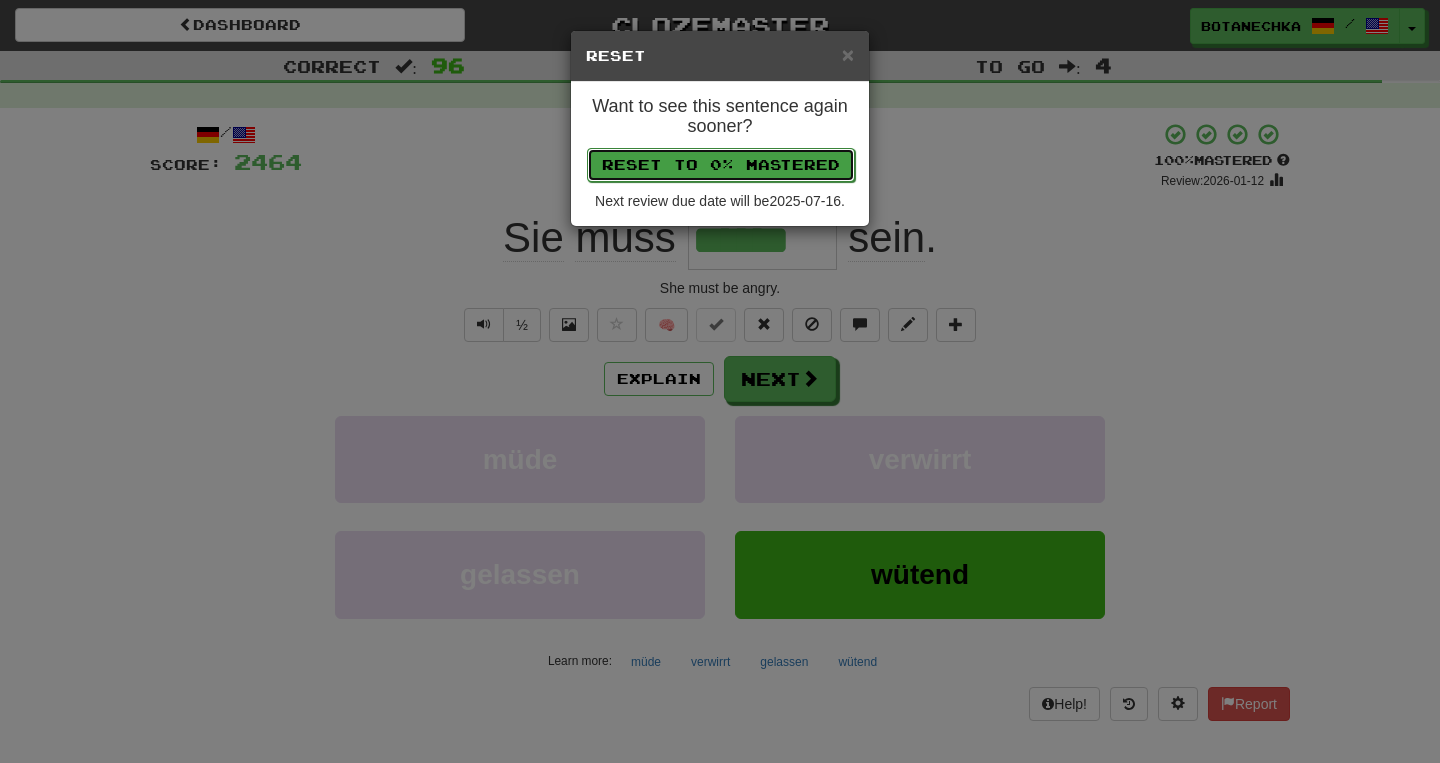 click on "Reset to 0% Mastered" at bounding box center (721, 165) 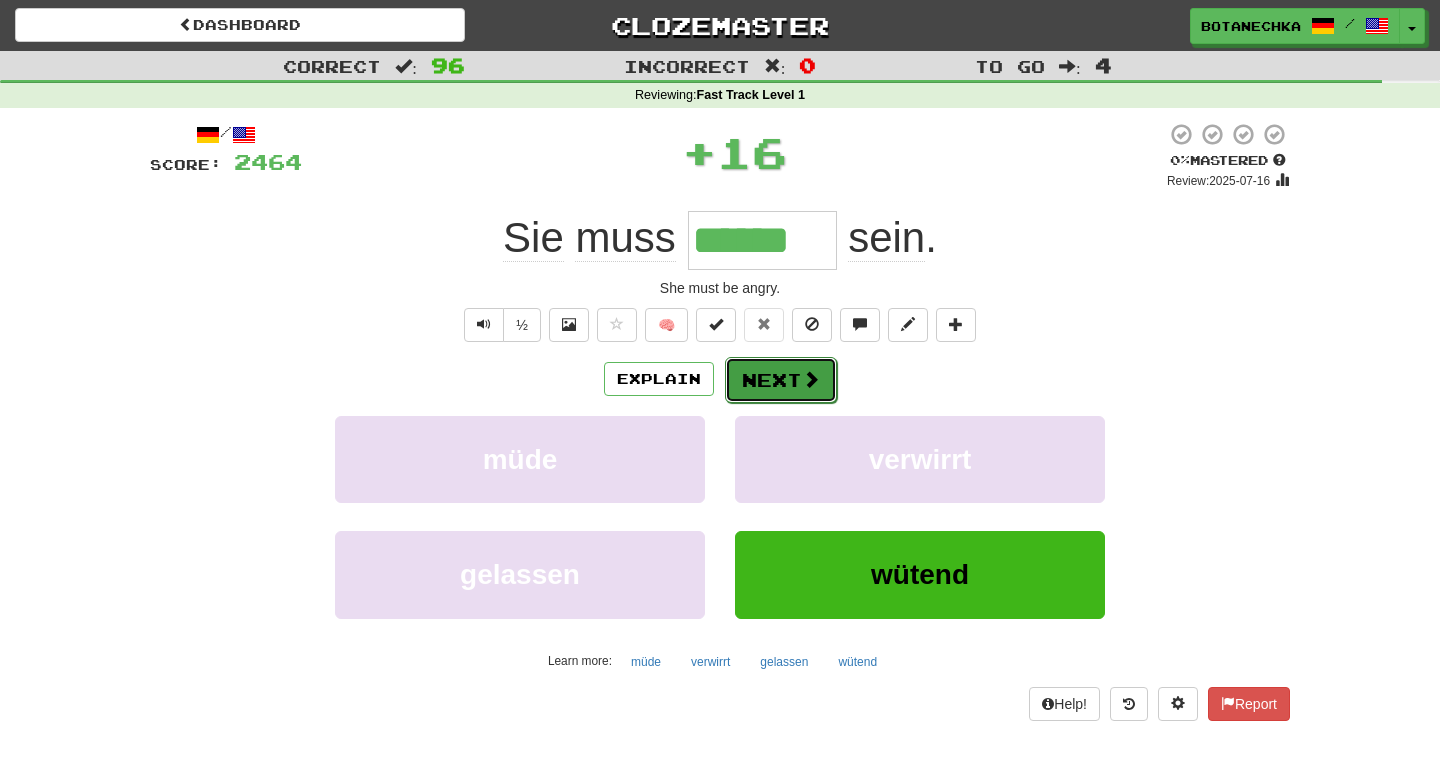 click on "Next" at bounding box center (781, 380) 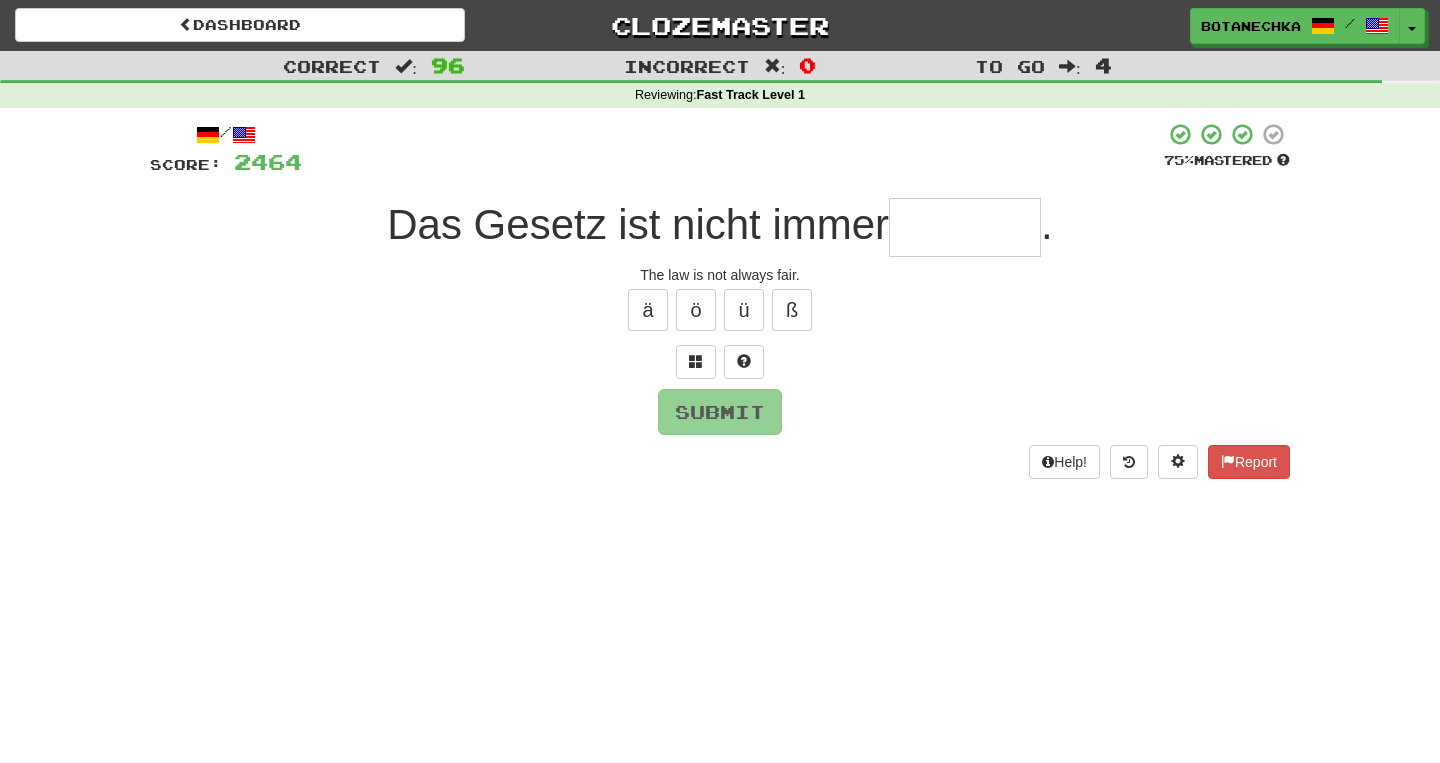 click at bounding box center (965, 227) 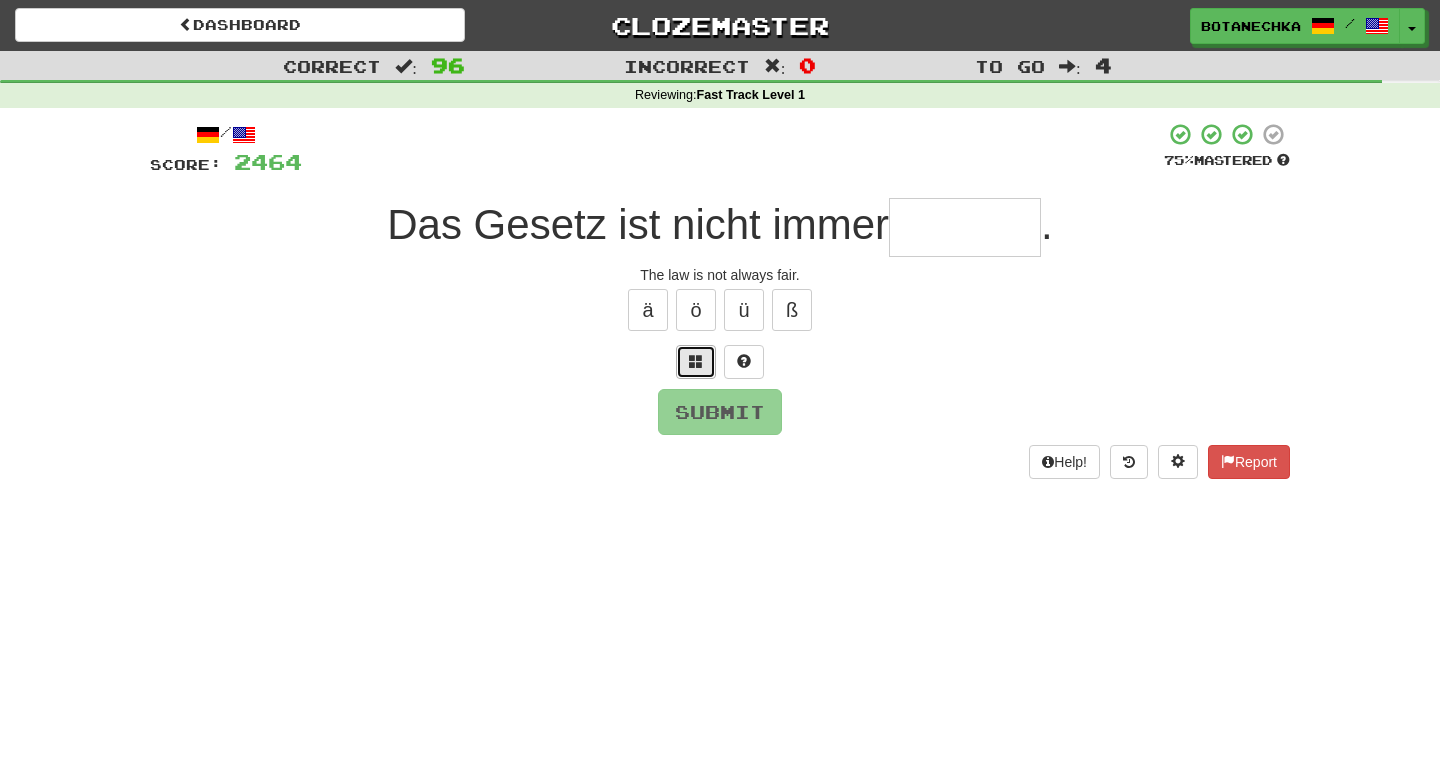 click at bounding box center (696, 361) 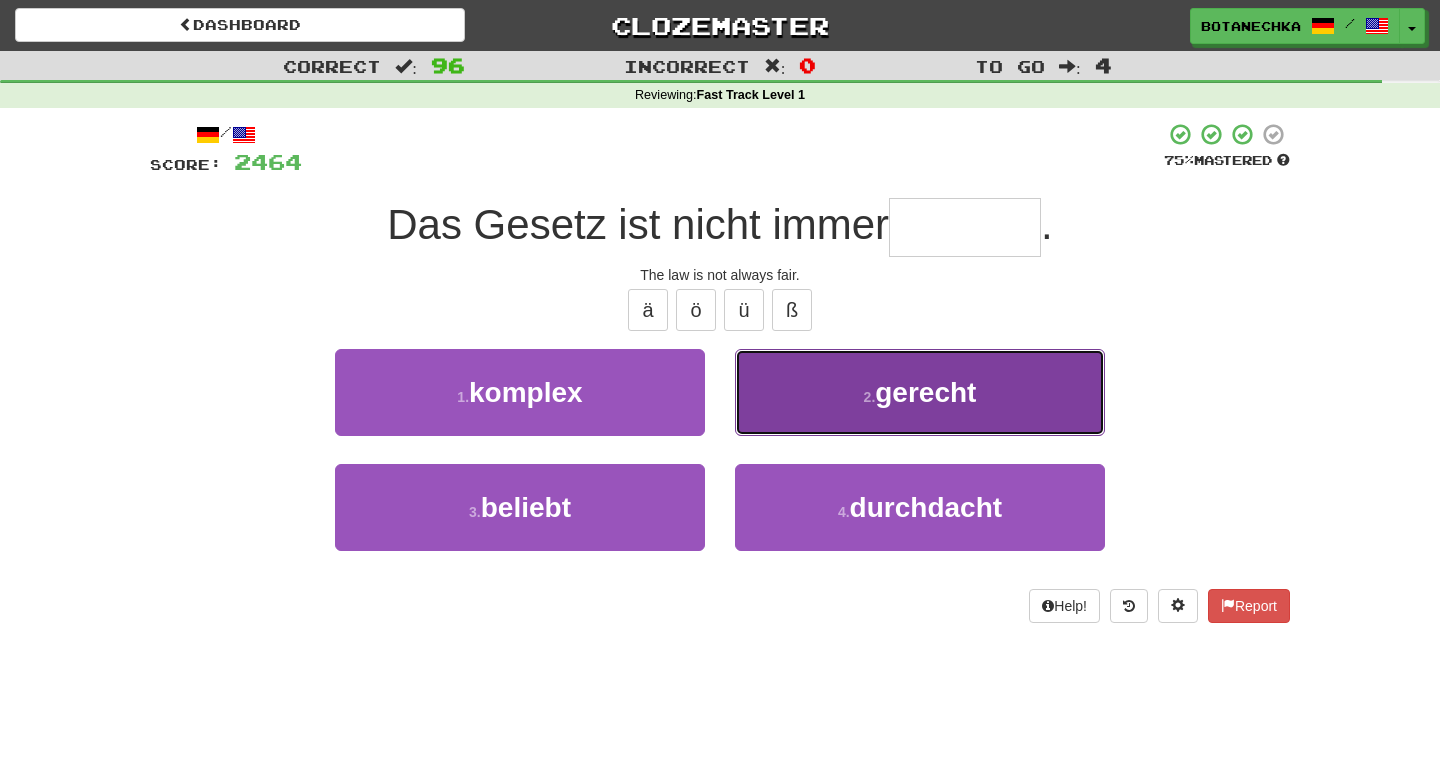 click on "2 .  gerecht" at bounding box center (920, 392) 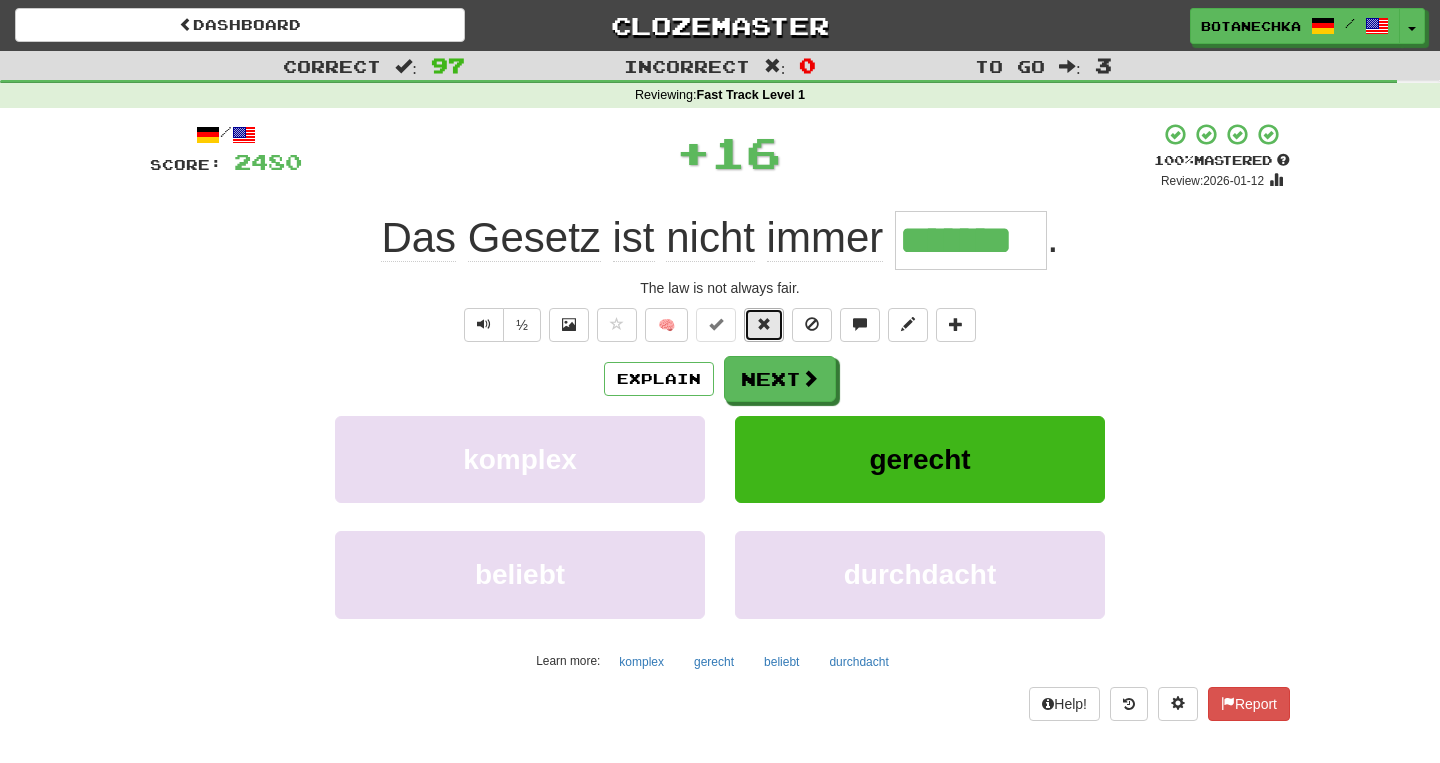click at bounding box center (764, 324) 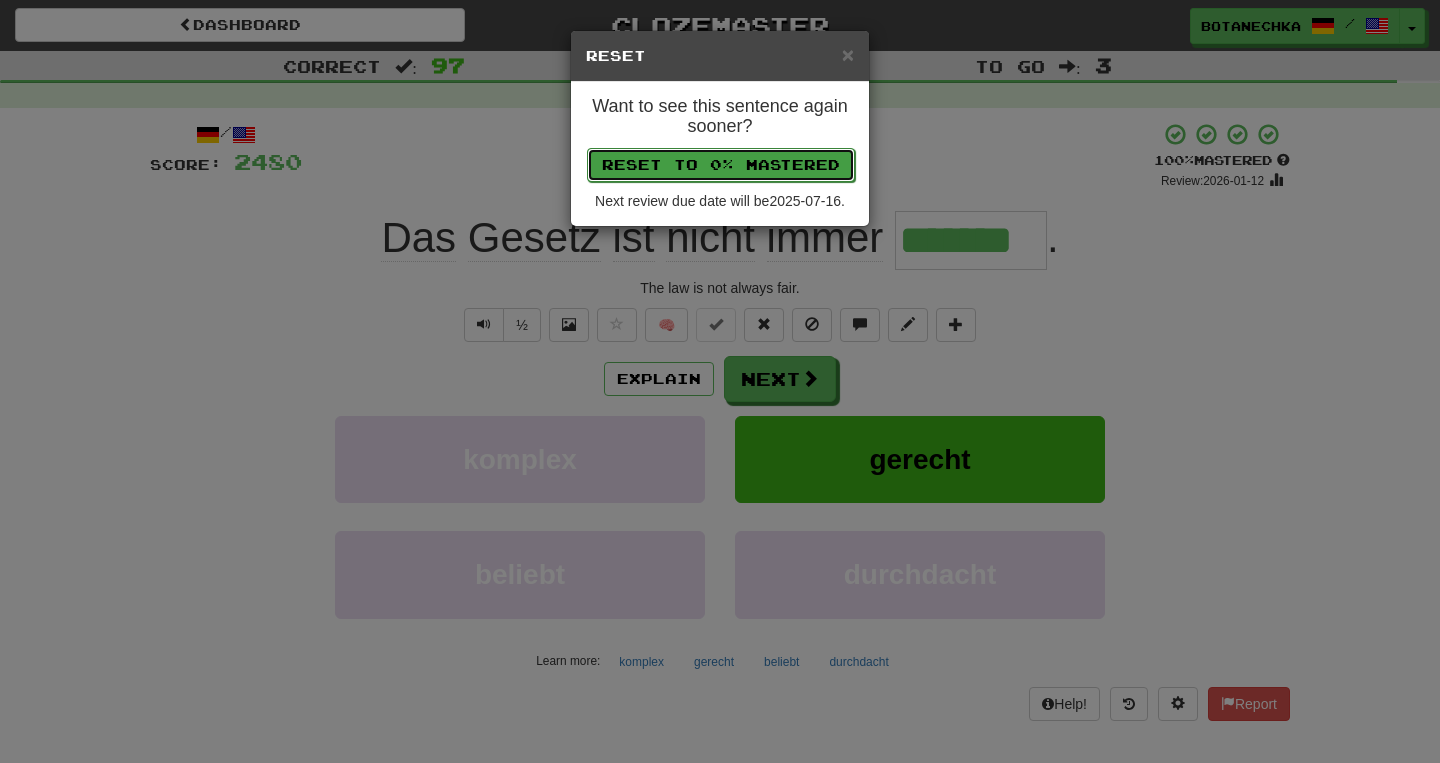 click on "Reset to 0% Mastered" at bounding box center (721, 165) 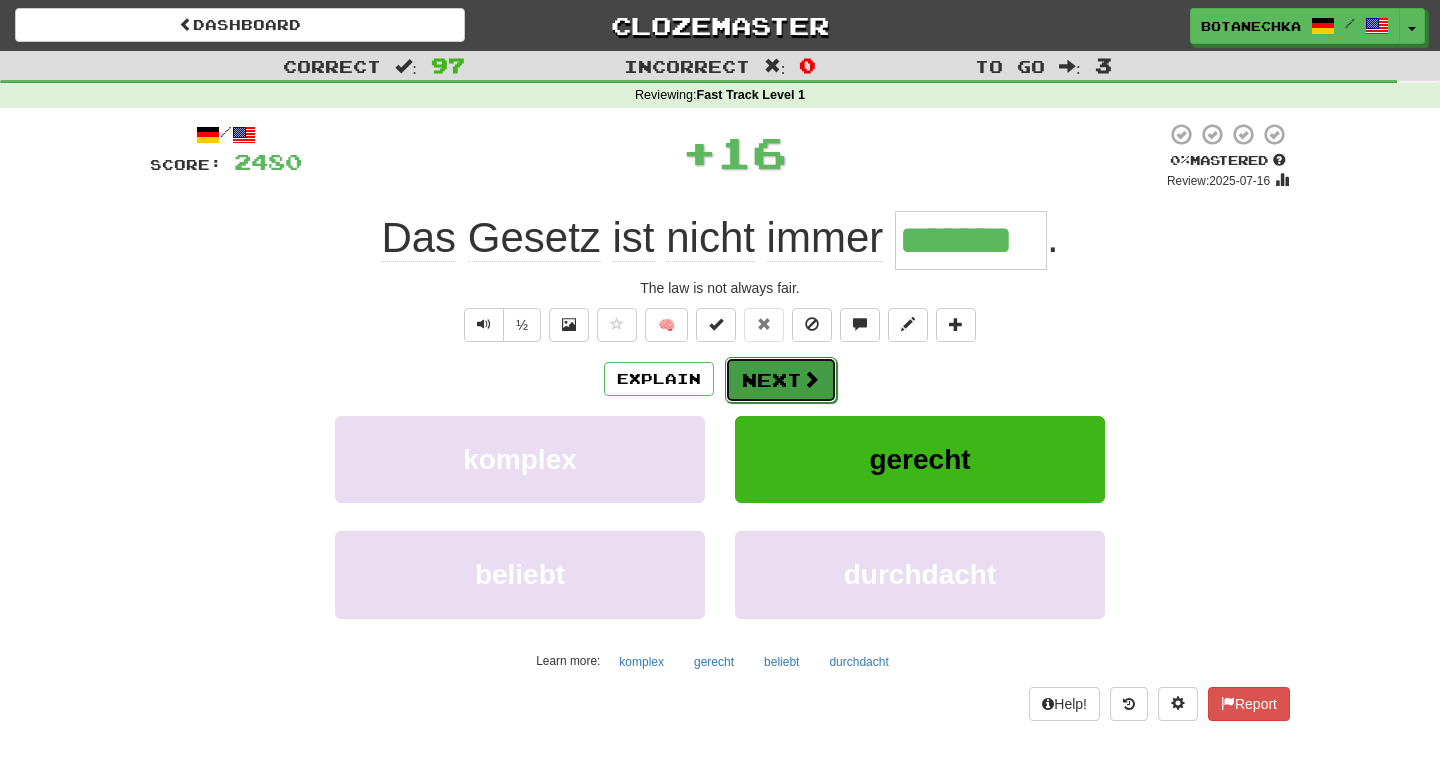 click on "Next" at bounding box center (781, 380) 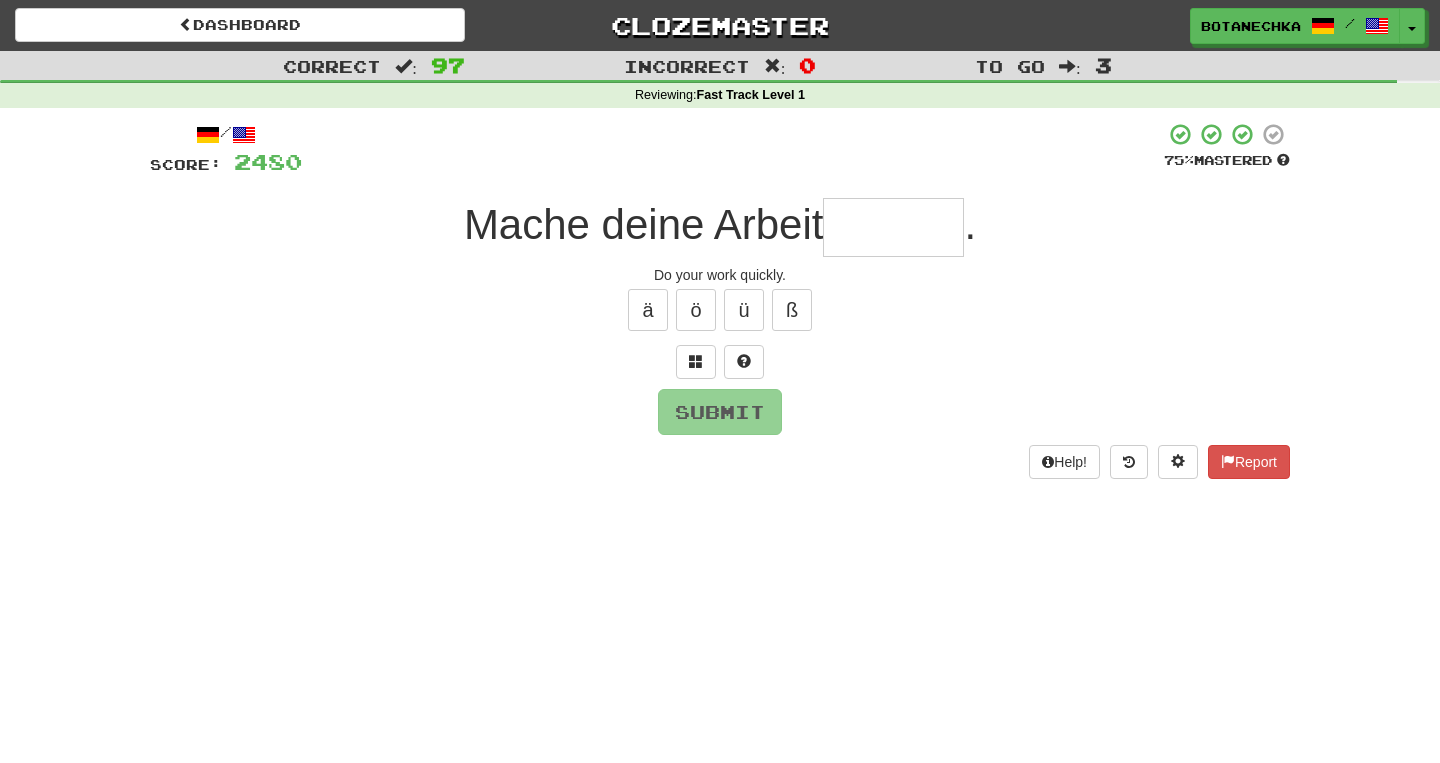 click at bounding box center [893, 227] 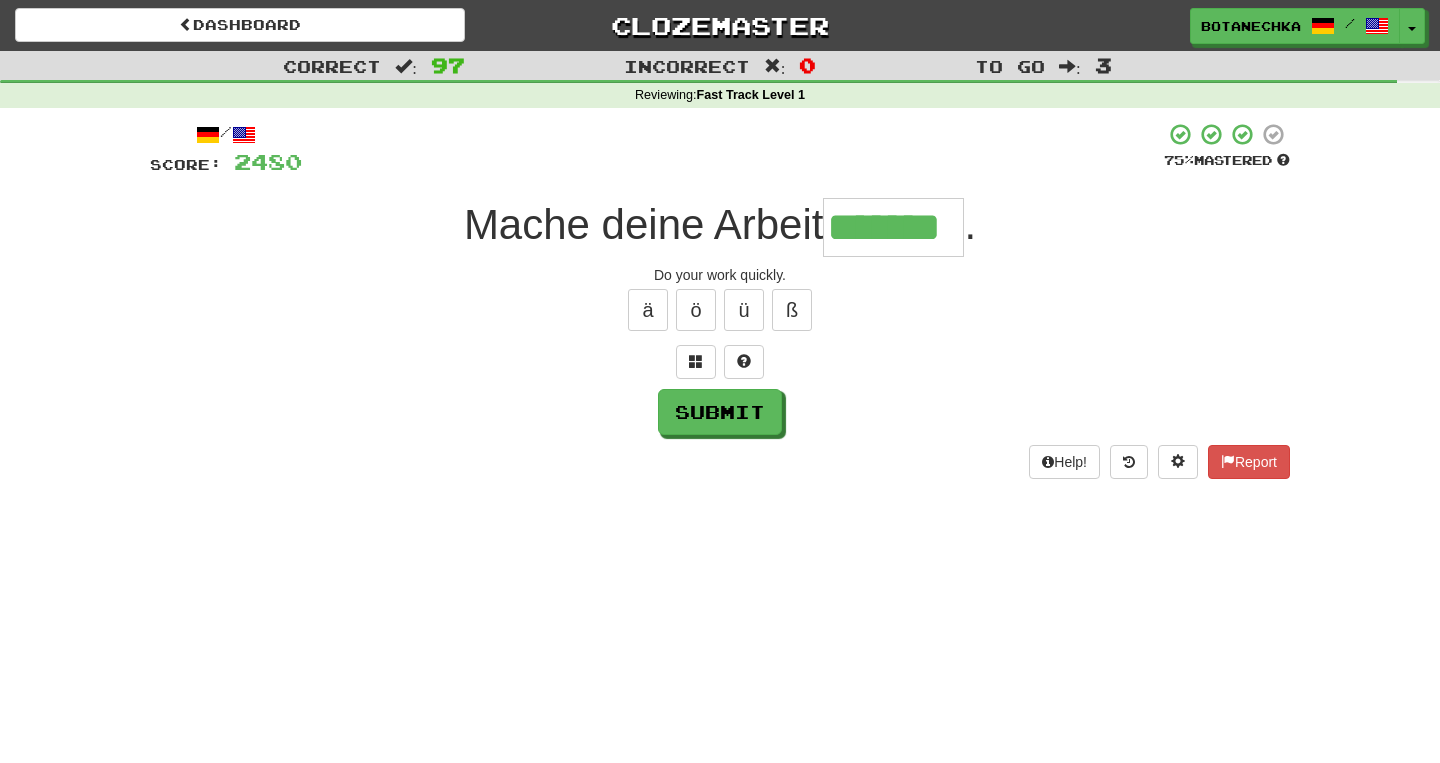 type on "*******" 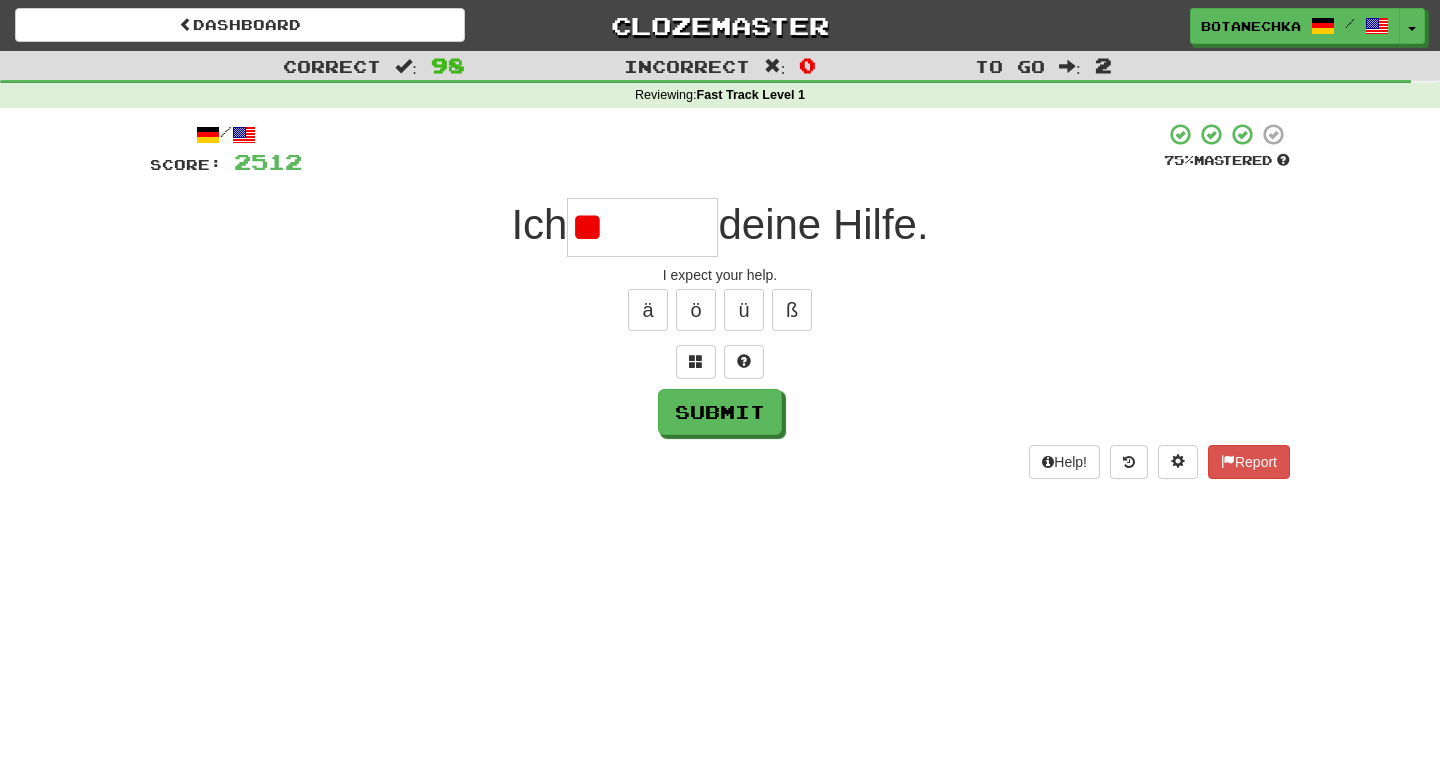 type on "*" 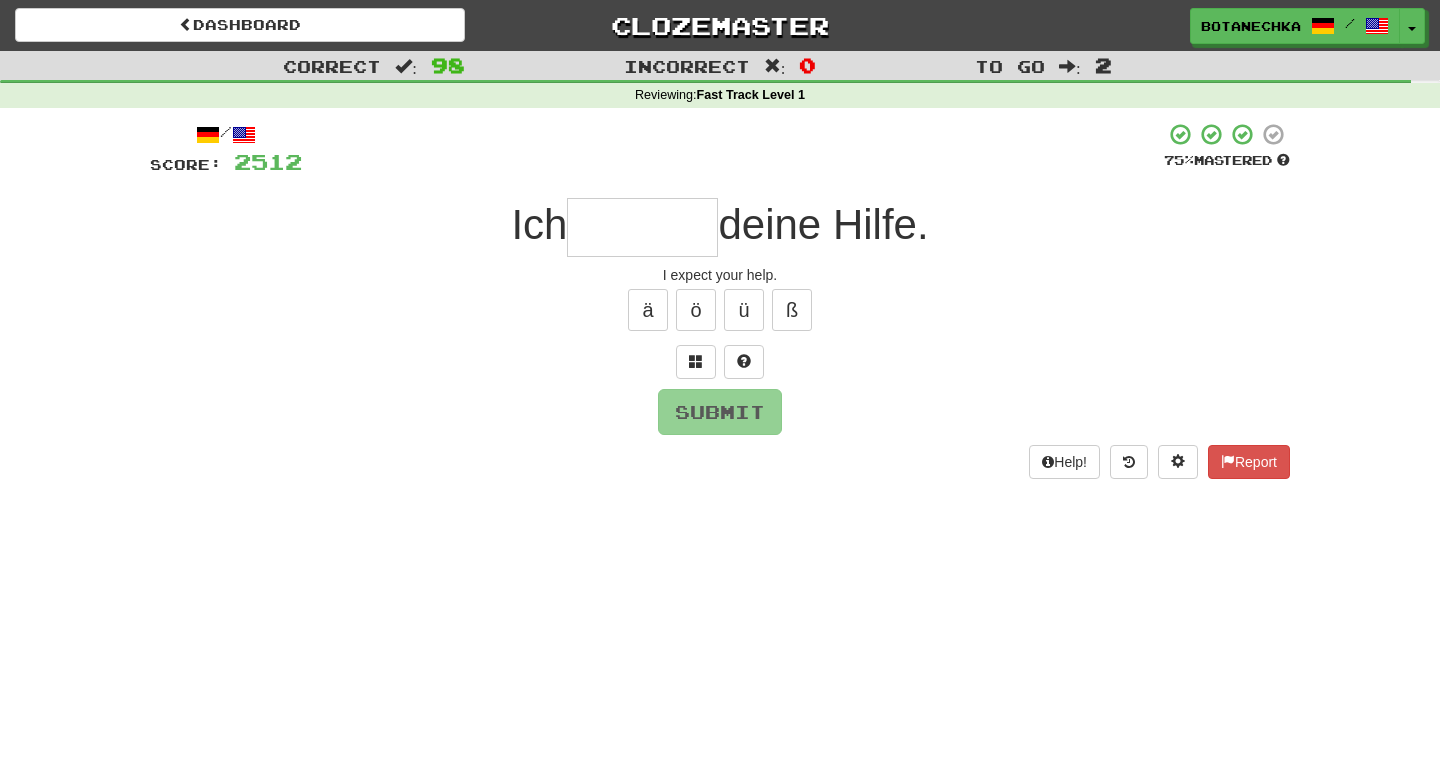 type on "*" 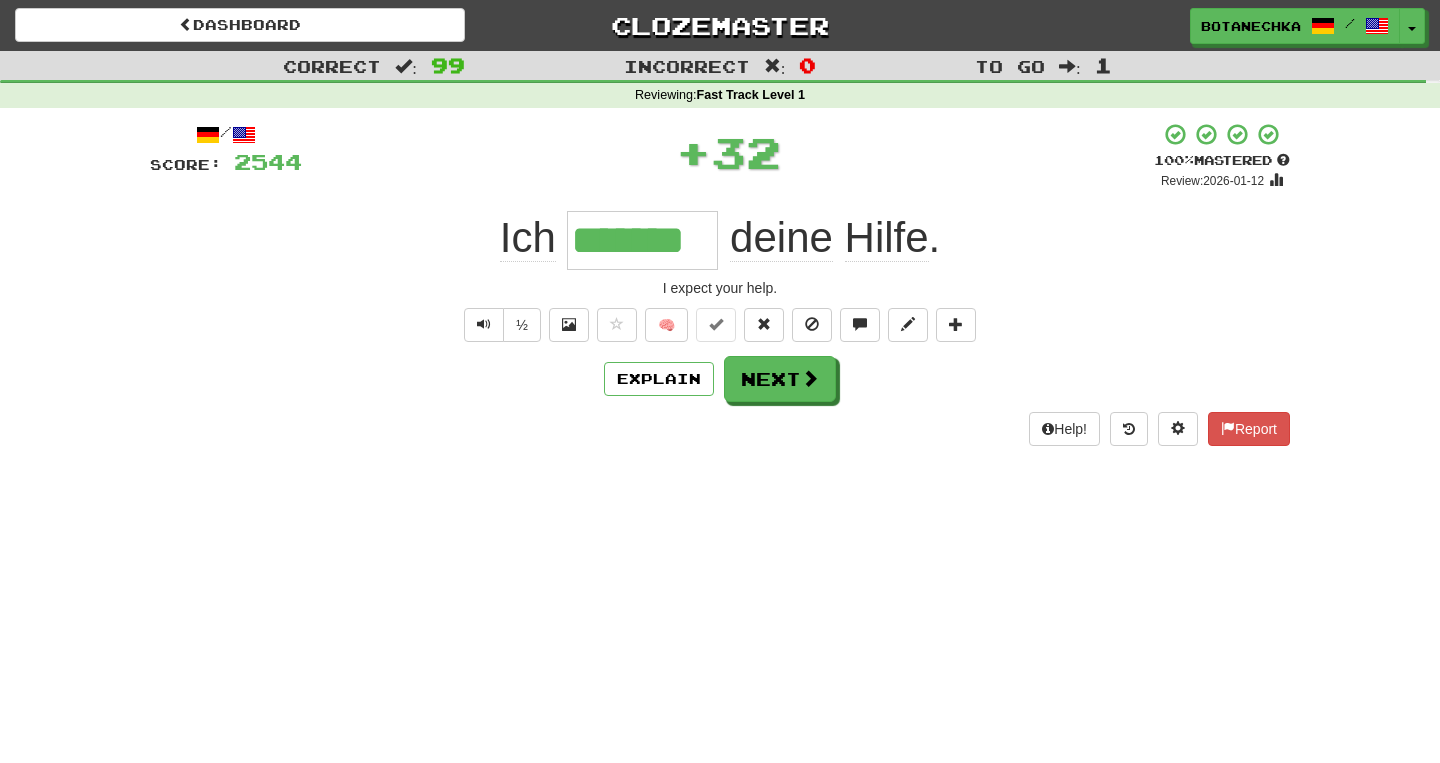 type on "*******" 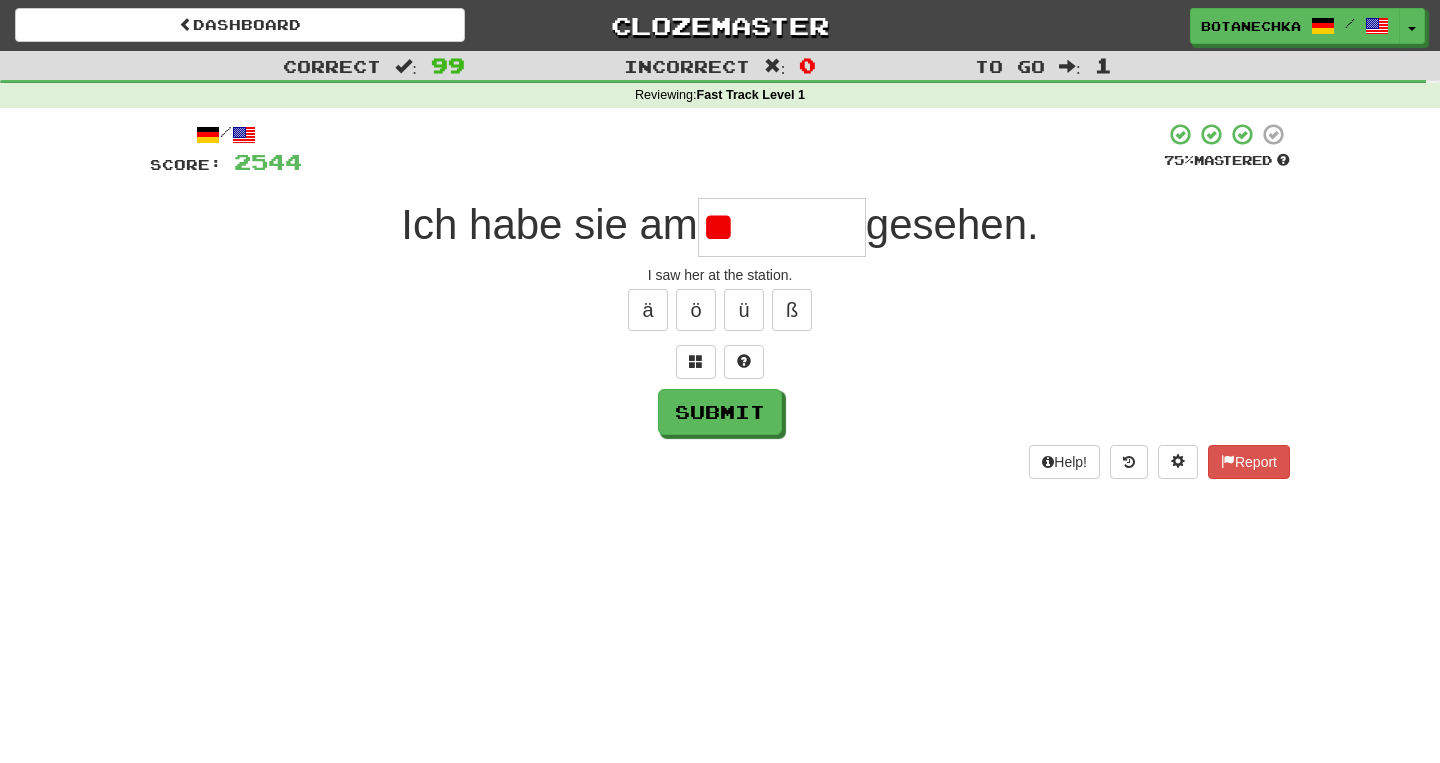 type on "*" 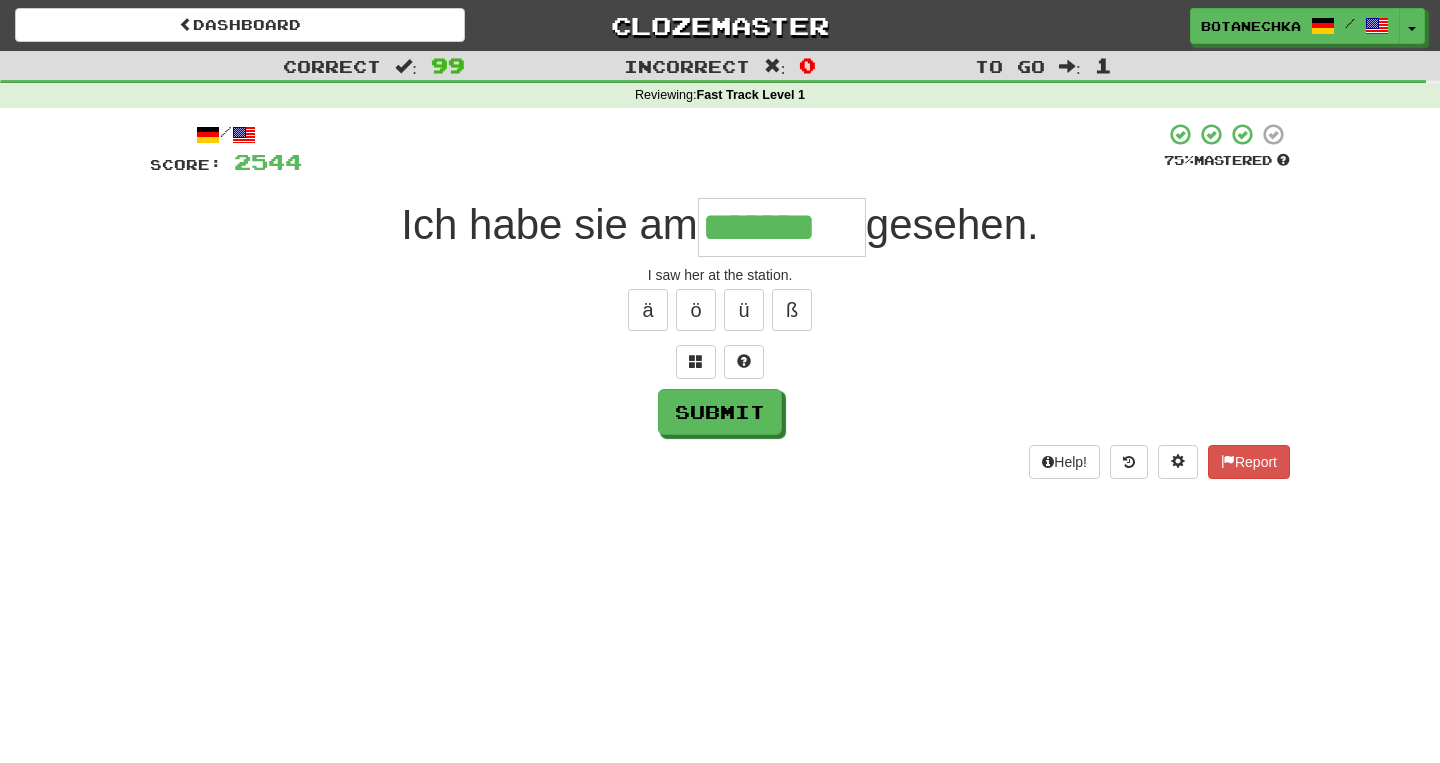 scroll, scrollTop: 0, scrollLeft: 0, axis: both 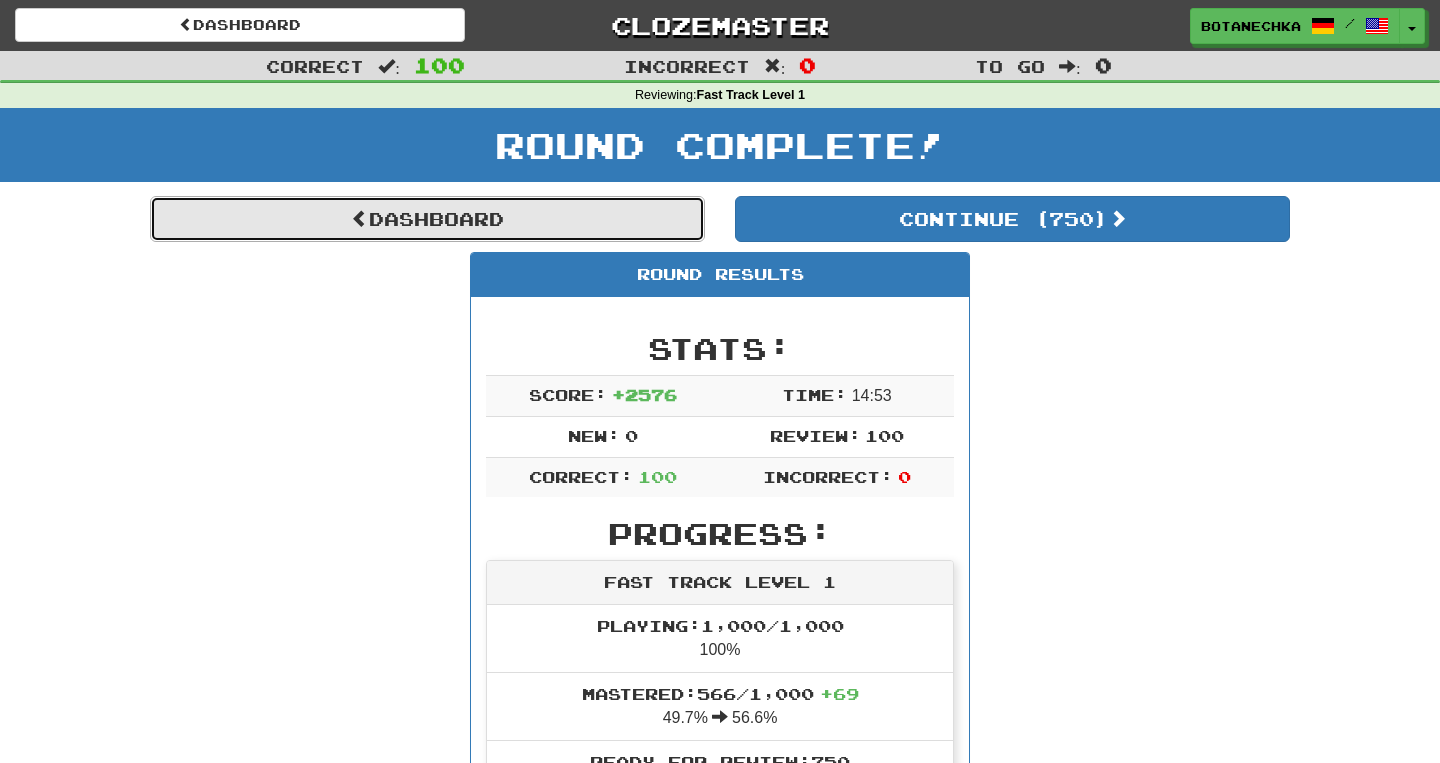 click on "Dashboard" at bounding box center (427, 219) 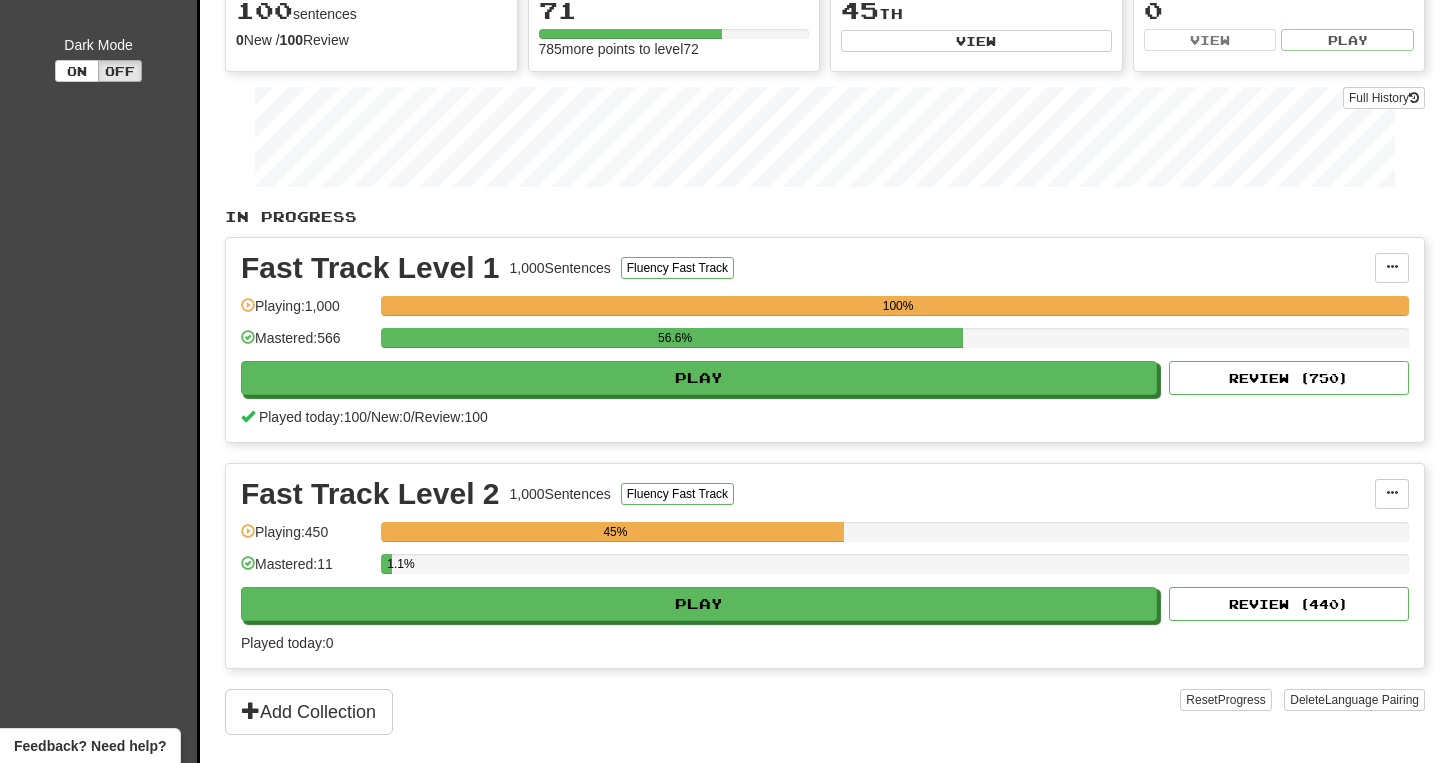 scroll, scrollTop: 0, scrollLeft: 0, axis: both 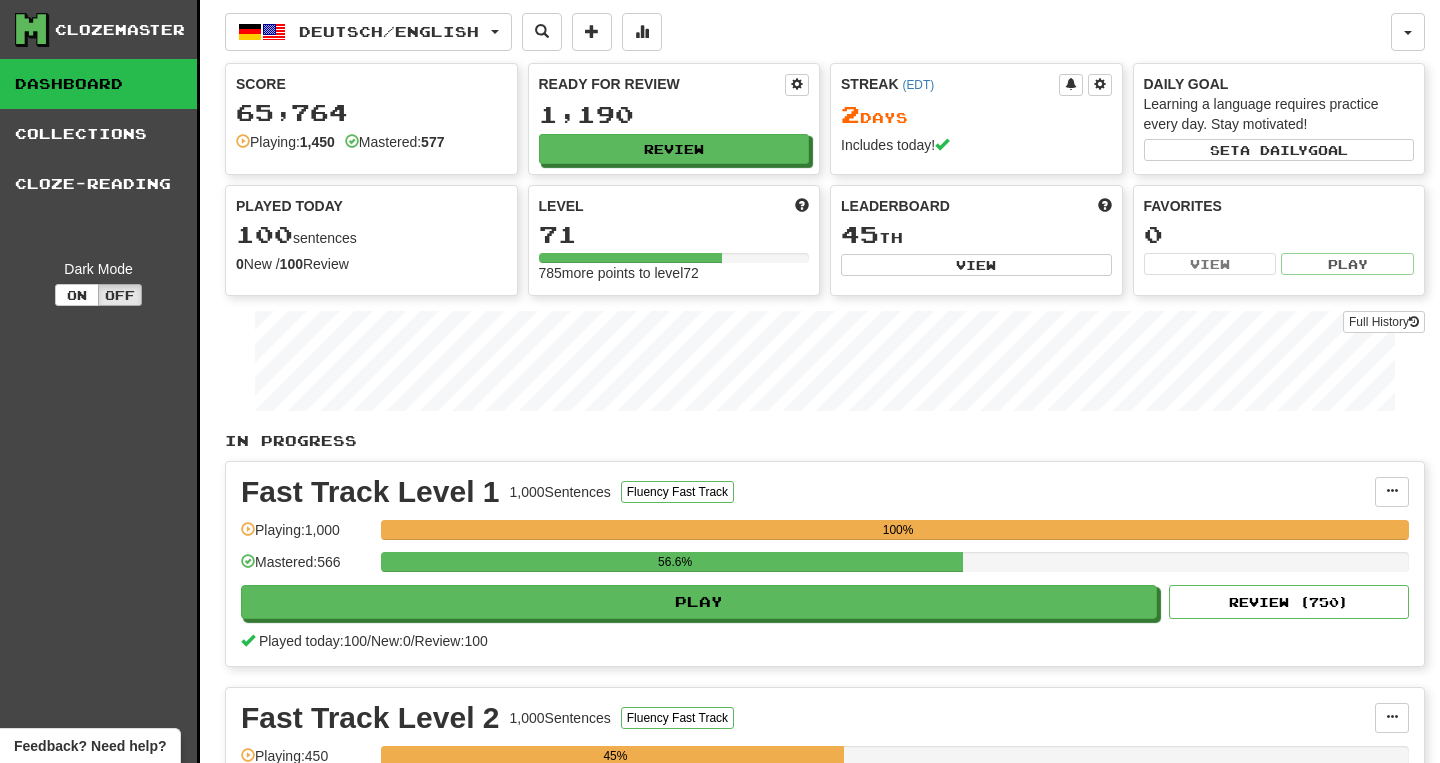 click on "1,190" at bounding box center (674, 114) 